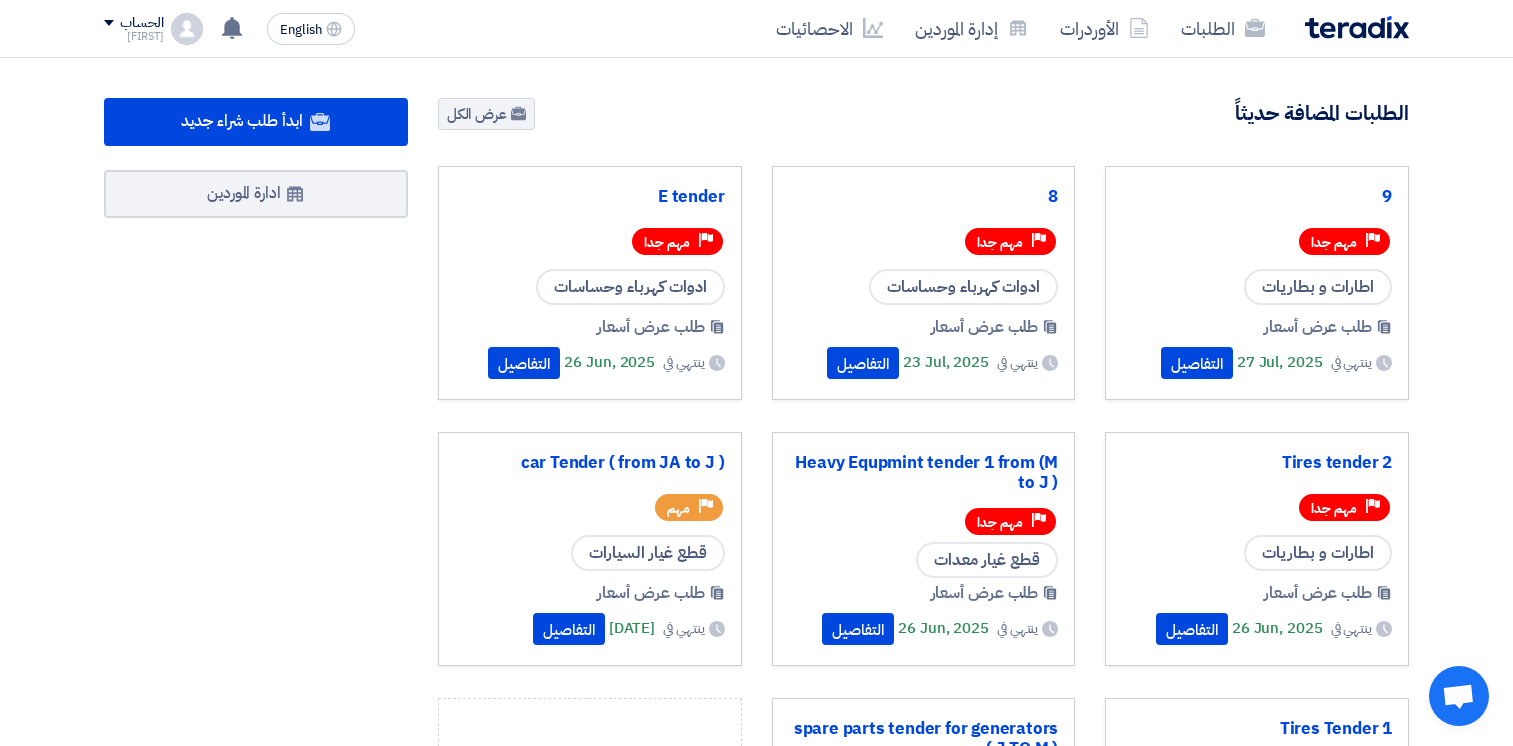 scroll, scrollTop: 0, scrollLeft: 0, axis: both 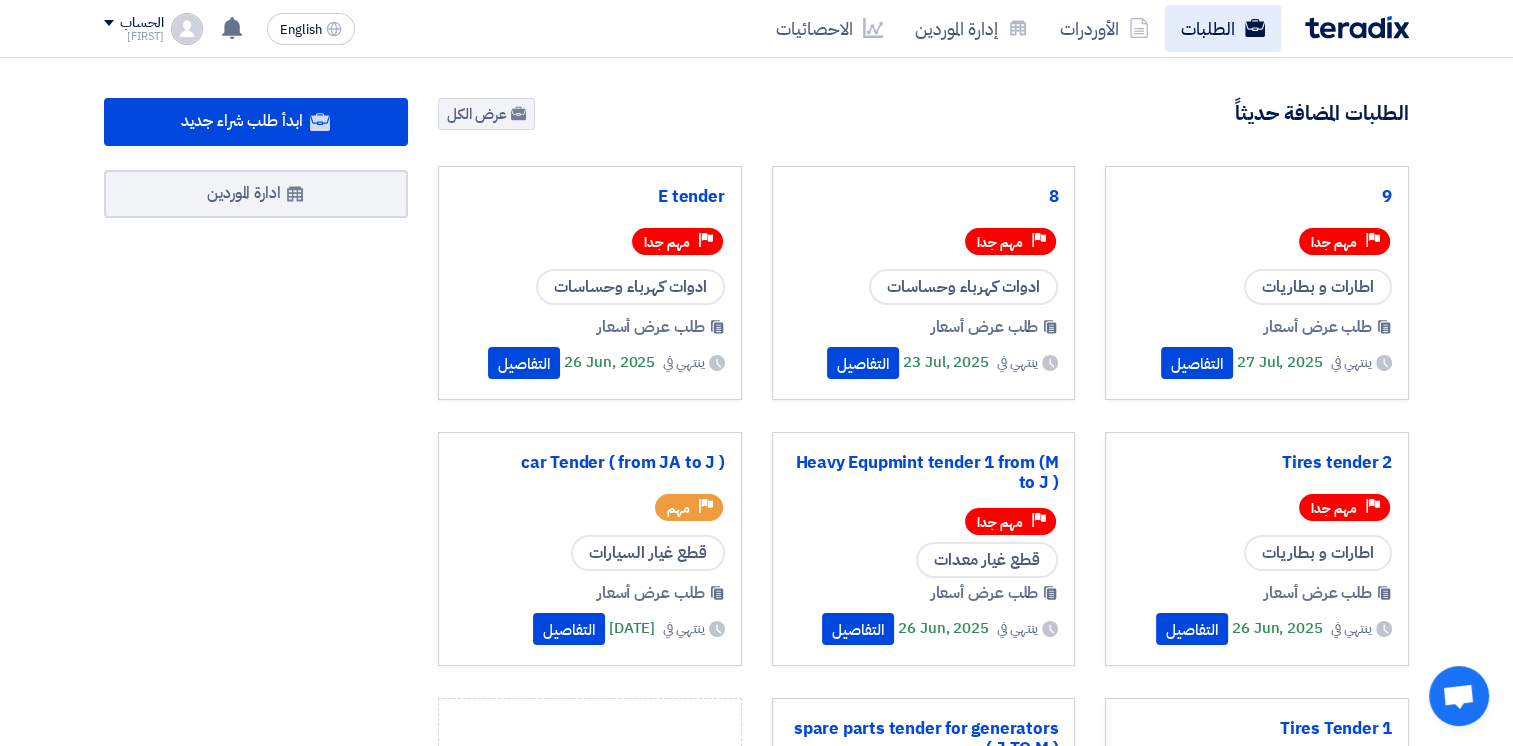 click on "الطلبات" 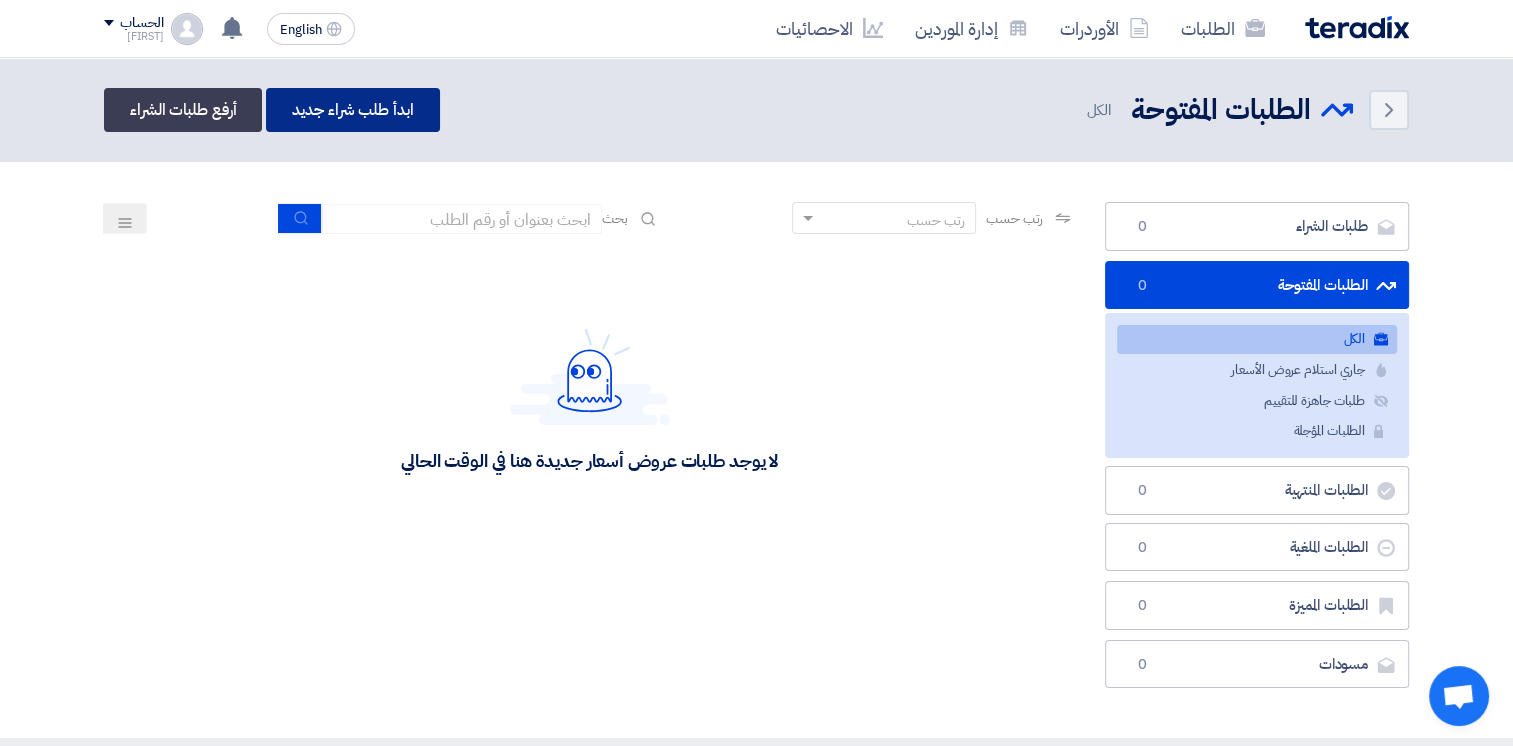 click on "ابدأ طلب شراء جديد" 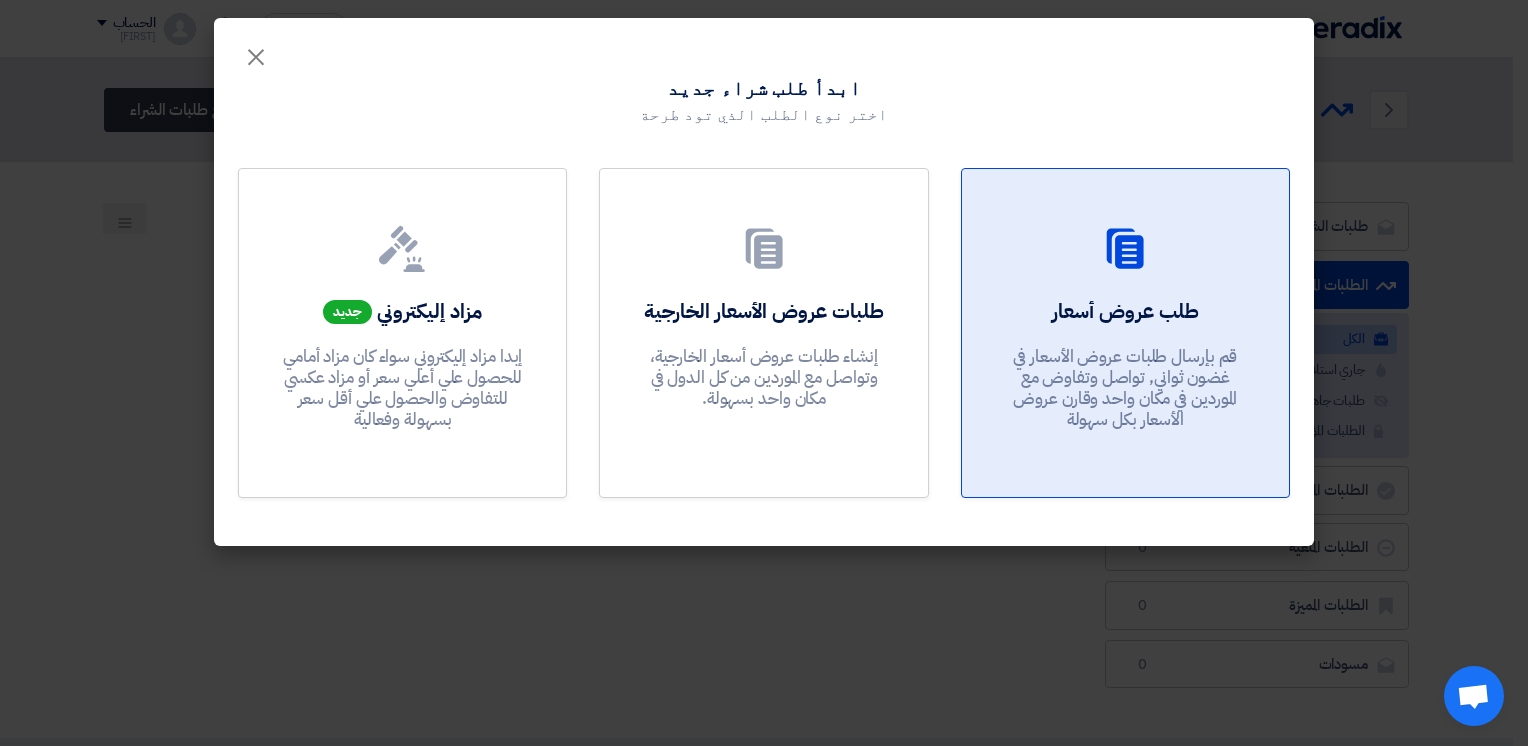 click on "طلب عروض أسعار" 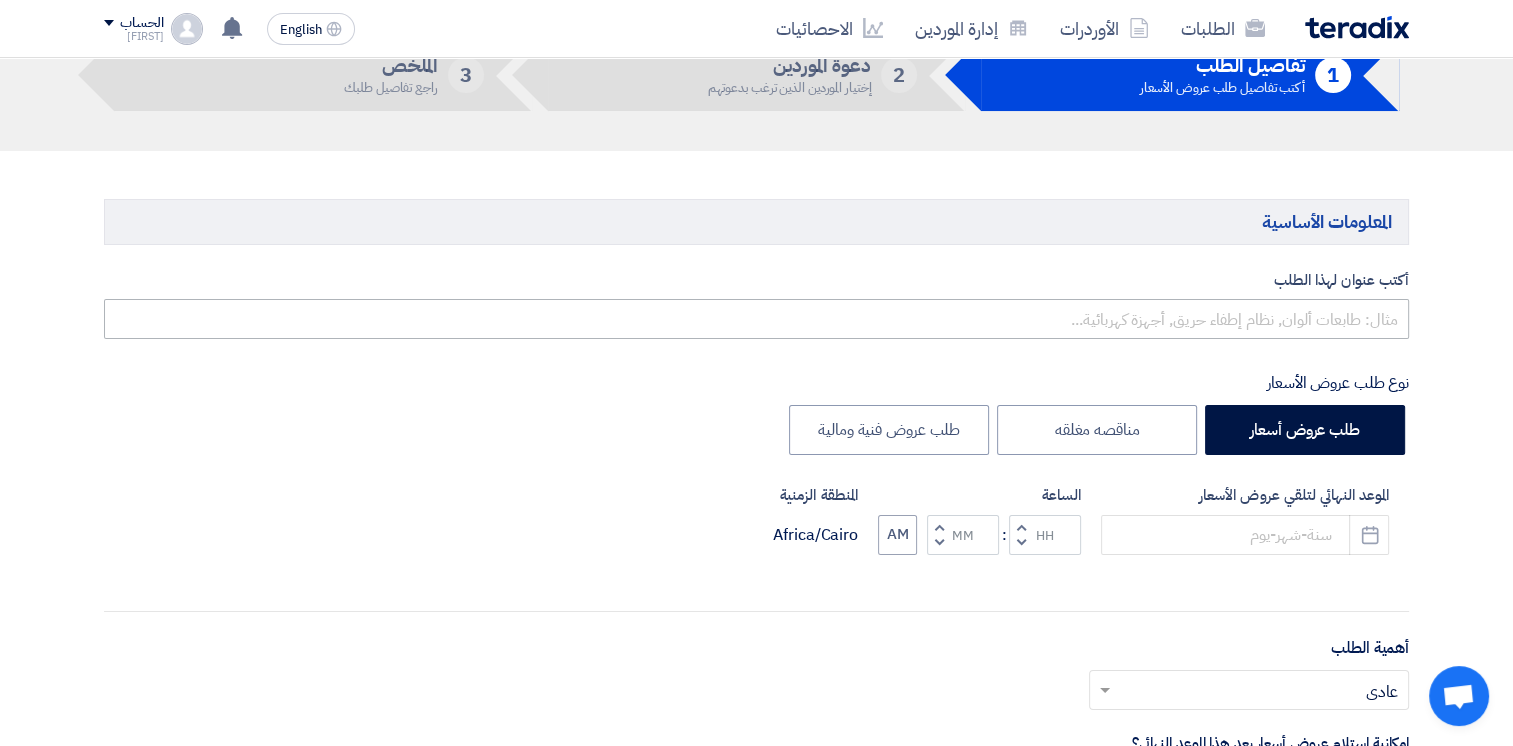 scroll, scrollTop: 132, scrollLeft: 0, axis: vertical 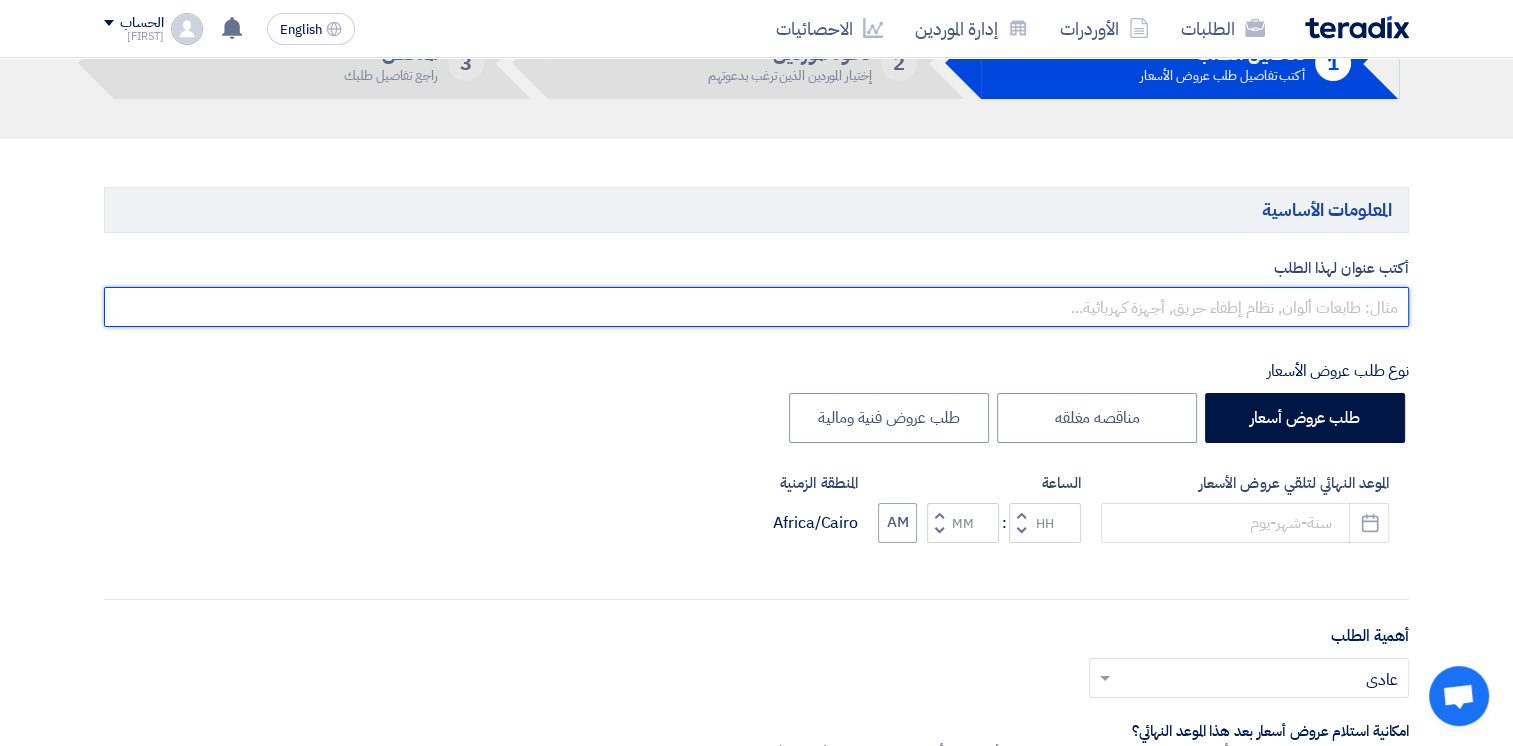 click at bounding box center (756, 307) 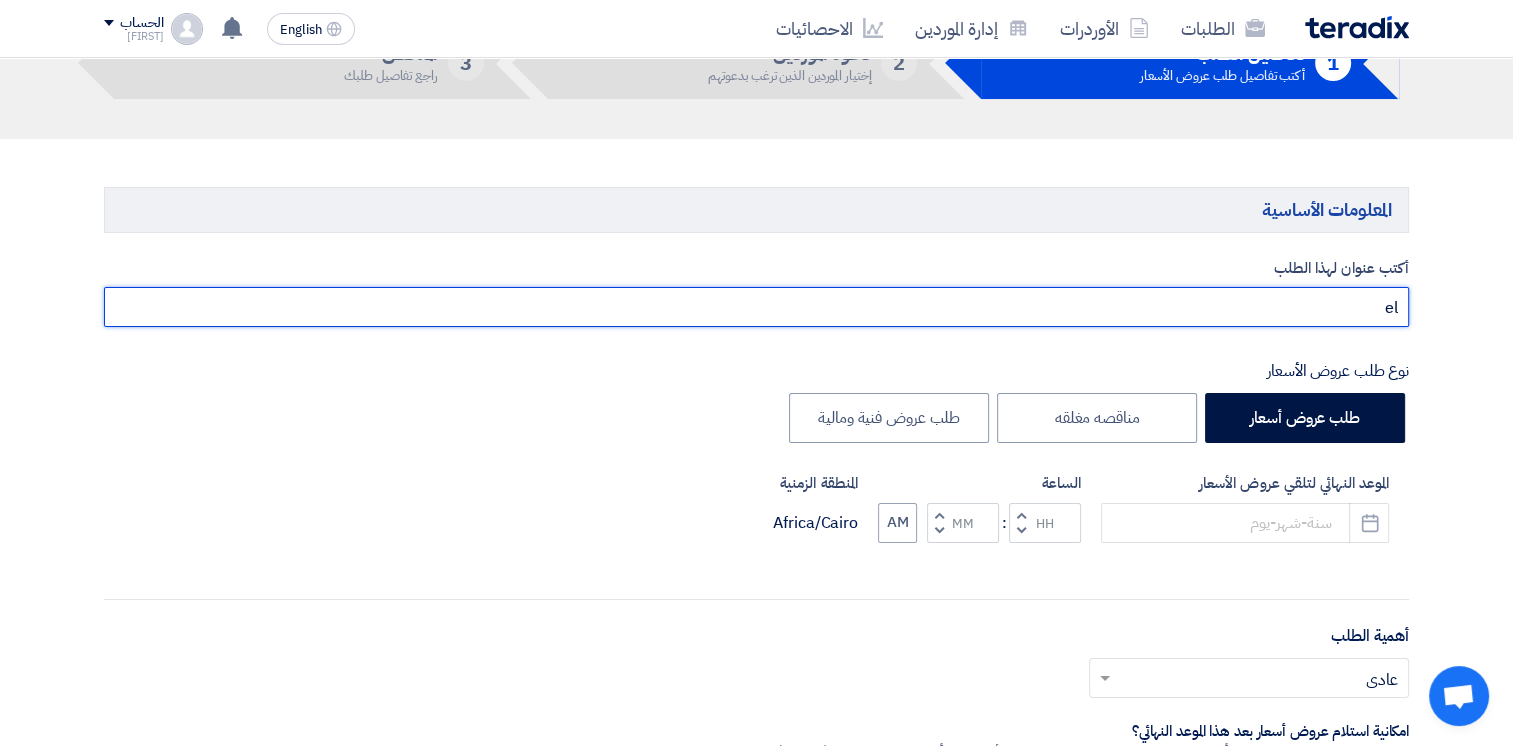 type on "e" 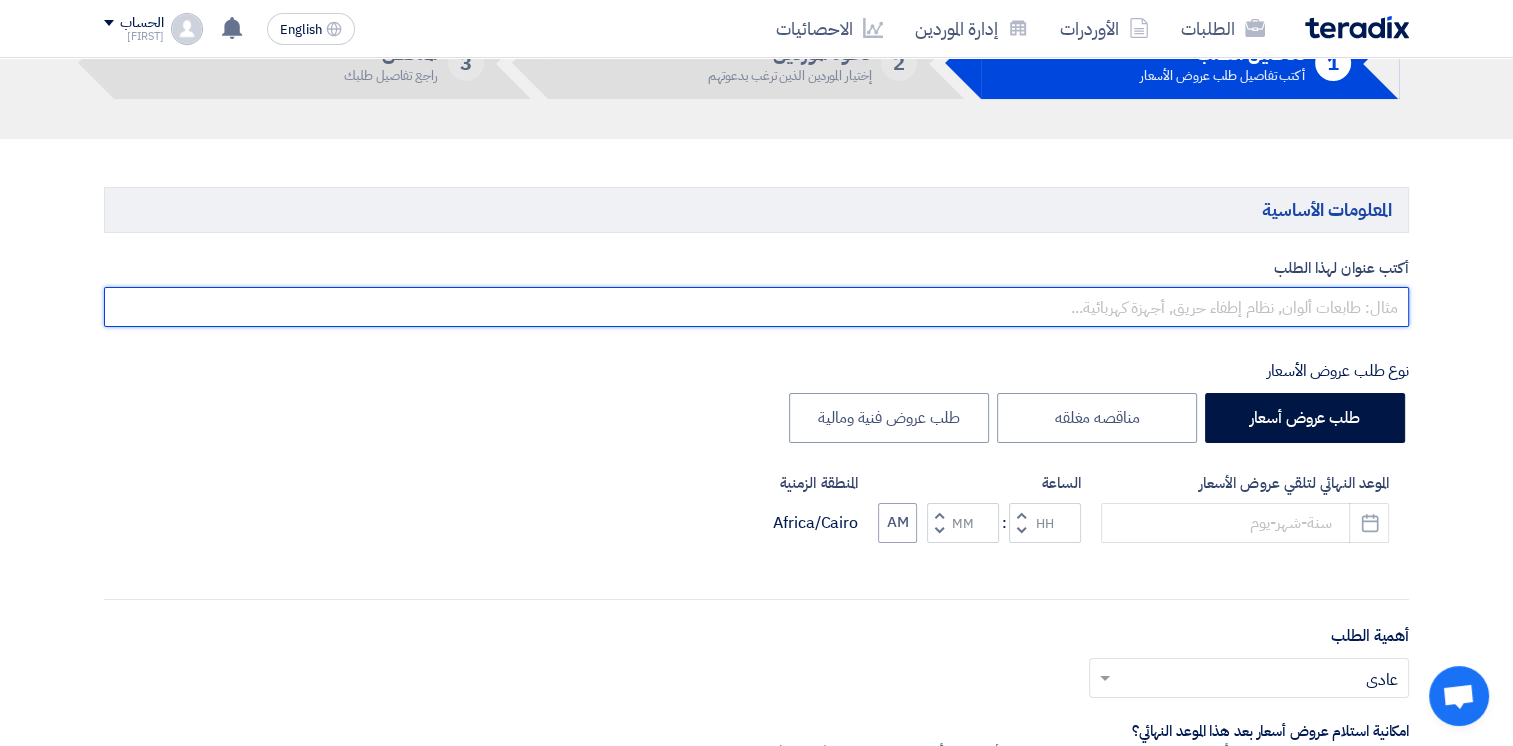 type on "9" 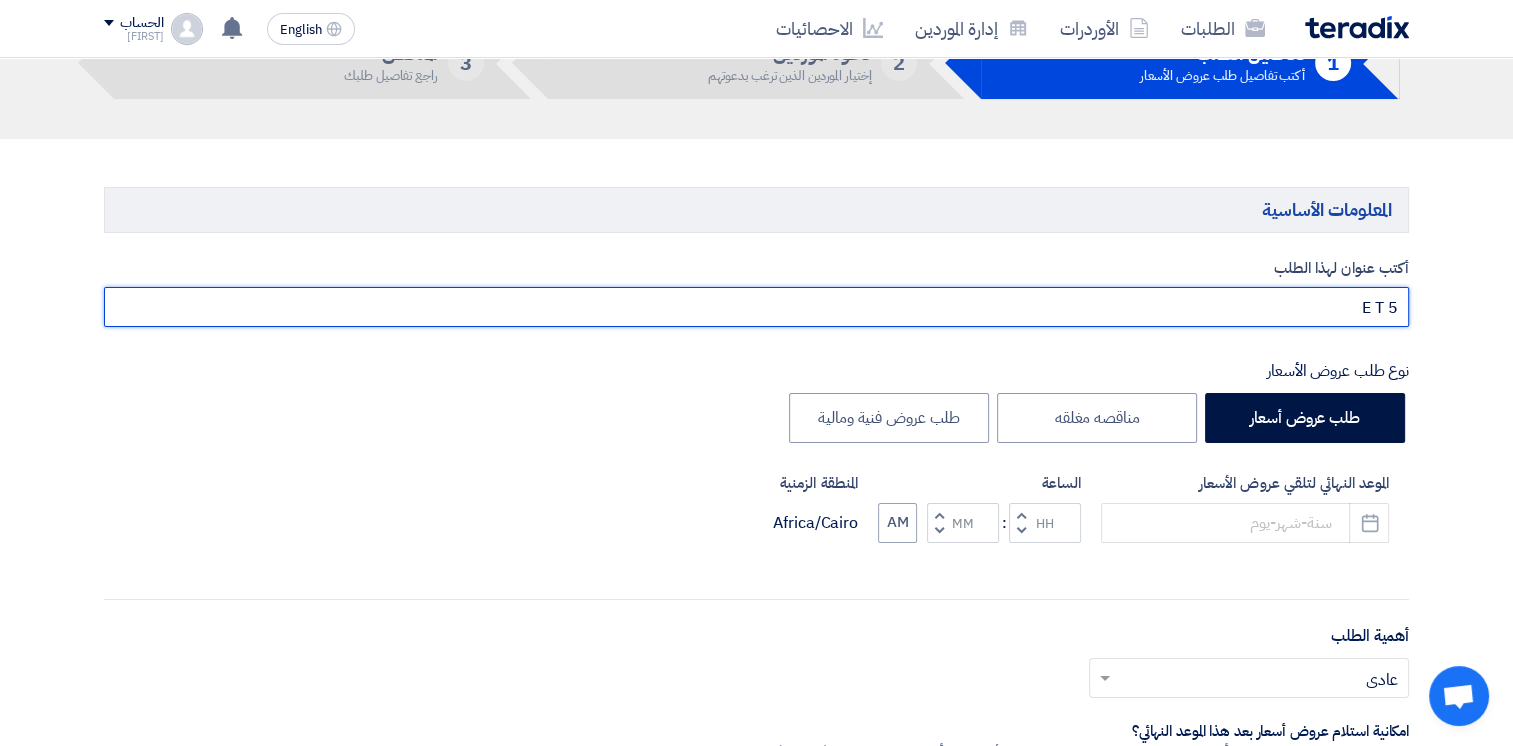 type on "E T 5" 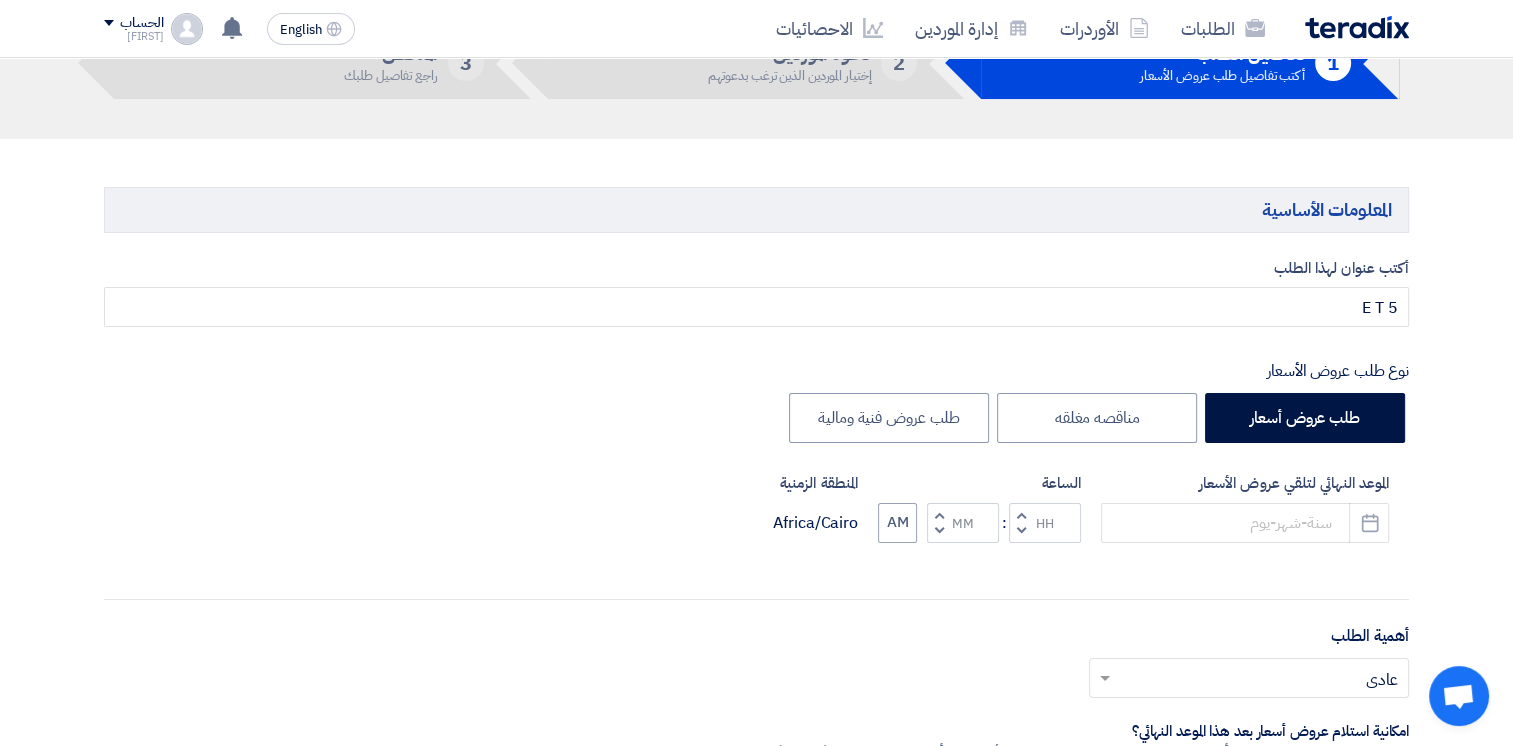 click on "[COMPANY] [NUMBER]" 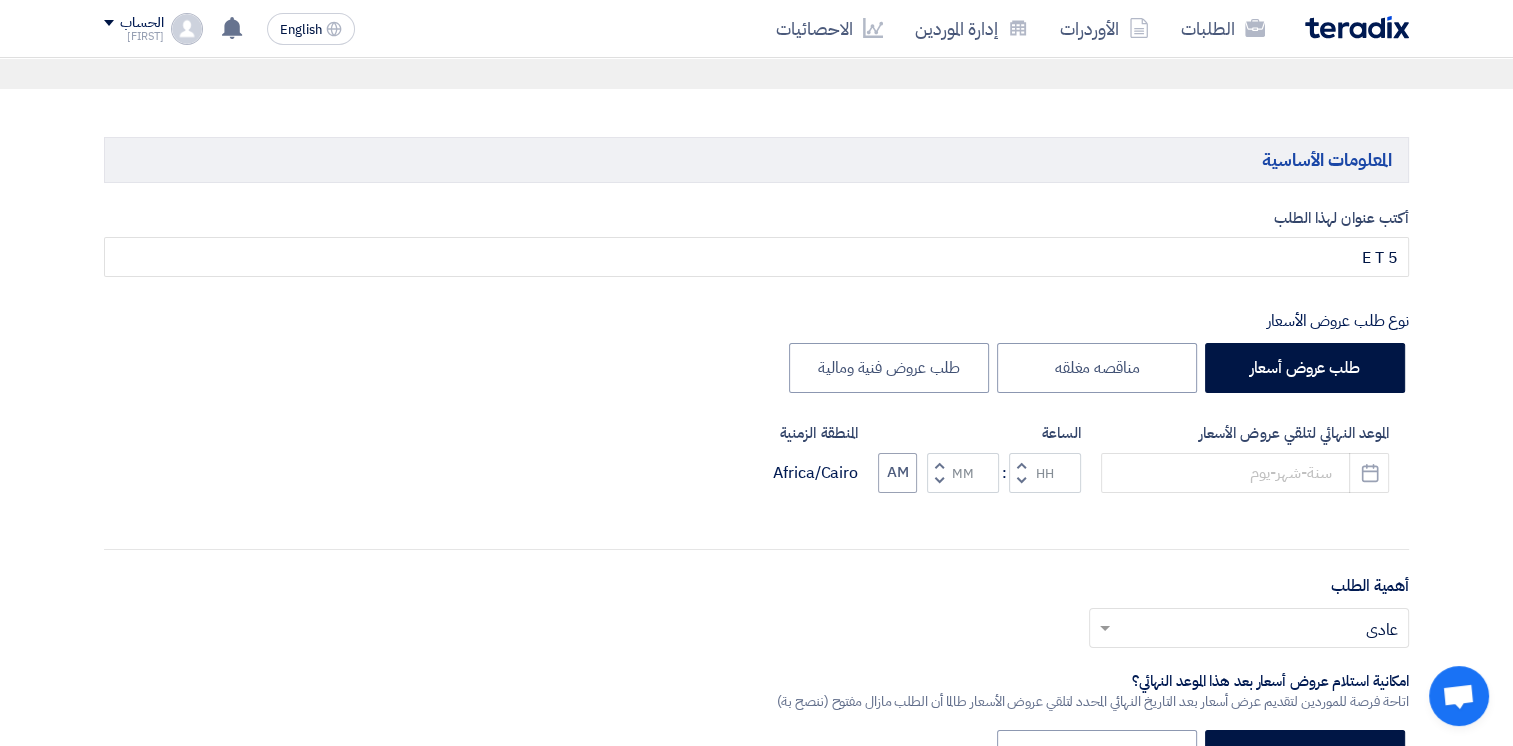 scroll, scrollTop: 184, scrollLeft: 0, axis: vertical 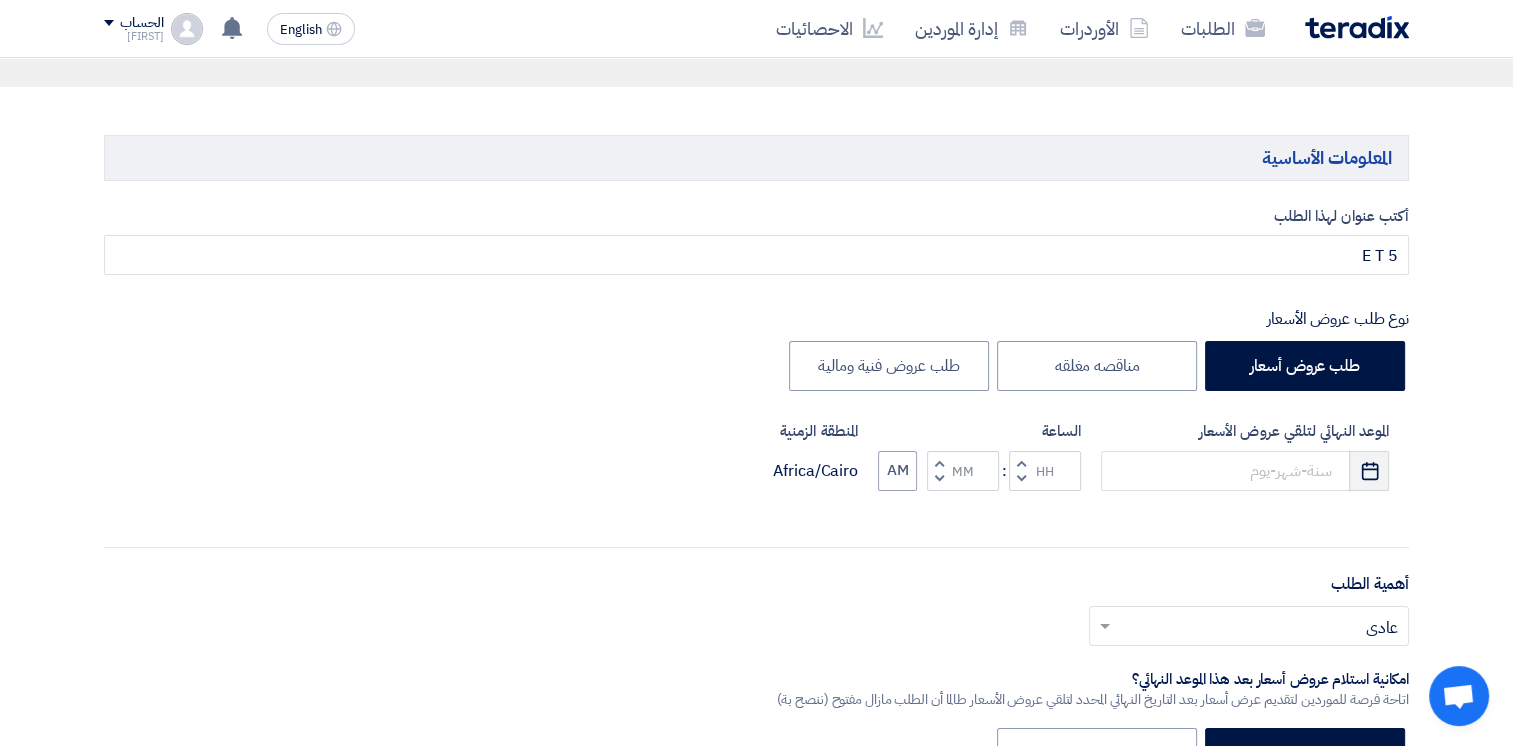 click on "Pick a date" 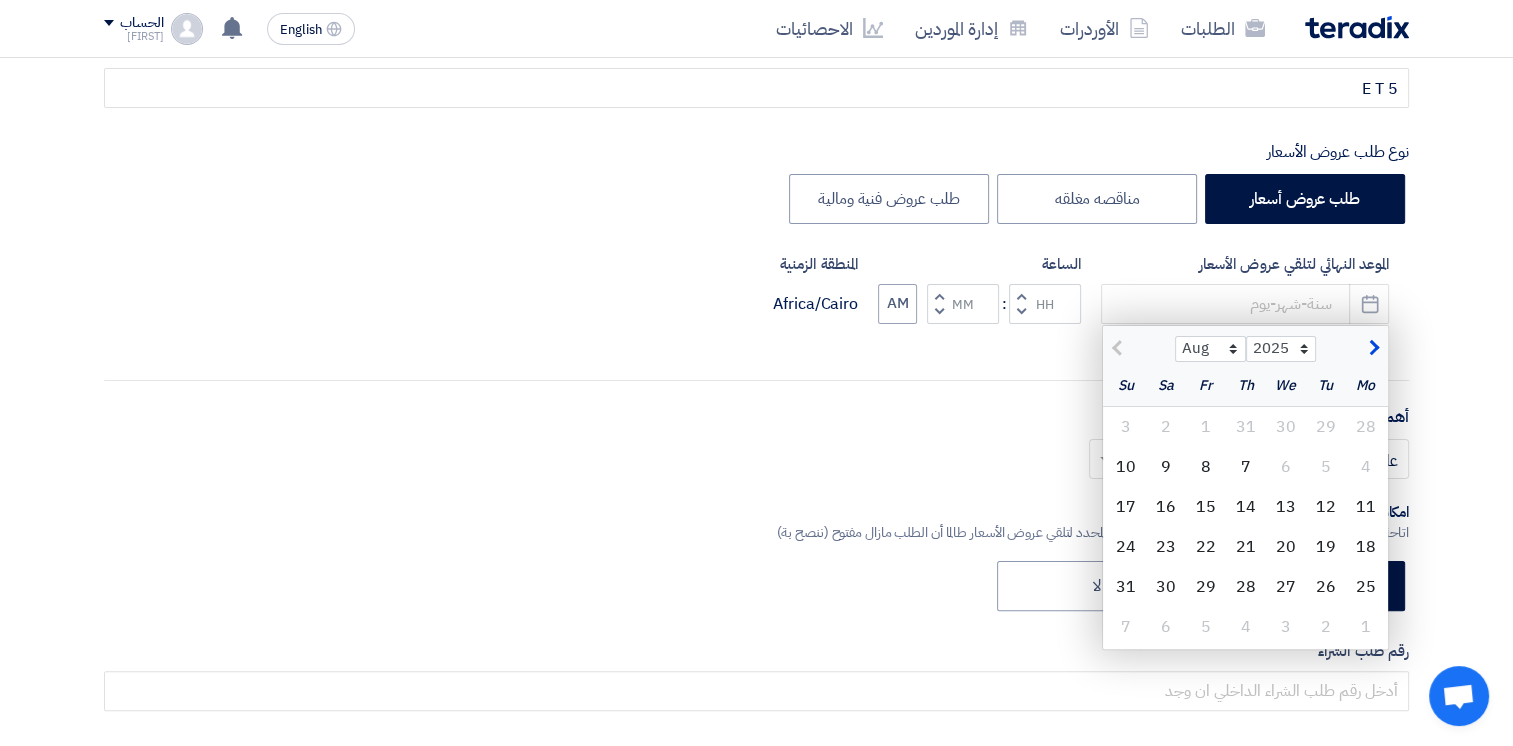 scroll, scrollTop: 360, scrollLeft: 0, axis: vertical 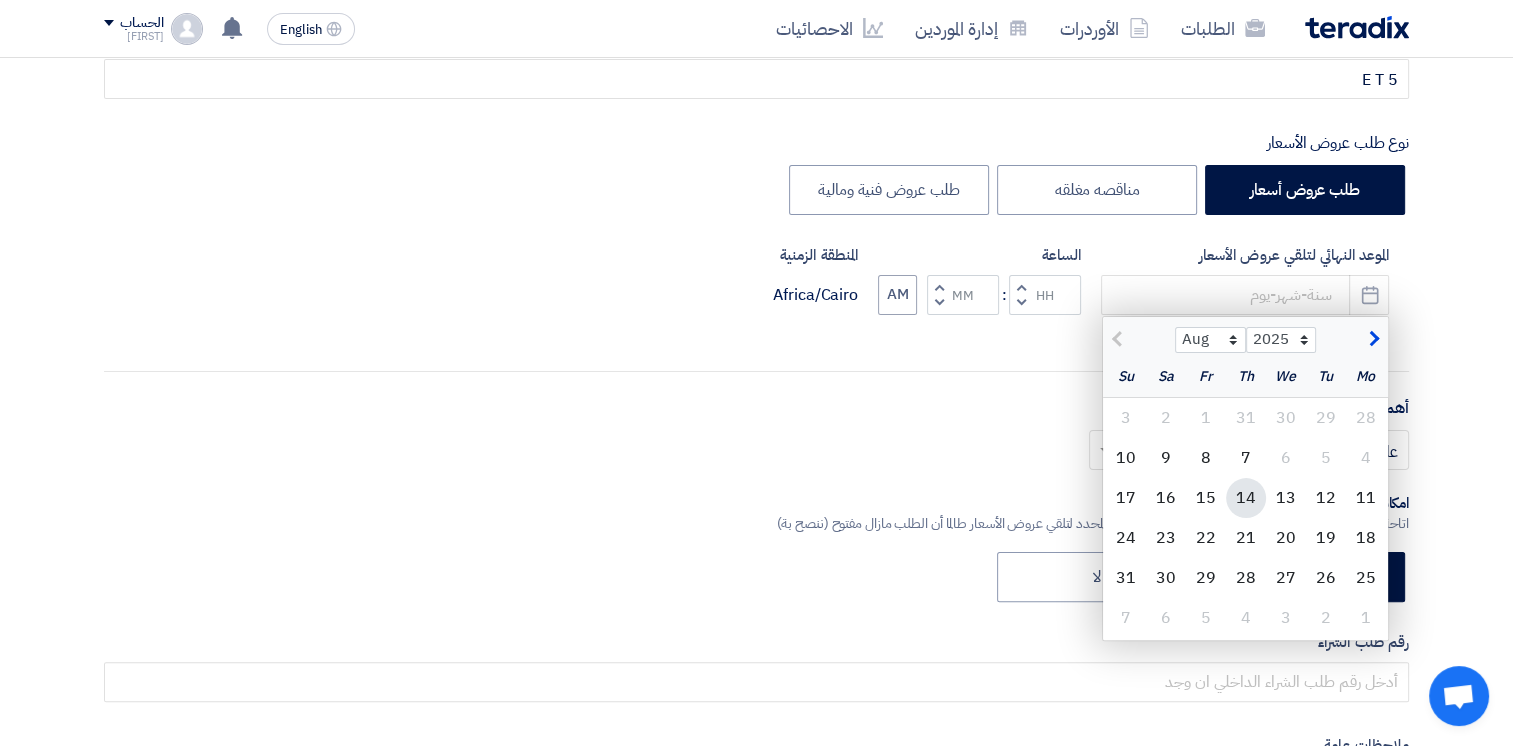 click on "14" 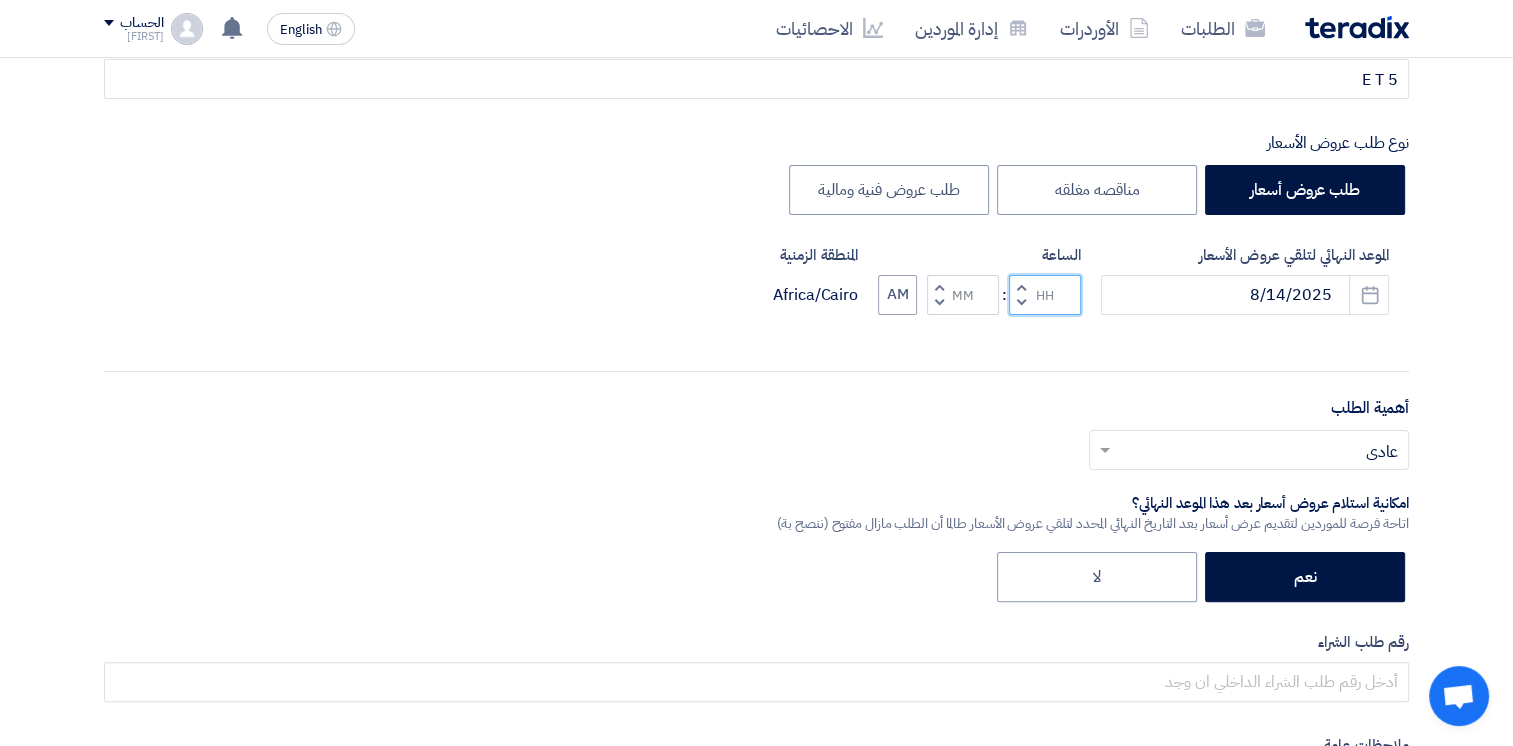click 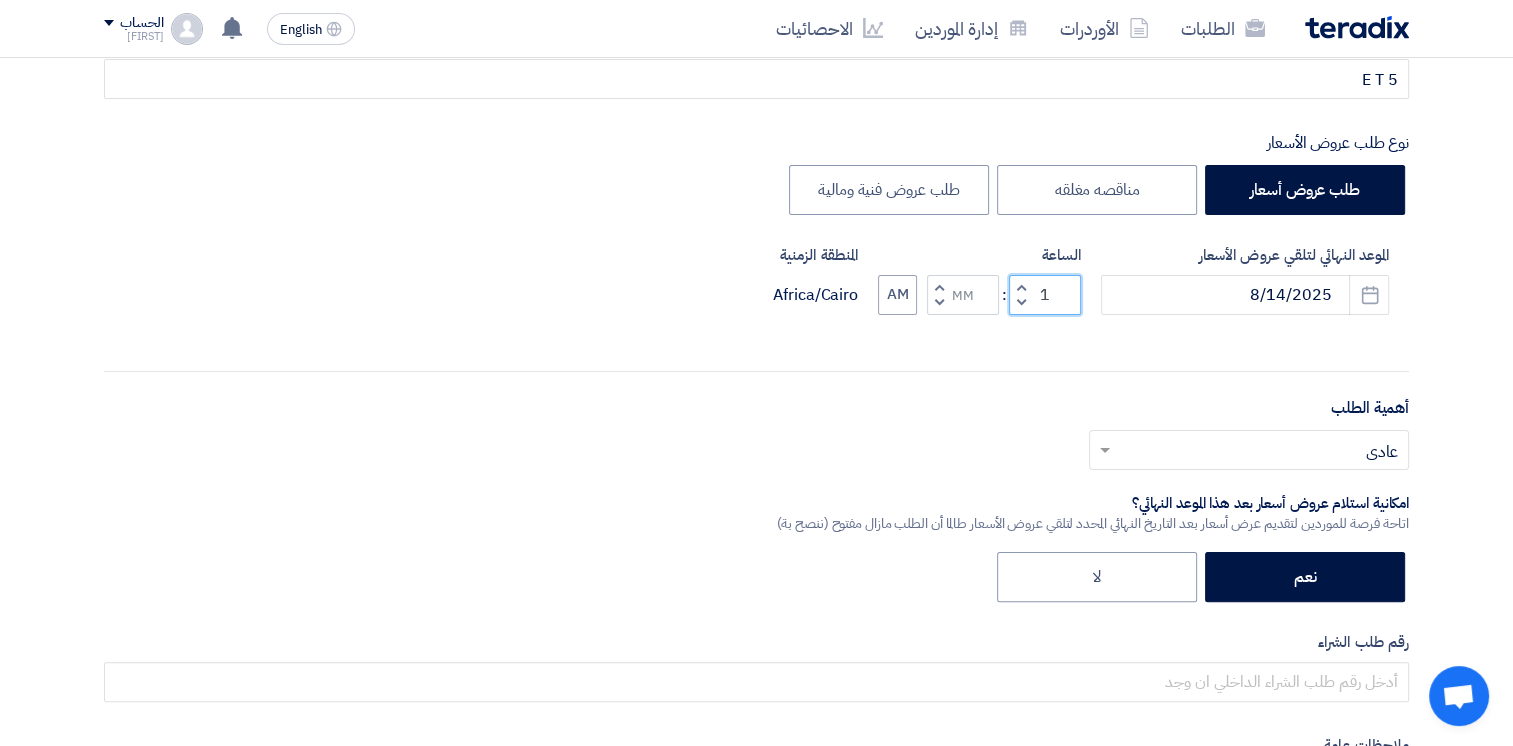type on "01" 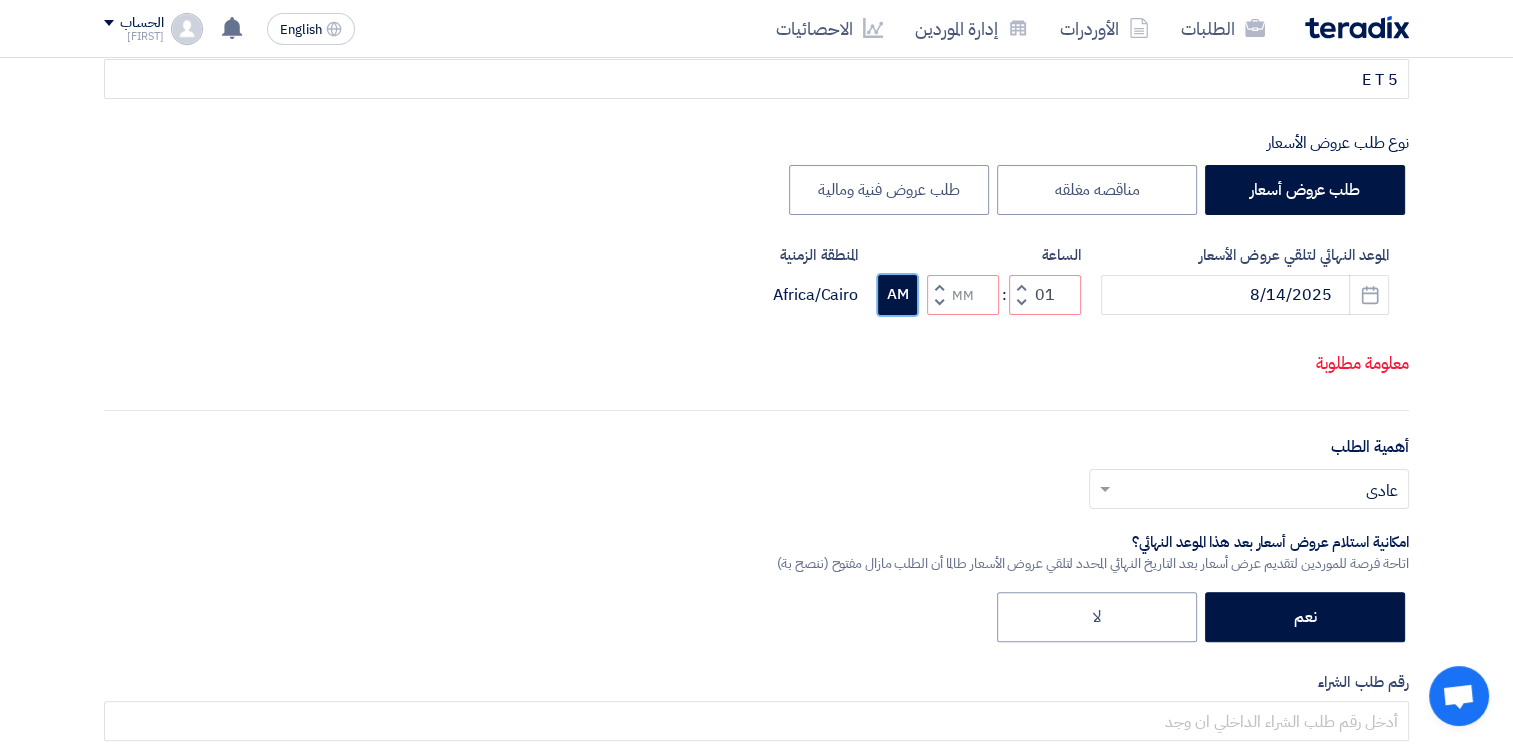click on "AM" 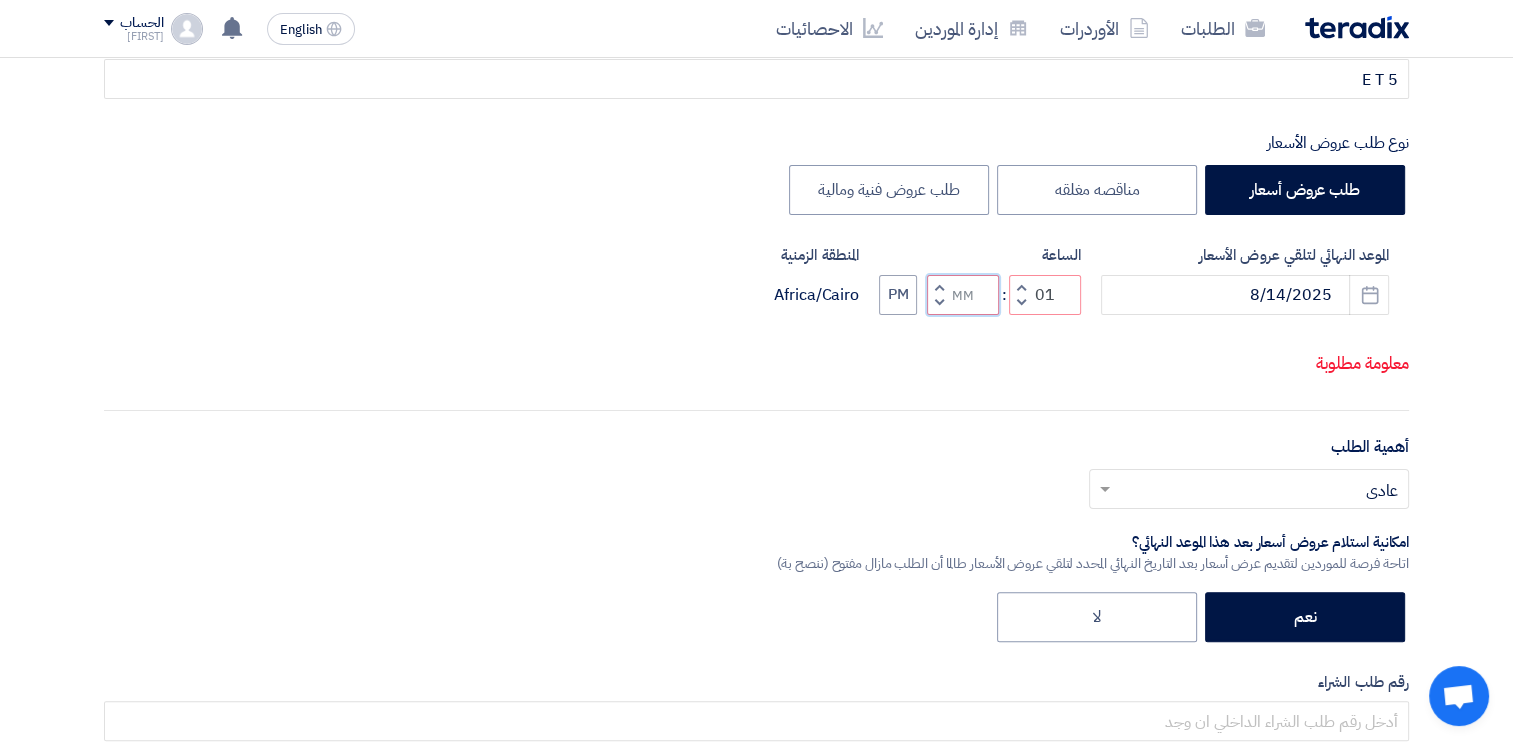 click 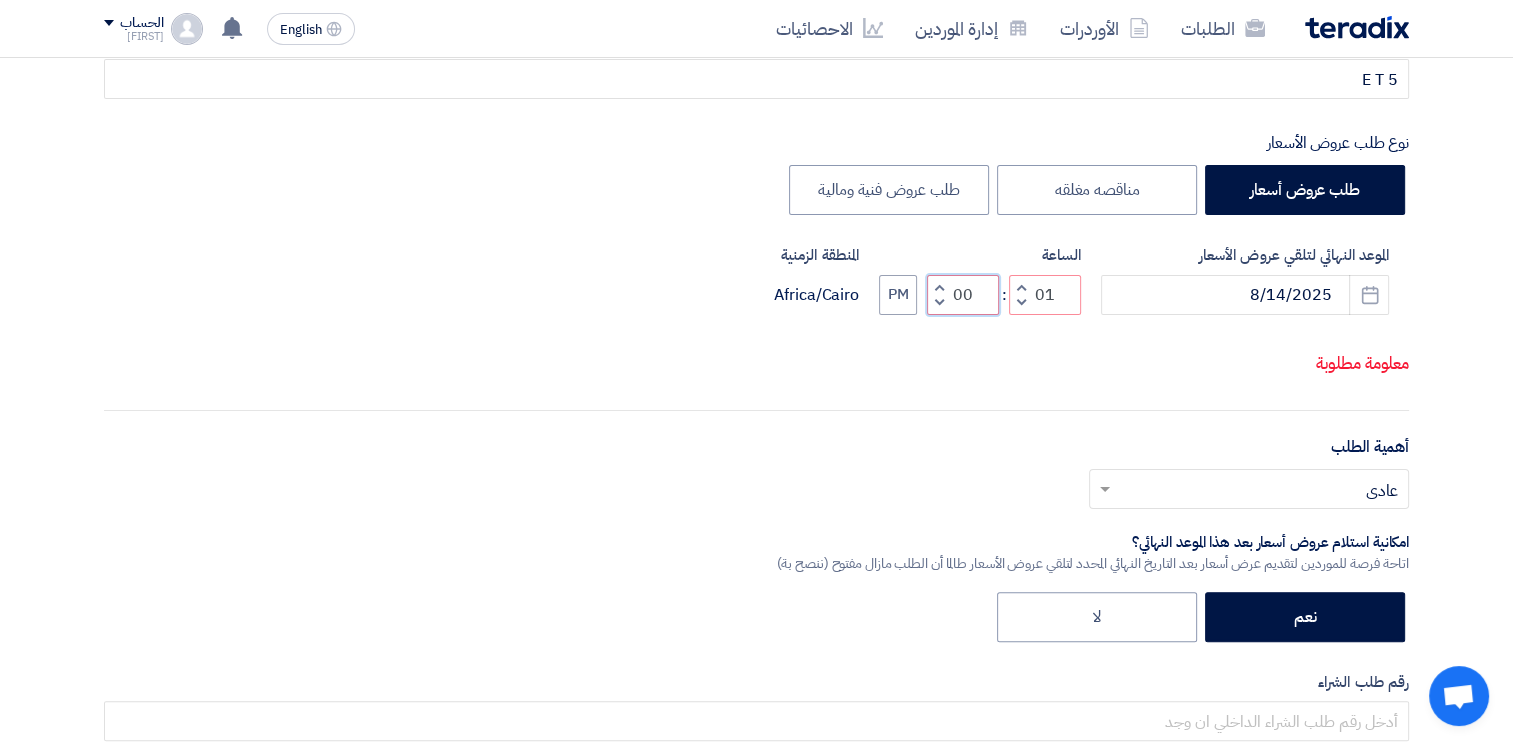 type on "00" 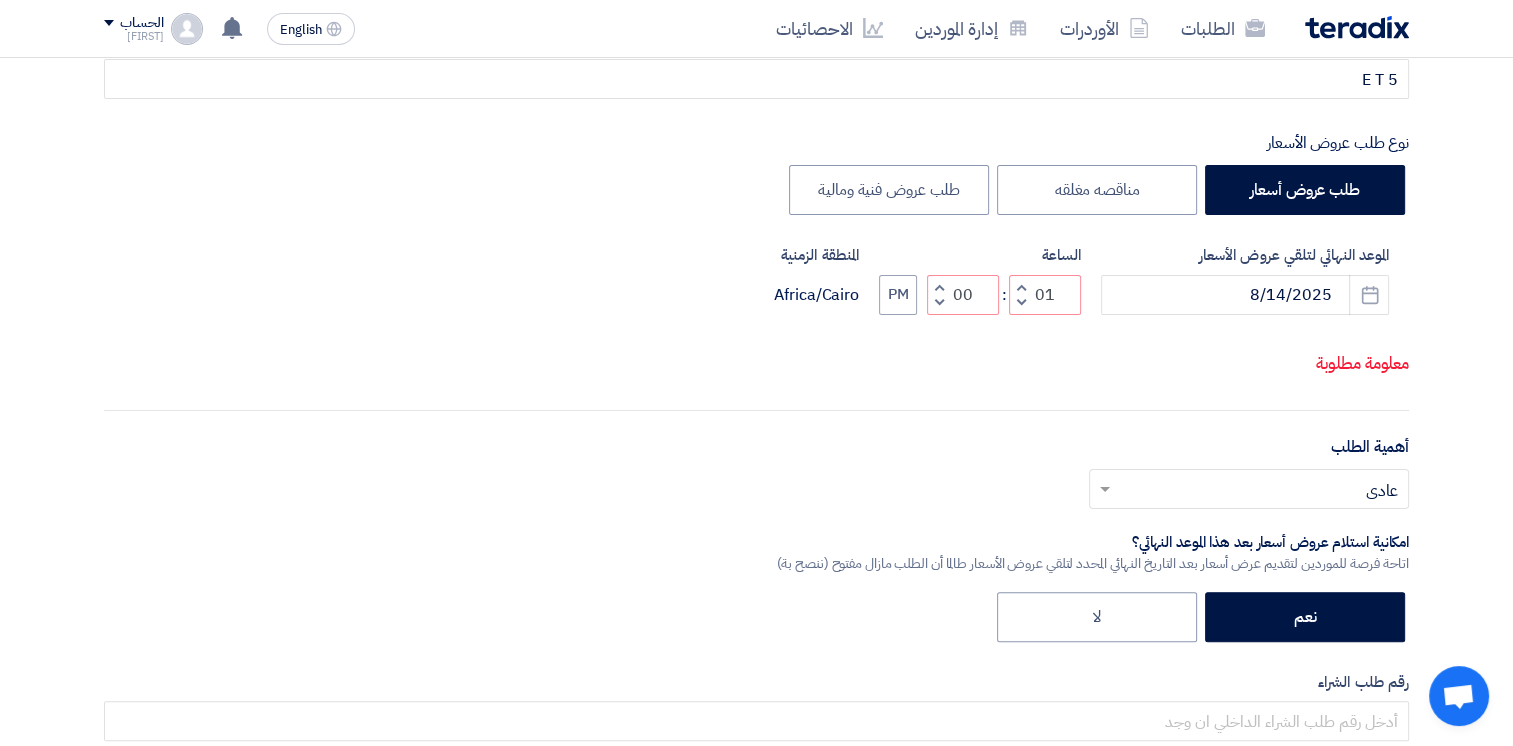 click on "[DATE]" 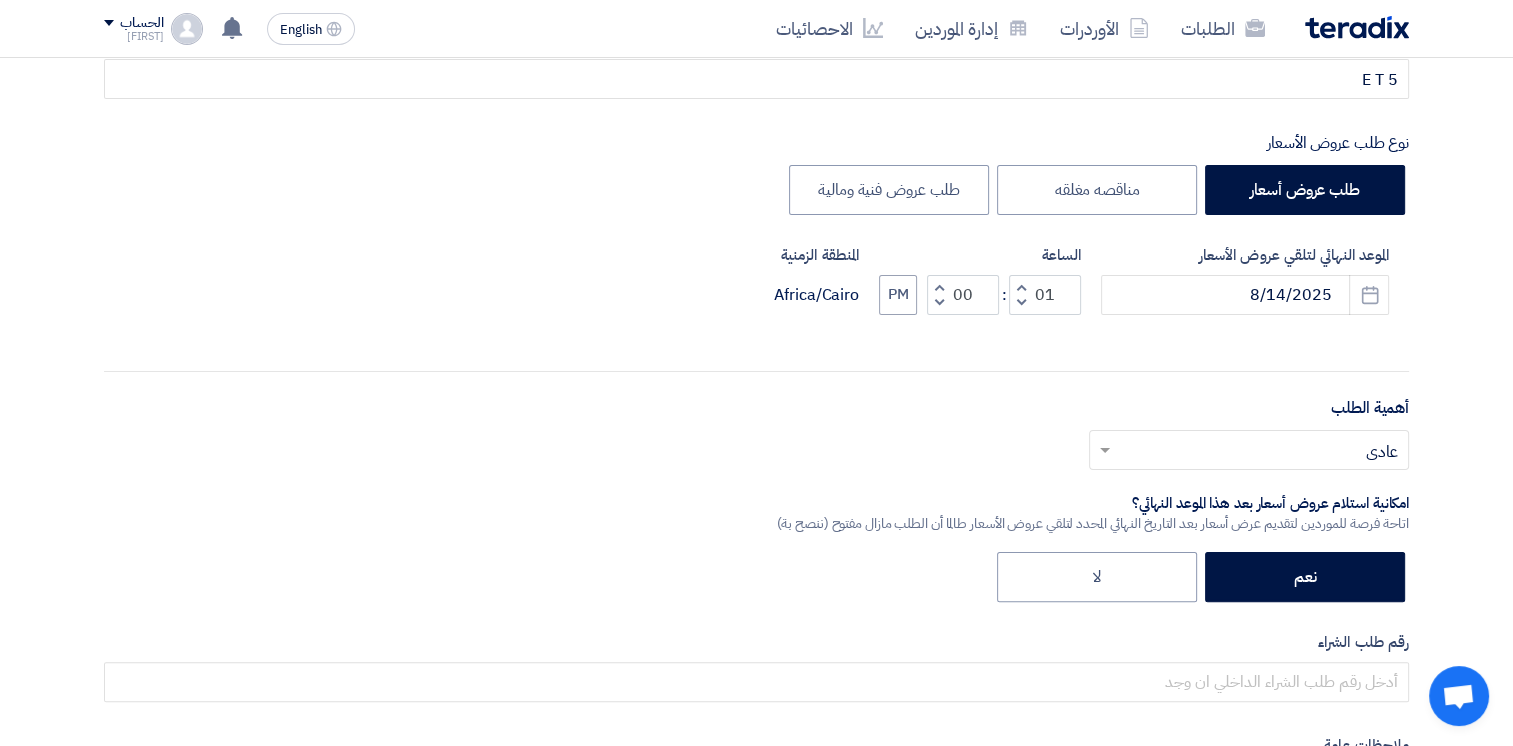click 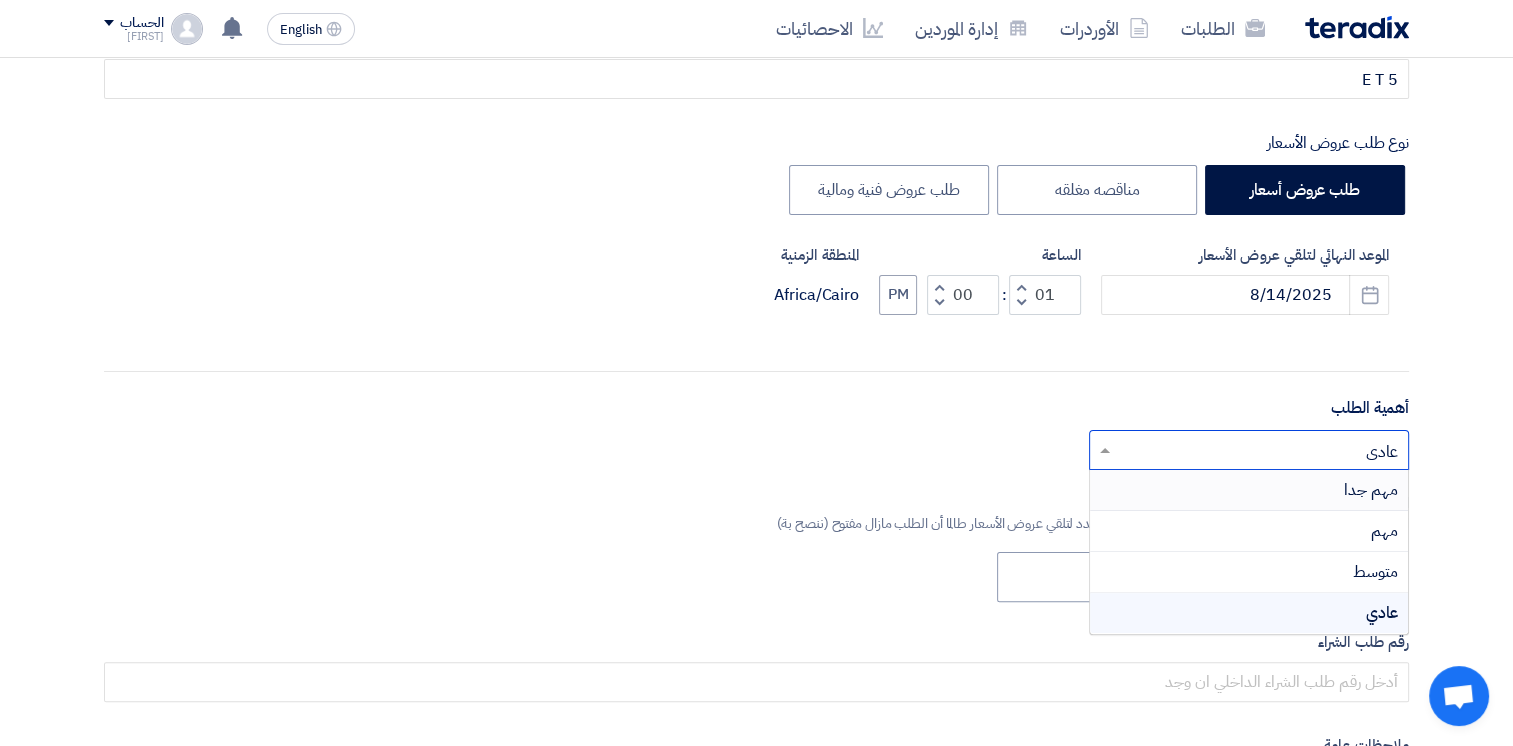 click on "مهم جدا" at bounding box center (1249, 490) 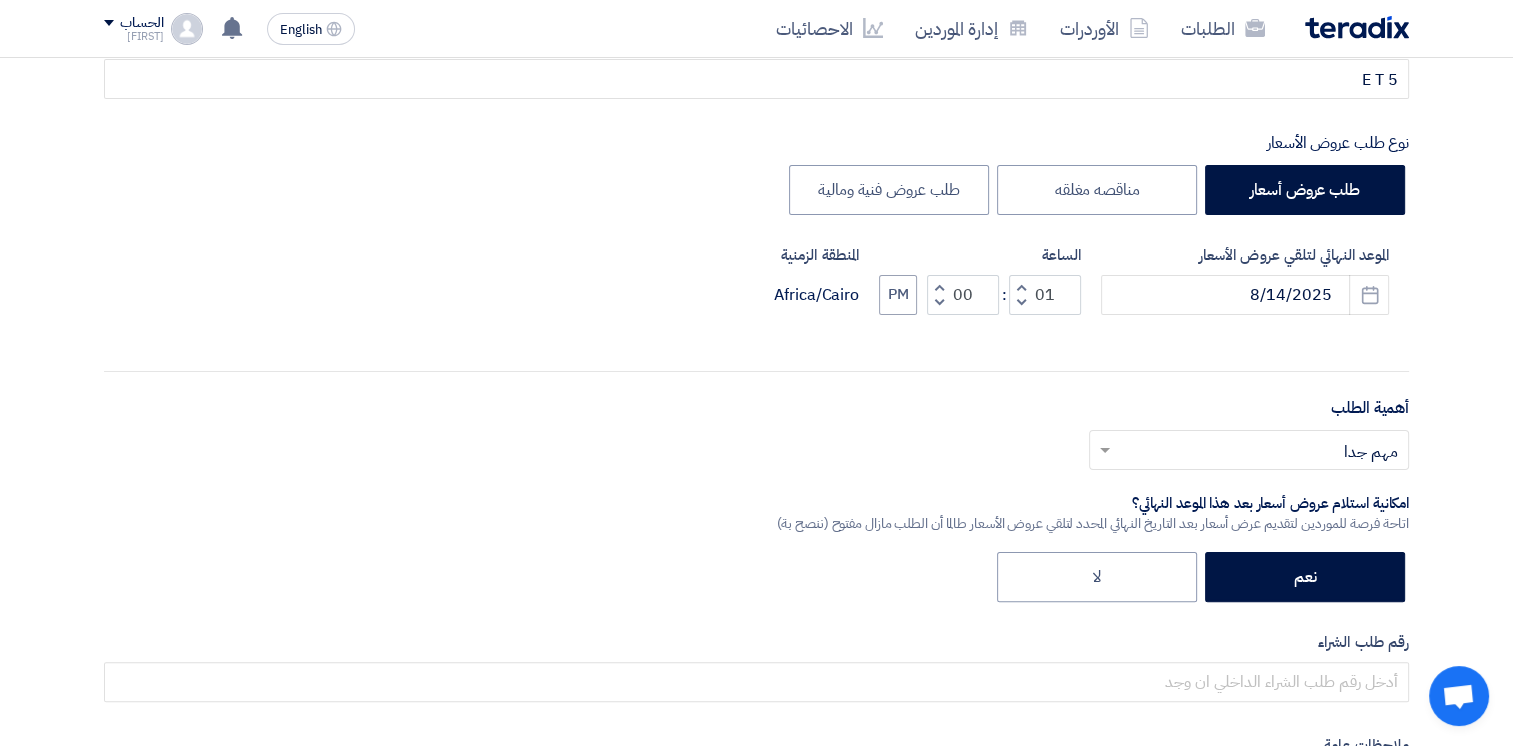 scroll, scrollTop: 490, scrollLeft: 0, axis: vertical 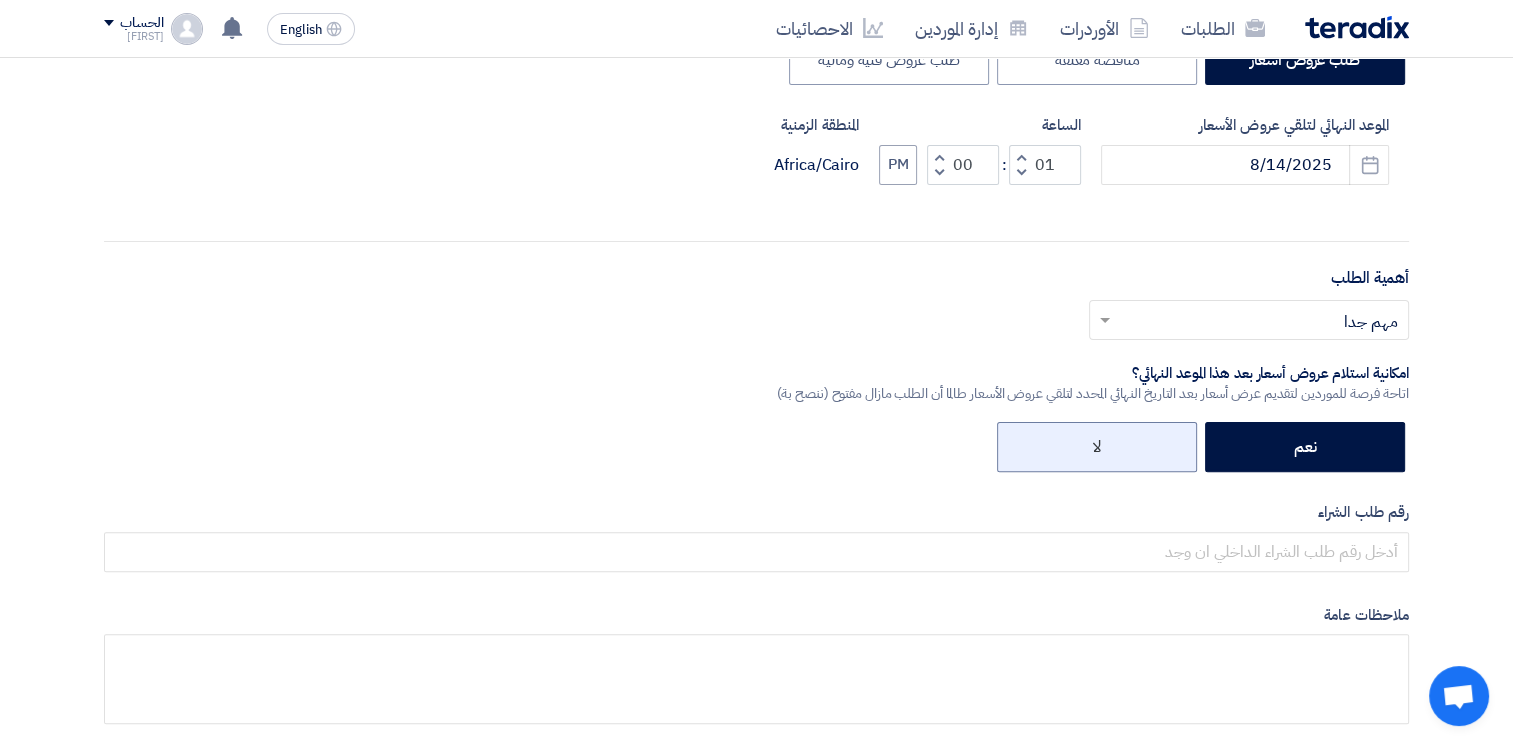 click on "لا" 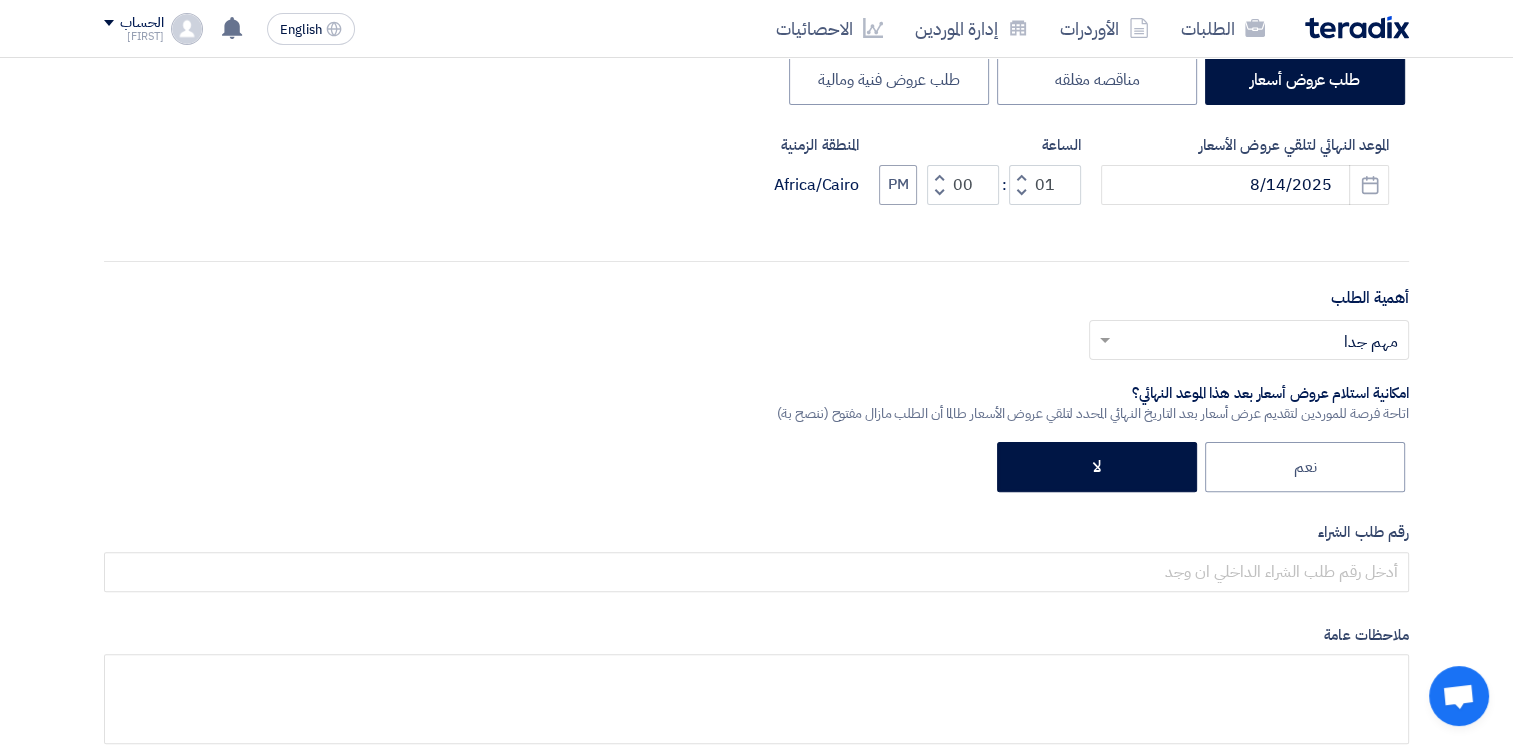 scroll, scrollTop: 471, scrollLeft: 0, axis: vertical 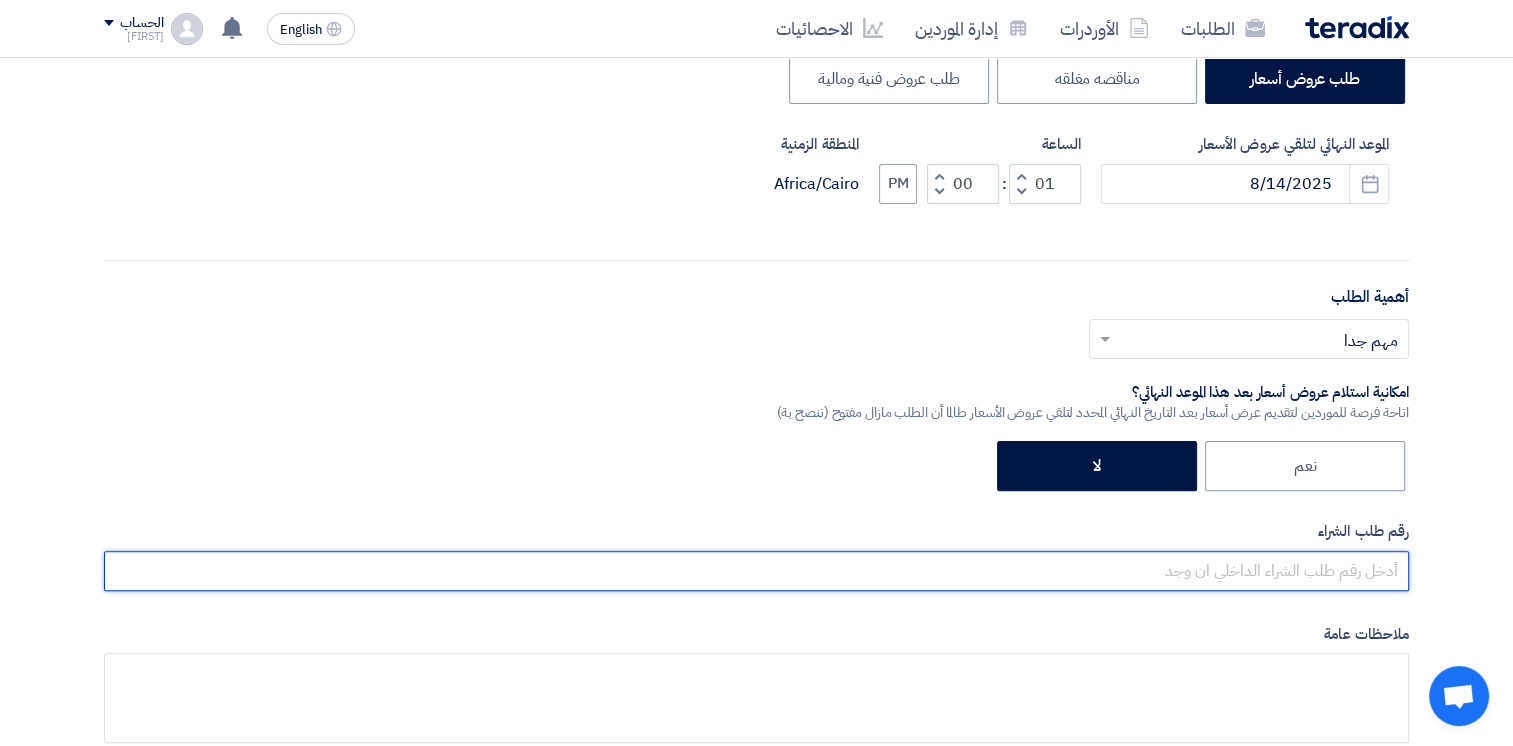 click at bounding box center (756, 571) 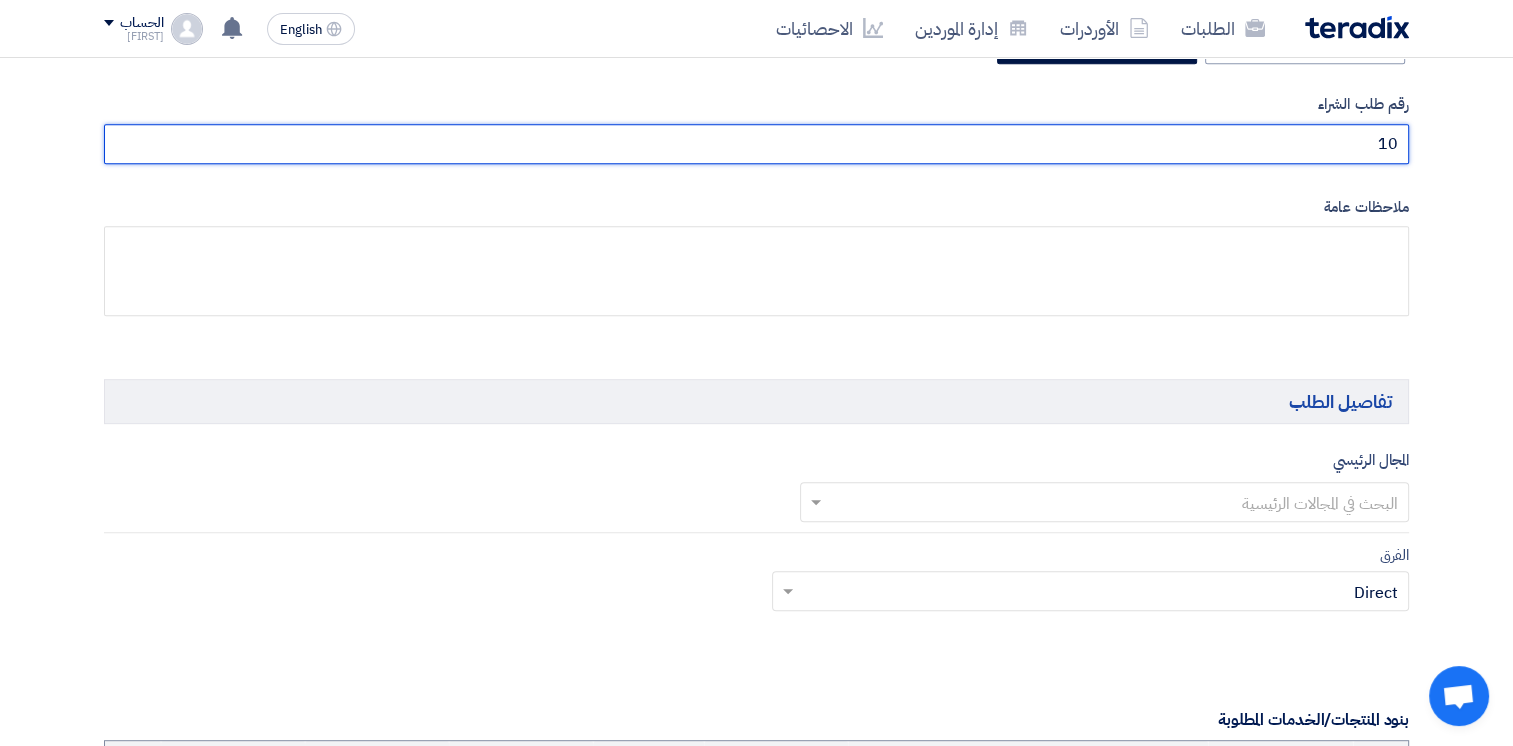 scroll, scrollTop: 899, scrollLeft: 0, axis: vertical 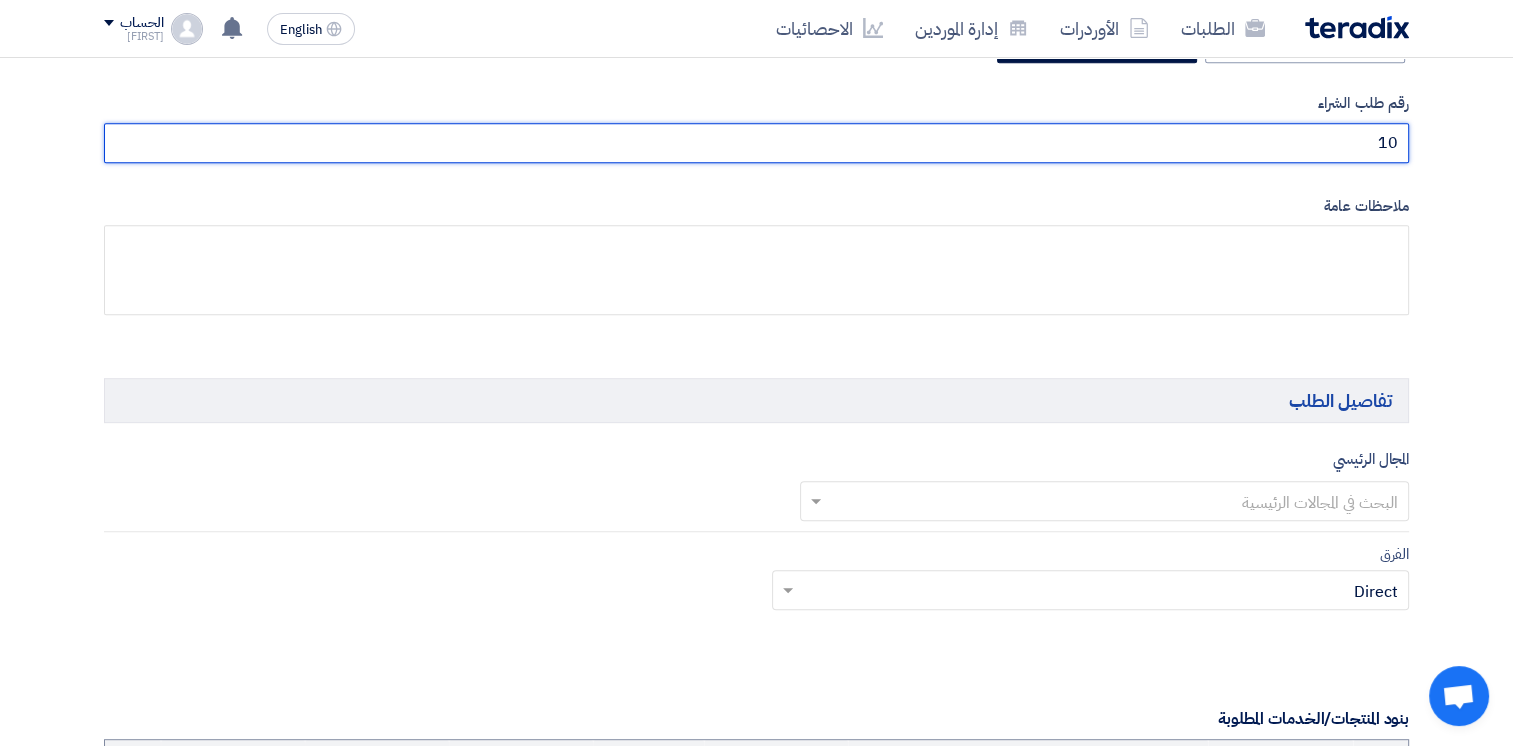 type on "10" 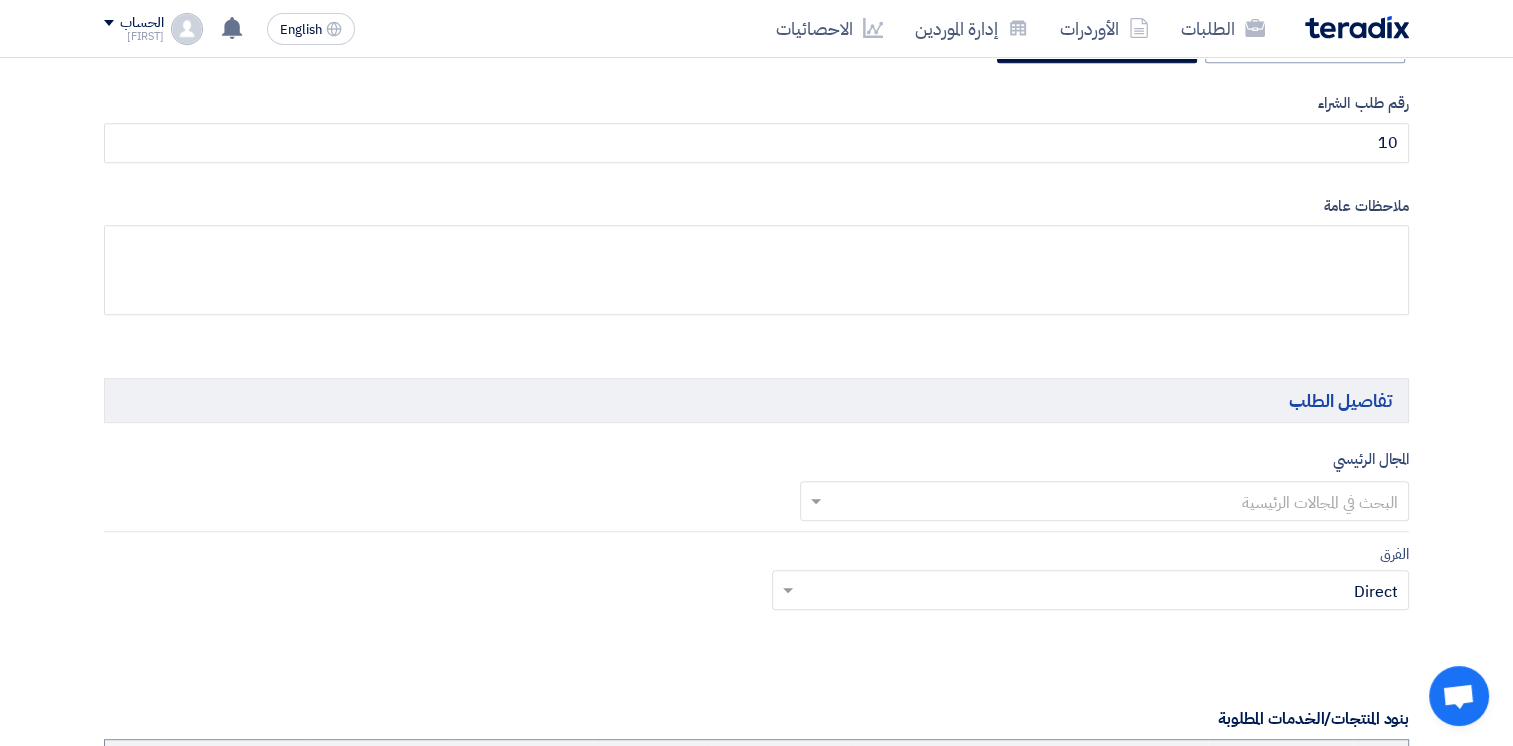click at bounding box center (1116, 502) 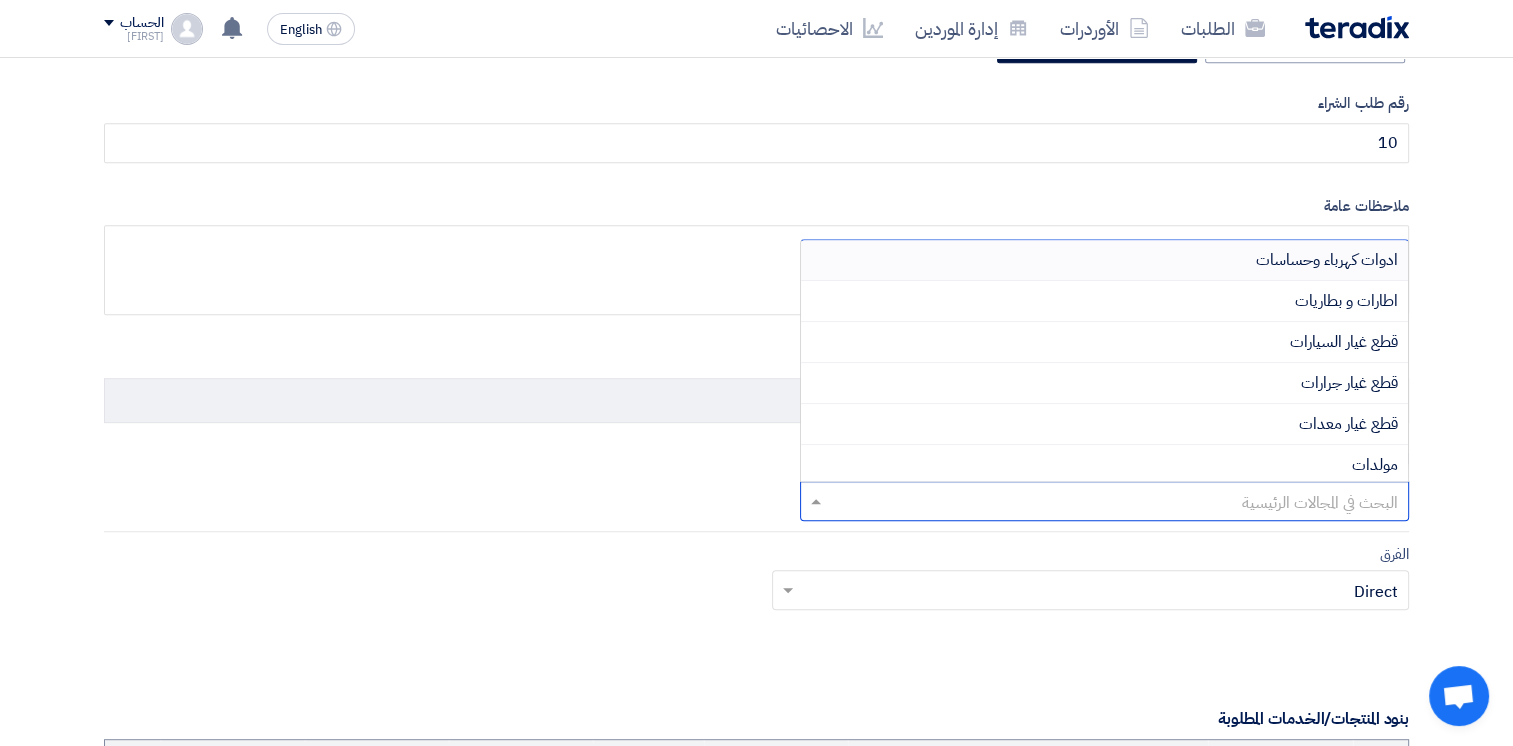 click on "ادوات كهرباء وحساسات" at bounding box center [1327, 260] 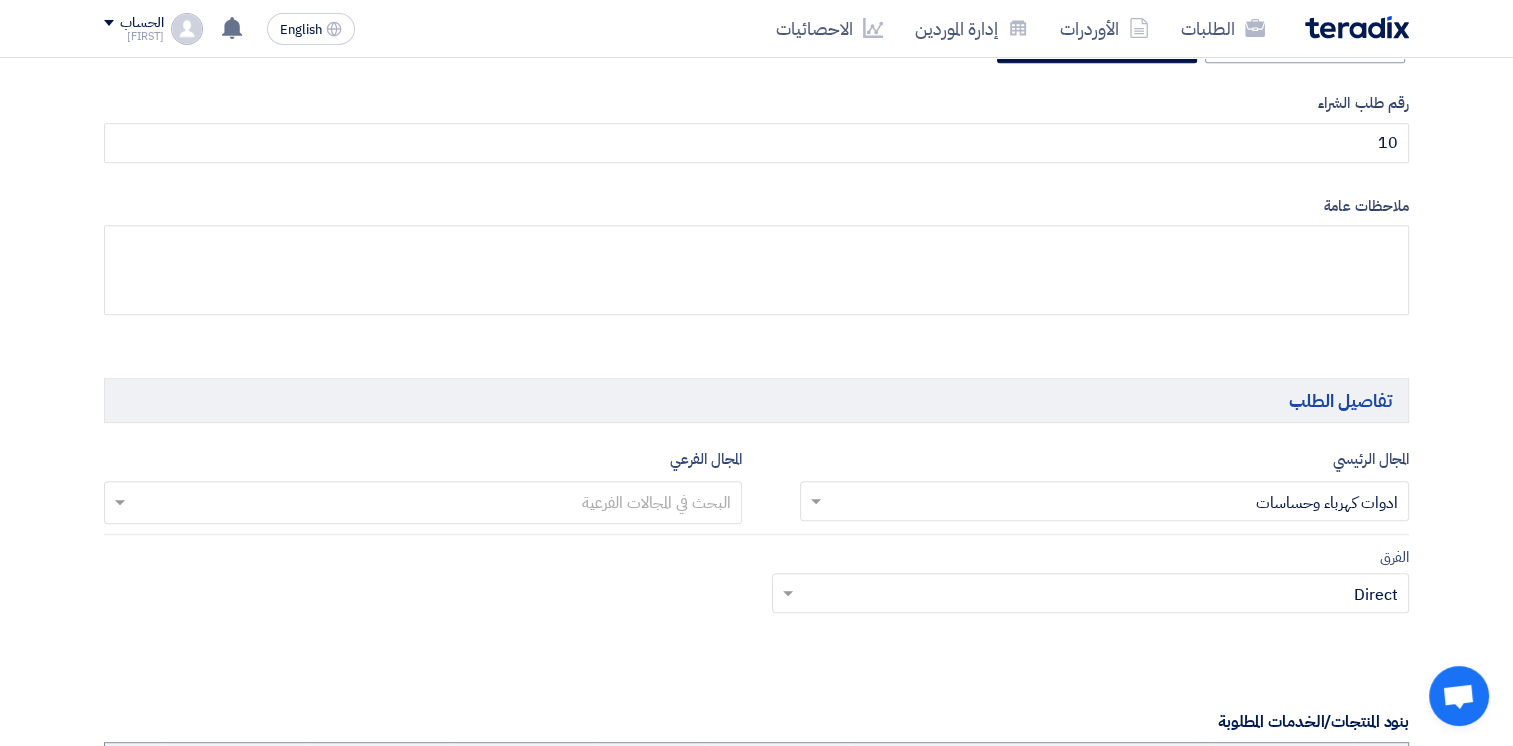 click at bounding box center [422, 504] 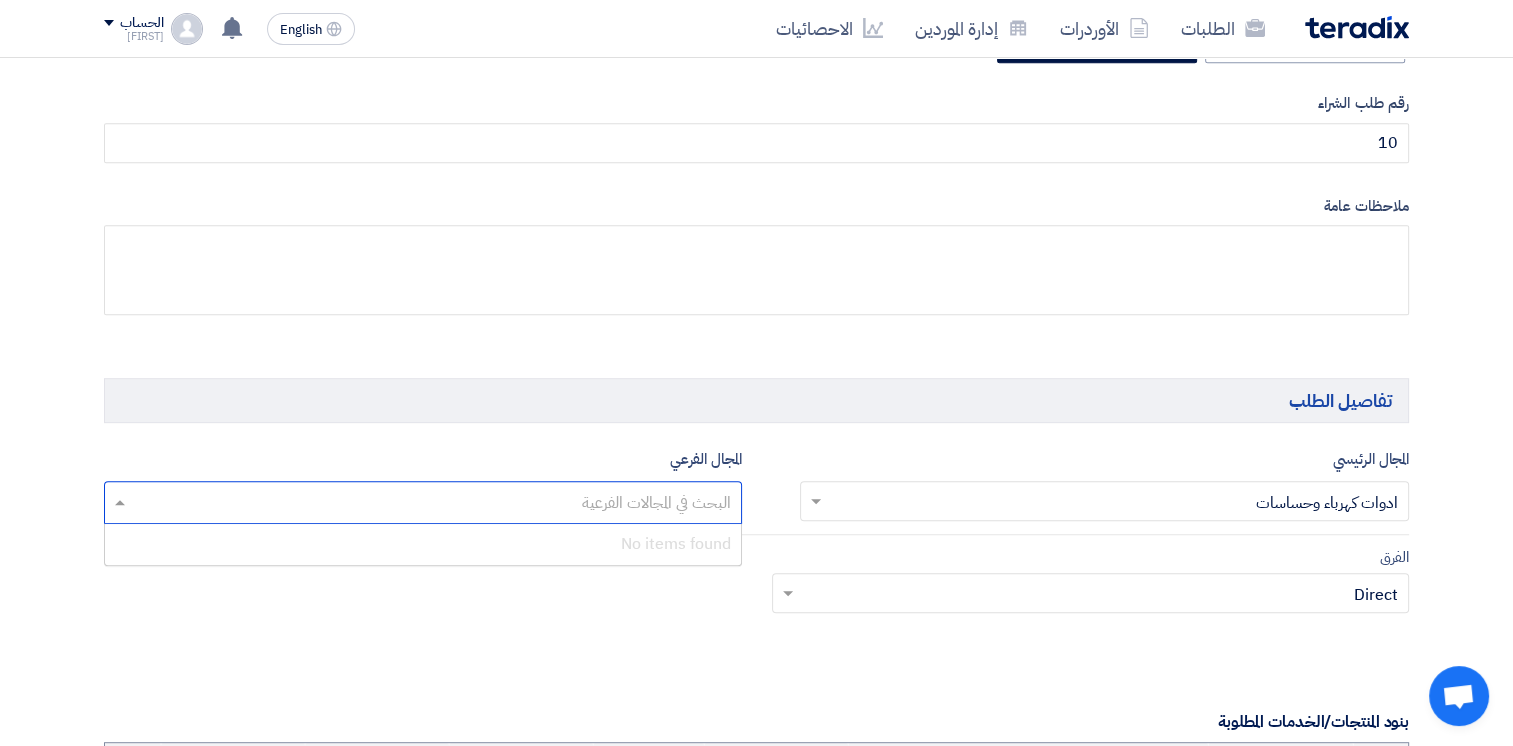 click on "No items found" at bounding box center (423, 544) 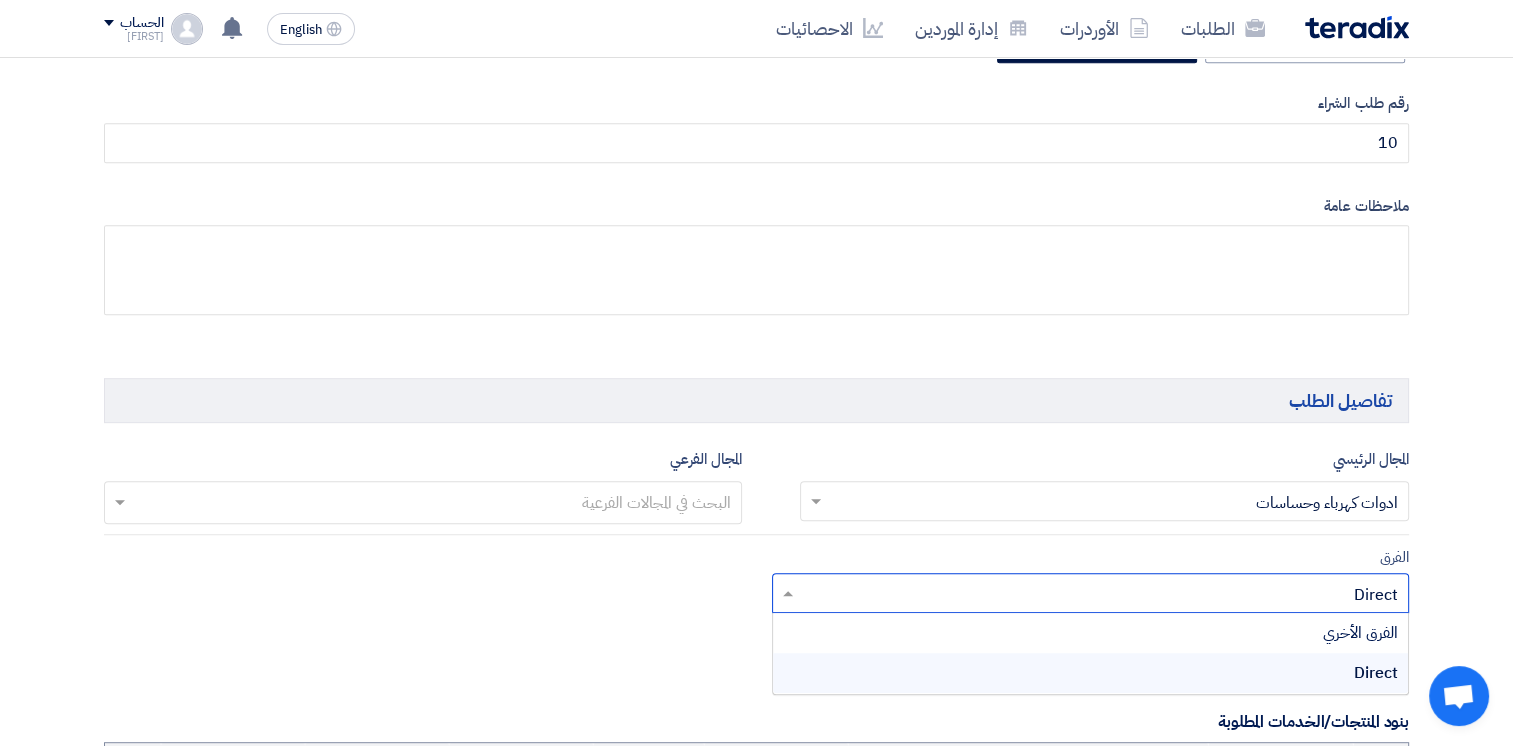 click on "الفرق الأخري" at bounding box center [1091, 633] 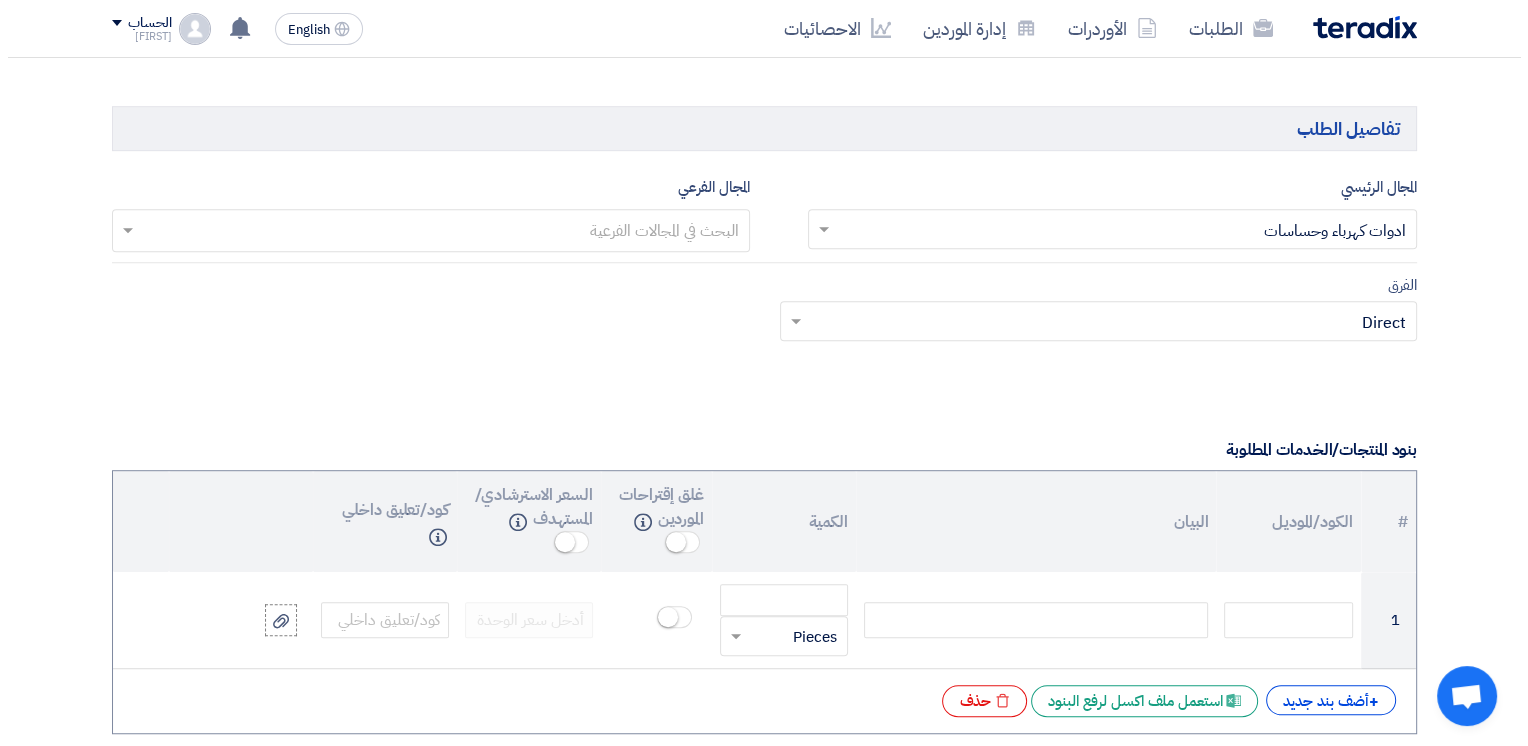 scroll, scrollTop: 1314, scrollLeft: 0, axis: vertical 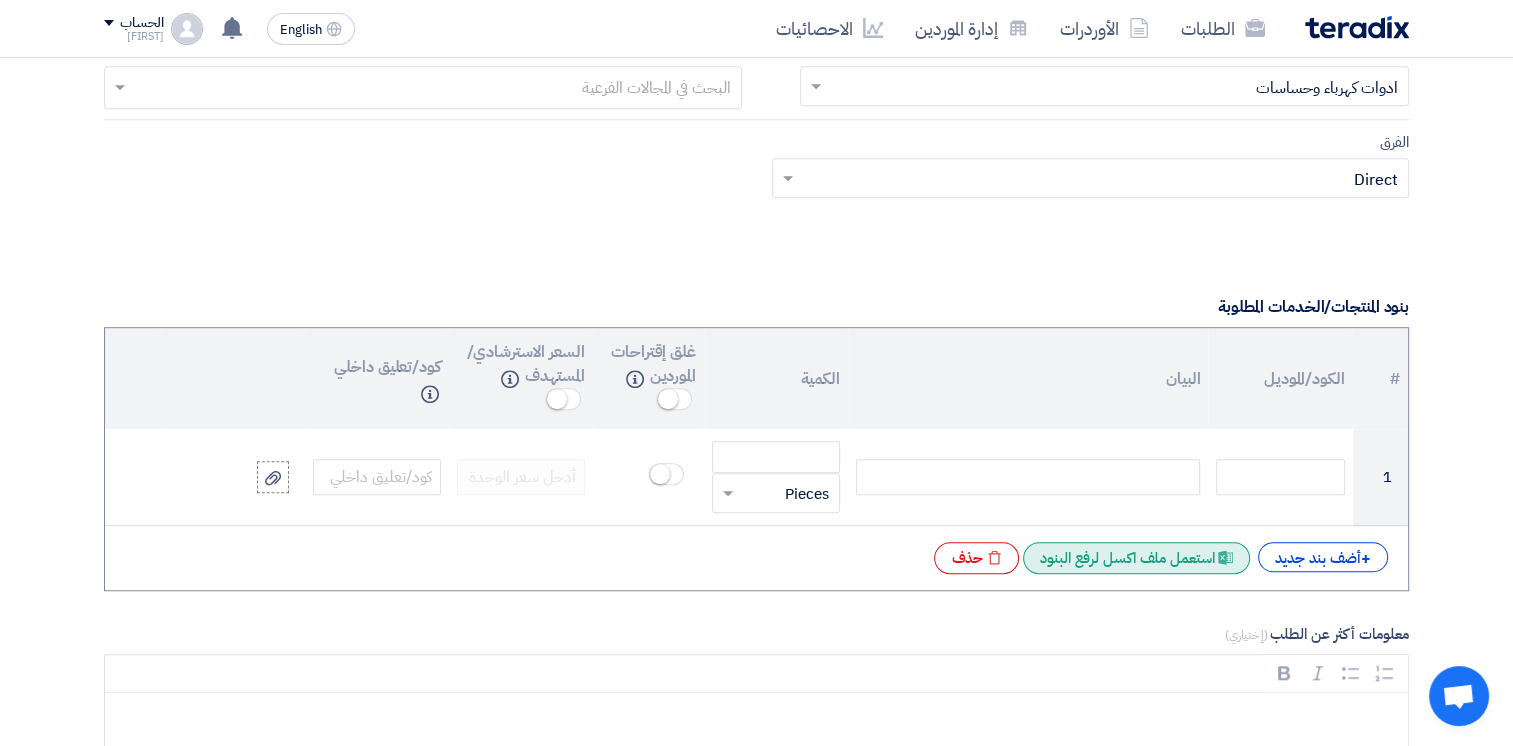 click on "Excel file
استعمل ملف اكسل لرفع البنود" 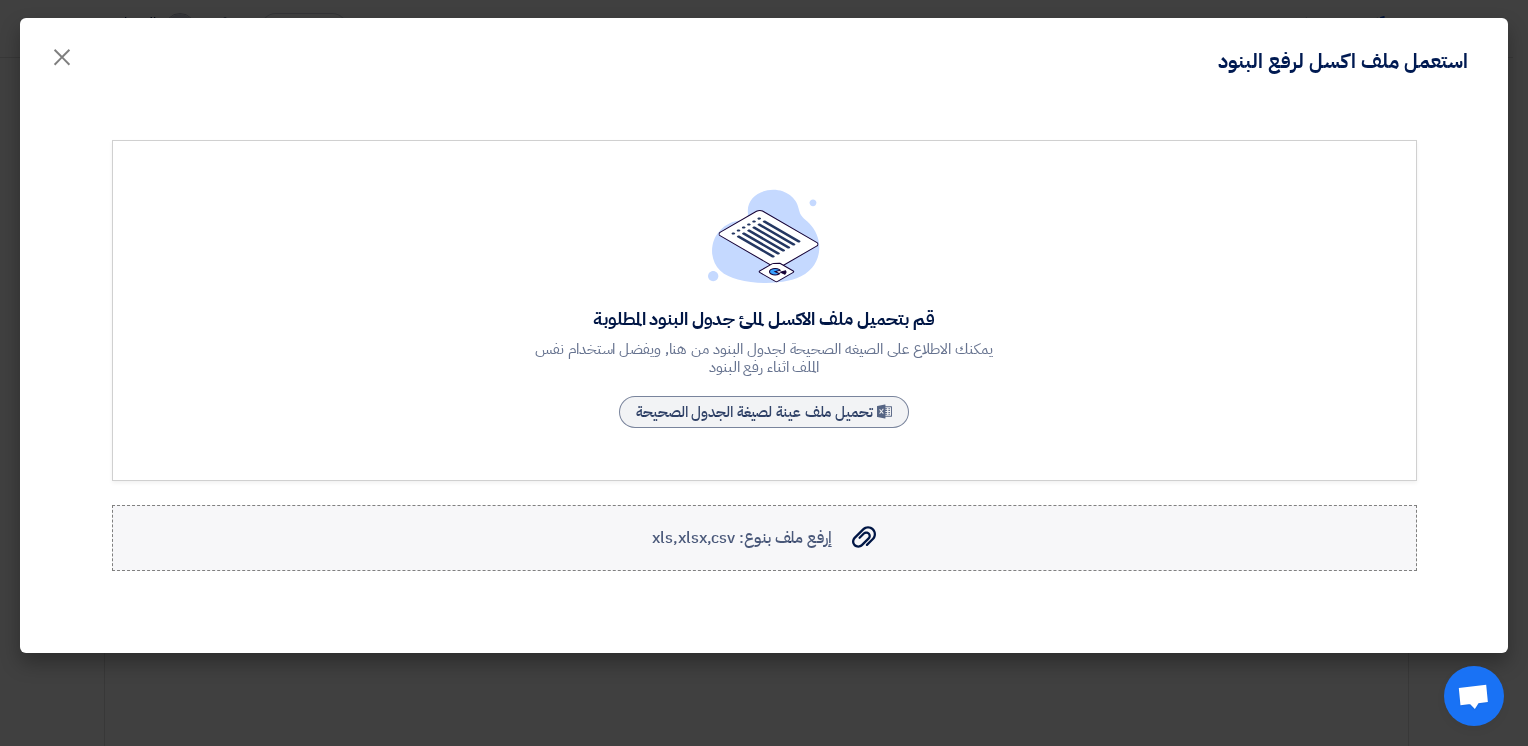 click on "إرفع ملف بنوع: xls,xlsx,csv
إرفع ملف بنوع: xls,xlsx,csv" 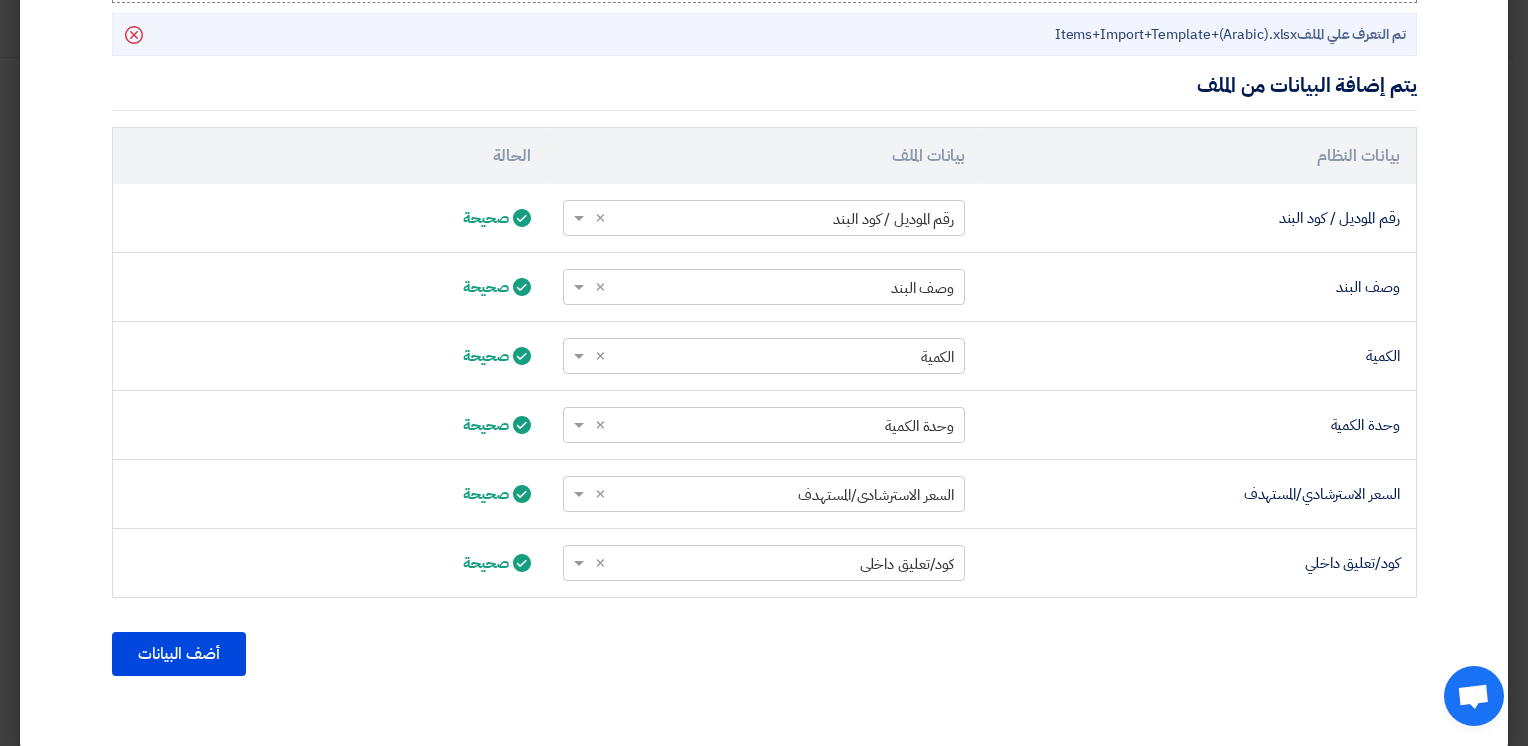 scroll, scrollTop: 584, scrollLeft: 0, axis: vertical 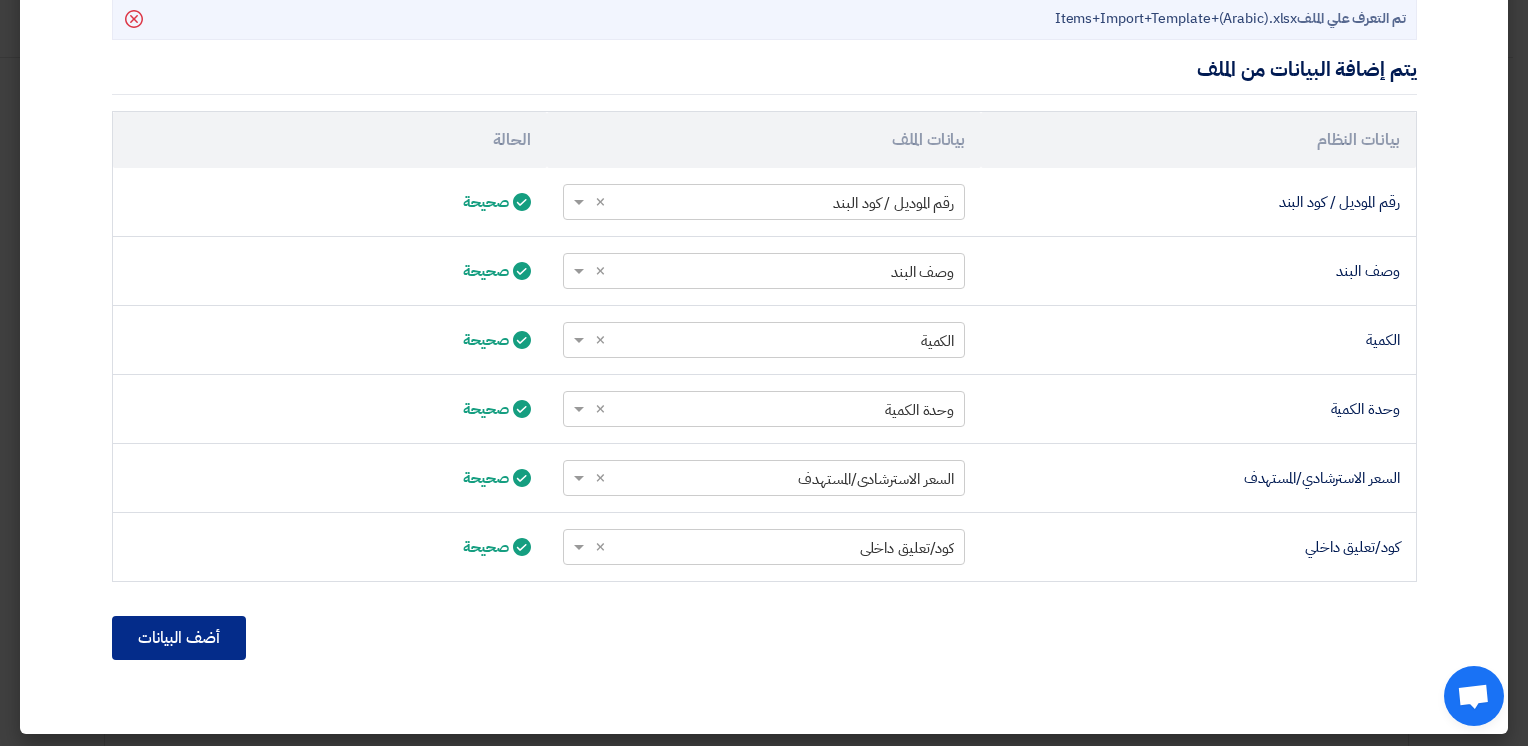 click on "أضف البيانات" 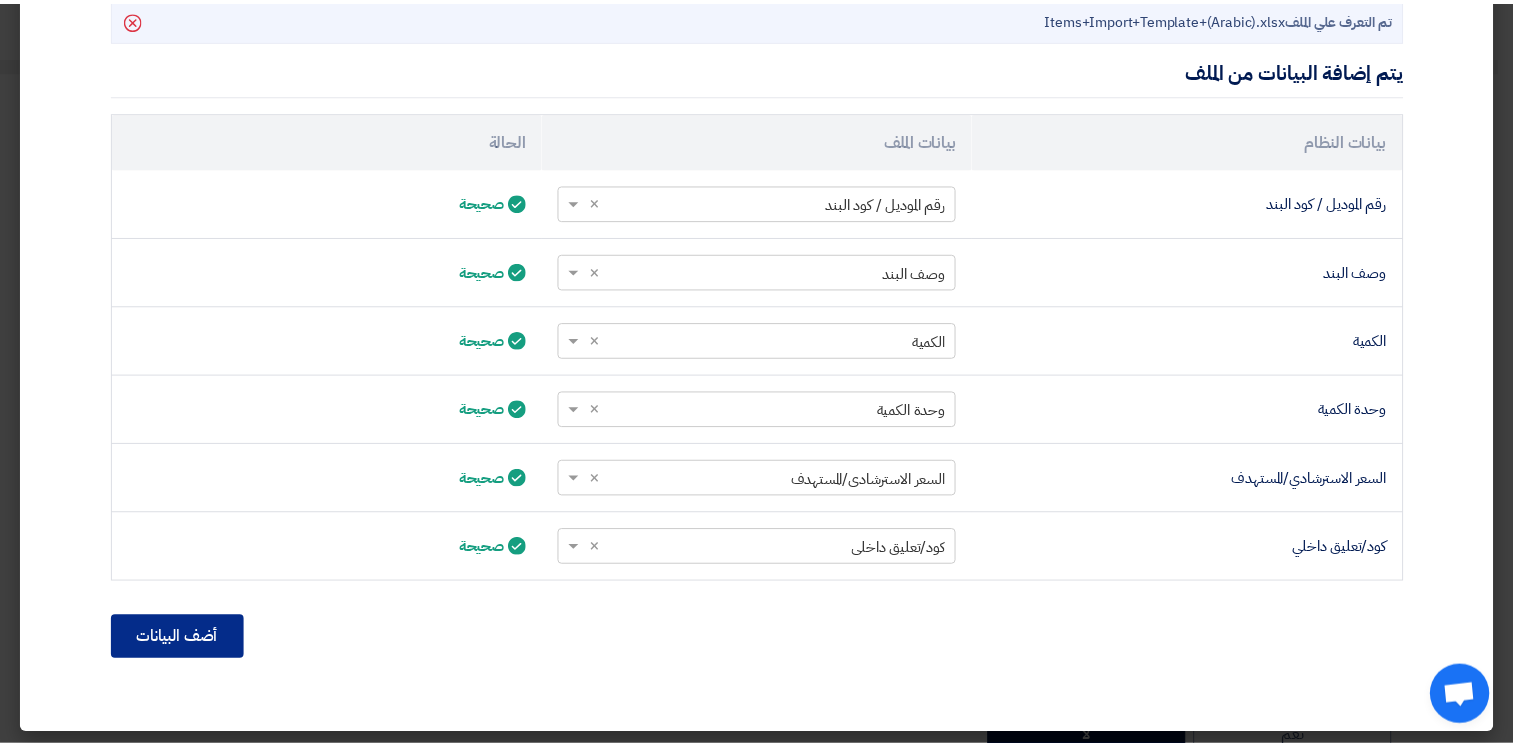 scroll, scrollTop: 373, scrollLeft: 0, axis: vertical 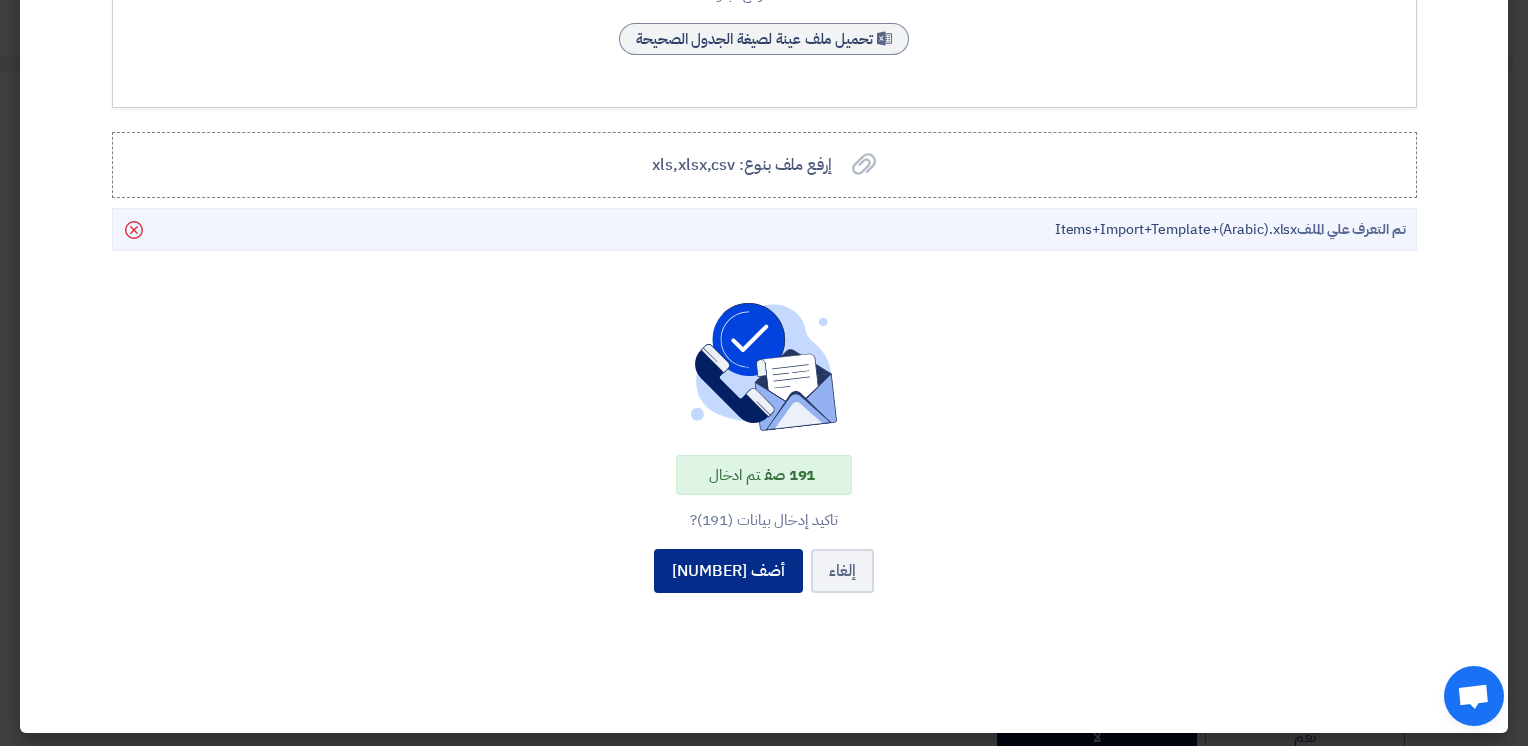 click on "أضف [NUMBER]" at bounding box center [728, 571] 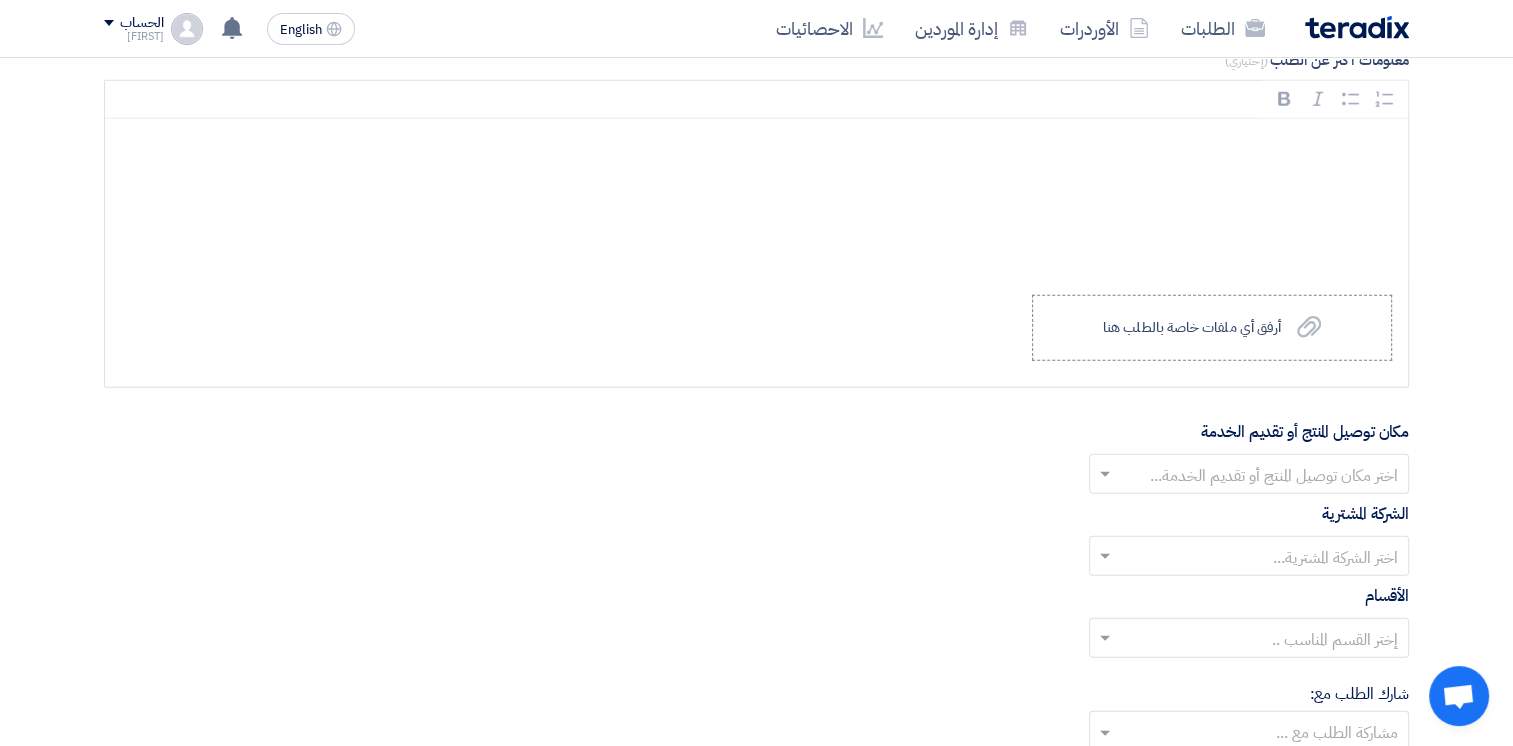 scroll, scrollTop: 20362, scrollLeft: 0, axis: vertical 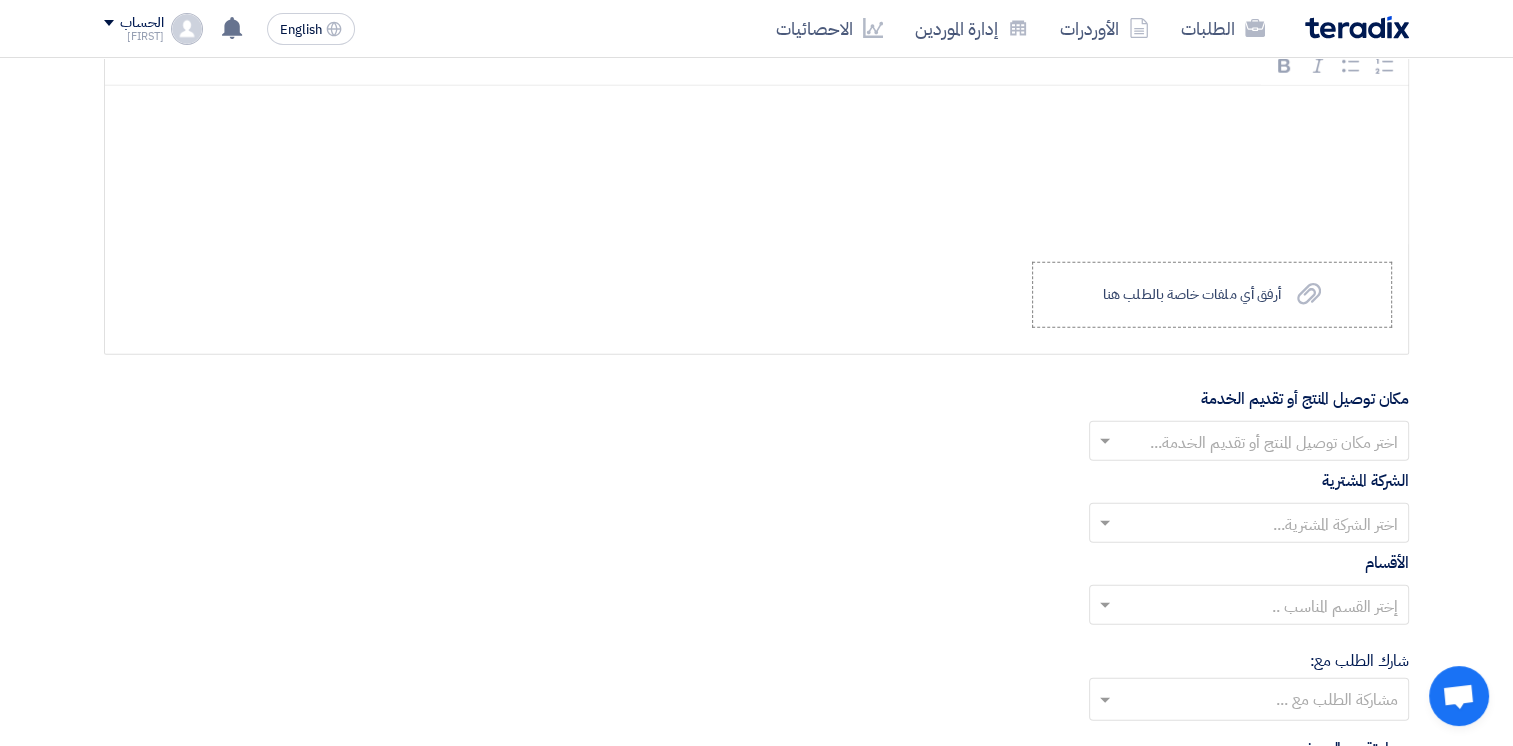 click 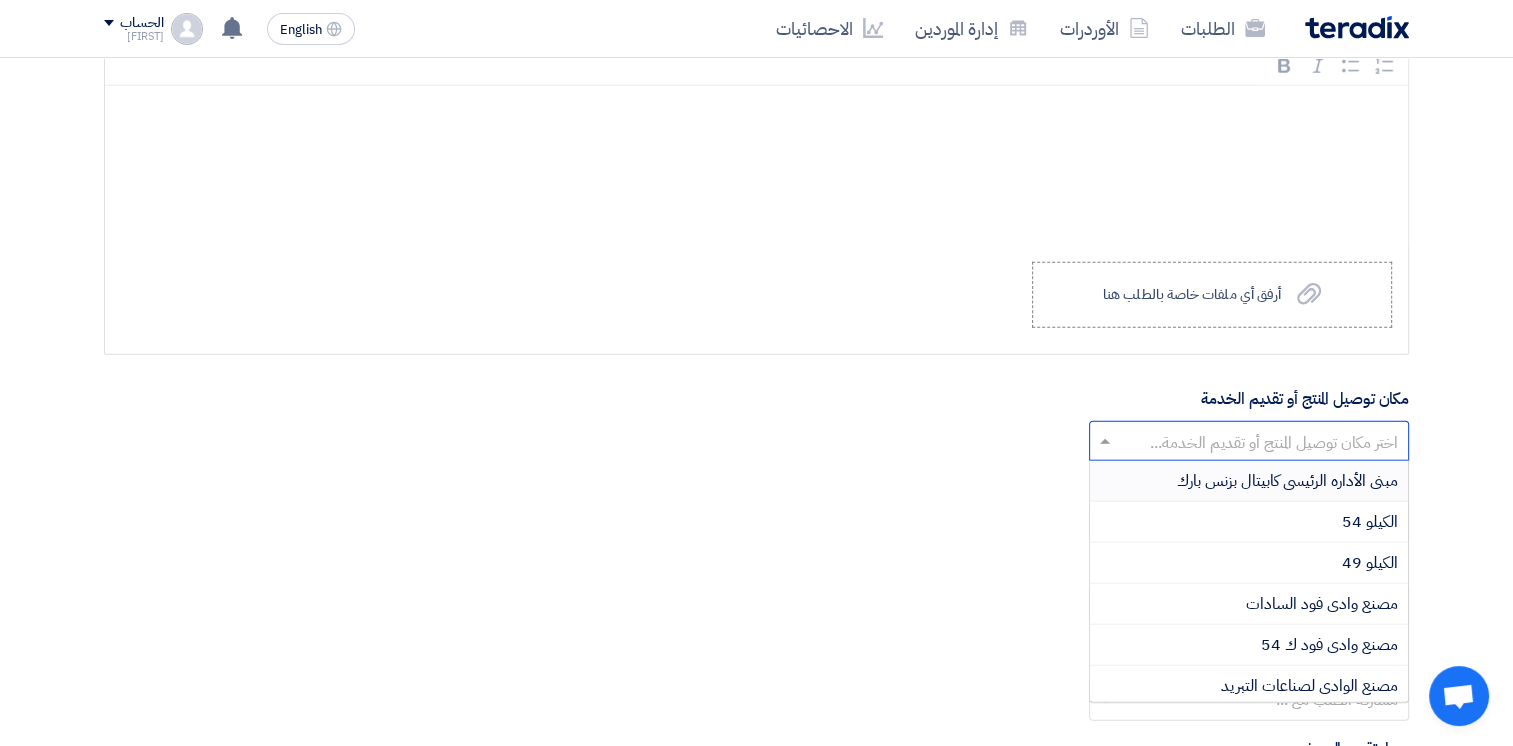 click on "مبنى الأداره الرئيسى كابيتال بزنس بارك" at bounding box center (1287, 481) 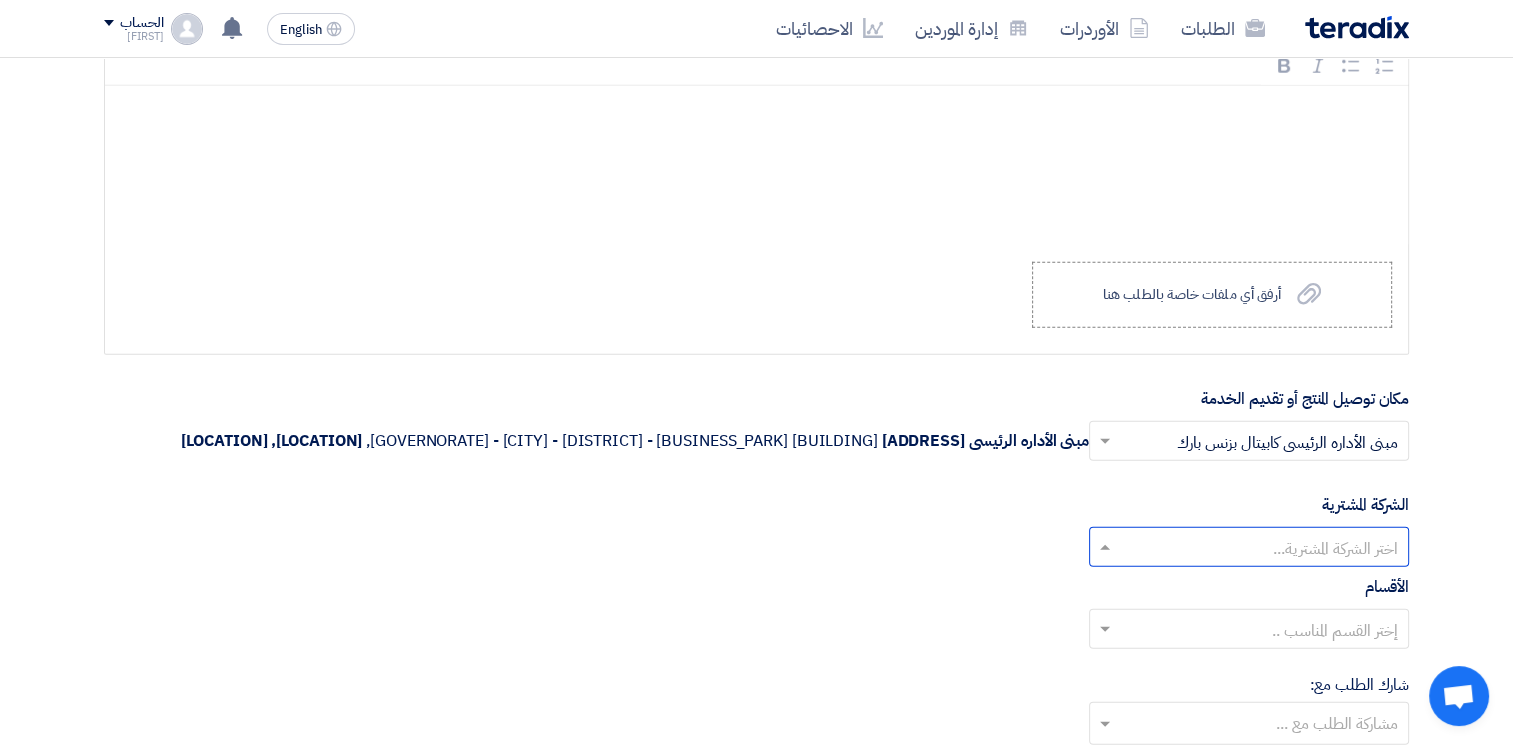 click 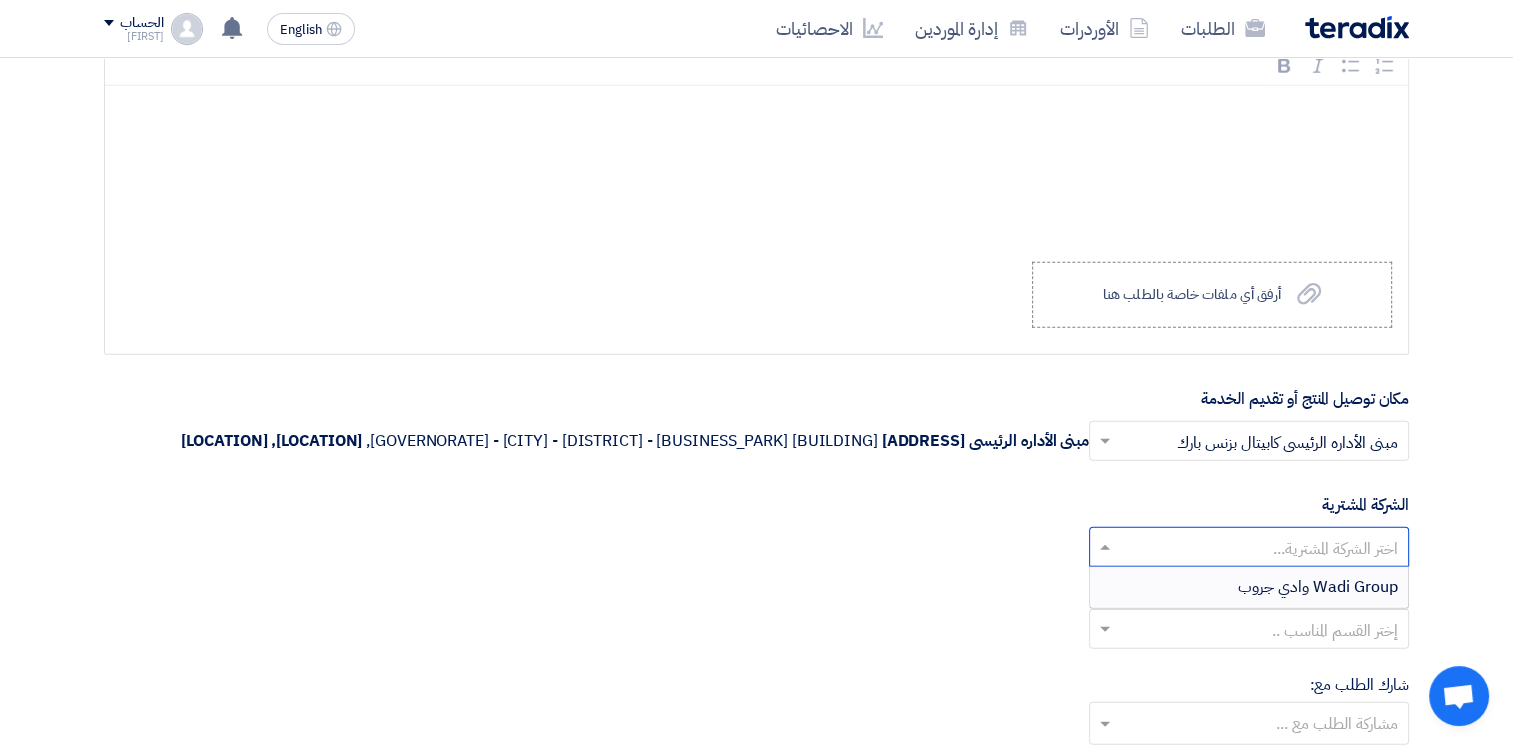 click on "Wadi Group وادي جروب" at bounding box center (1318, 587) 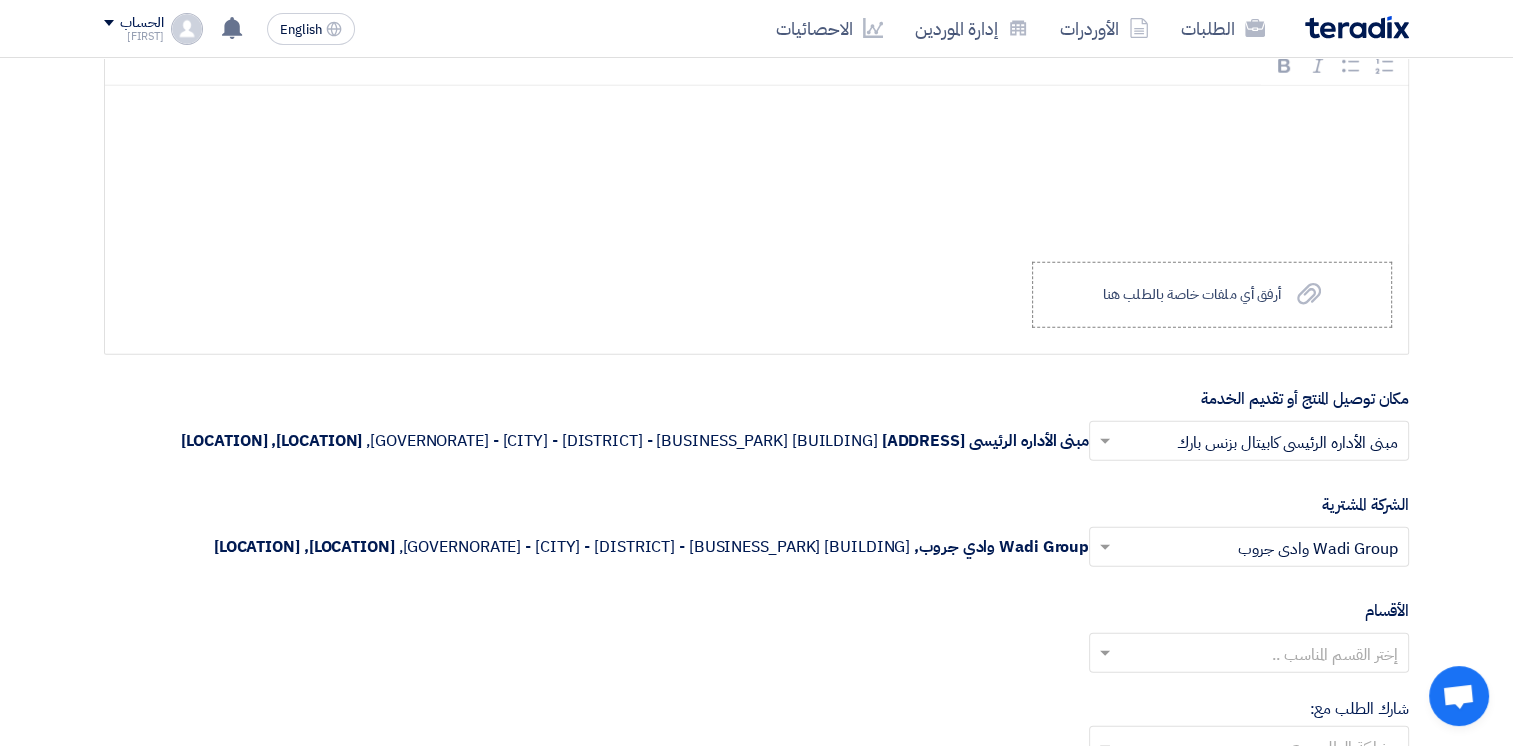 click 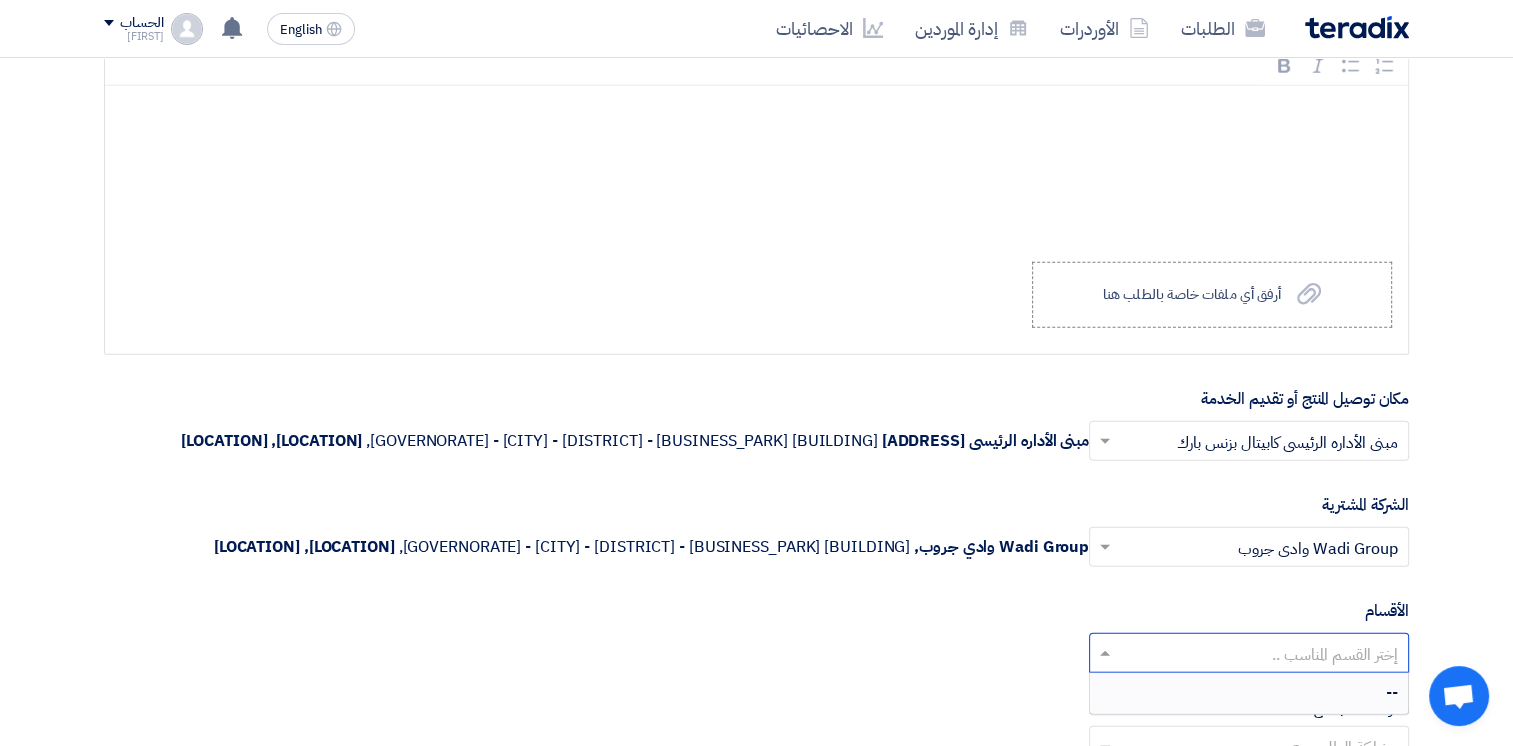 click on "--" at bounding box center [1392, 693] 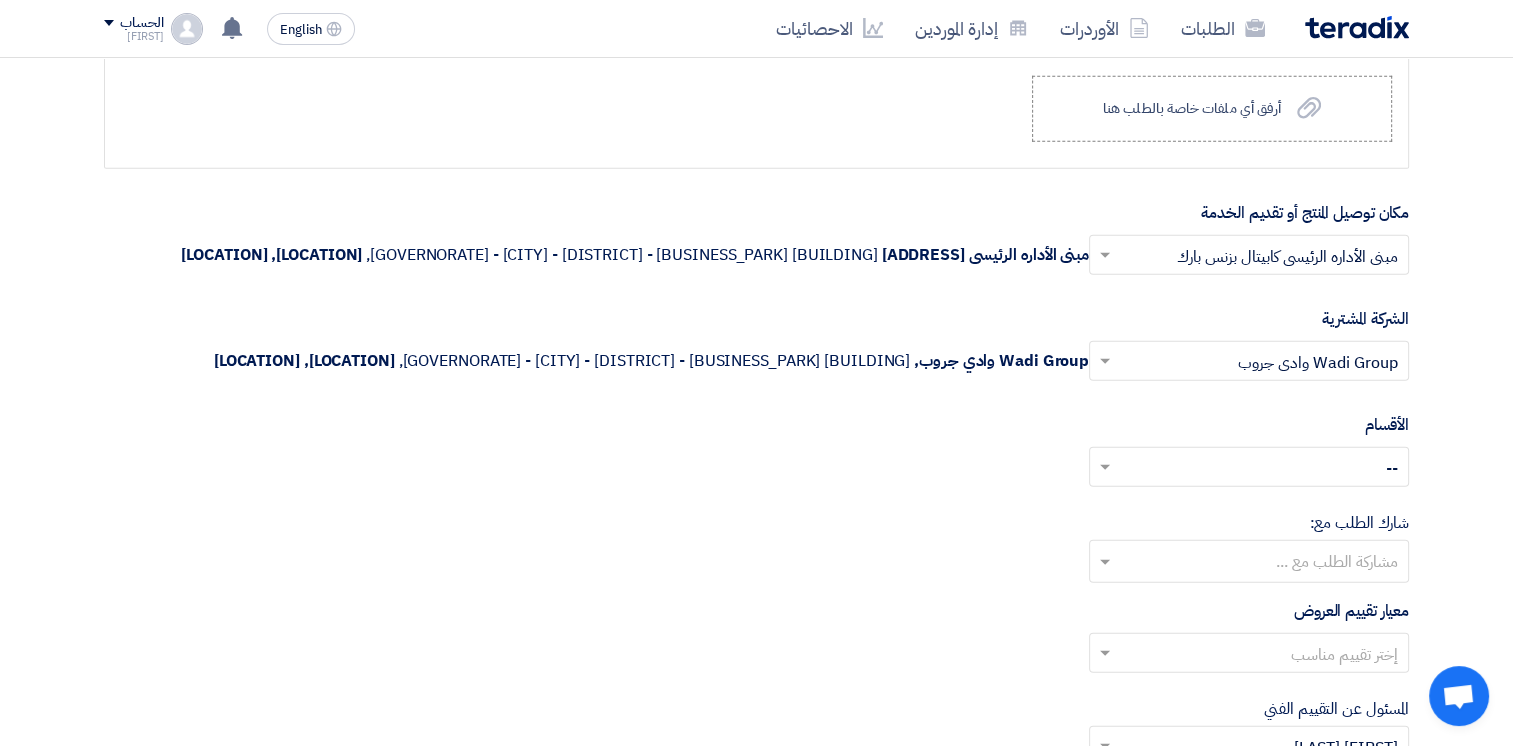 scroll, scrollTop: 20564, scrollLeft: 0, axis: vertical 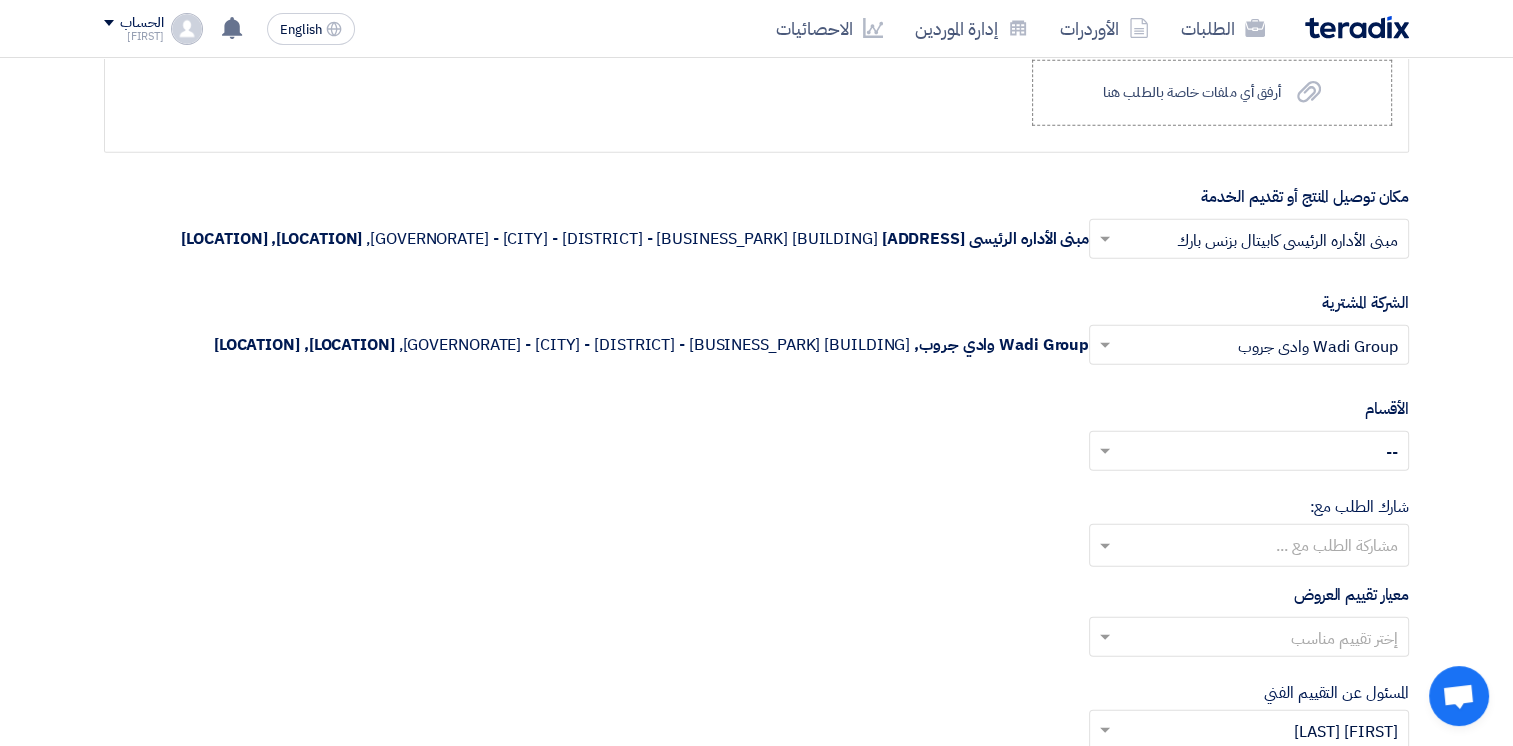 click at bounding box center [1248, 547] 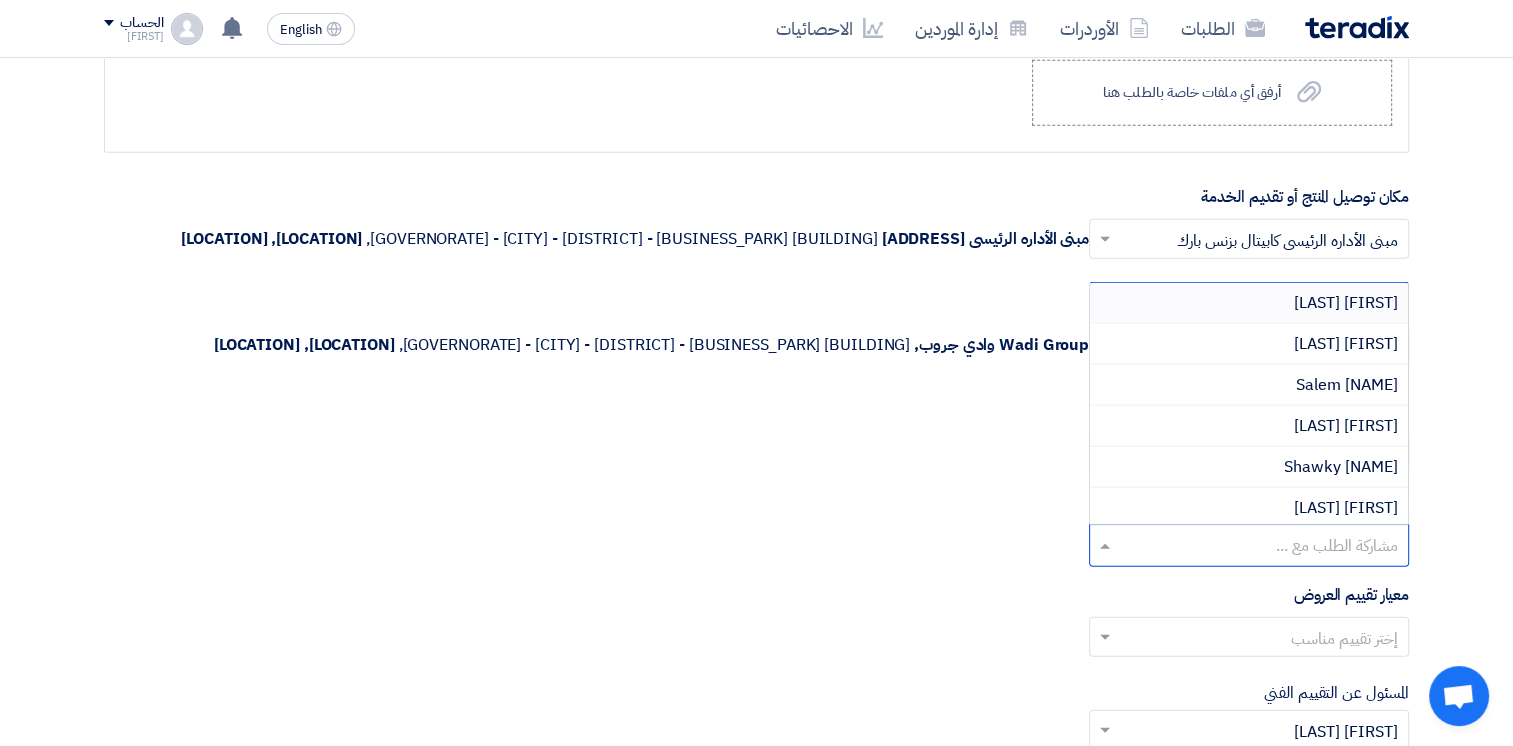 click at bounding box center [1248, 547] 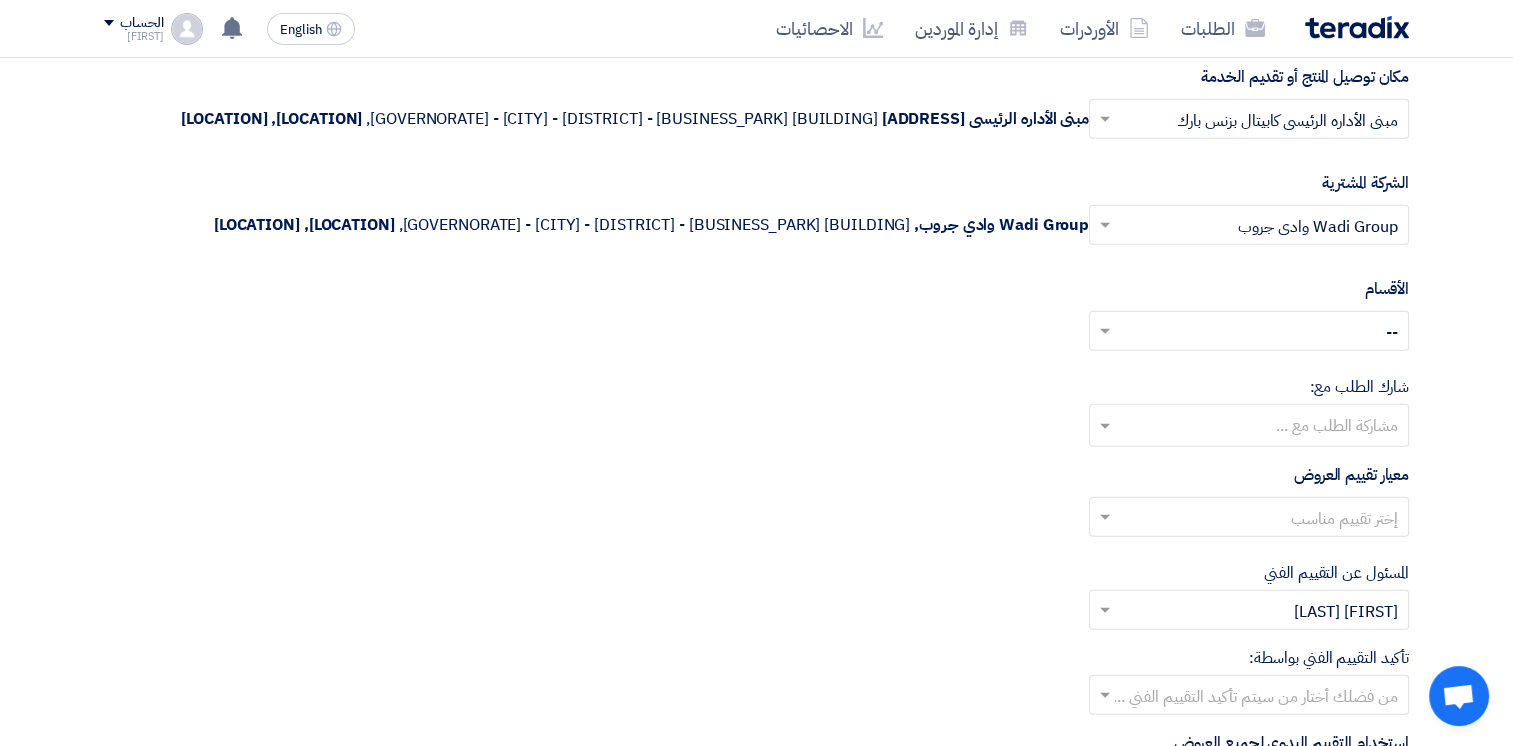 scroll, scrollTop: 20698, scrollLeft: 0, axis: vertical 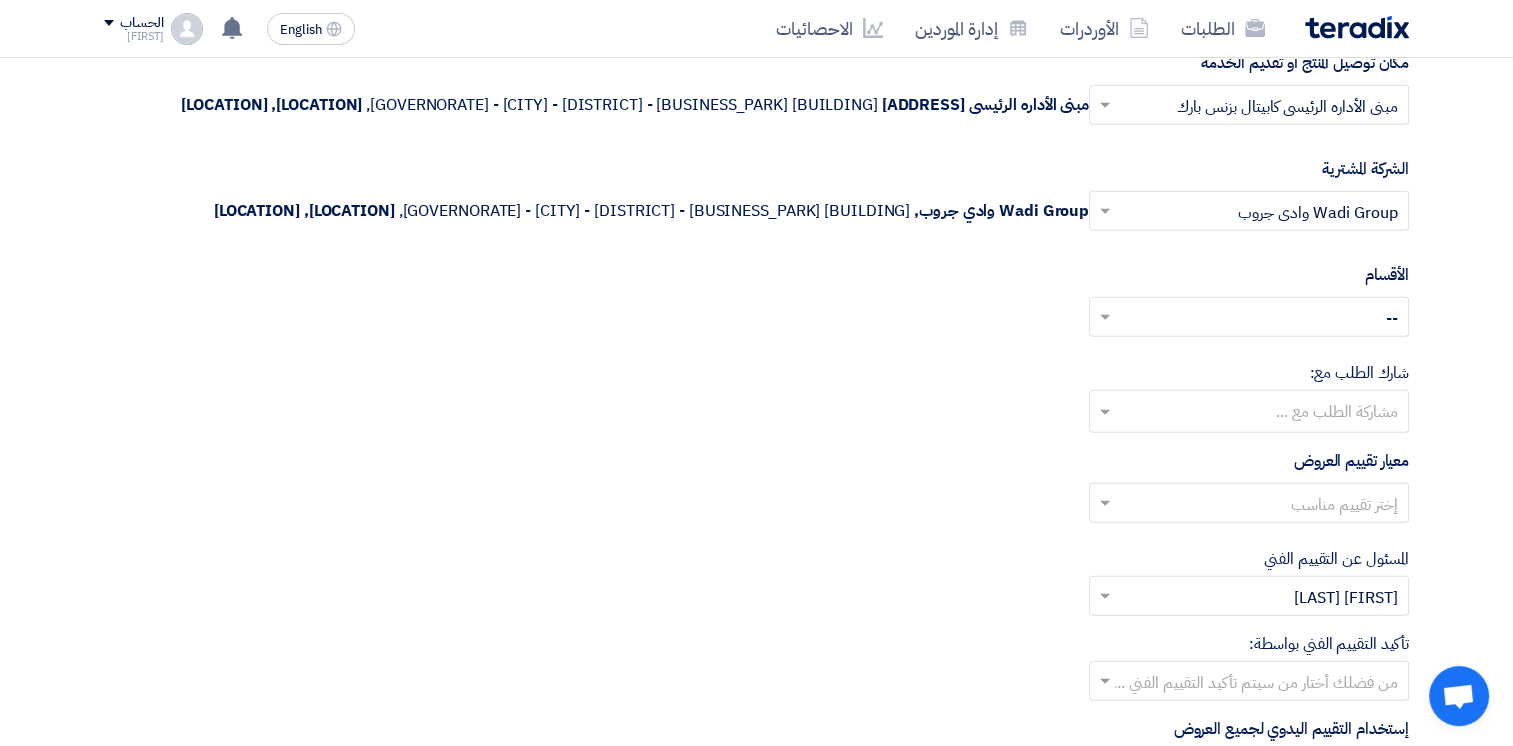 click 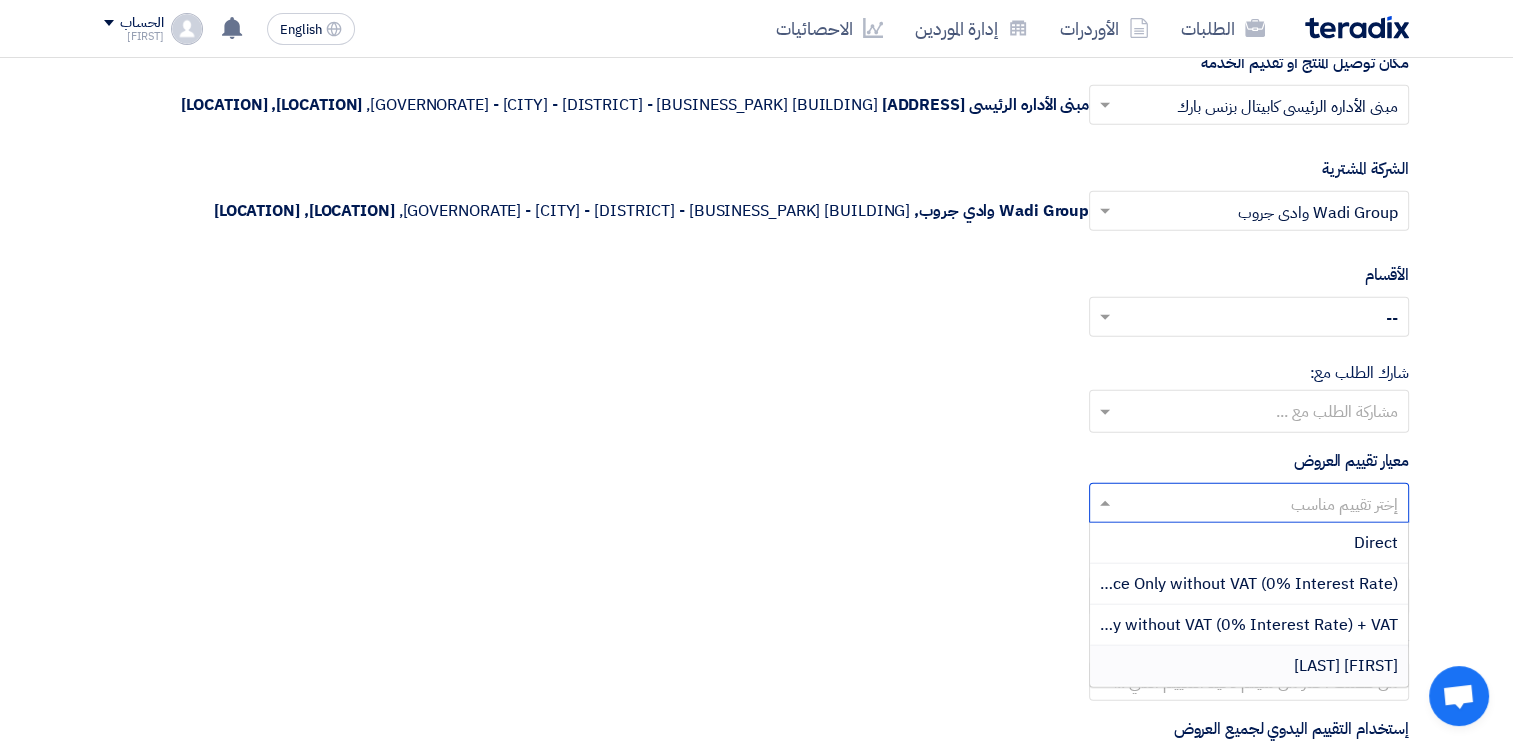 click on "[FIRST] [LAST]" at bounding box center (1346, 666) 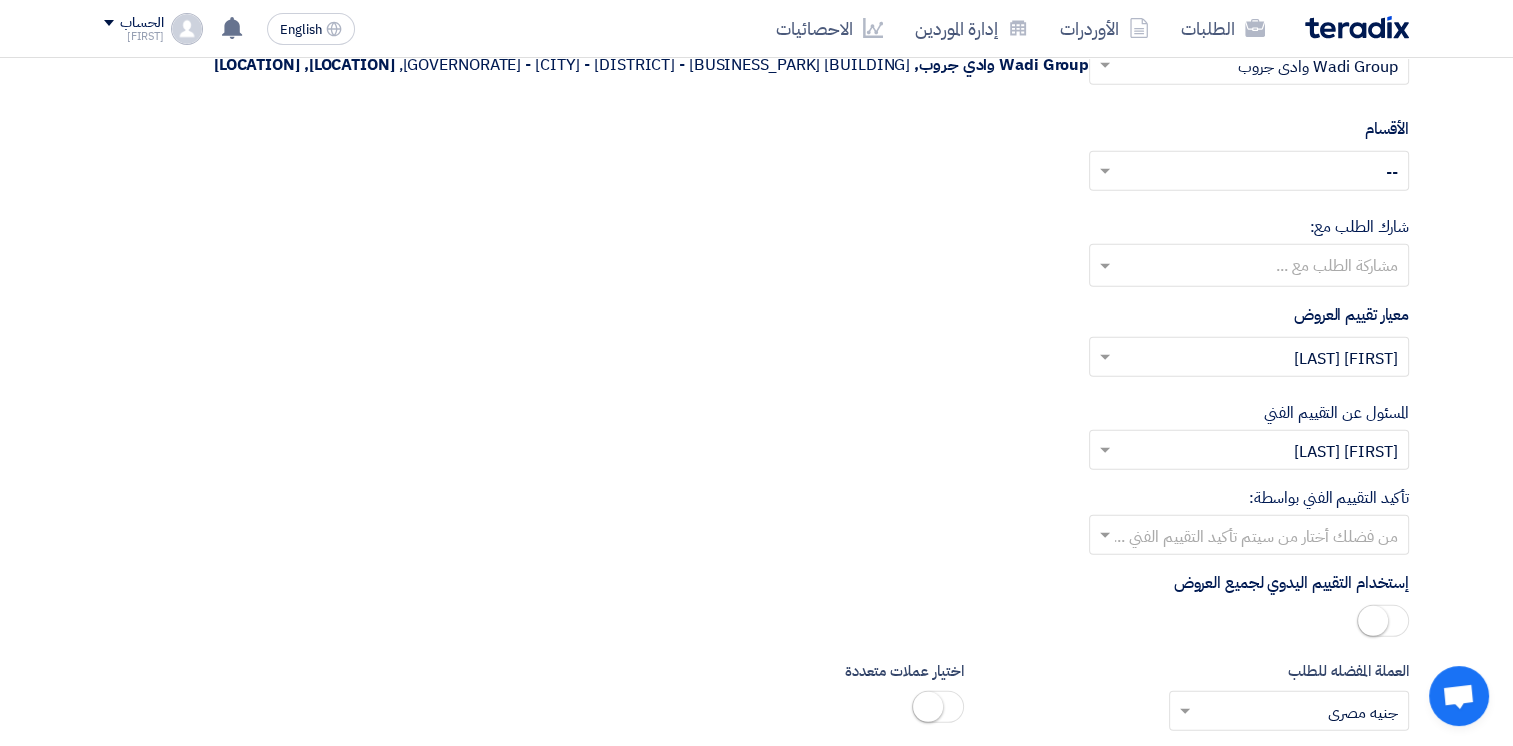 scroll, scrollTop: 20850, scrollLeft: 0, axis: vertical 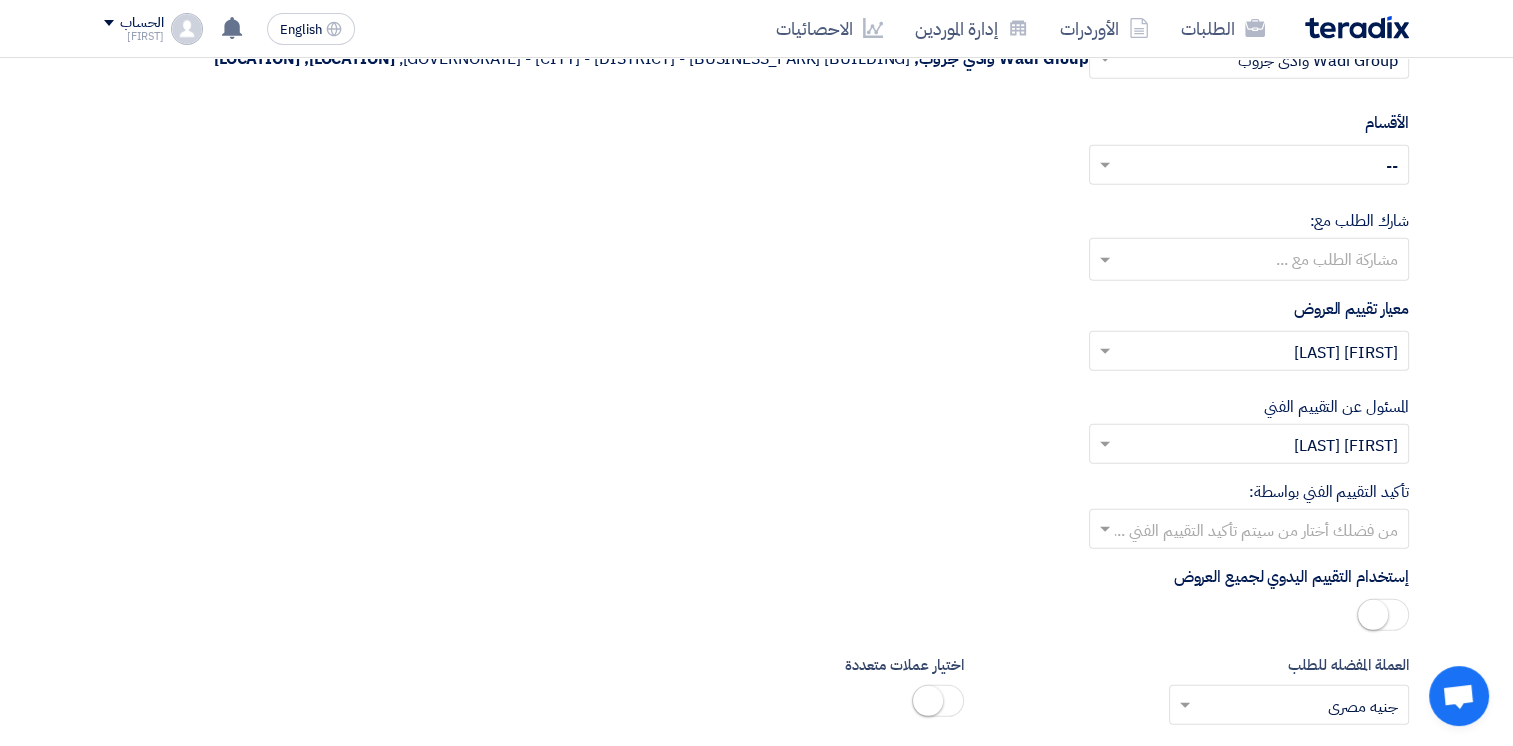 click at bounding box center (1260, 531) 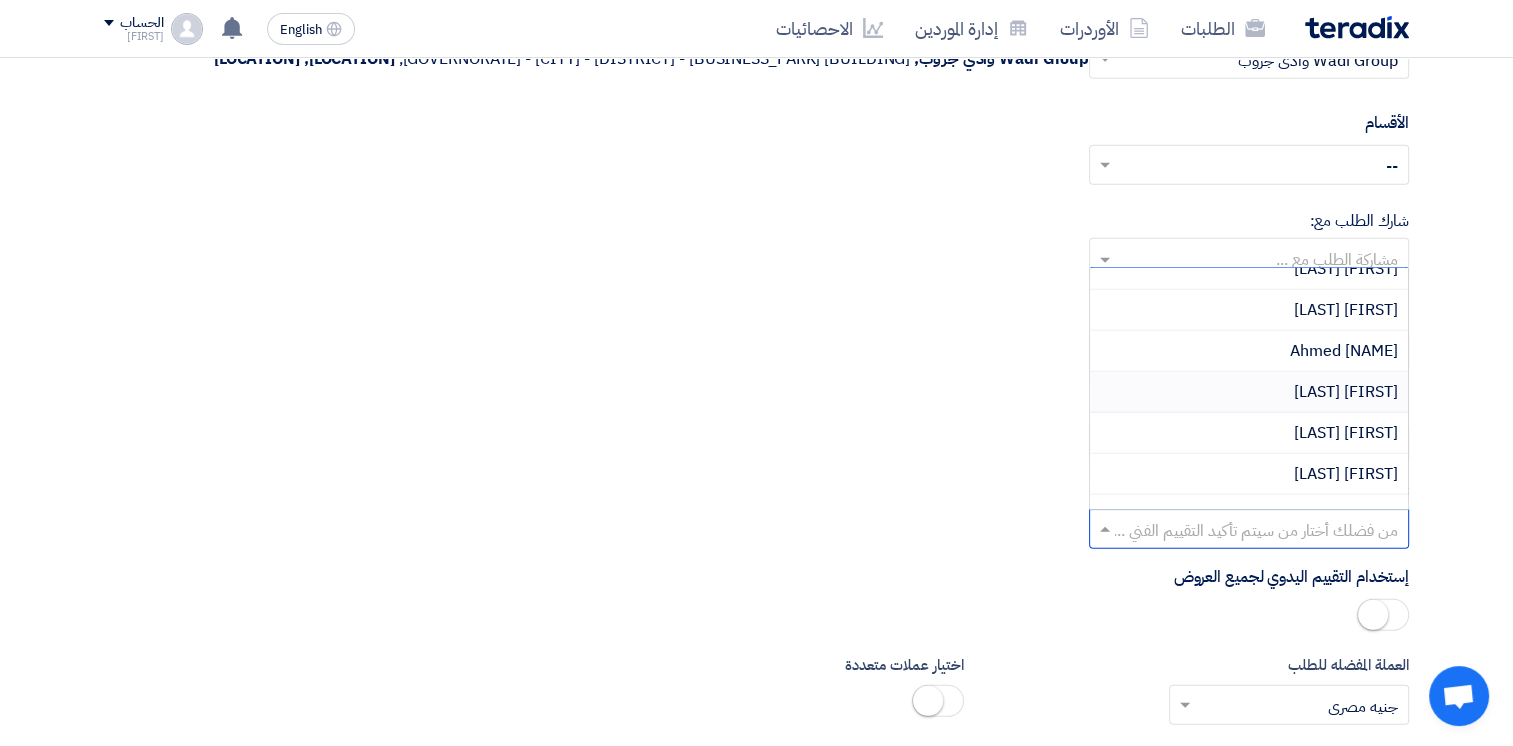 scroll, scrollTop: 102, scrollLeft: 0, axis: vertical 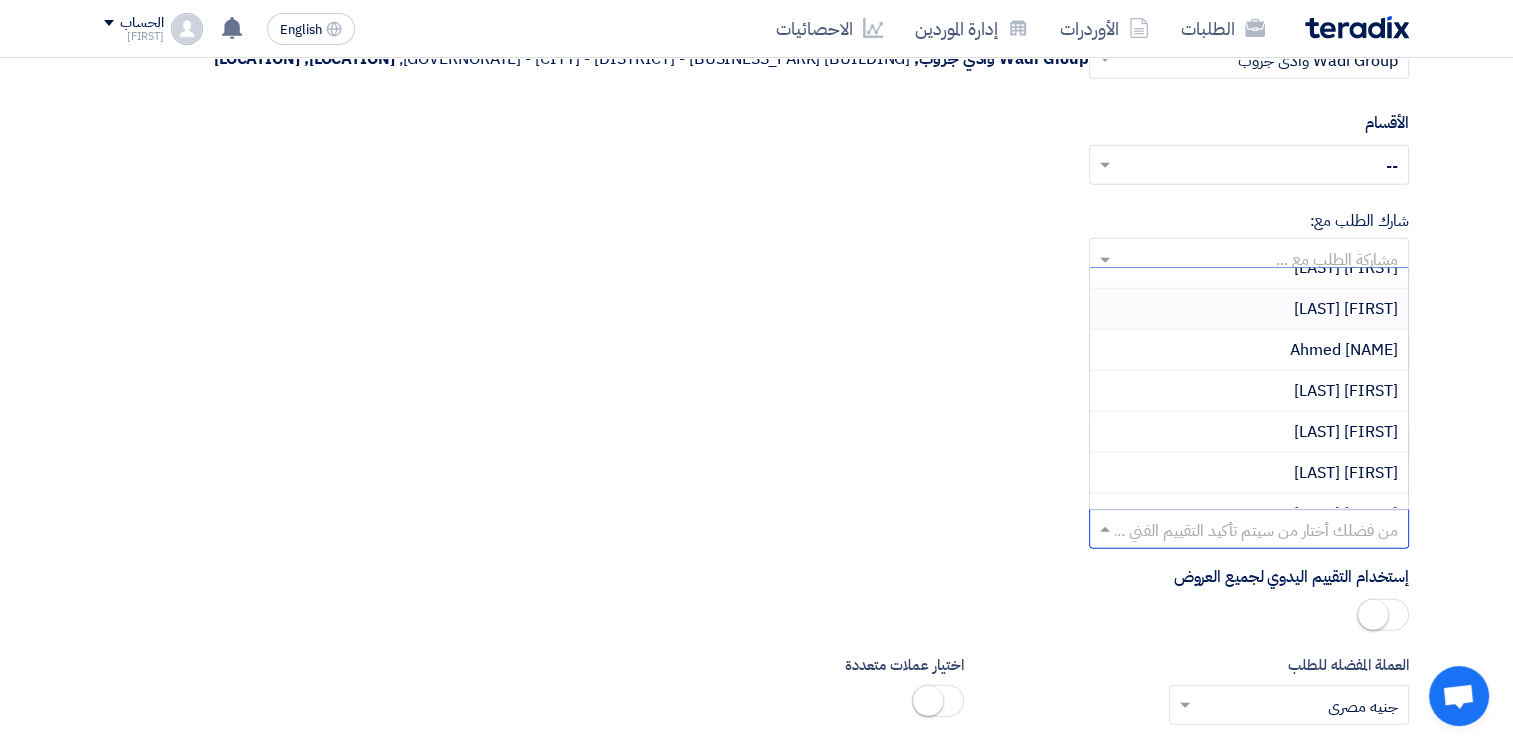 click on "[FIRST] [LAST]" at bounding box center [1346, 309] 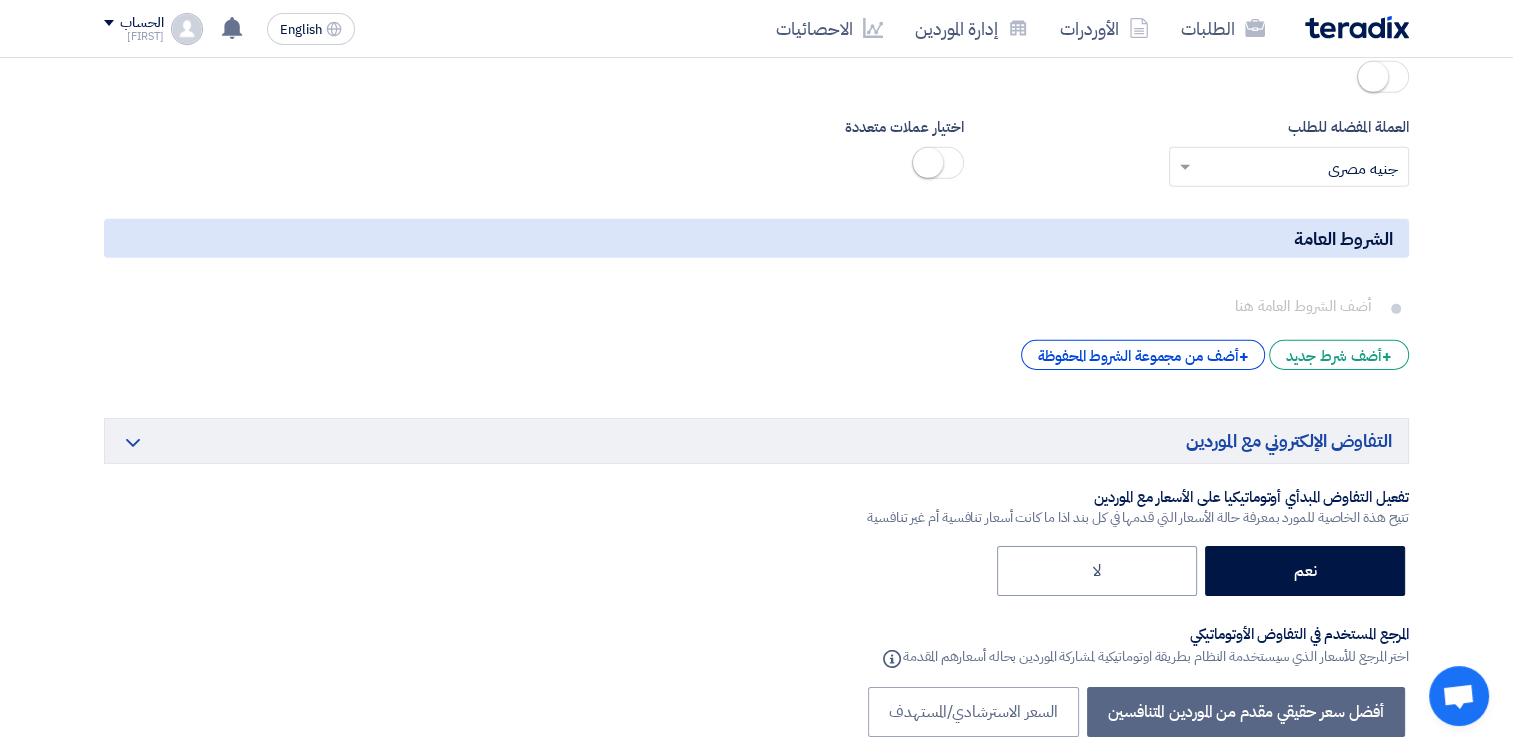scroll, scrollTop: 21454, scrollLeft: 0, axis: vertical 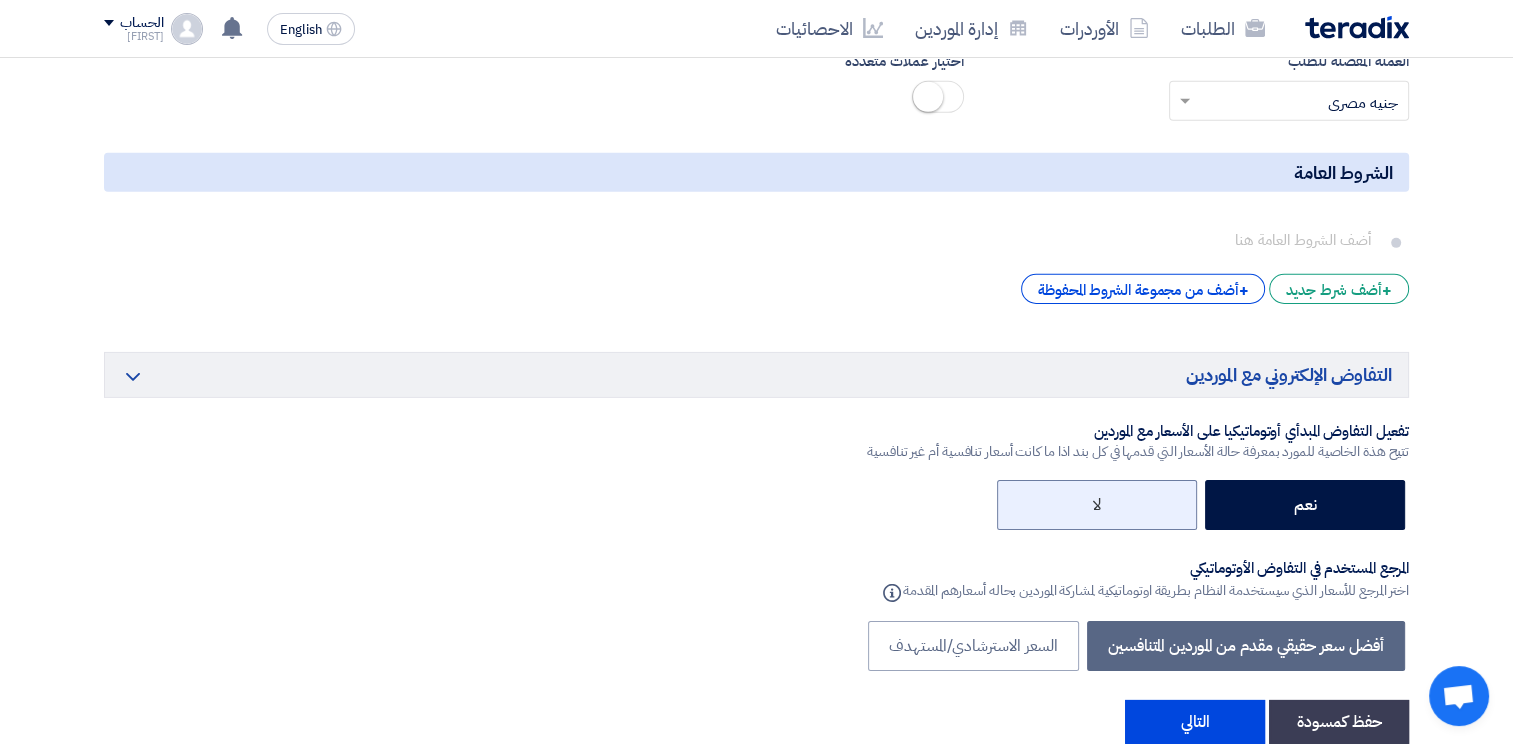 click on "لا" 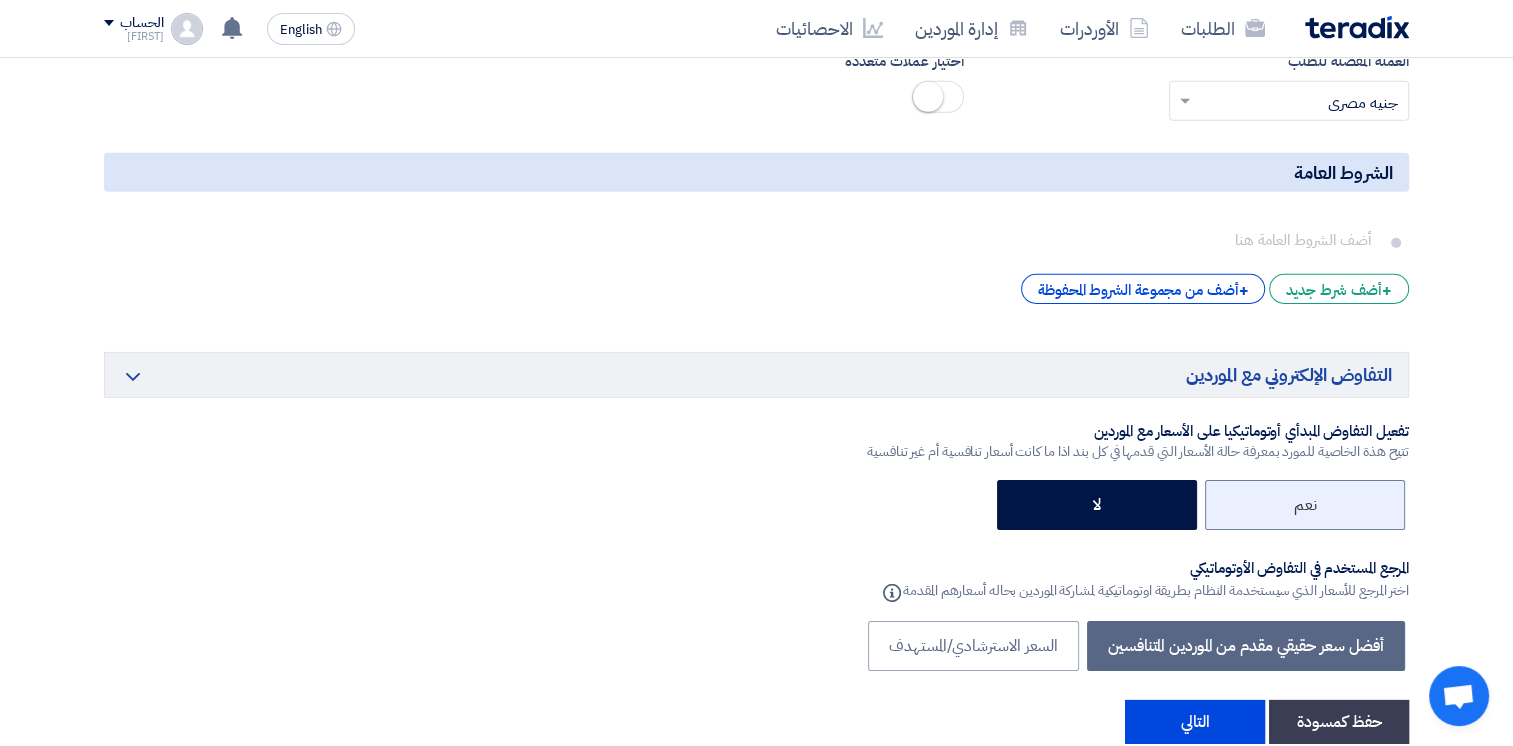 click on "نعم" 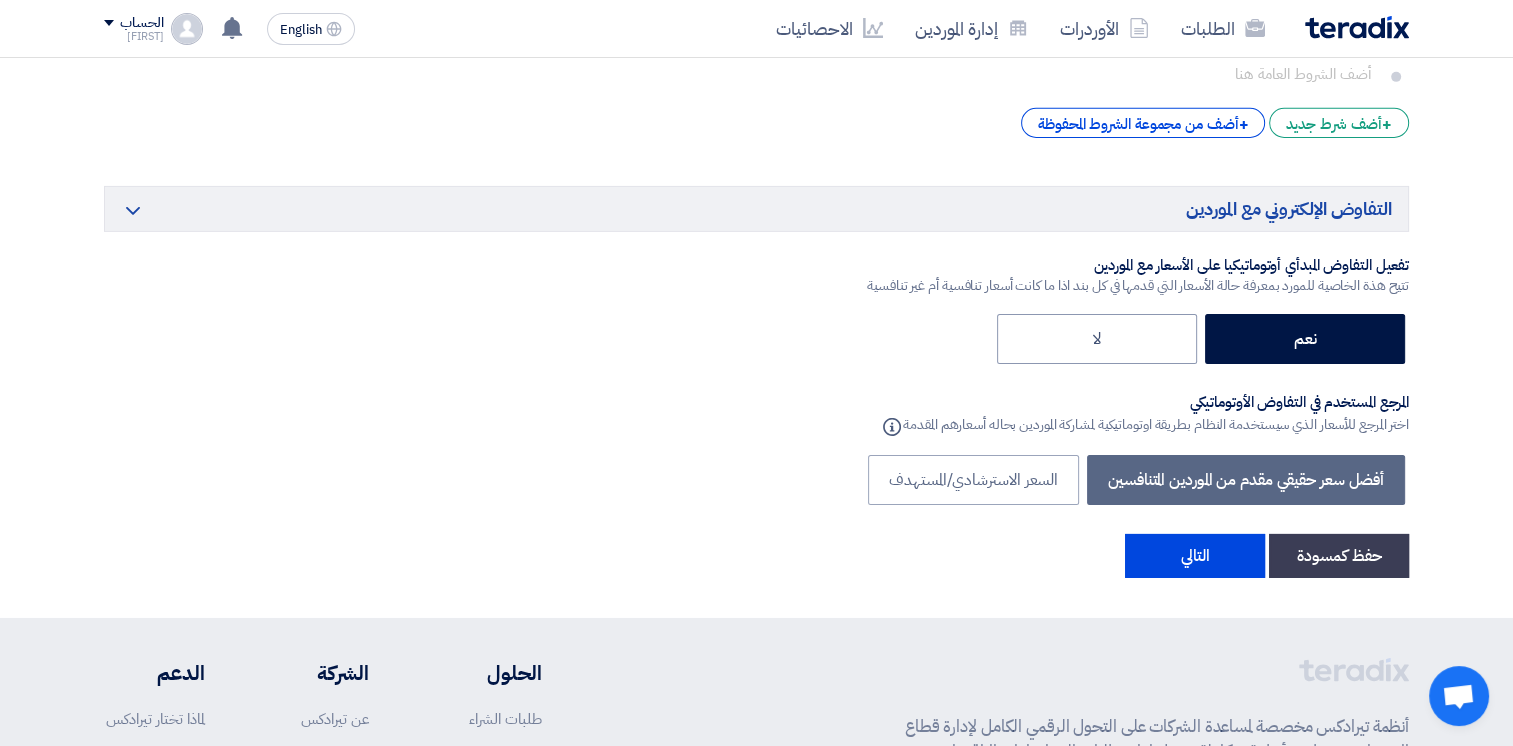 scroll, scrollTop: 21621, scrollLeft: 0, axis: vertical 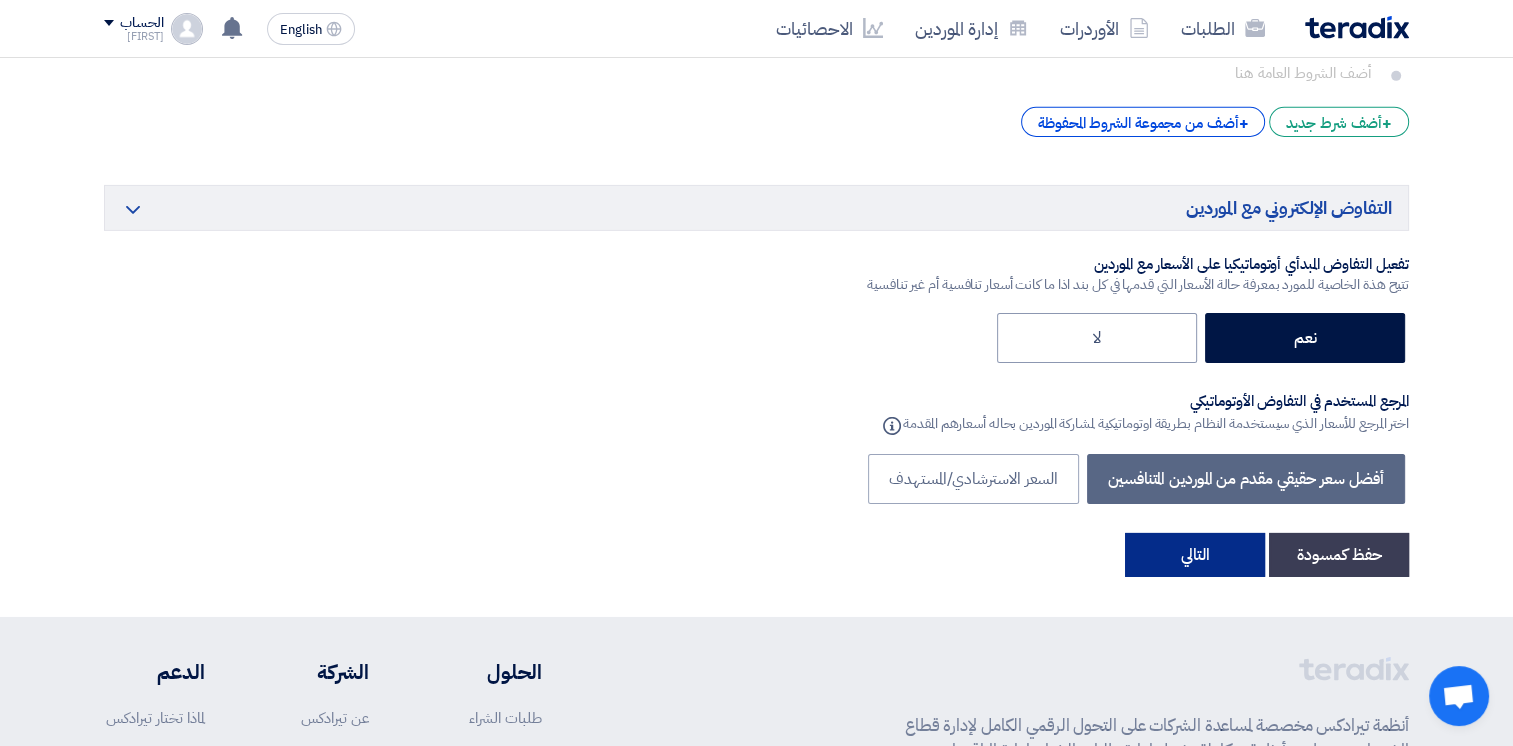 click on "التالي" 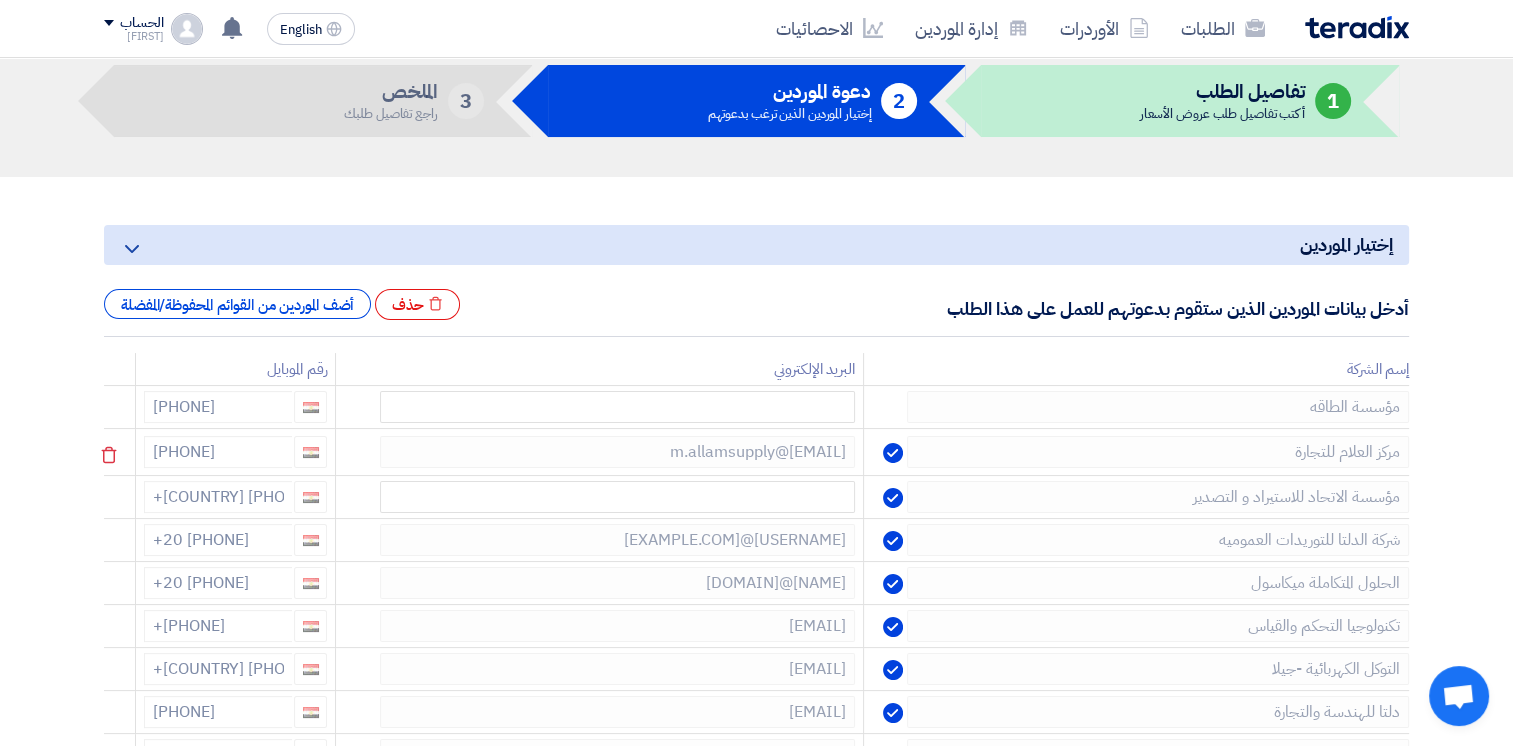 scroll, scrollTop: 96, scrollLeft: 0, axis: vertical 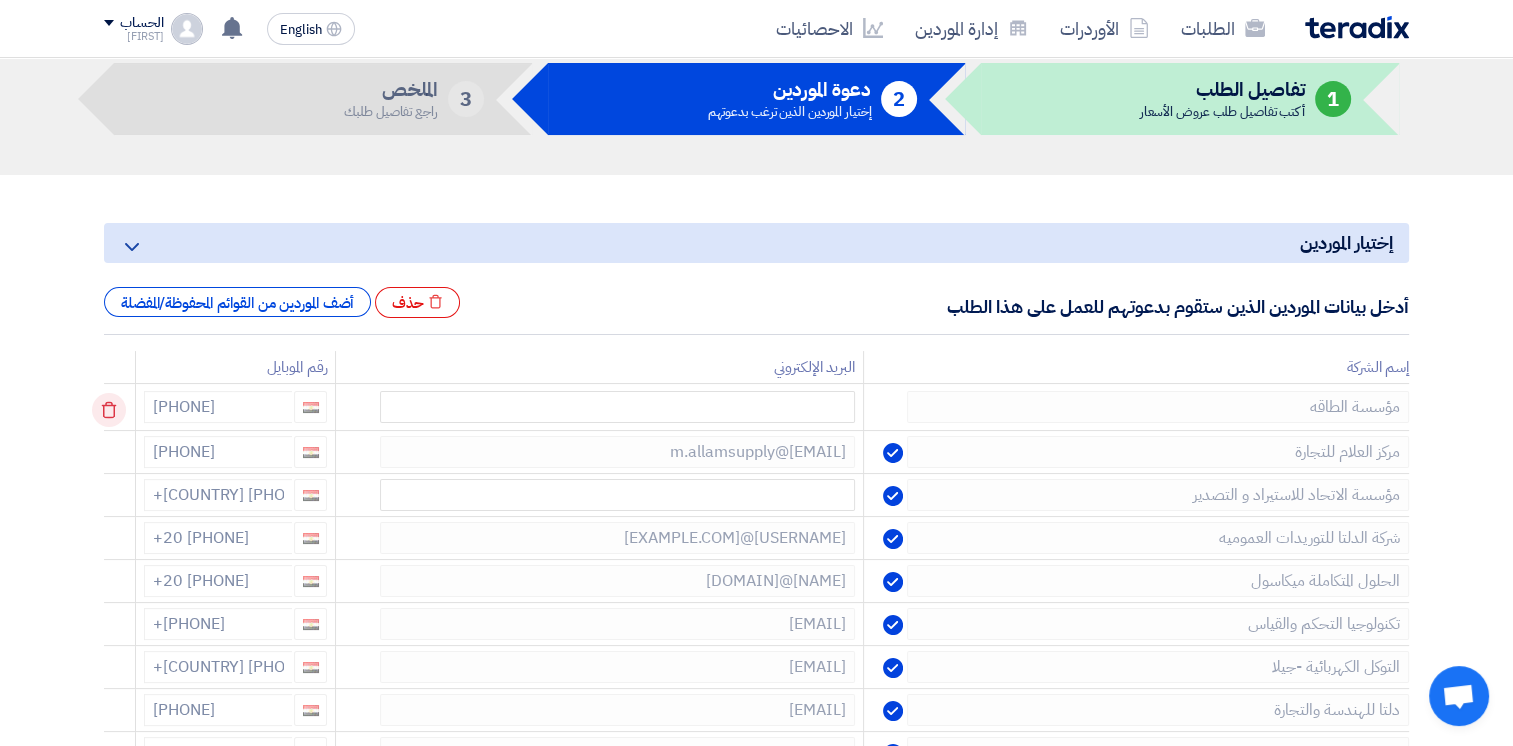 click 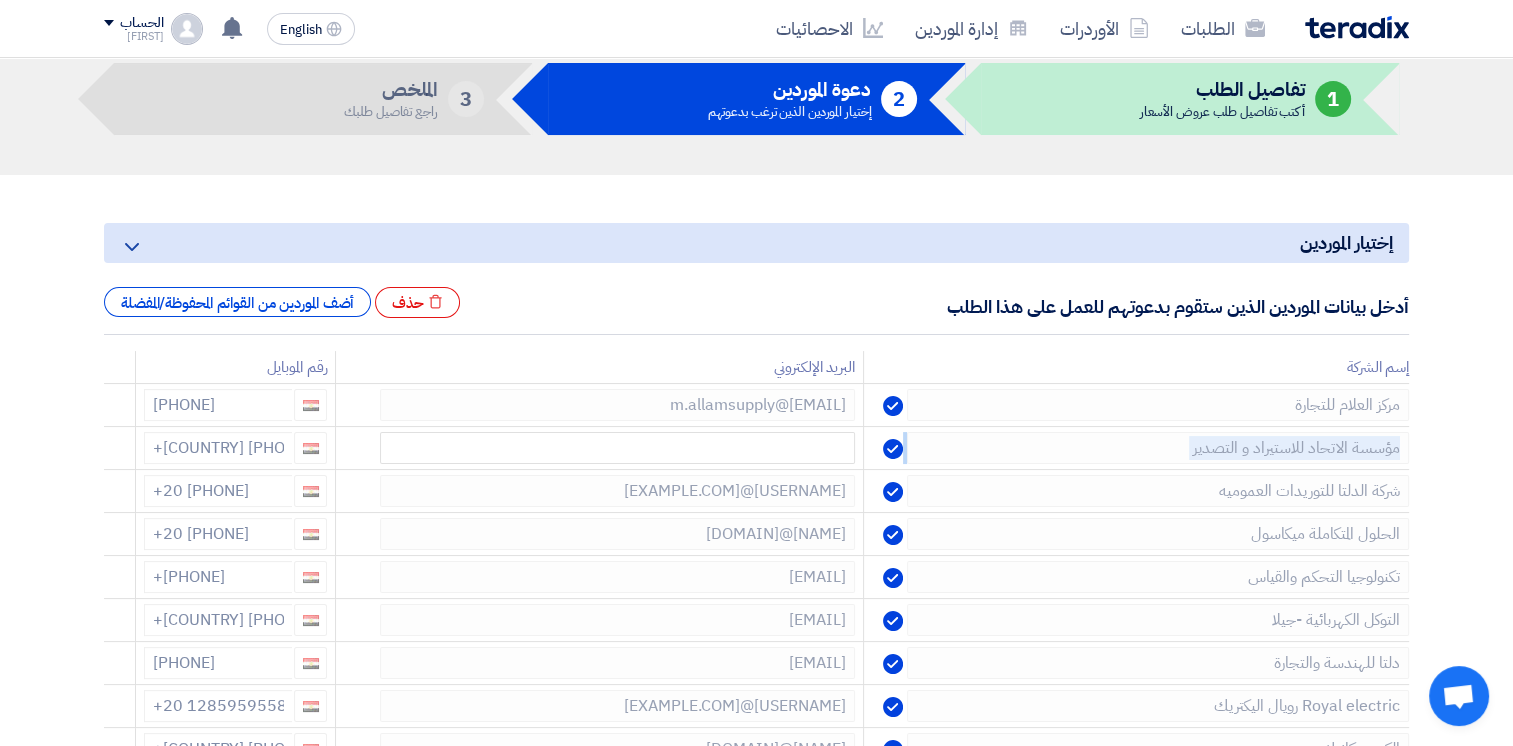 click 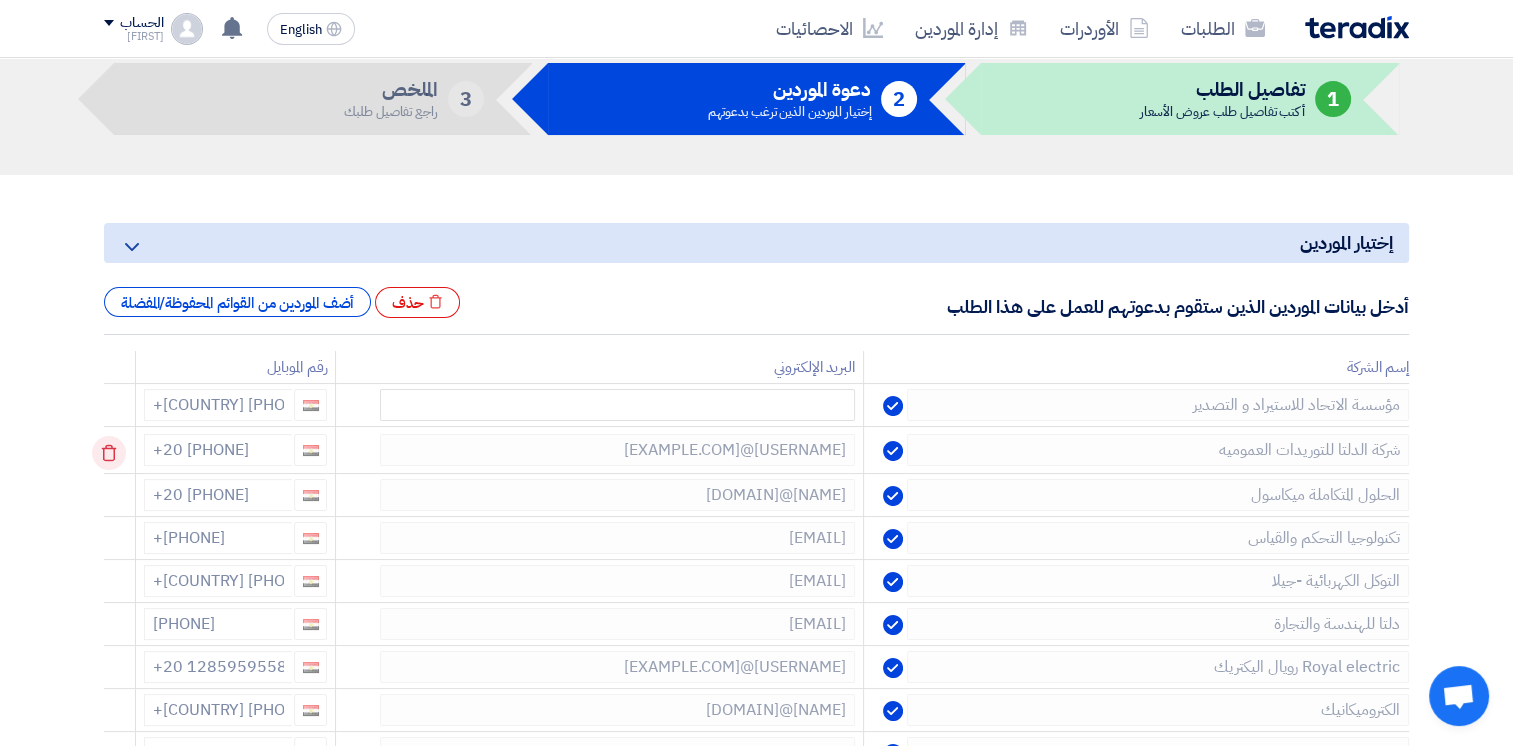 drag, startPoint x: 107, startPoint y: 410, endPoint x: 120, endPoint y: 403, distance: 14.764823 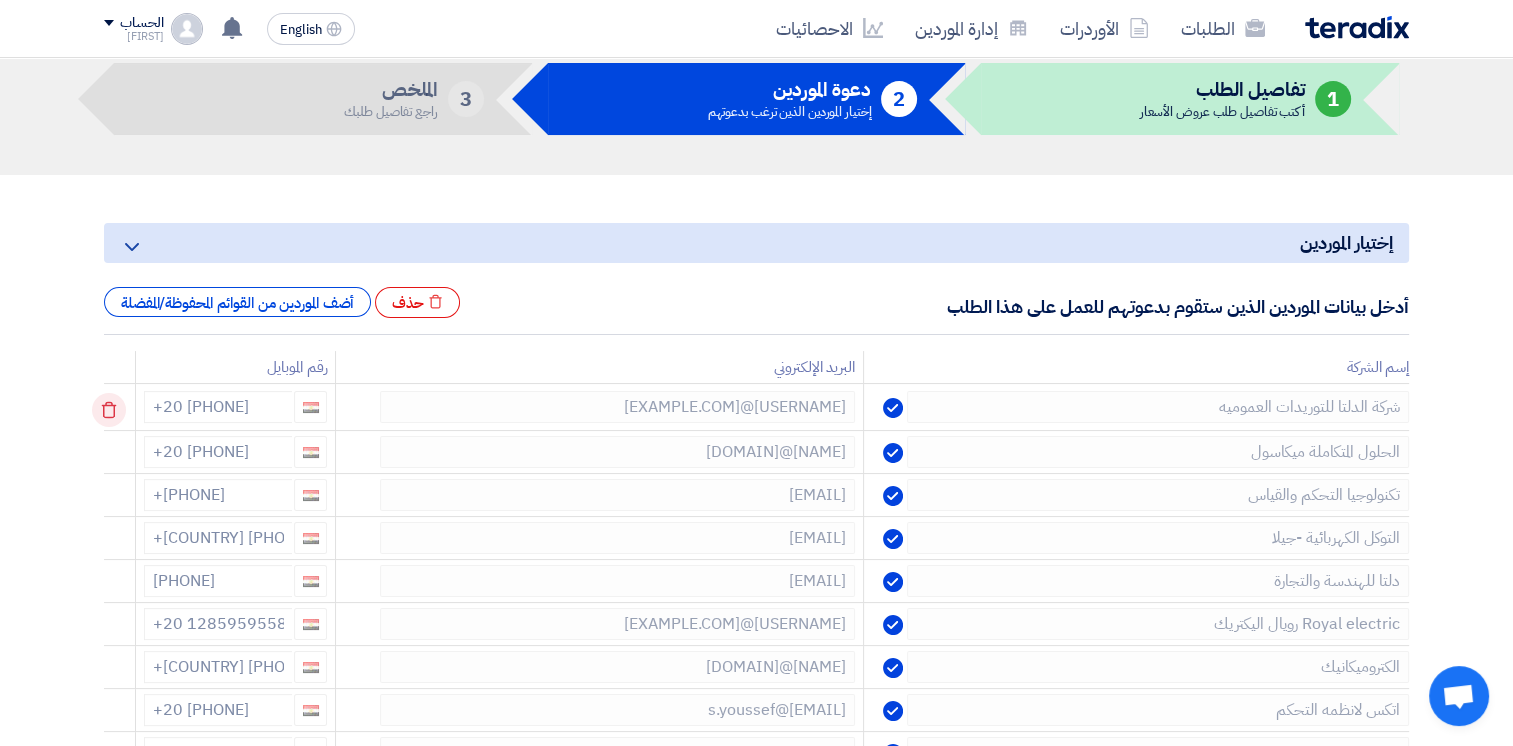 click 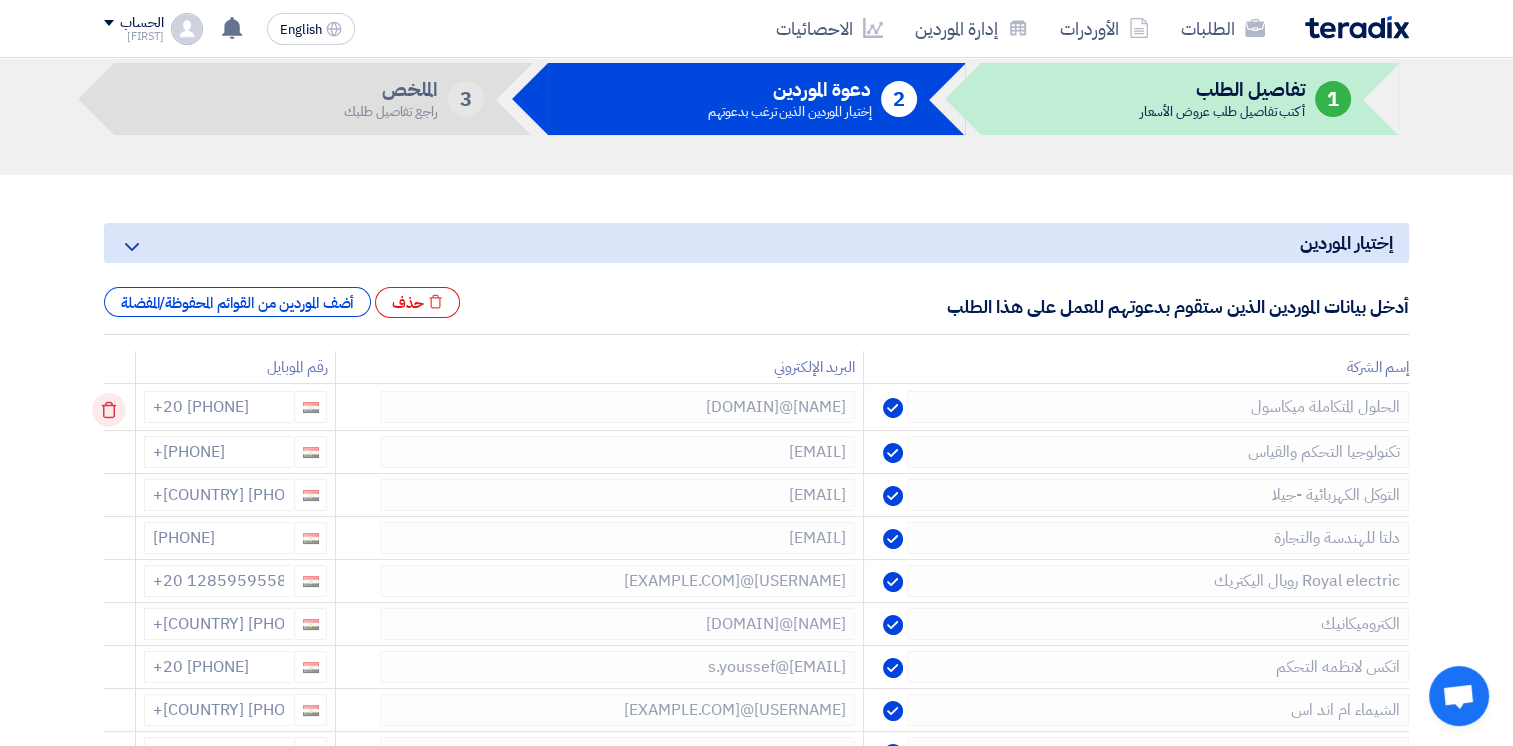 click 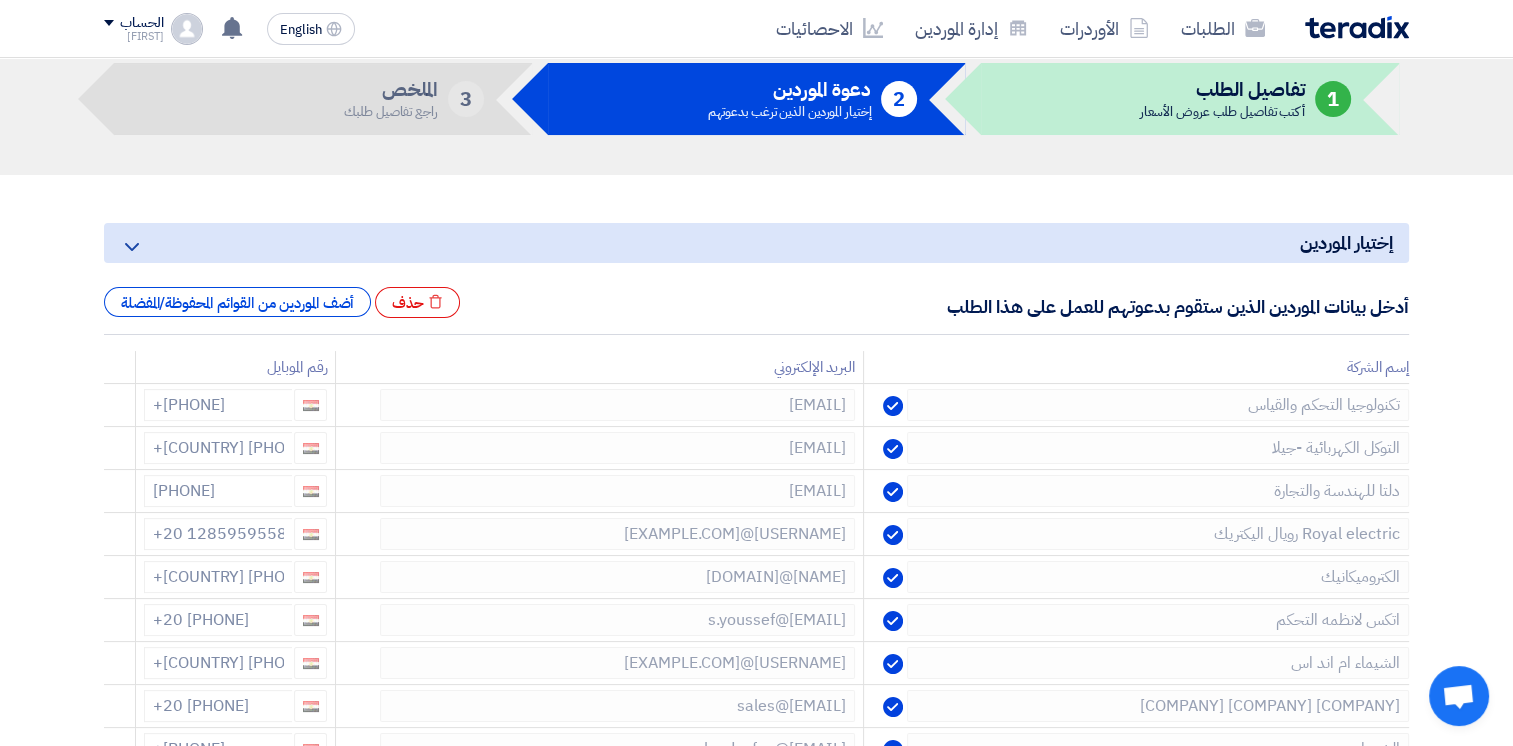 click 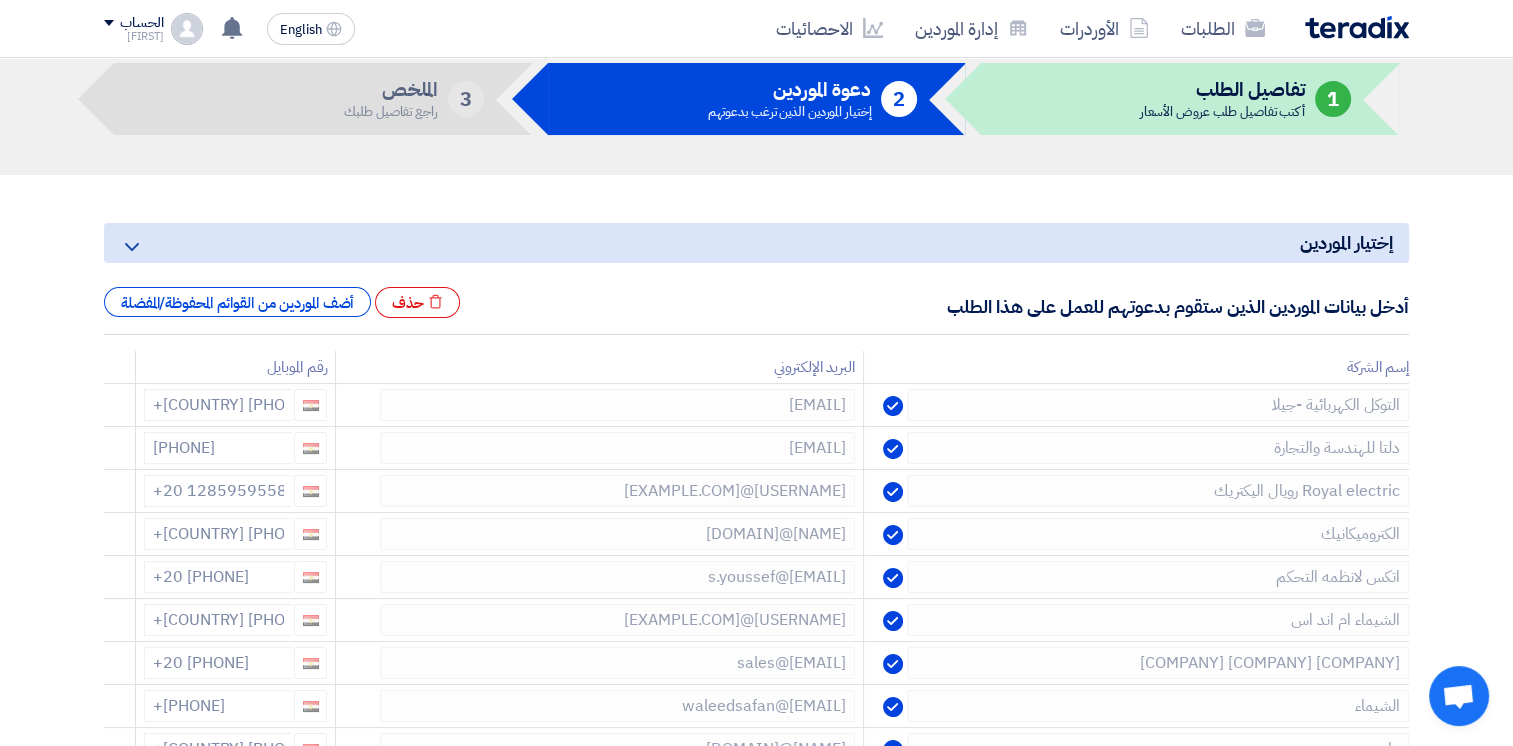 click 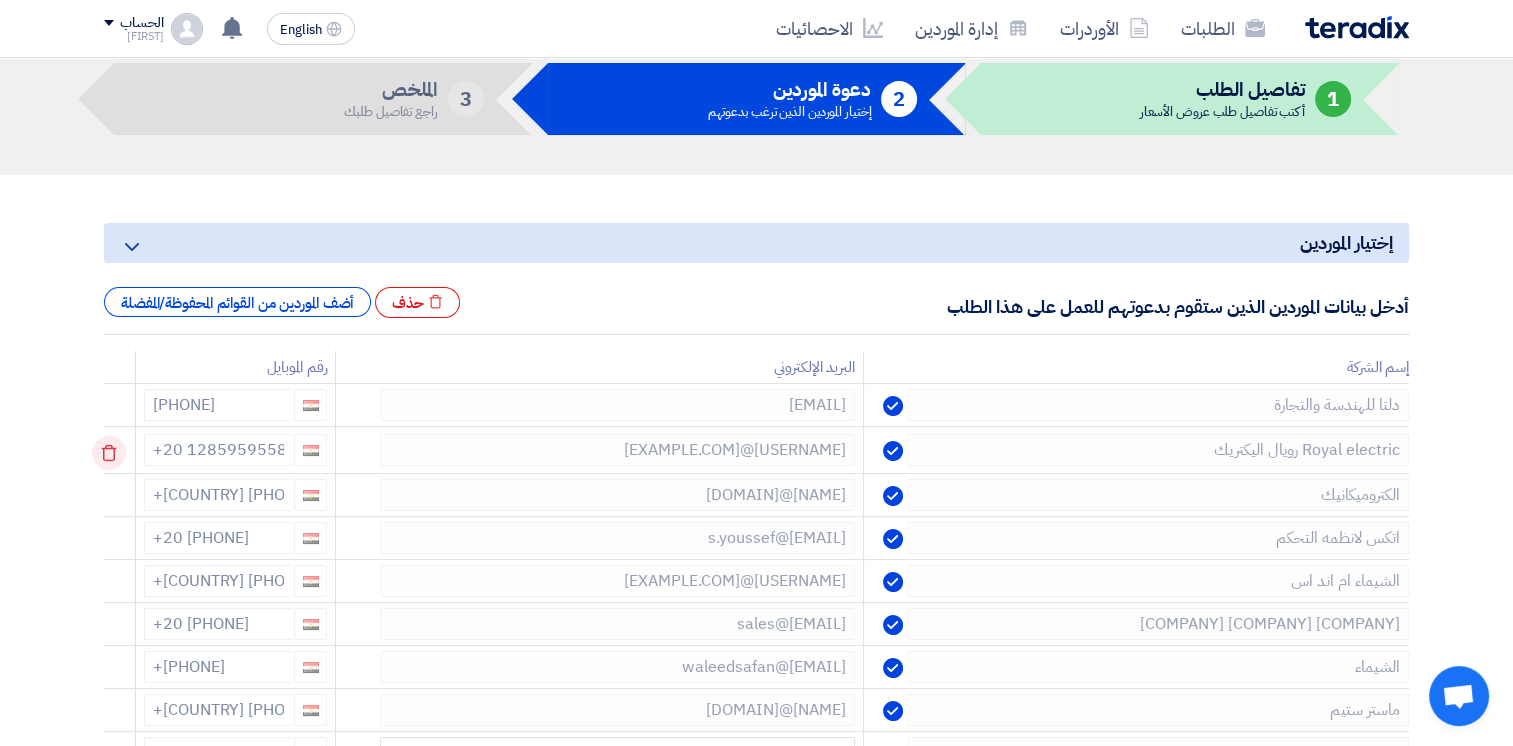 click 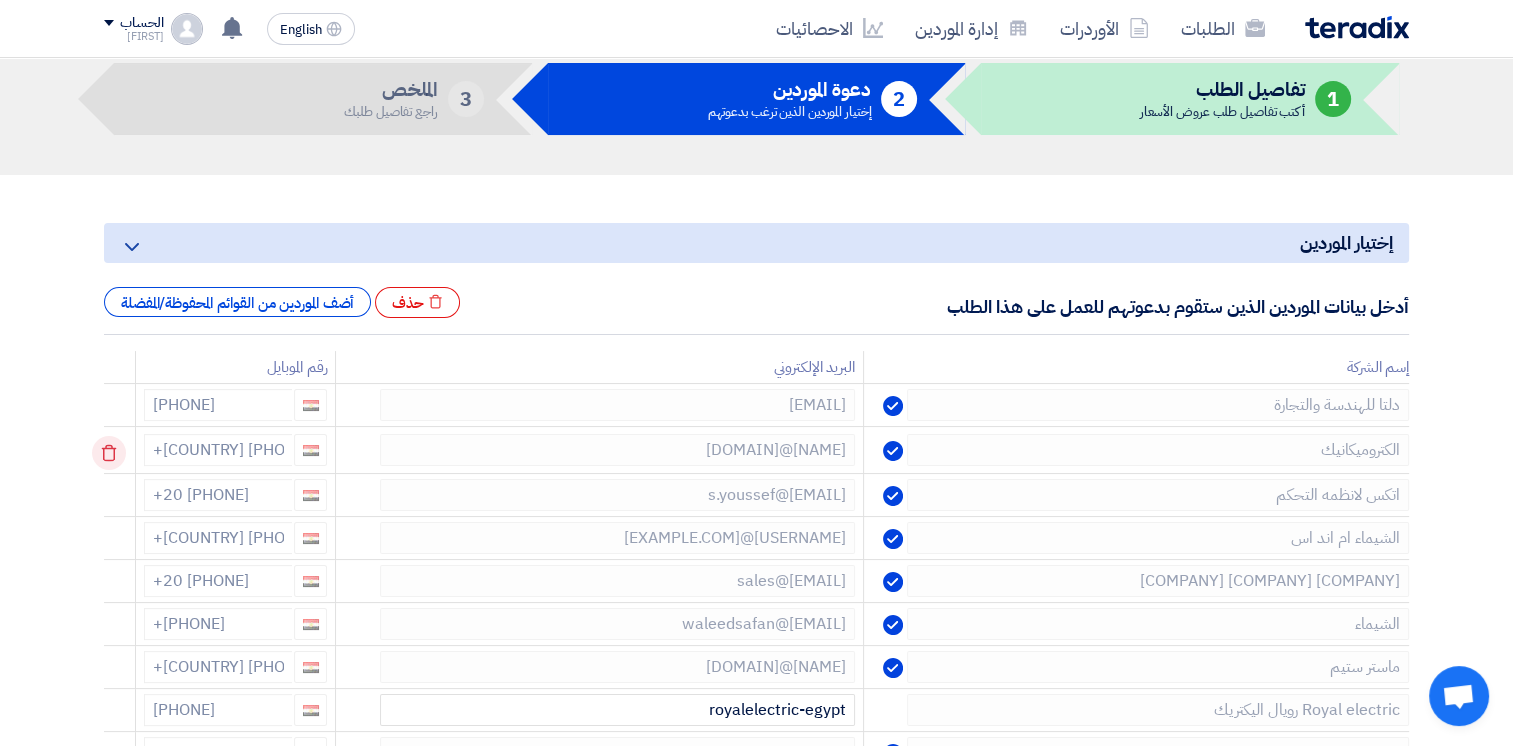 click 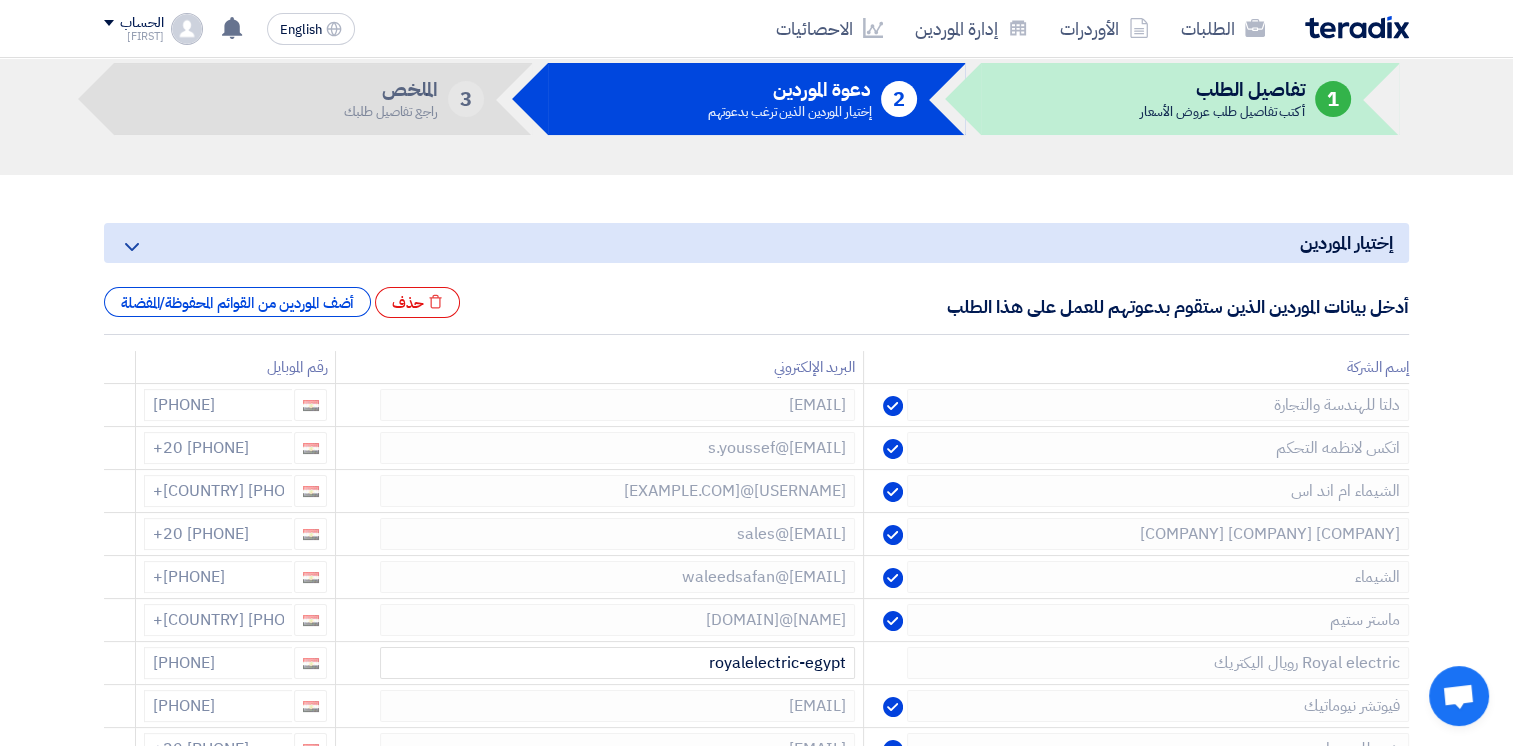 click 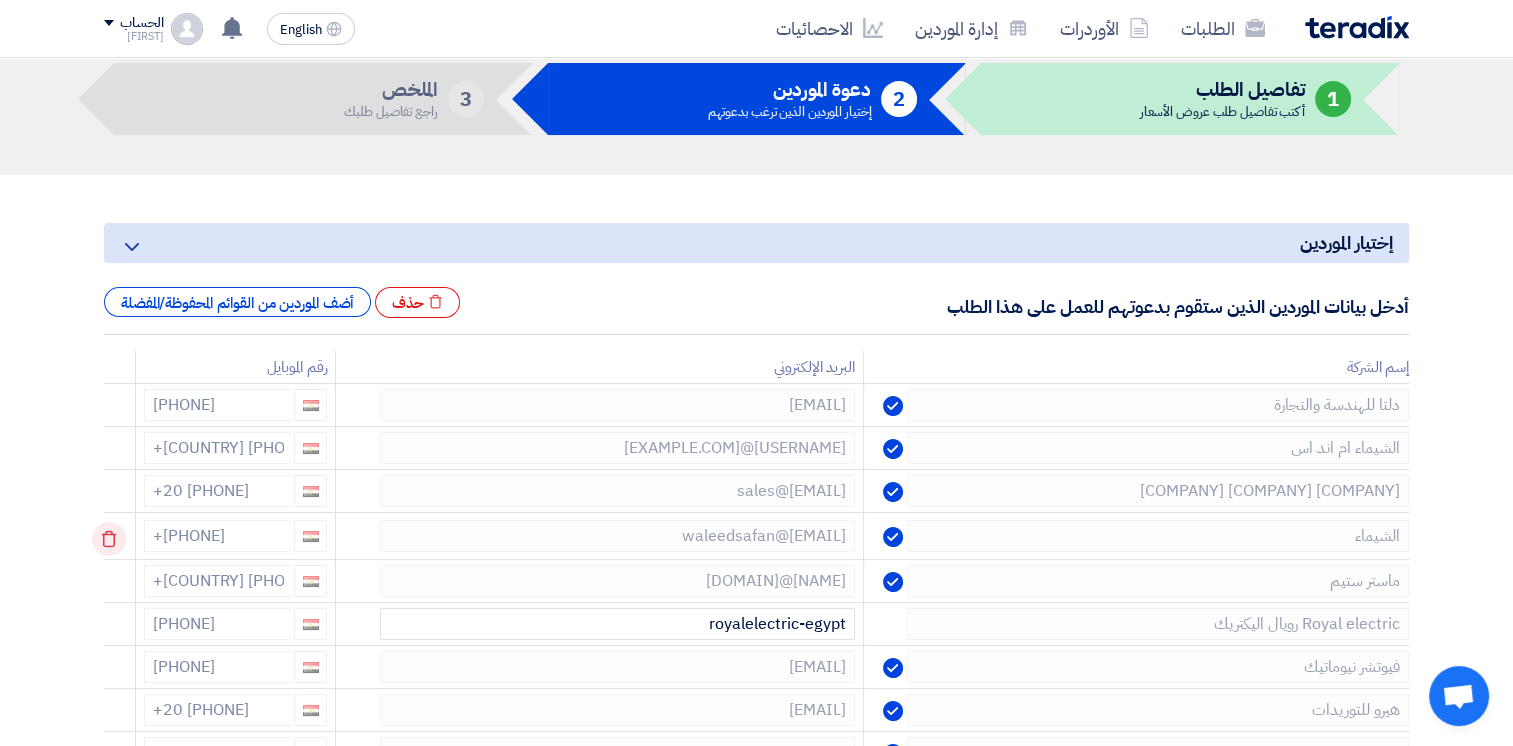 click 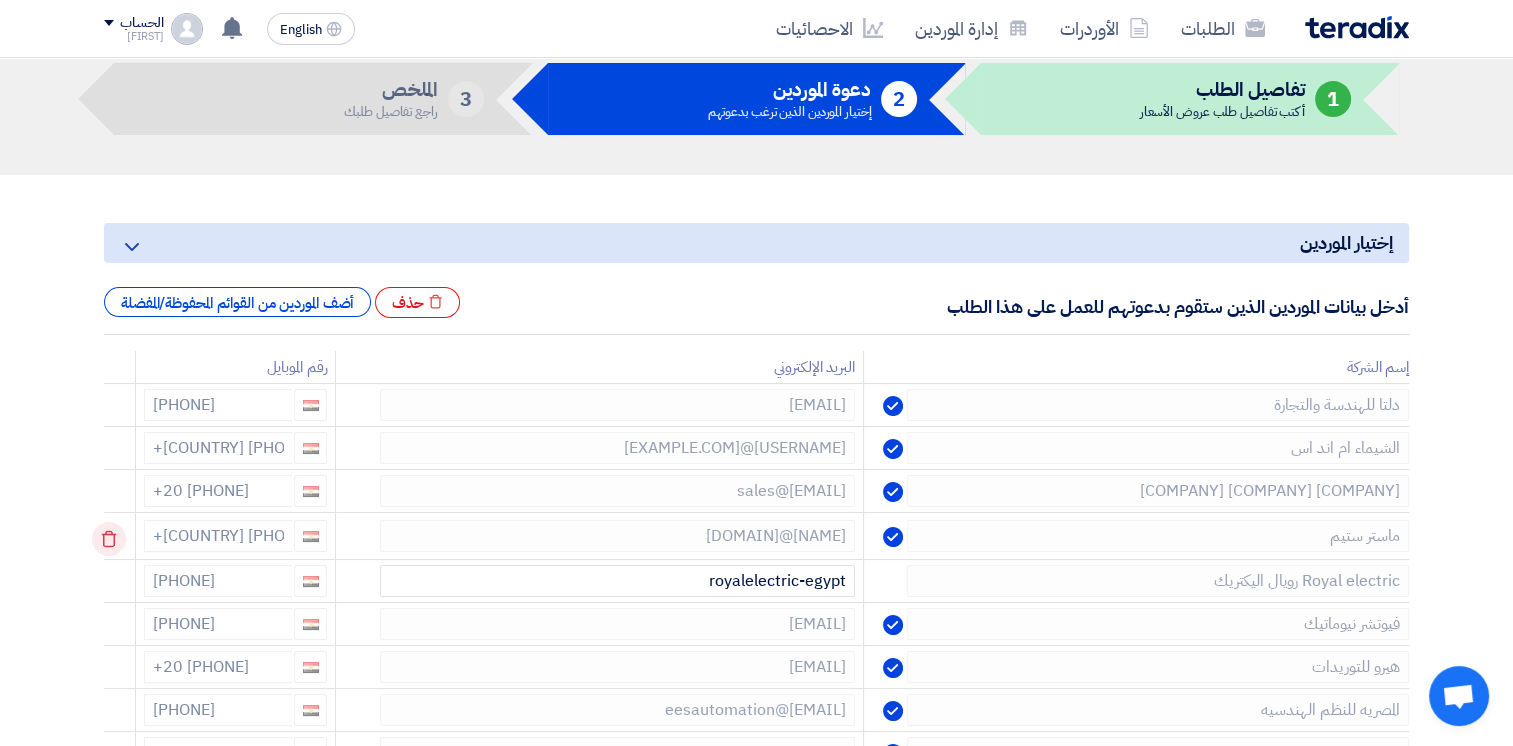 click 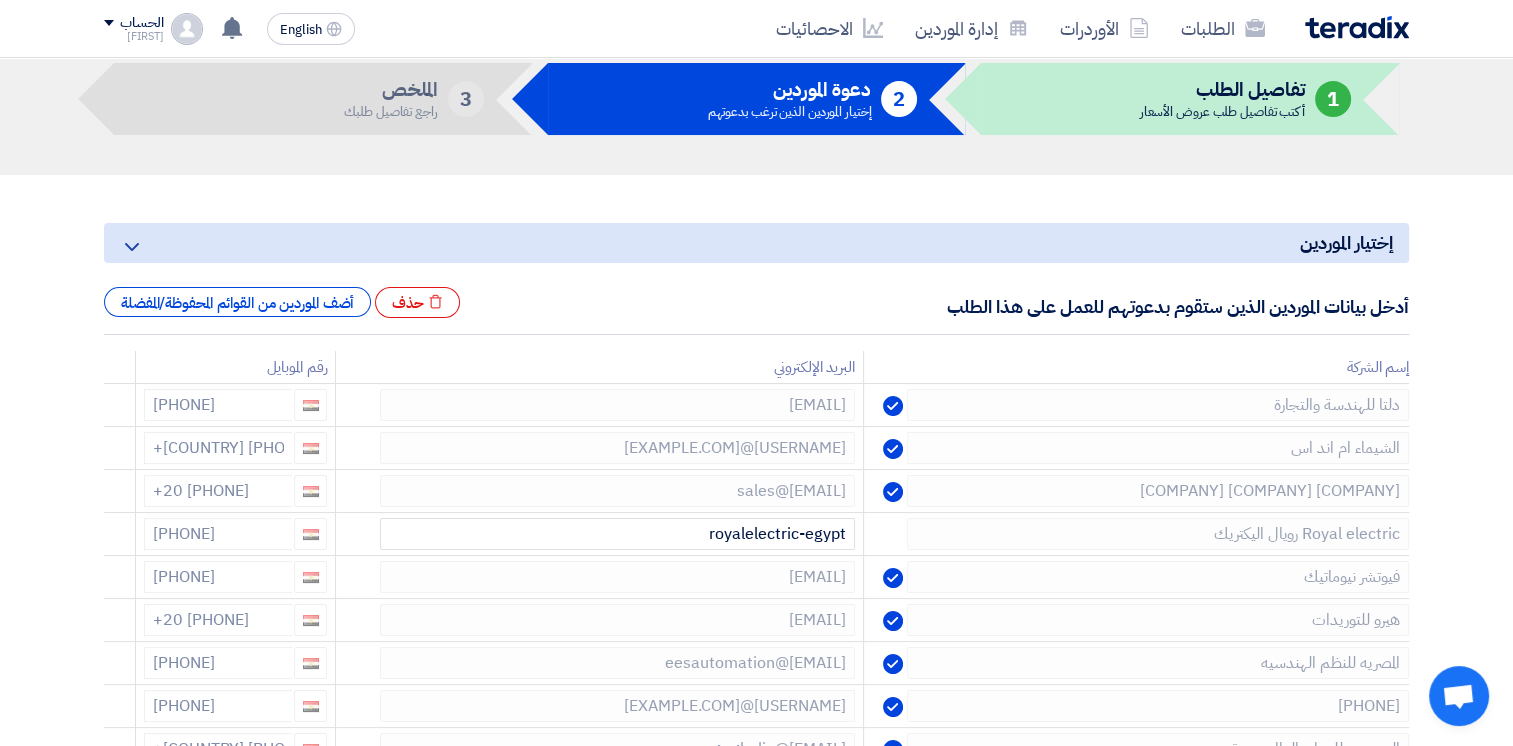 click 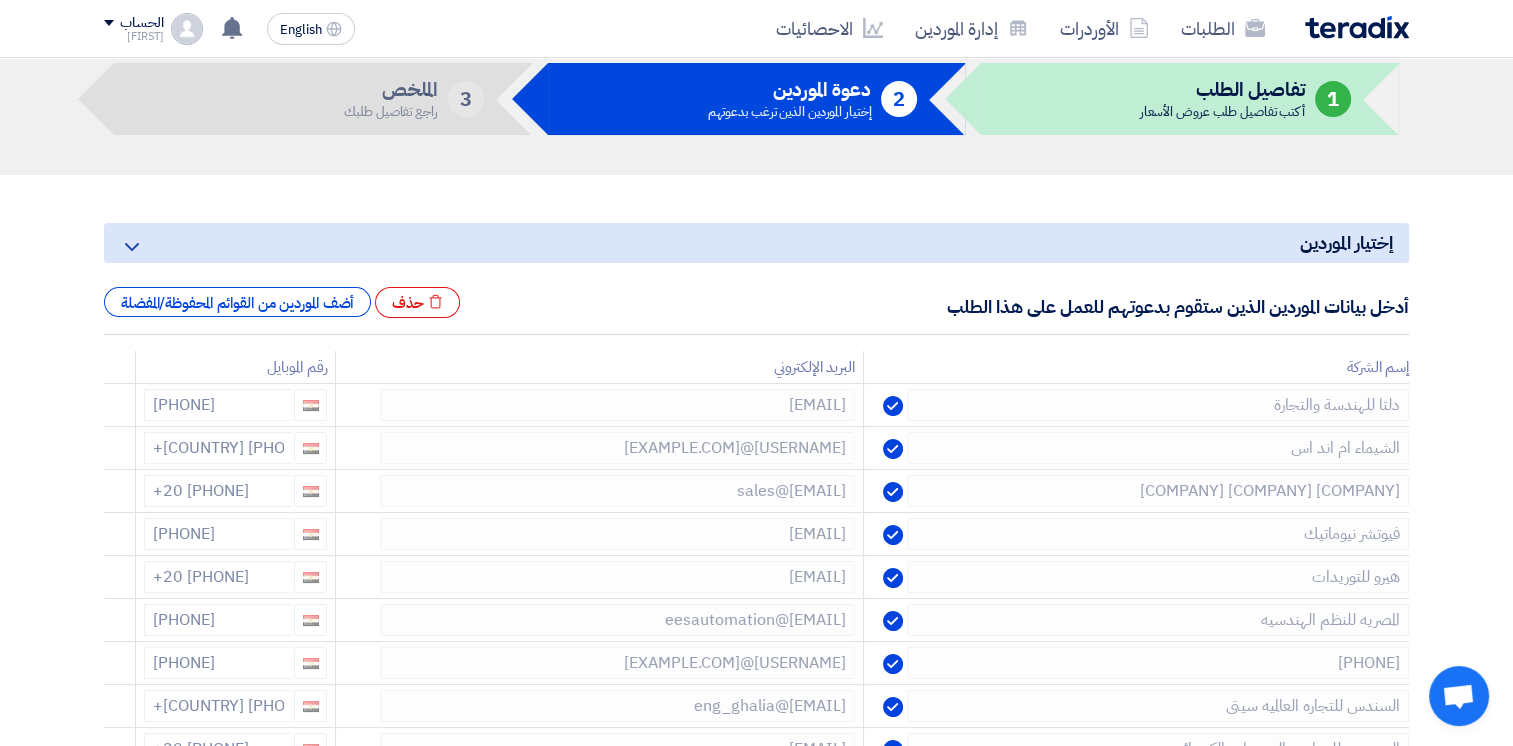 click 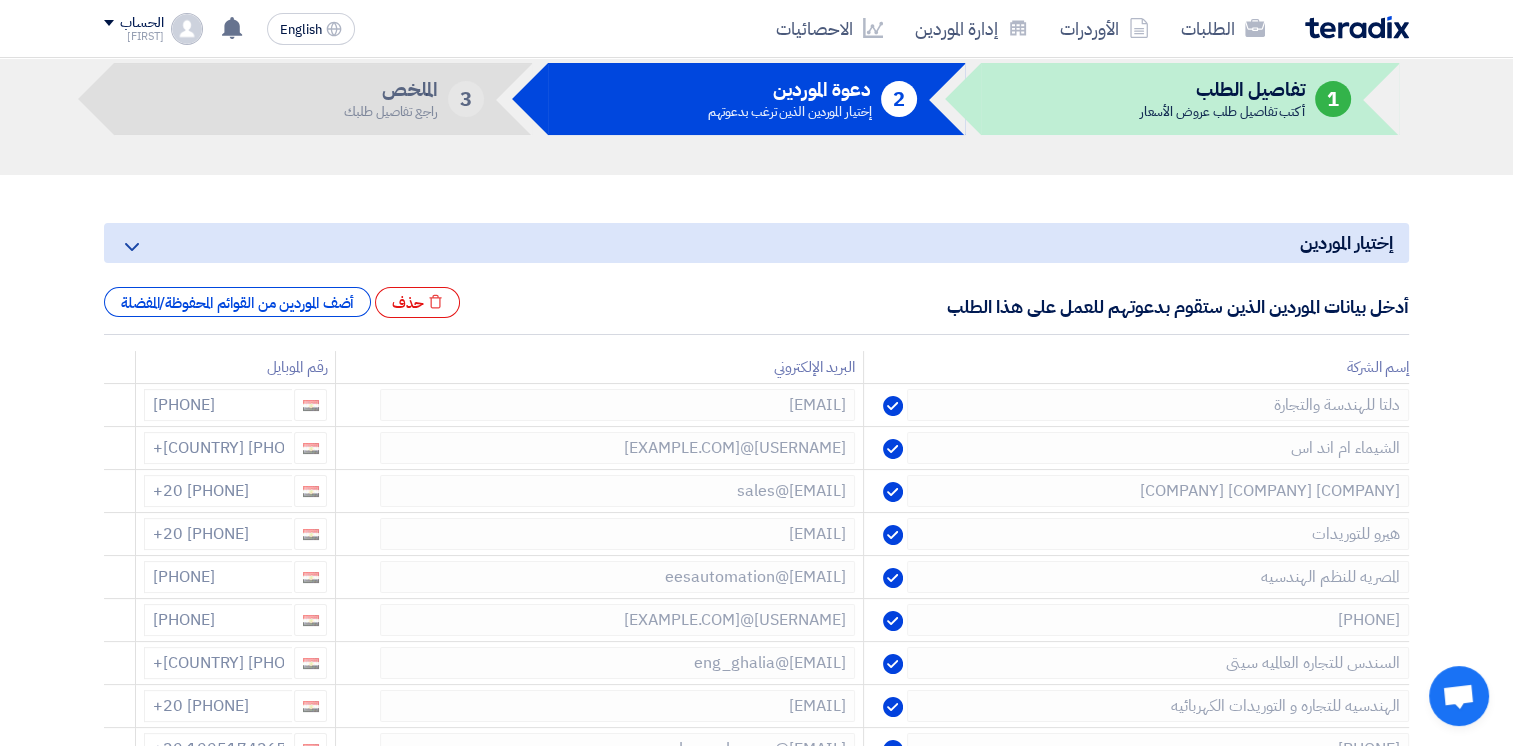 click 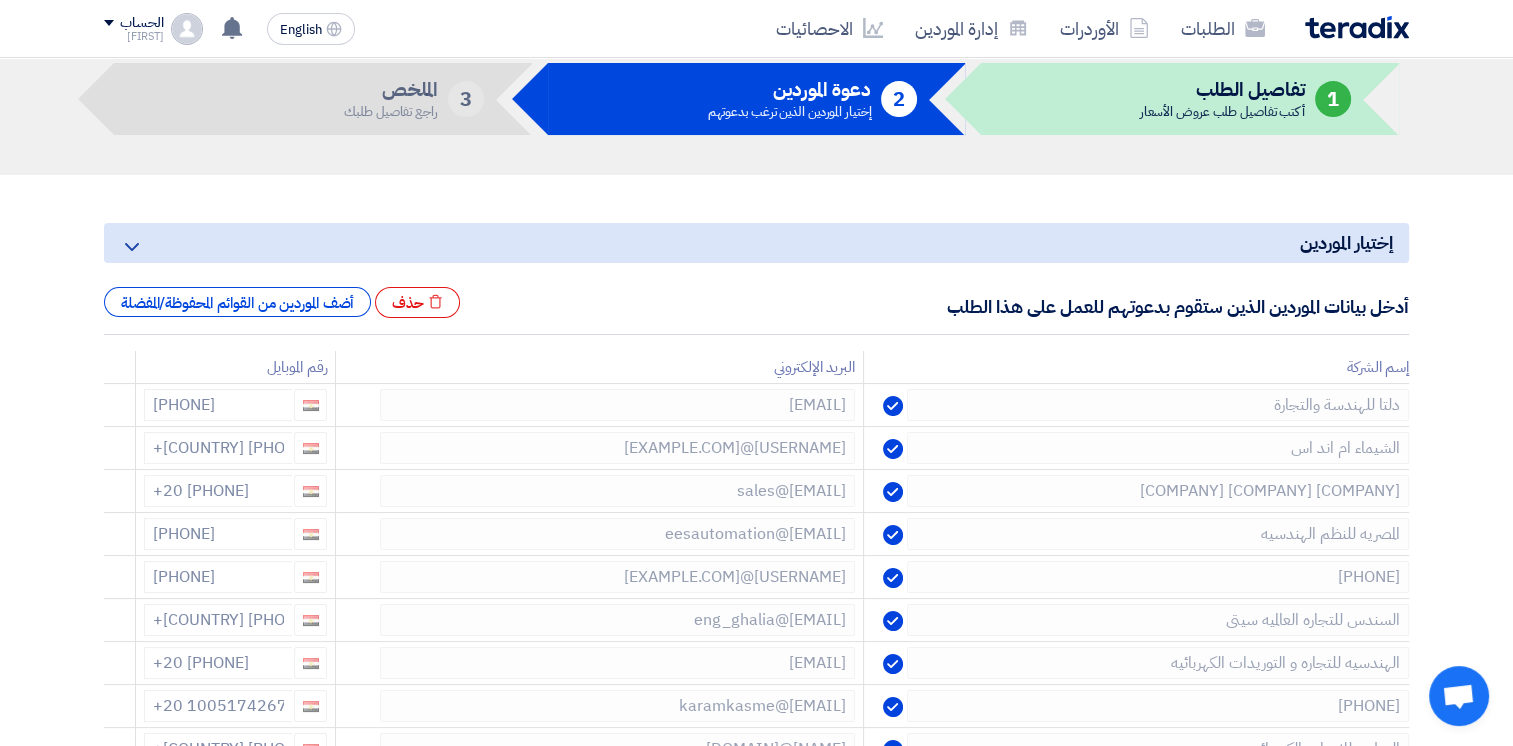 click 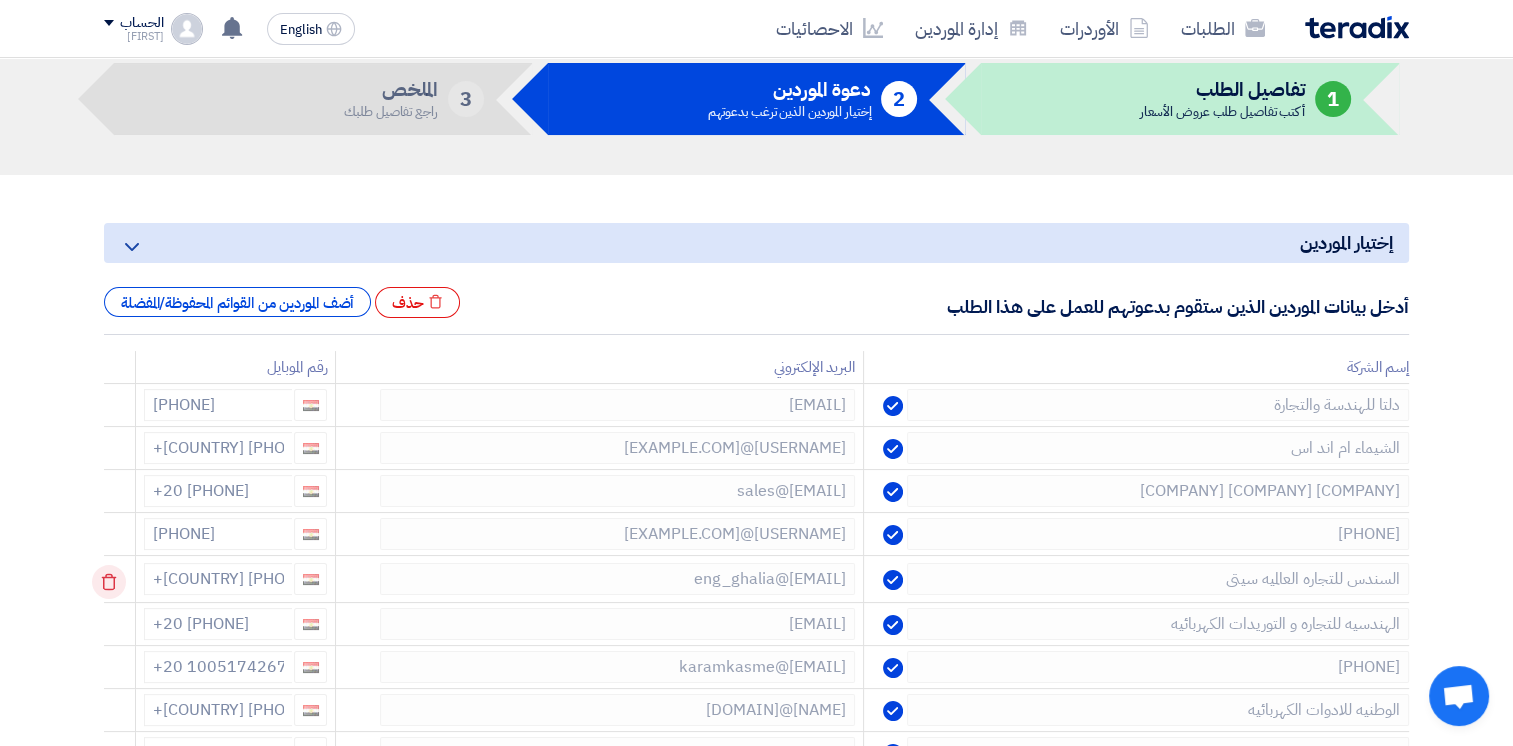 click 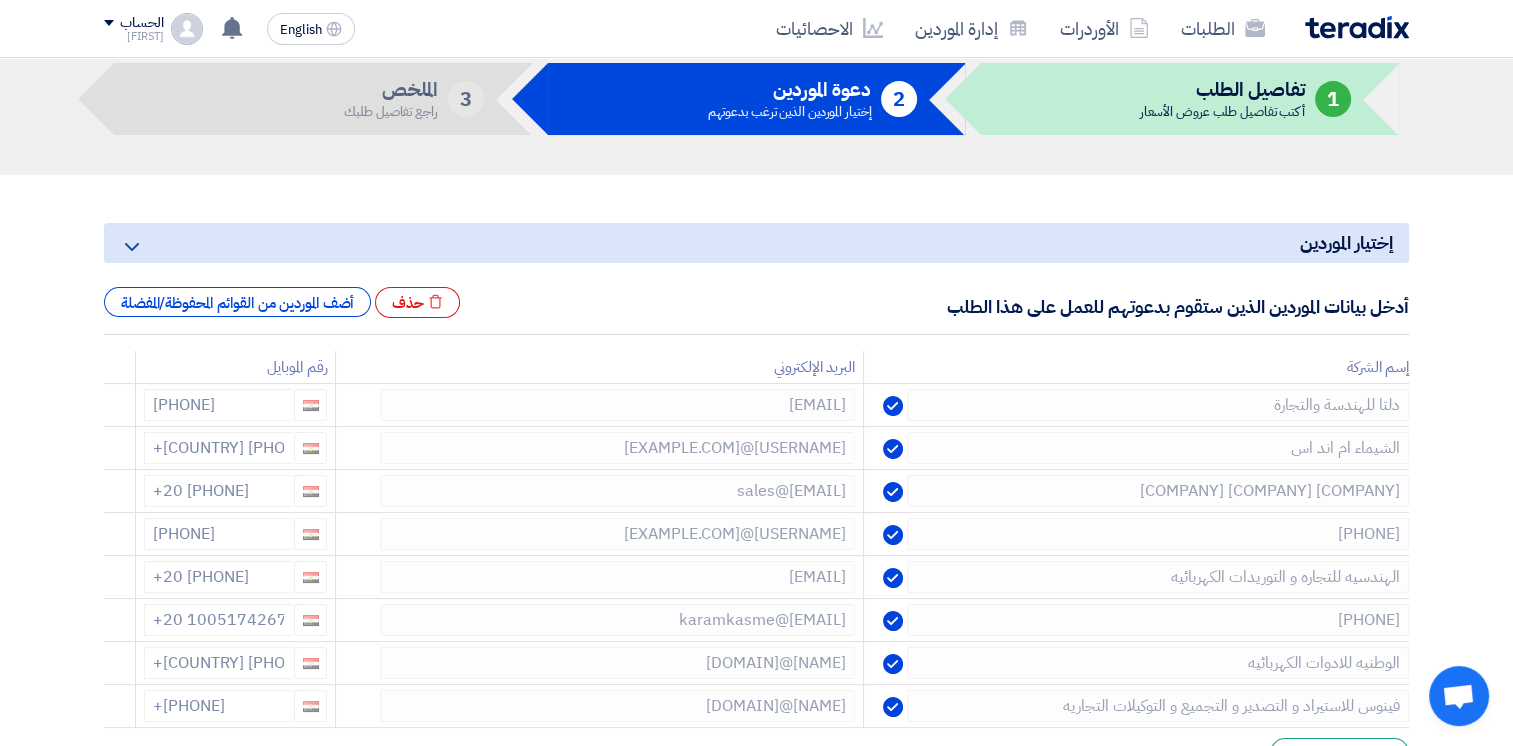 click 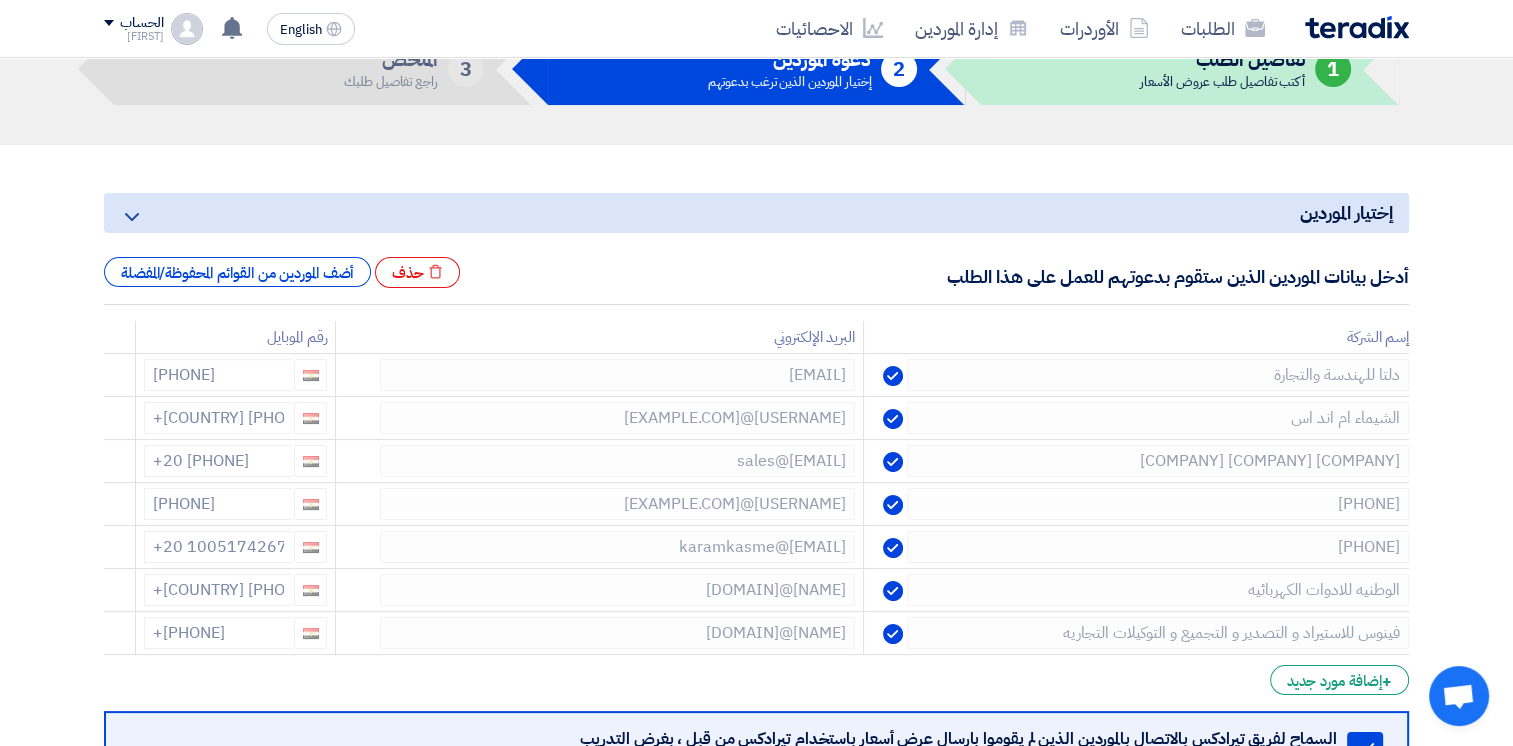 scroll, scrollTop: 108, scrollLeft: 0, axis: vertical 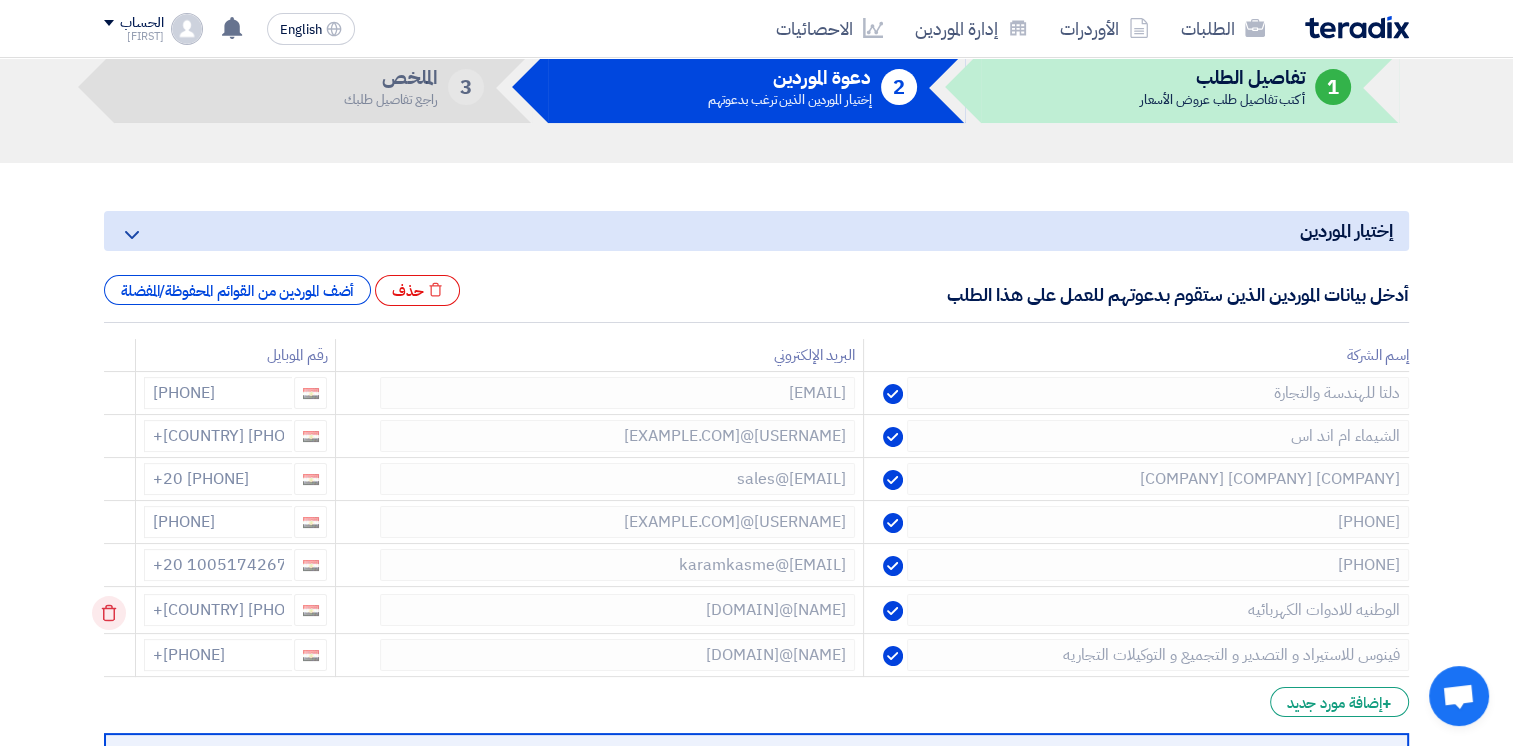 click 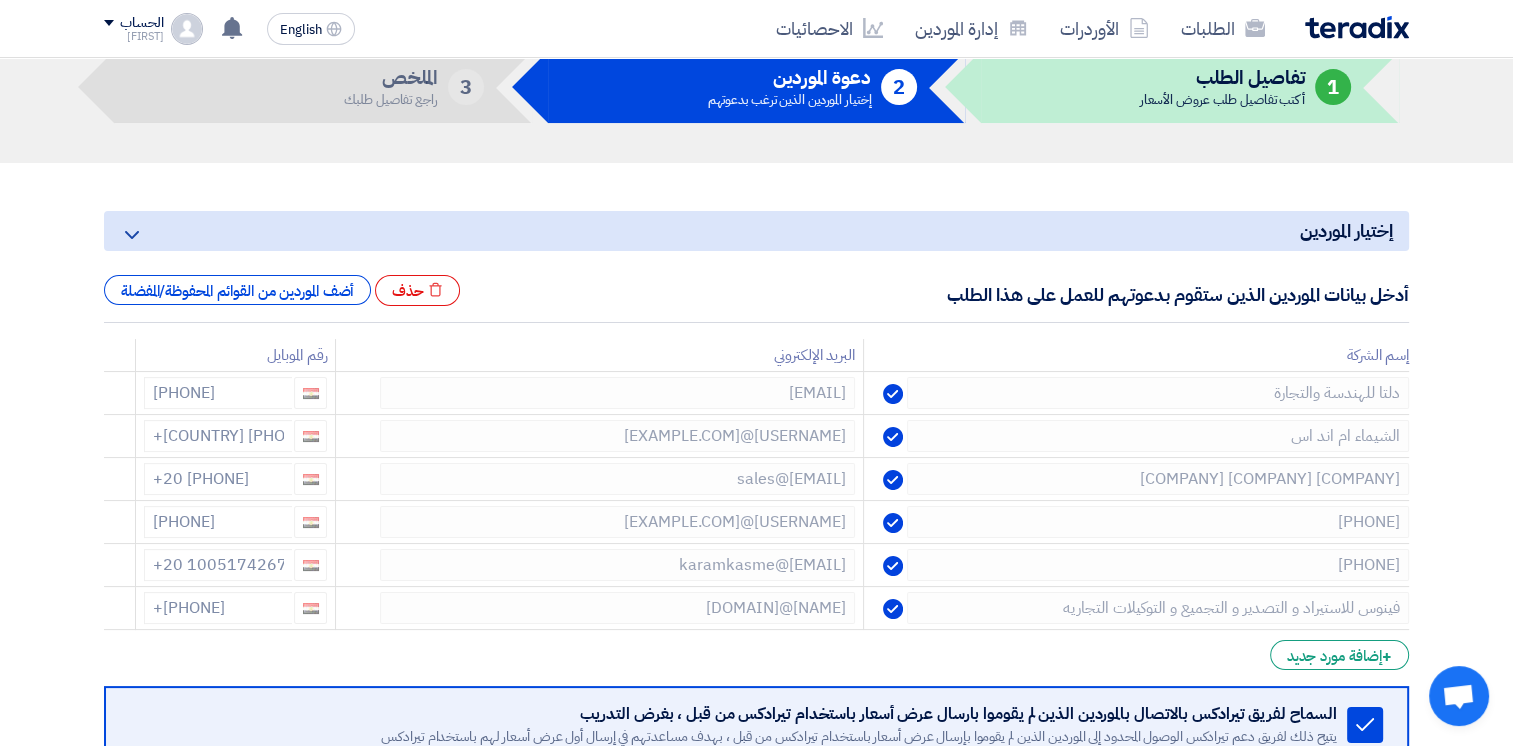 click 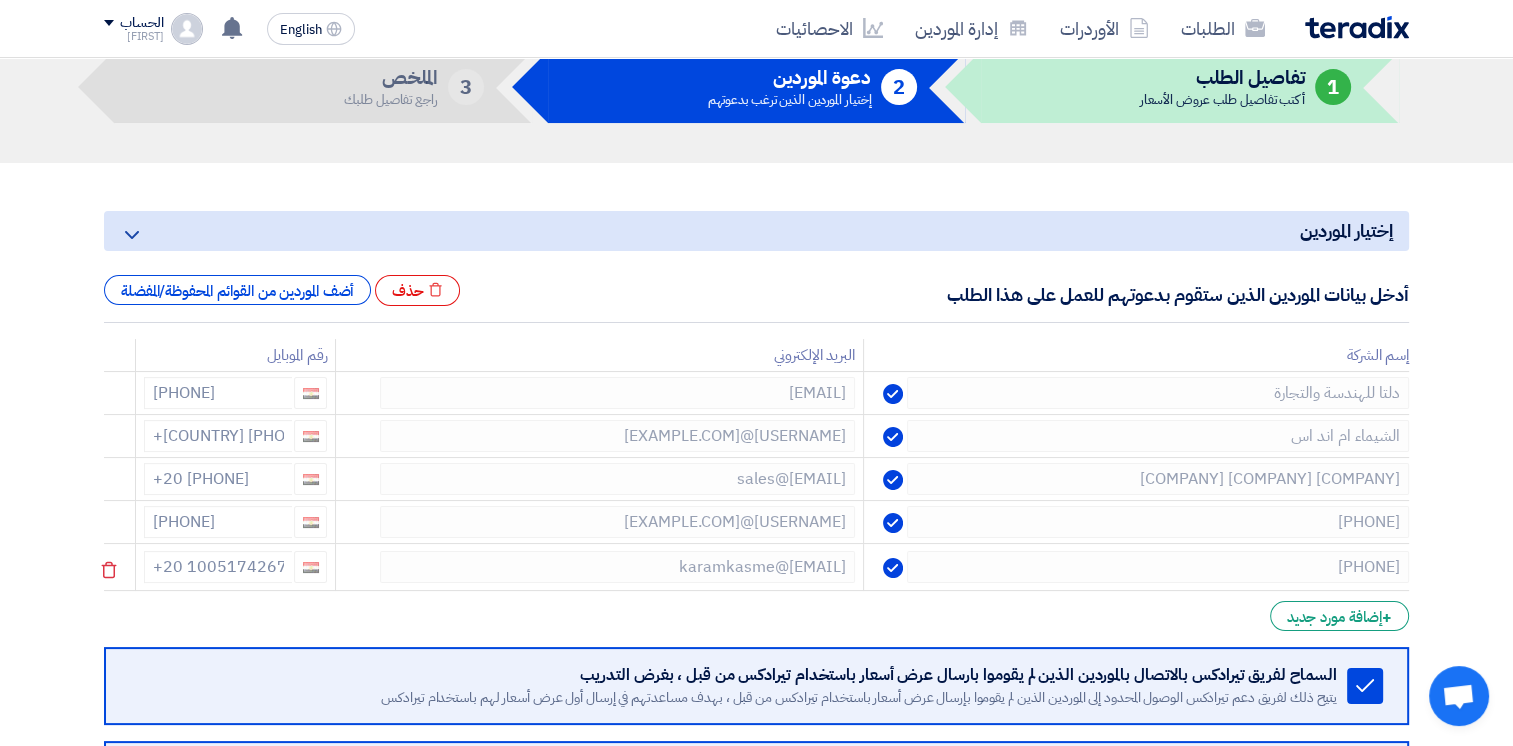 scroll, scrollTop: 236, scrollLeft: 0, axis: vertical 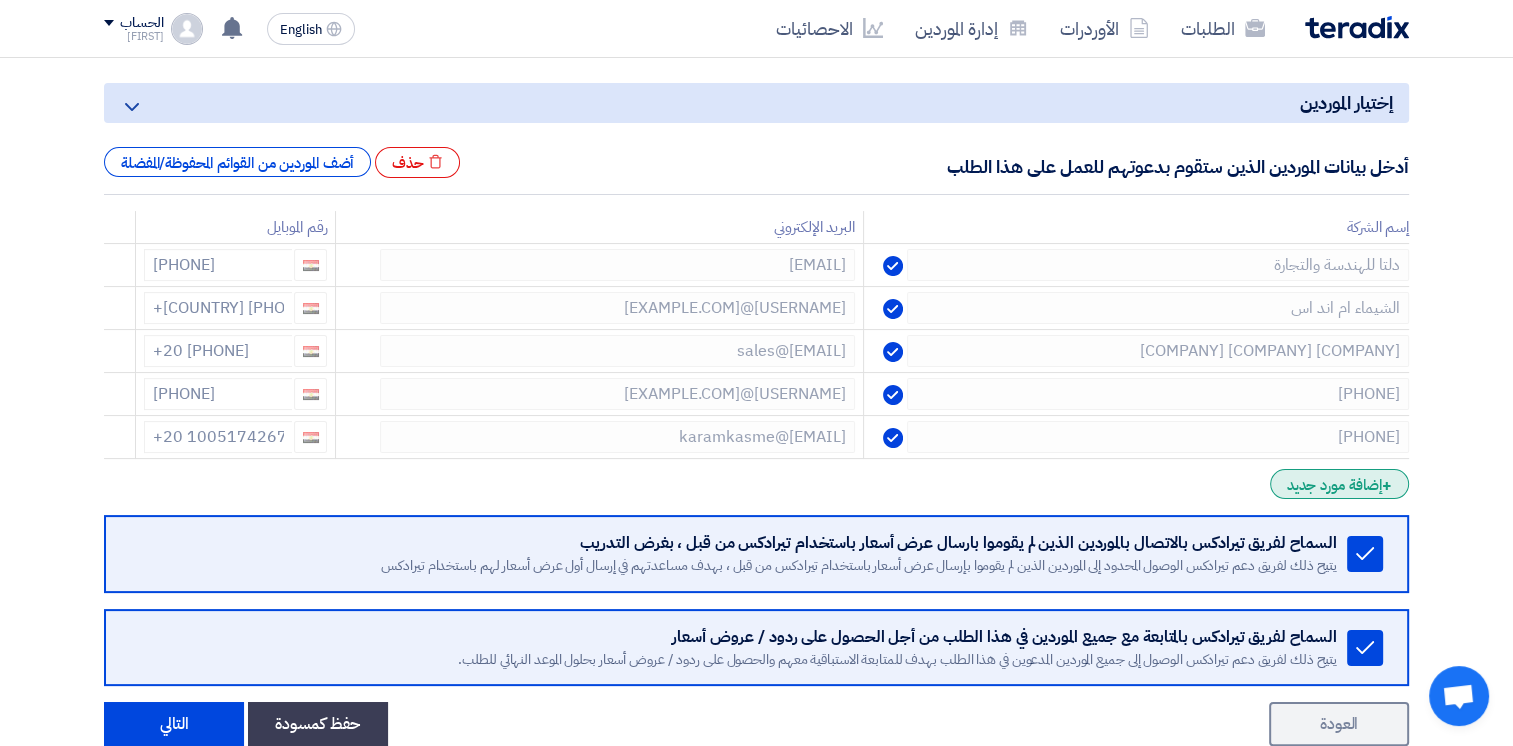 click on "+
إضافة مورد جديد" 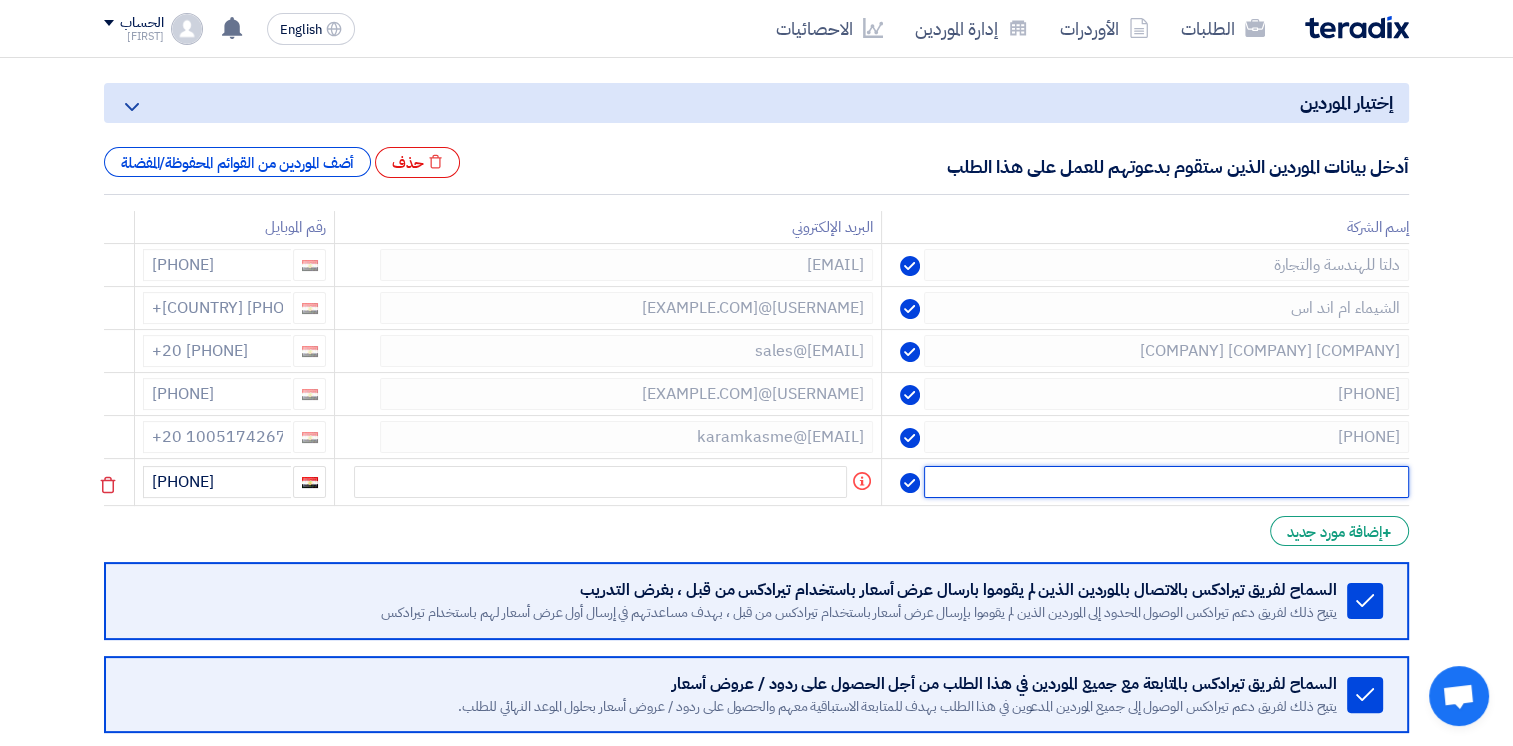 click 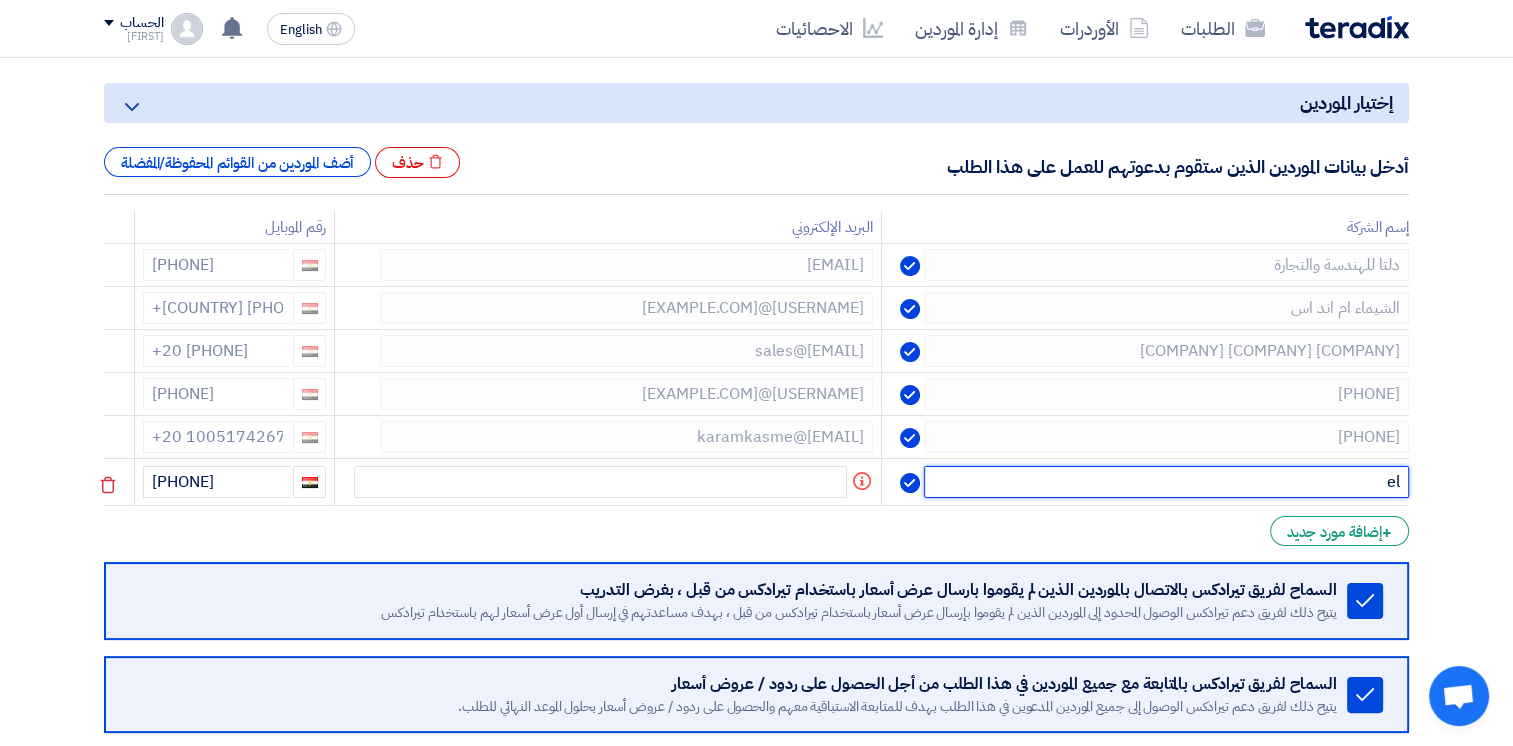 type on "e" 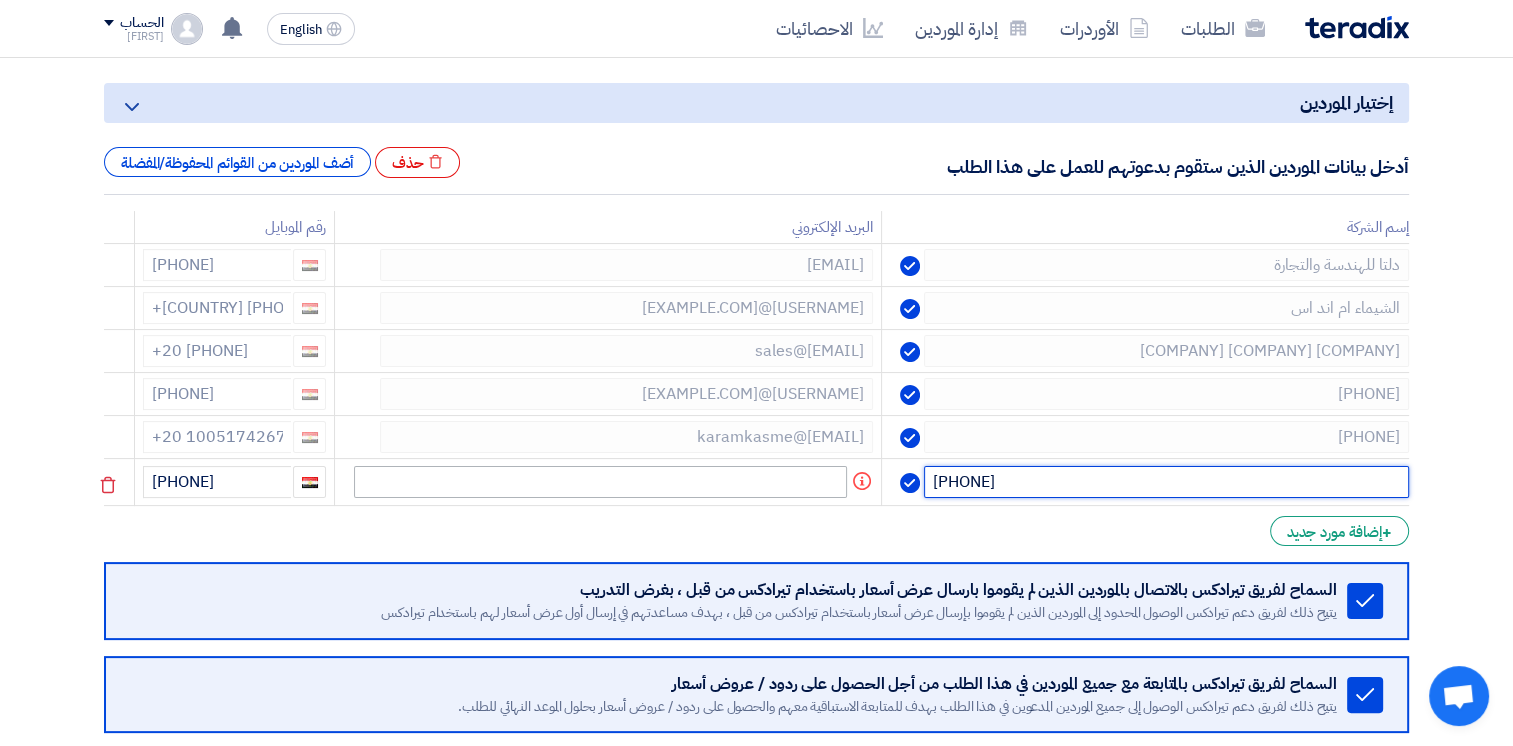 type on "[PHONE]" 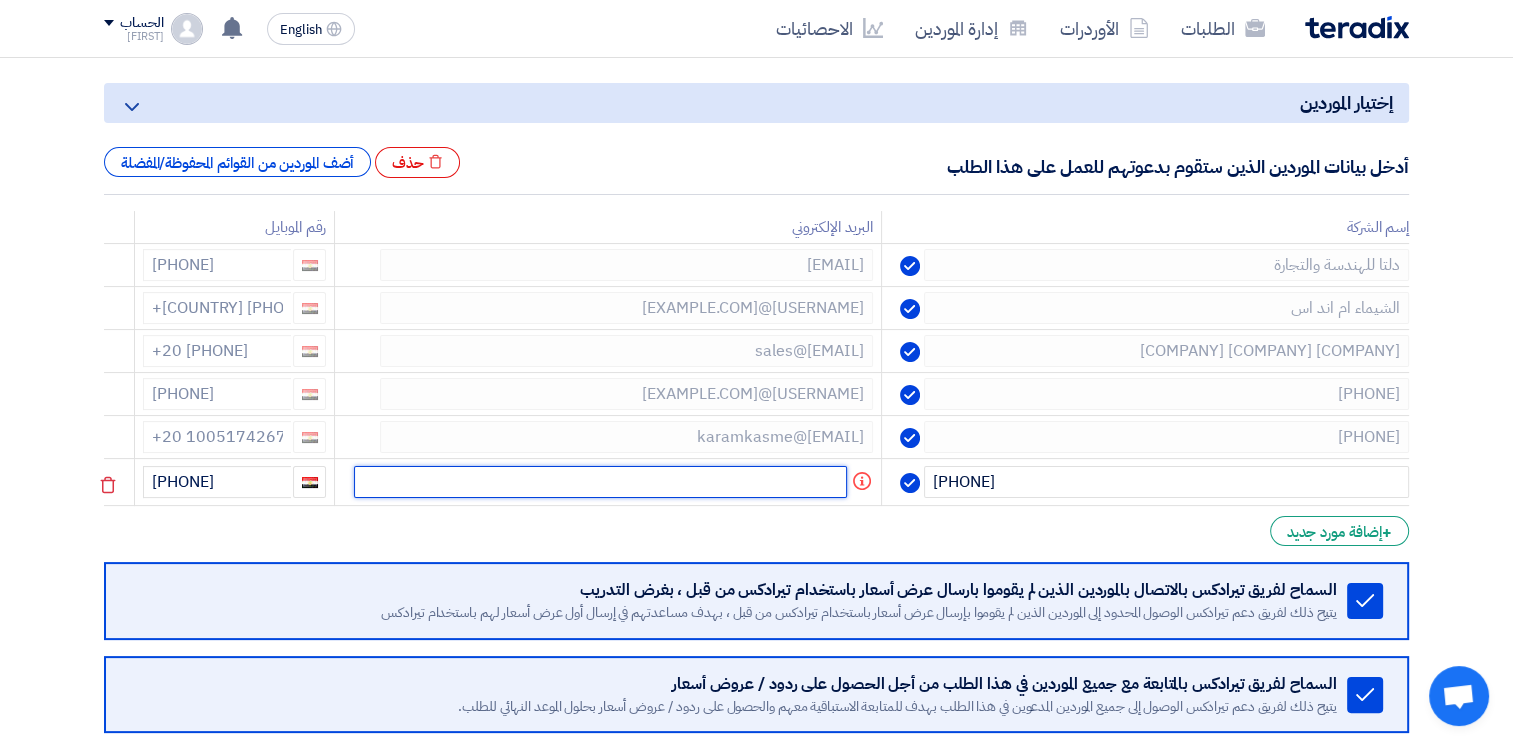 click 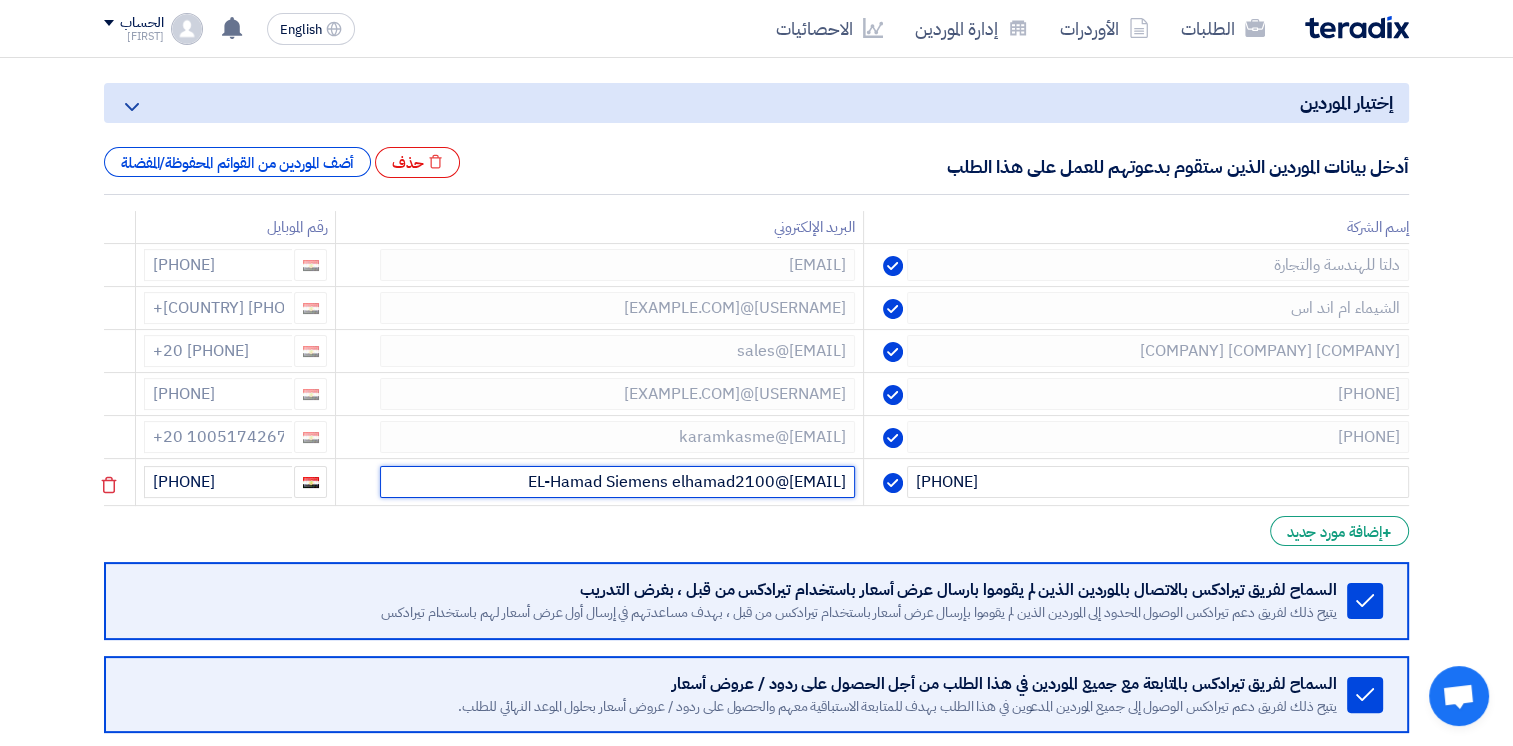 click on "EL-Hamad Siemens elhamad2100@[EMAIL]" 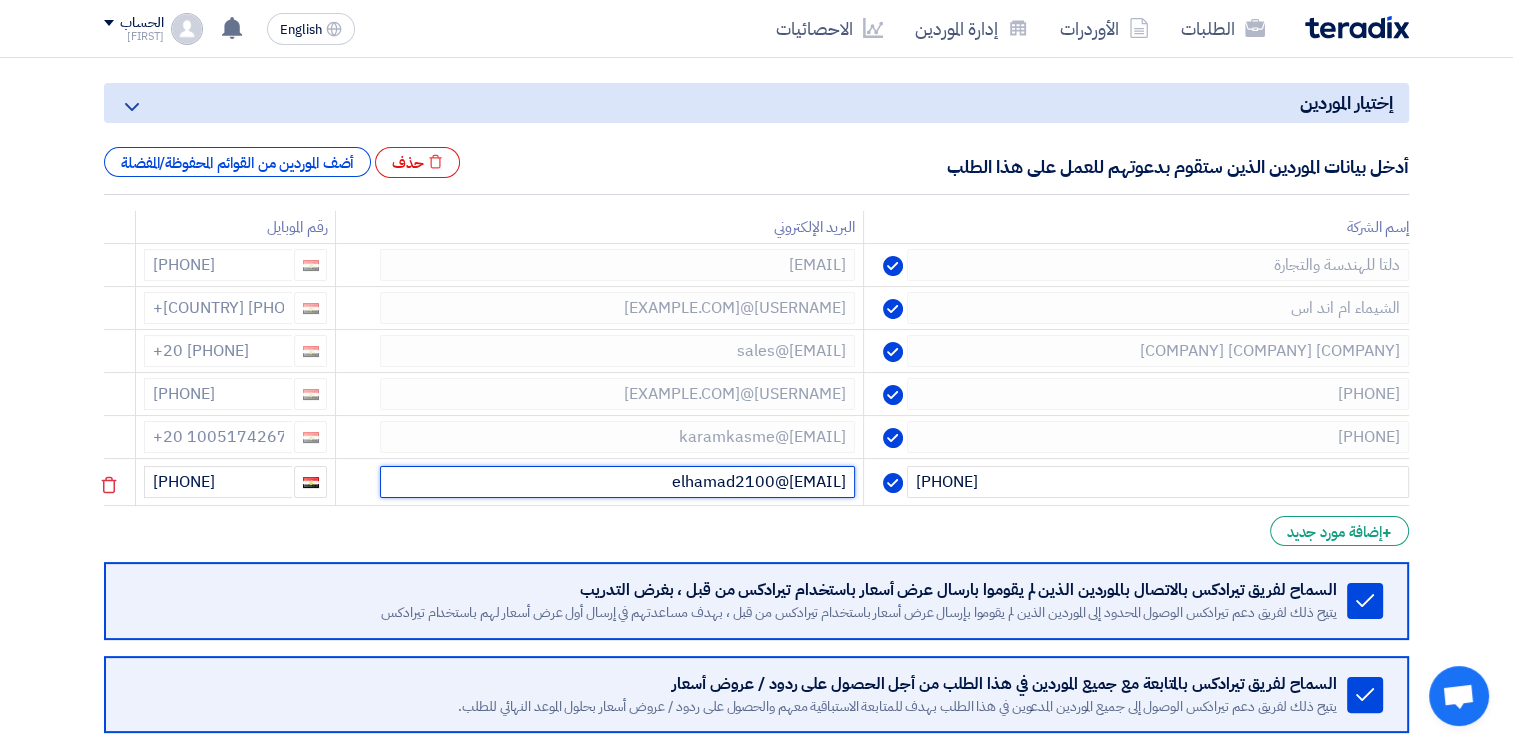 click on "elhamad2100@[EMAIL]" 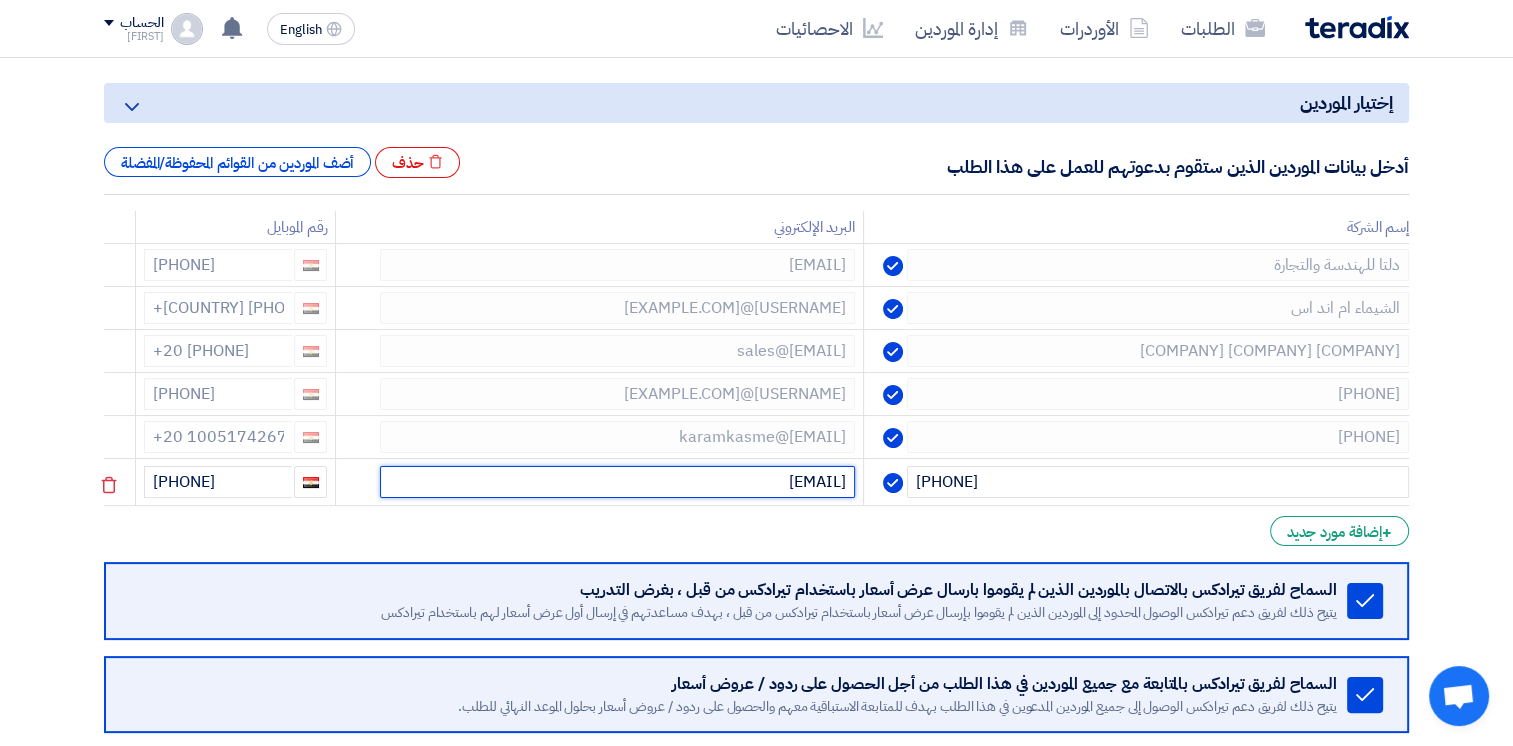 type on "[EMAIL]" 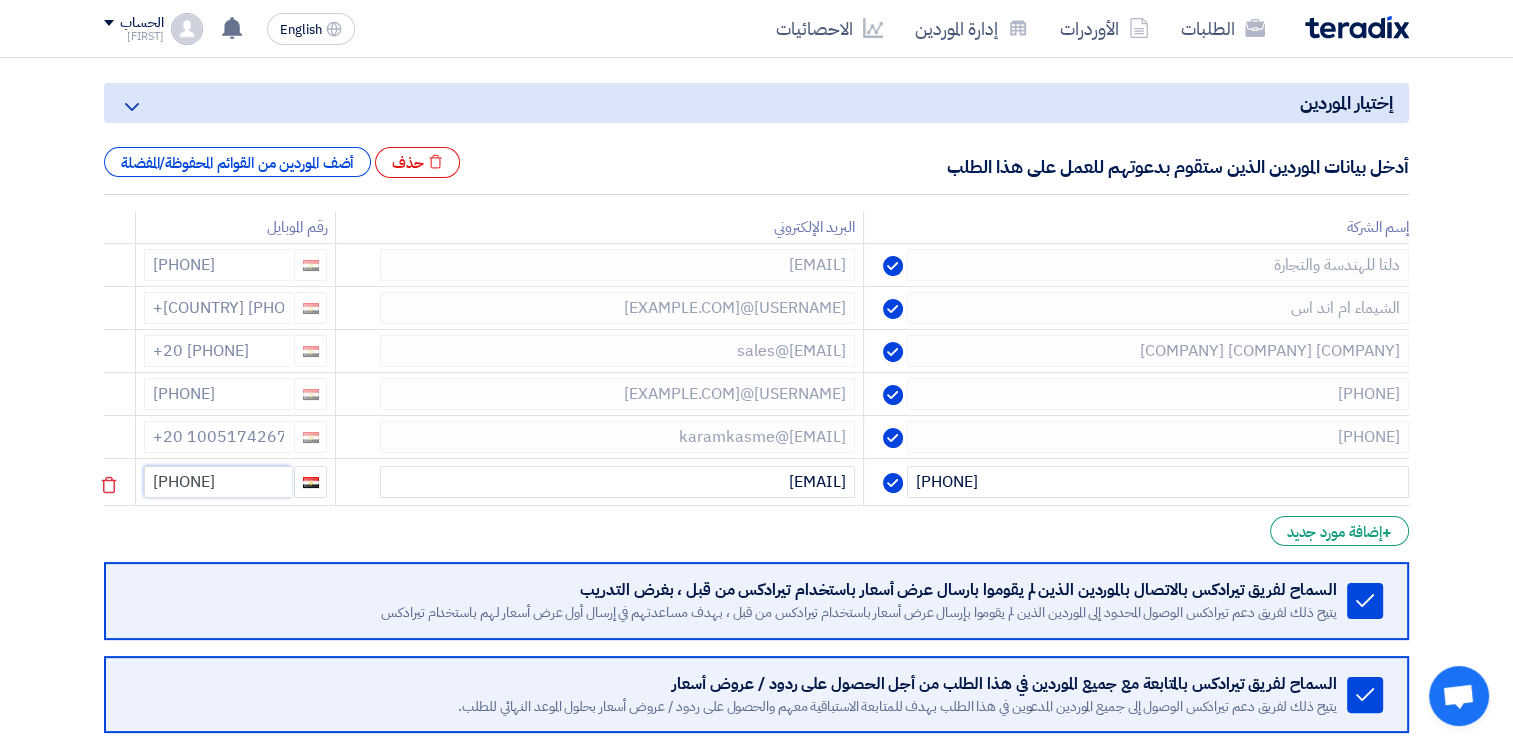 click on "[PHONE]" 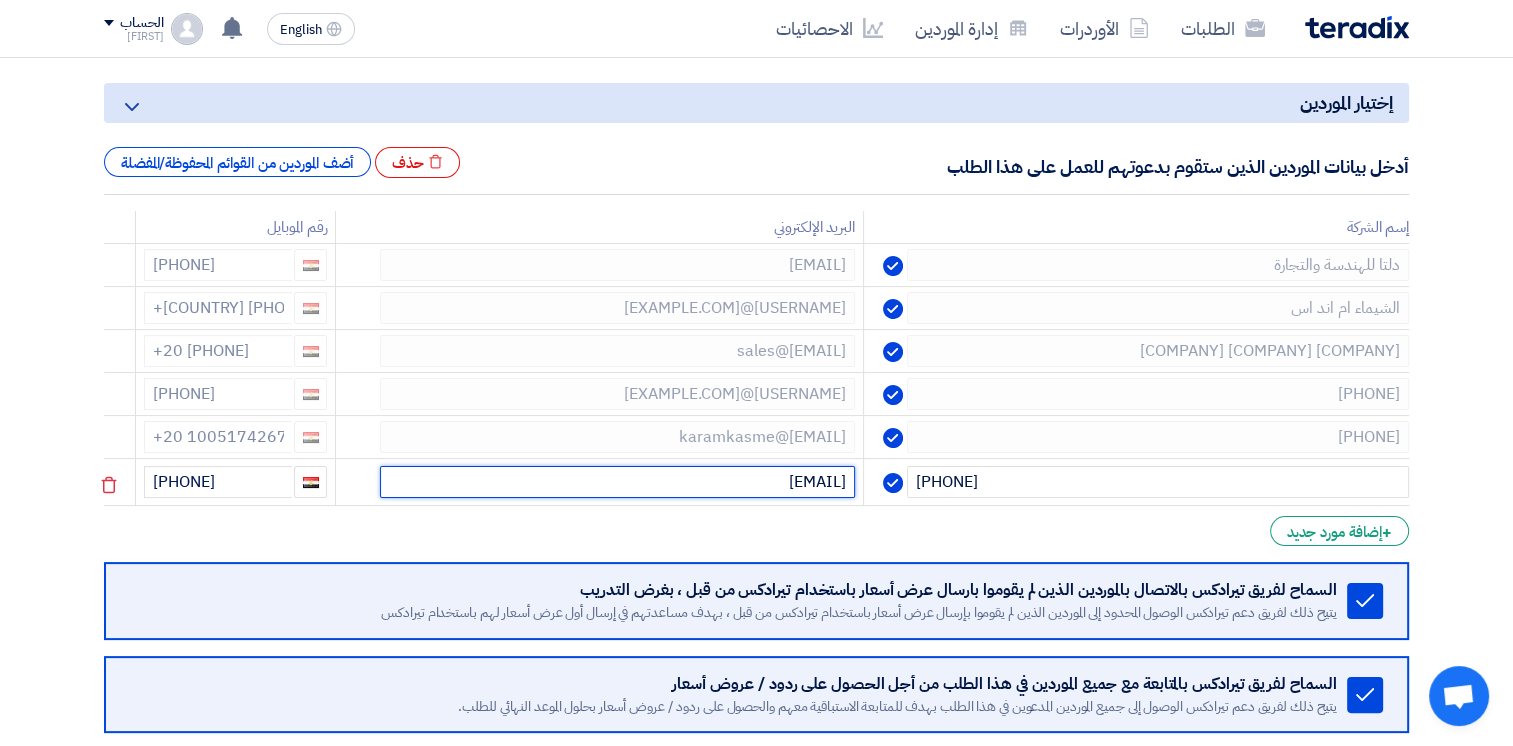 click on "[EMAIL]" 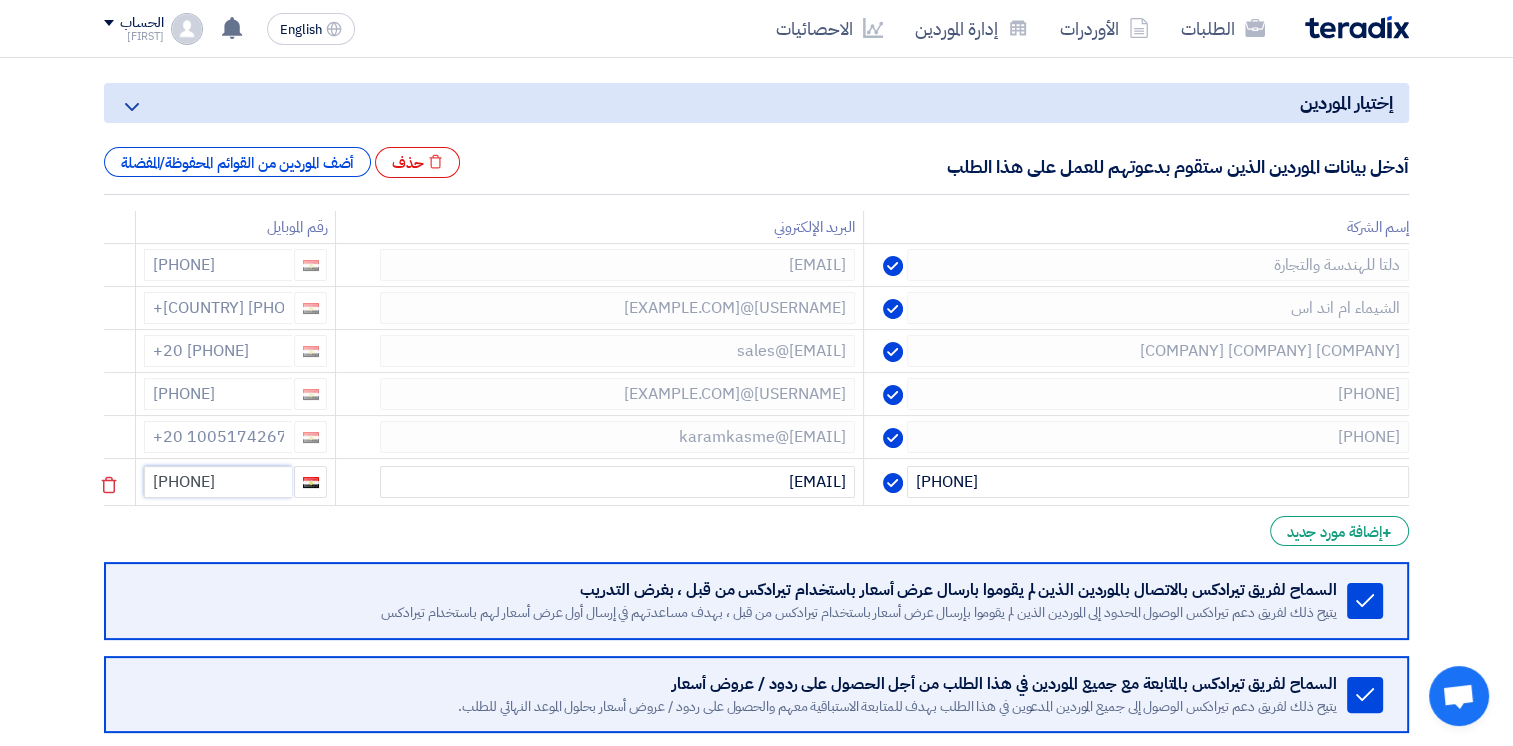 click on "[PHONE]" 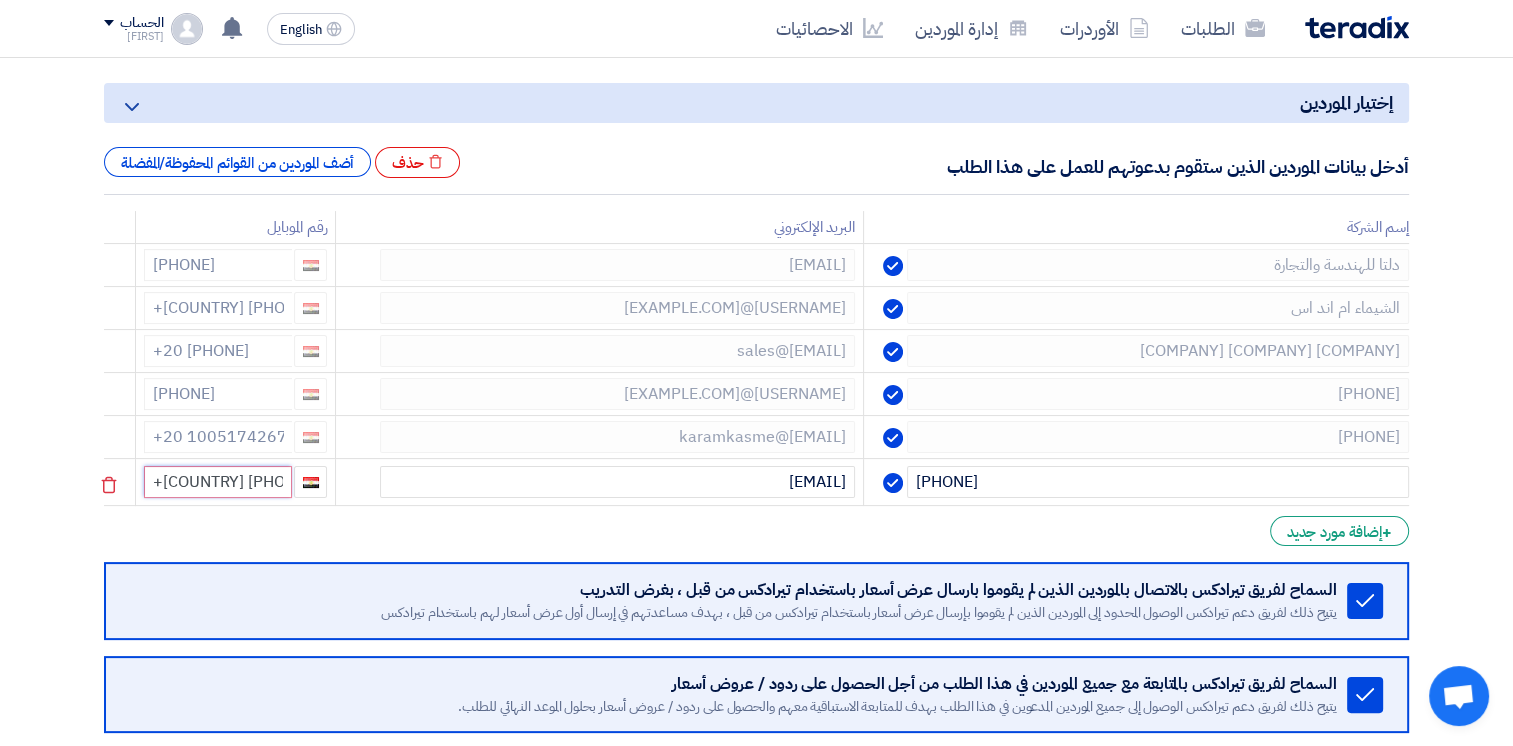 type on "+20 [PHONE]" 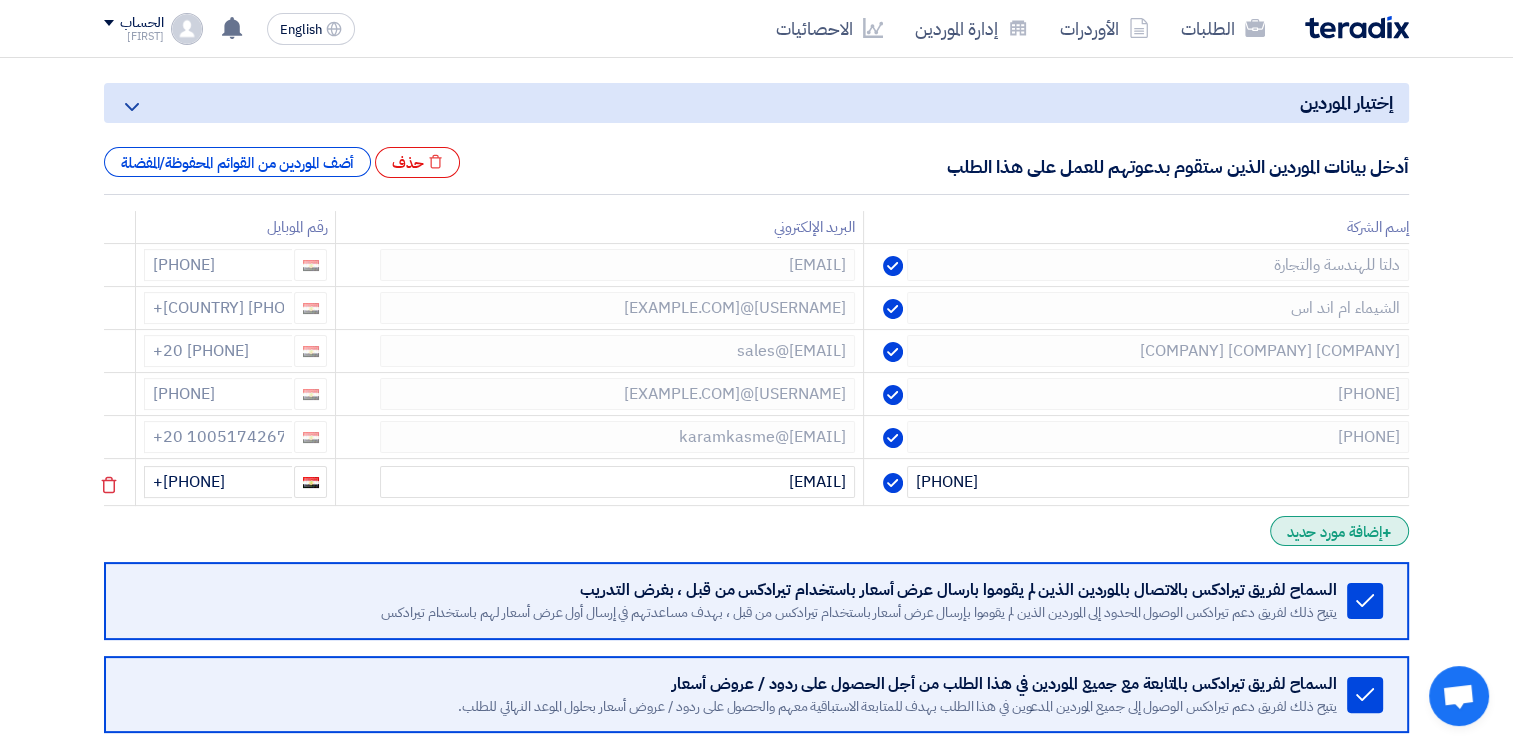 click on "+" 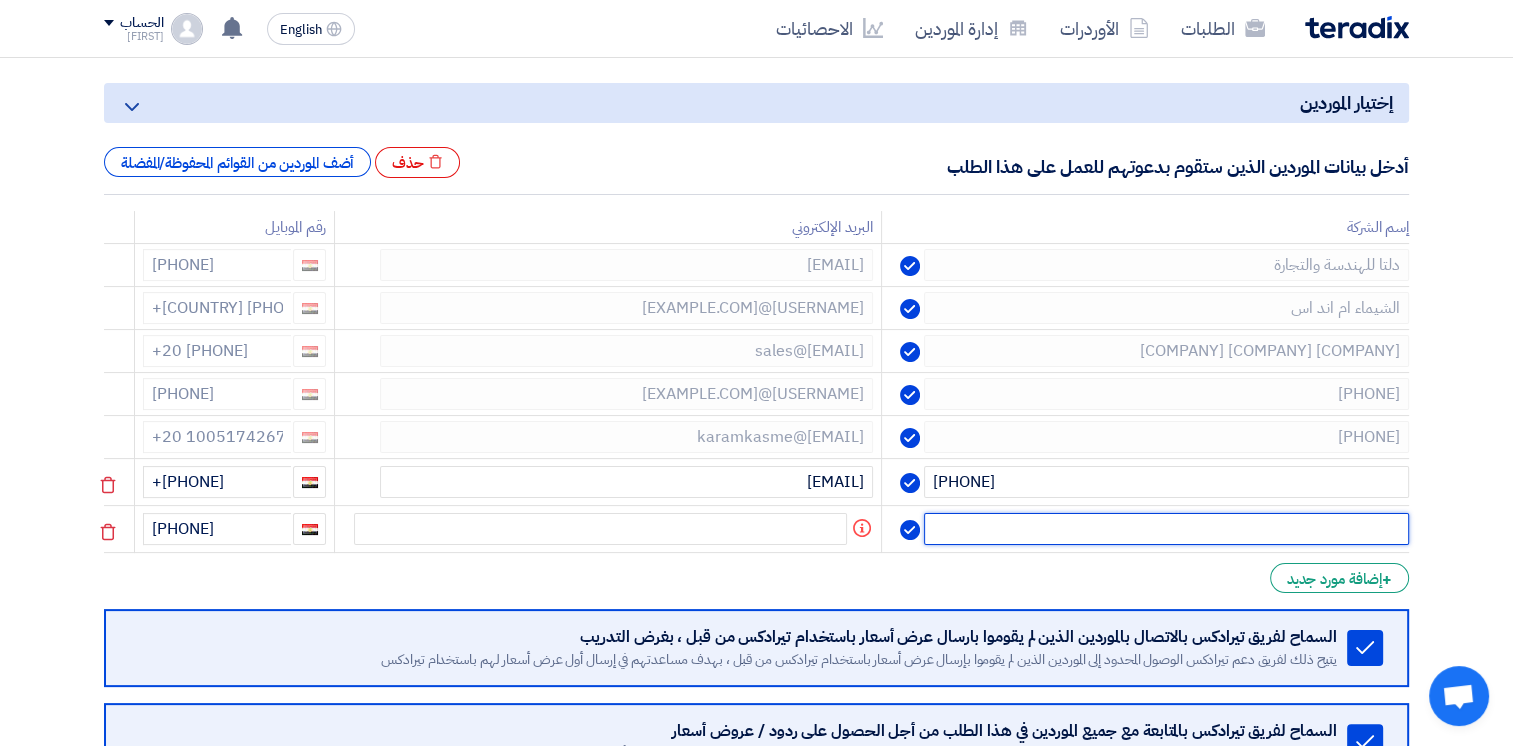click 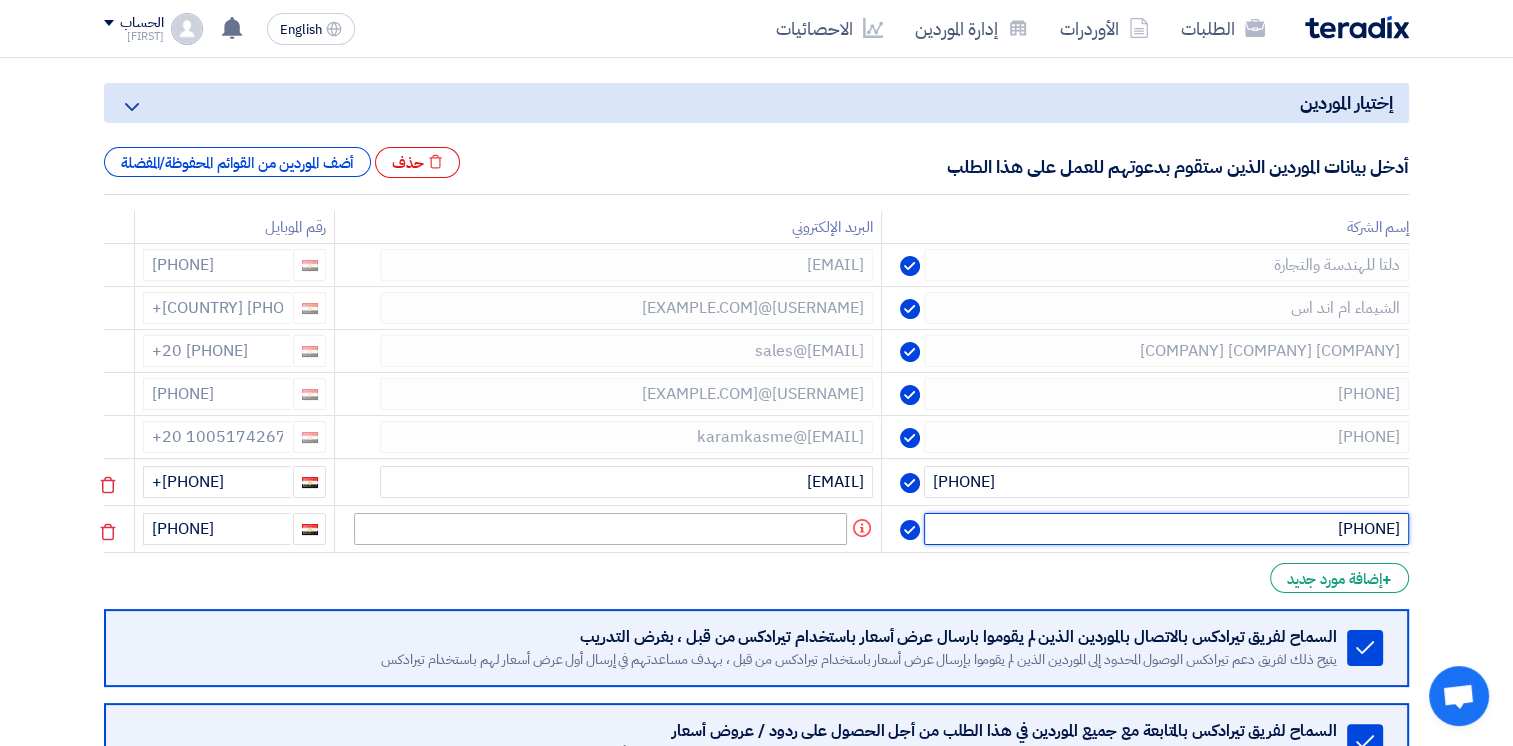 type on "[PHONE]" 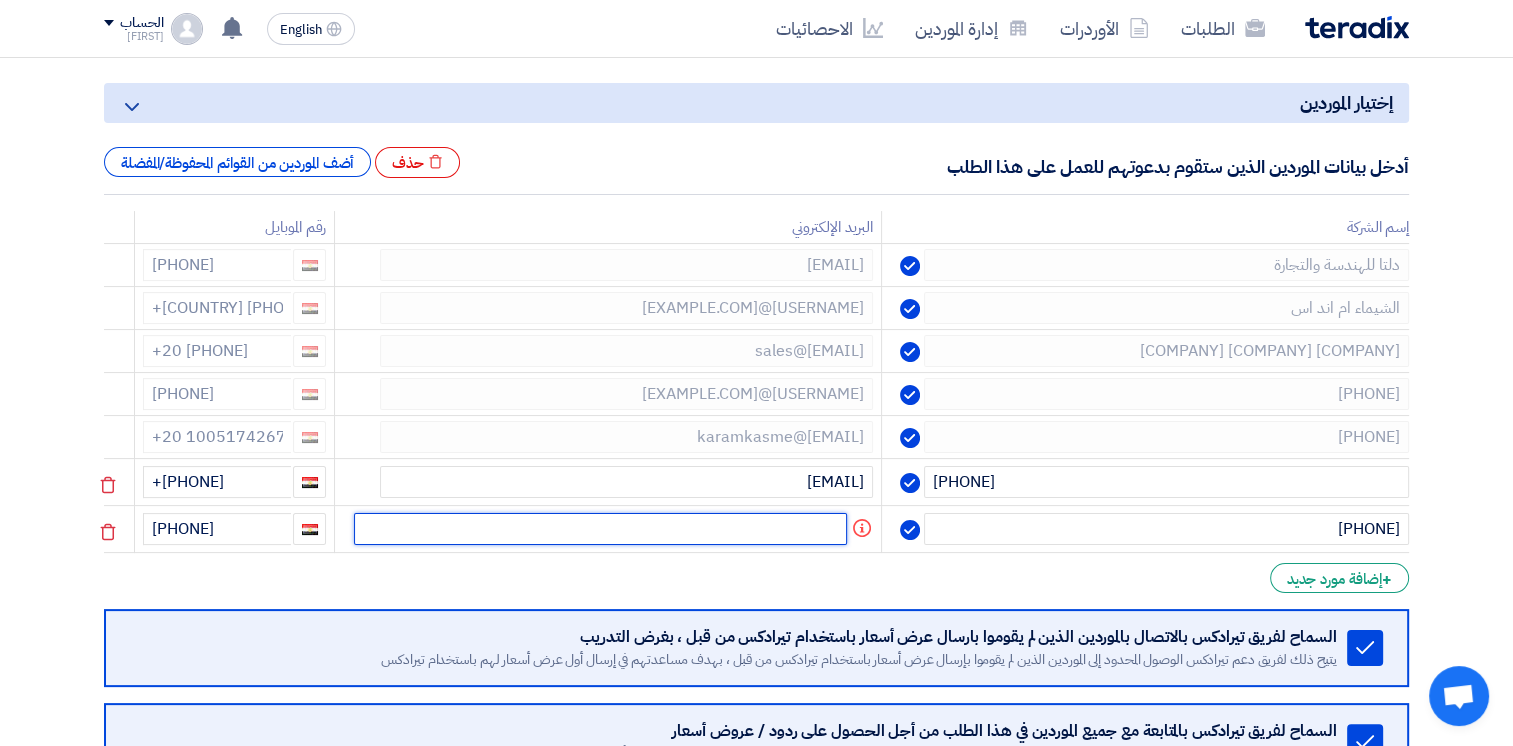 click 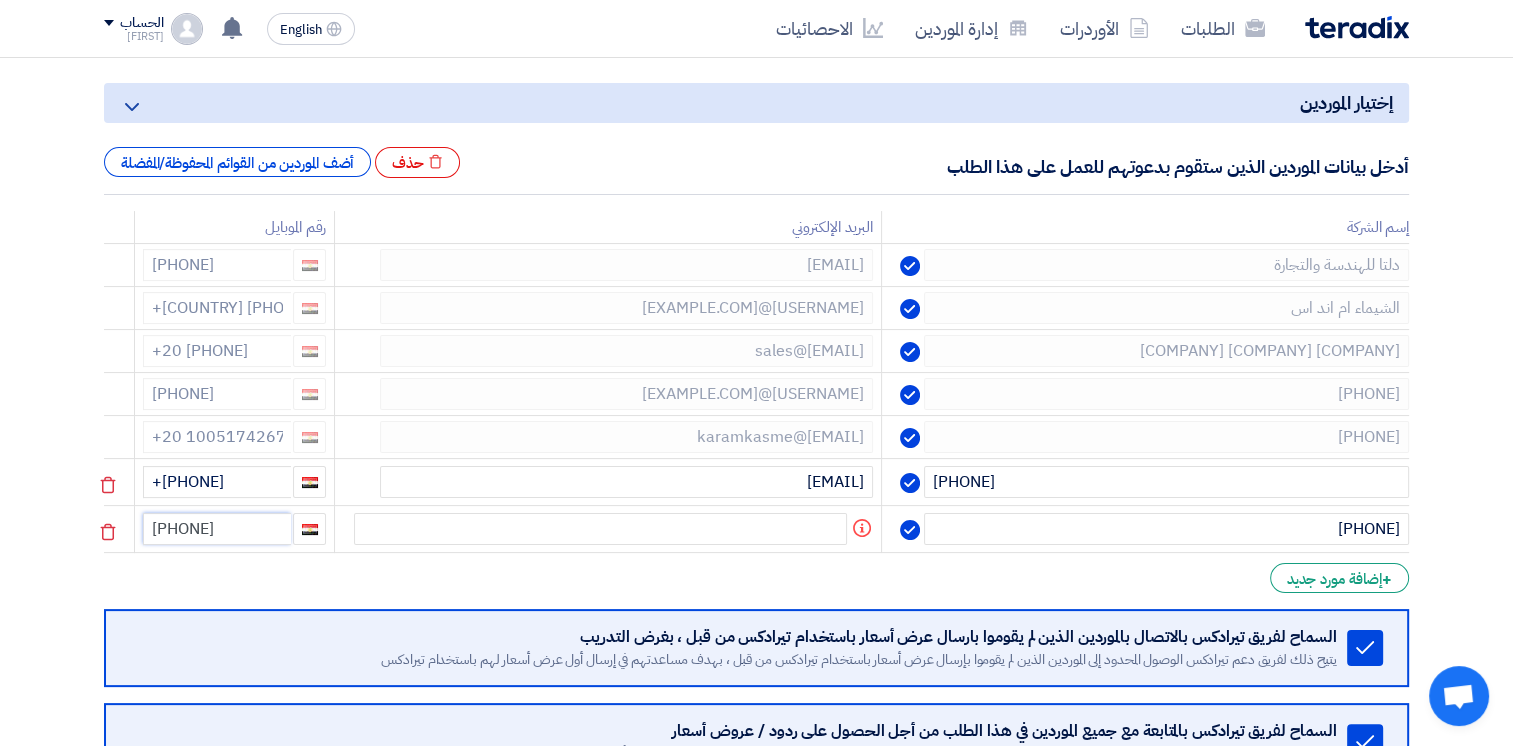click on "[PHONE]" 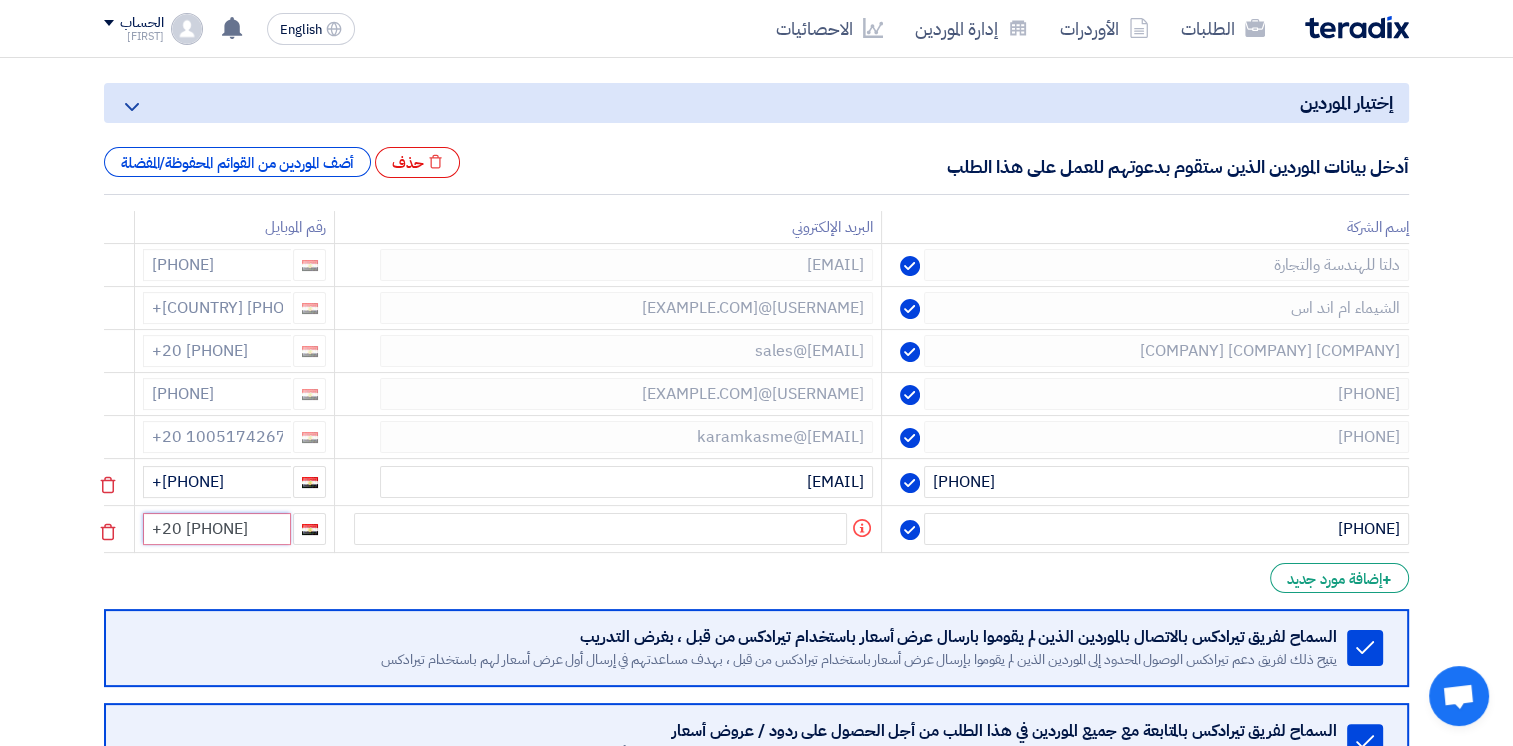 type on "+20 [PHONE]" 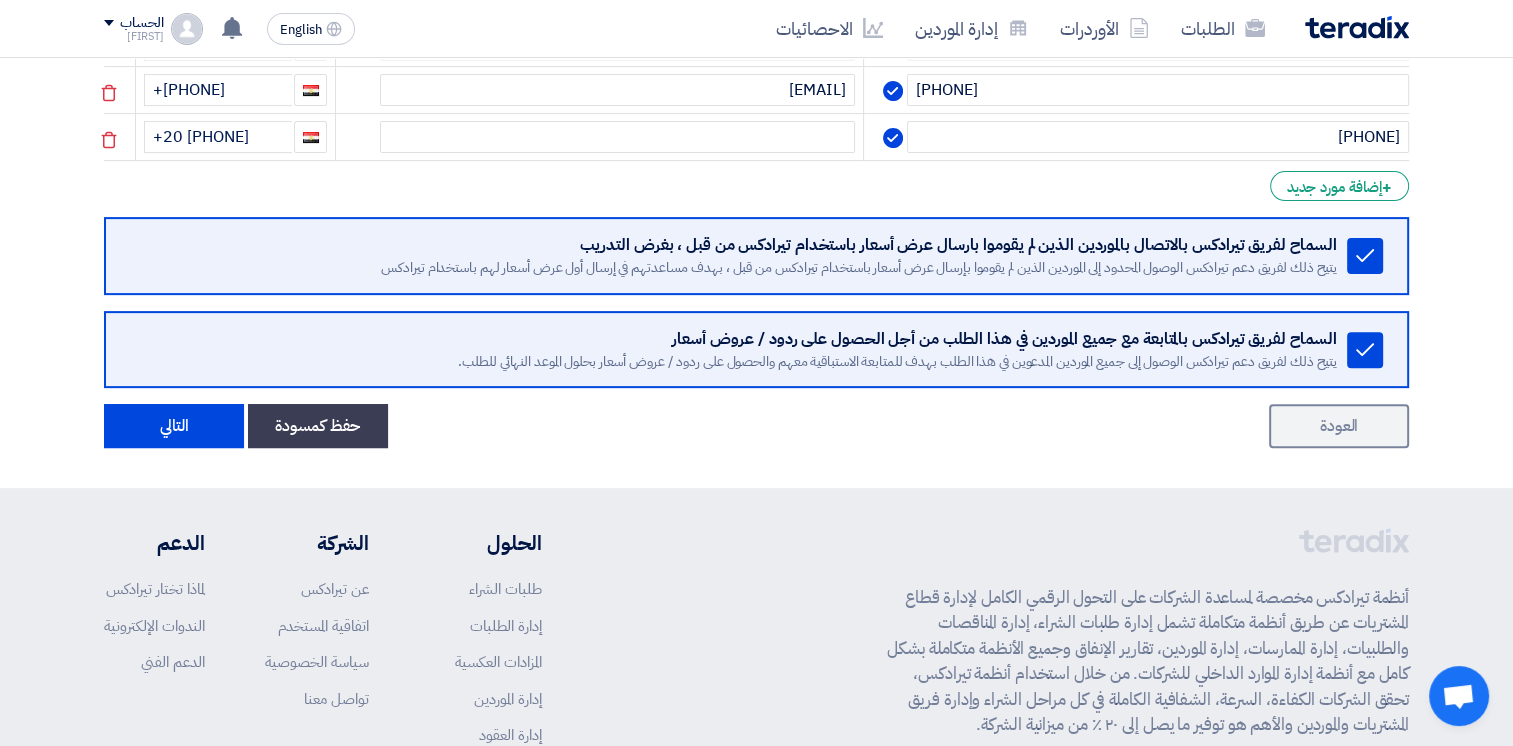 scroll, scrollTop: 630, scrollLeft: 0, axis: vertical 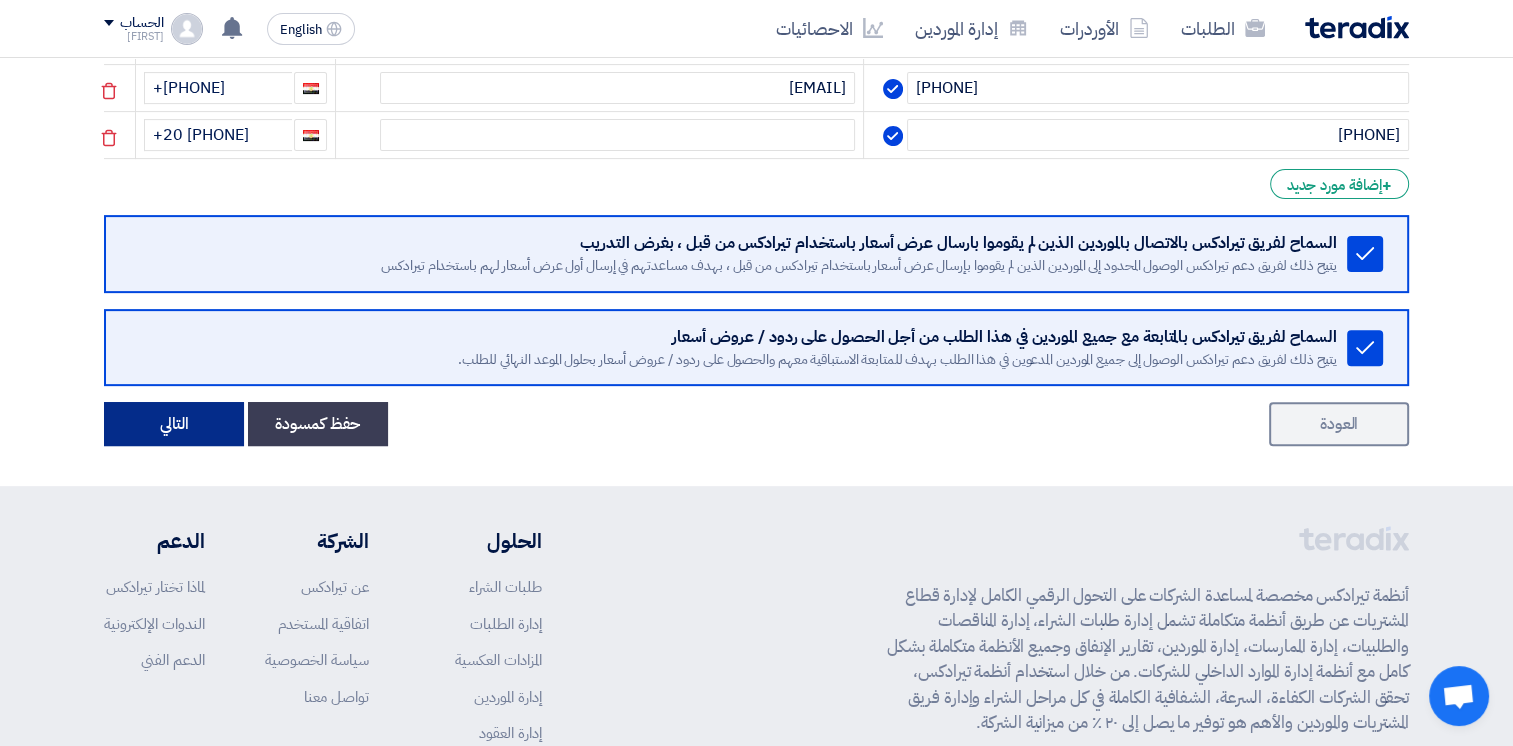 click on "التالي" 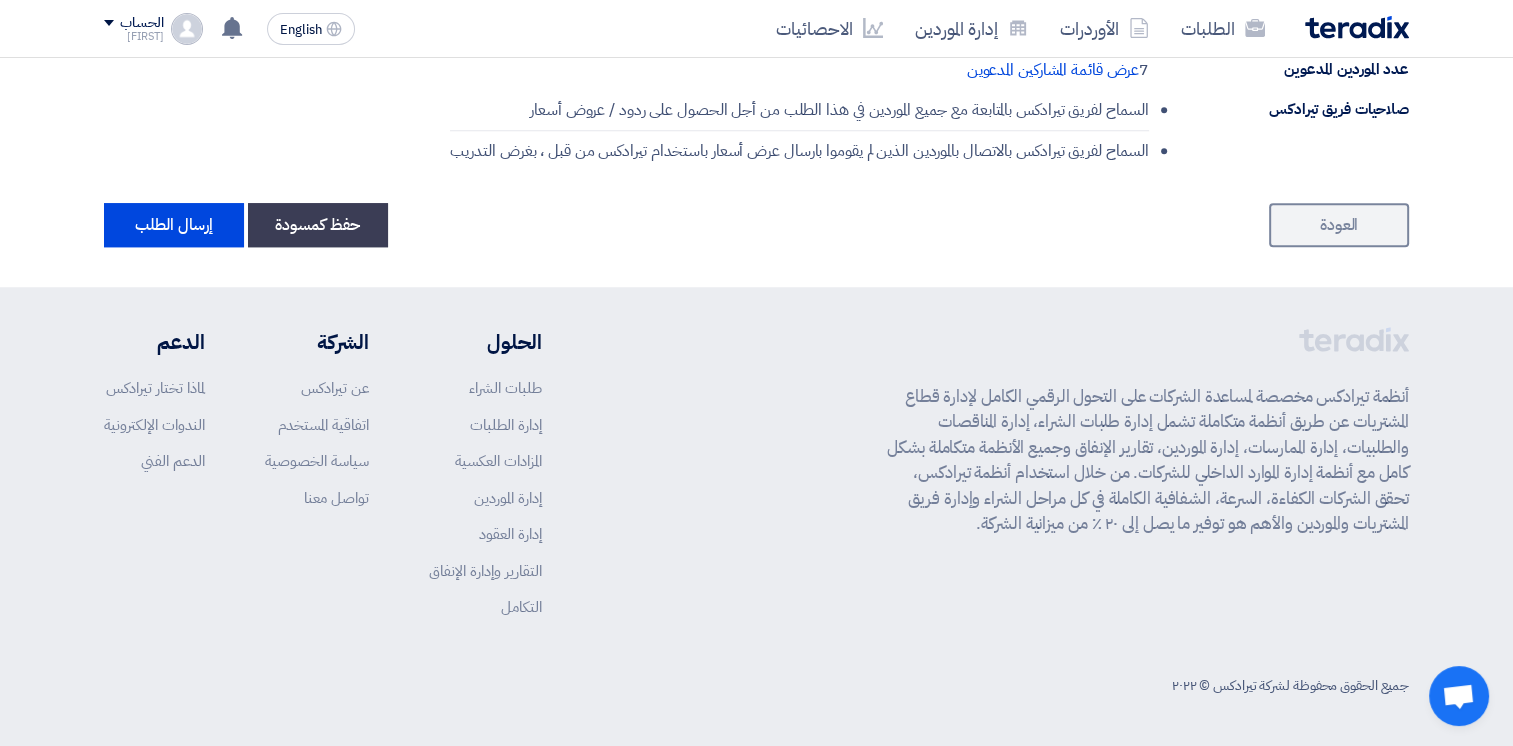 scroll, scrollTop: 12236, scrollLeft: 0, axis: vertical 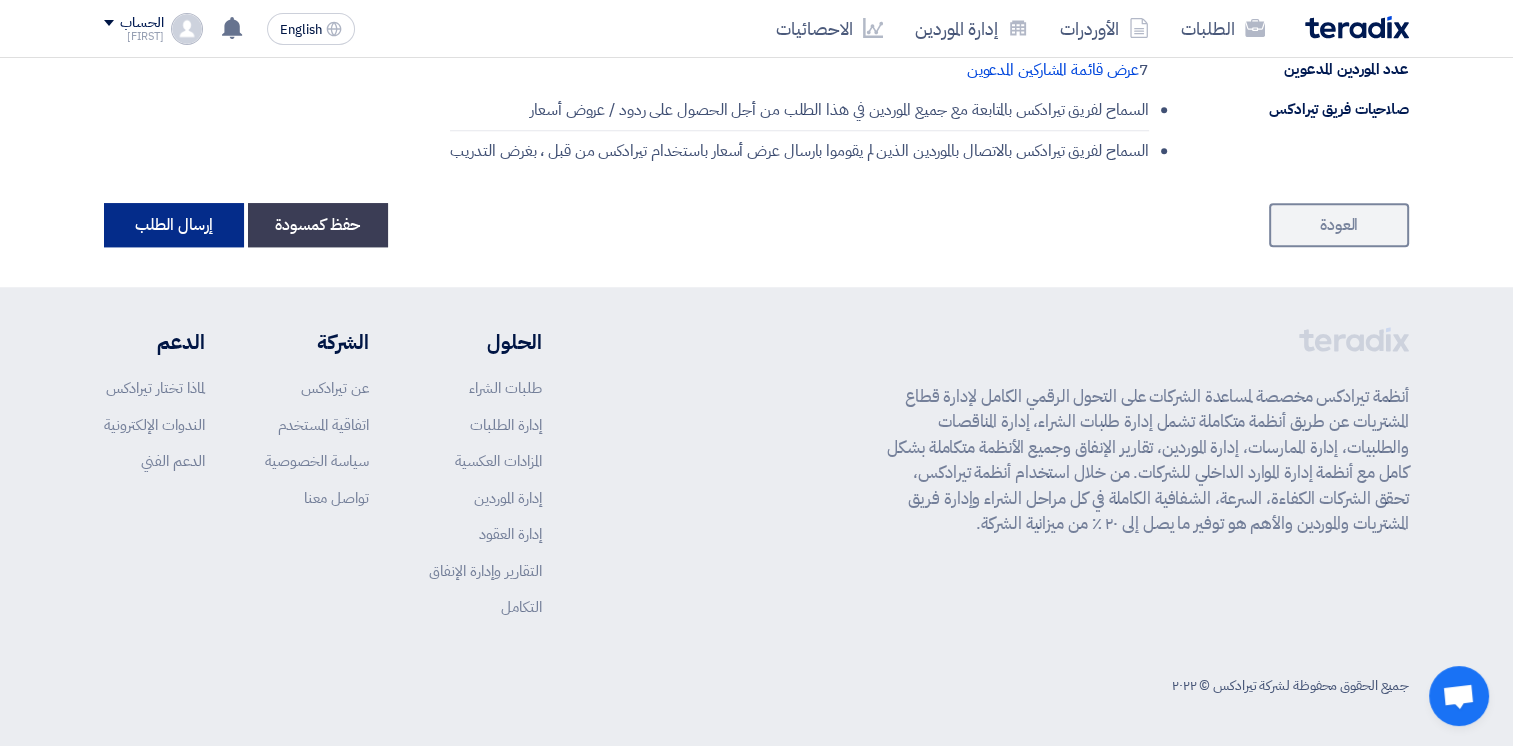 click on "إرسال الطلب" 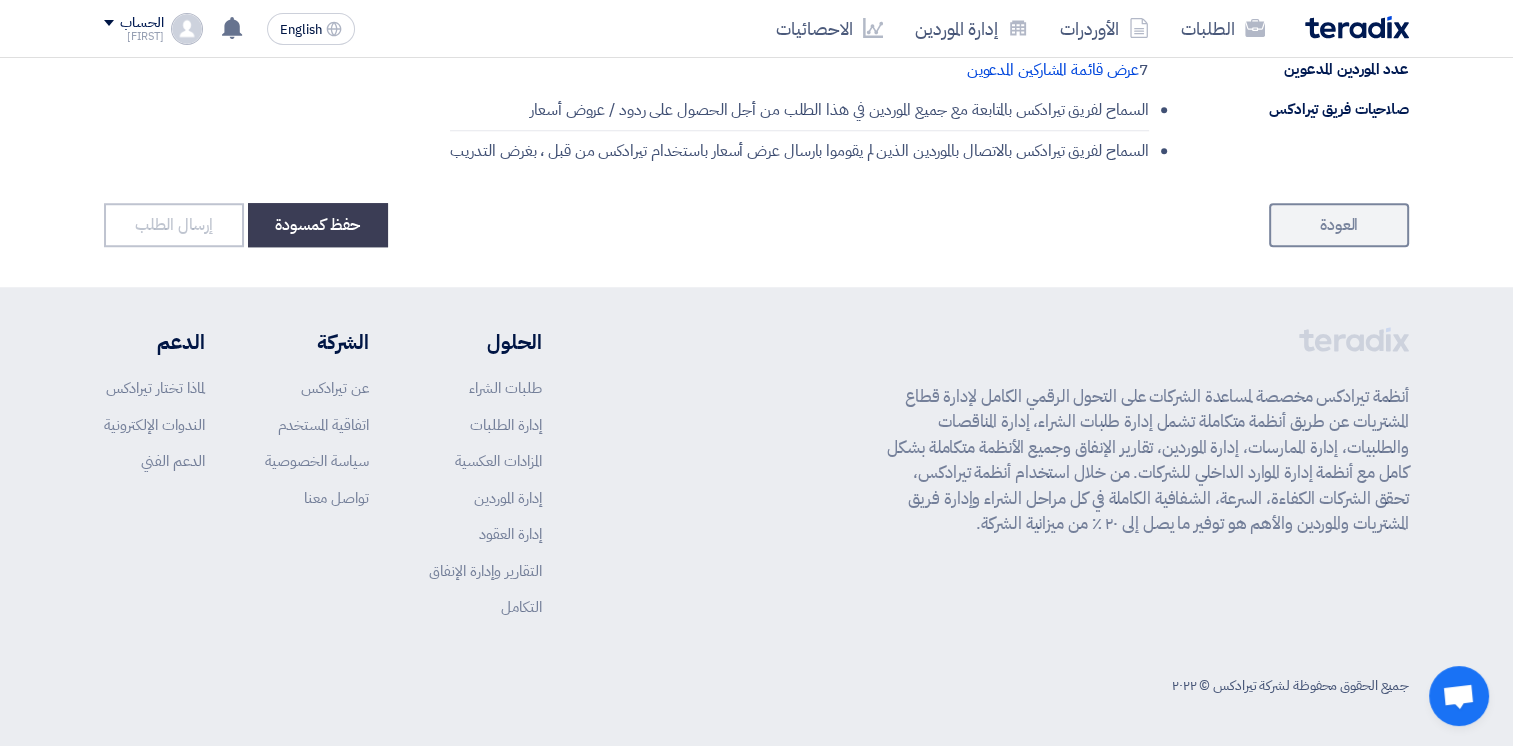 scroll, scrollTop: 0, scrollLeft: 0, axis: both 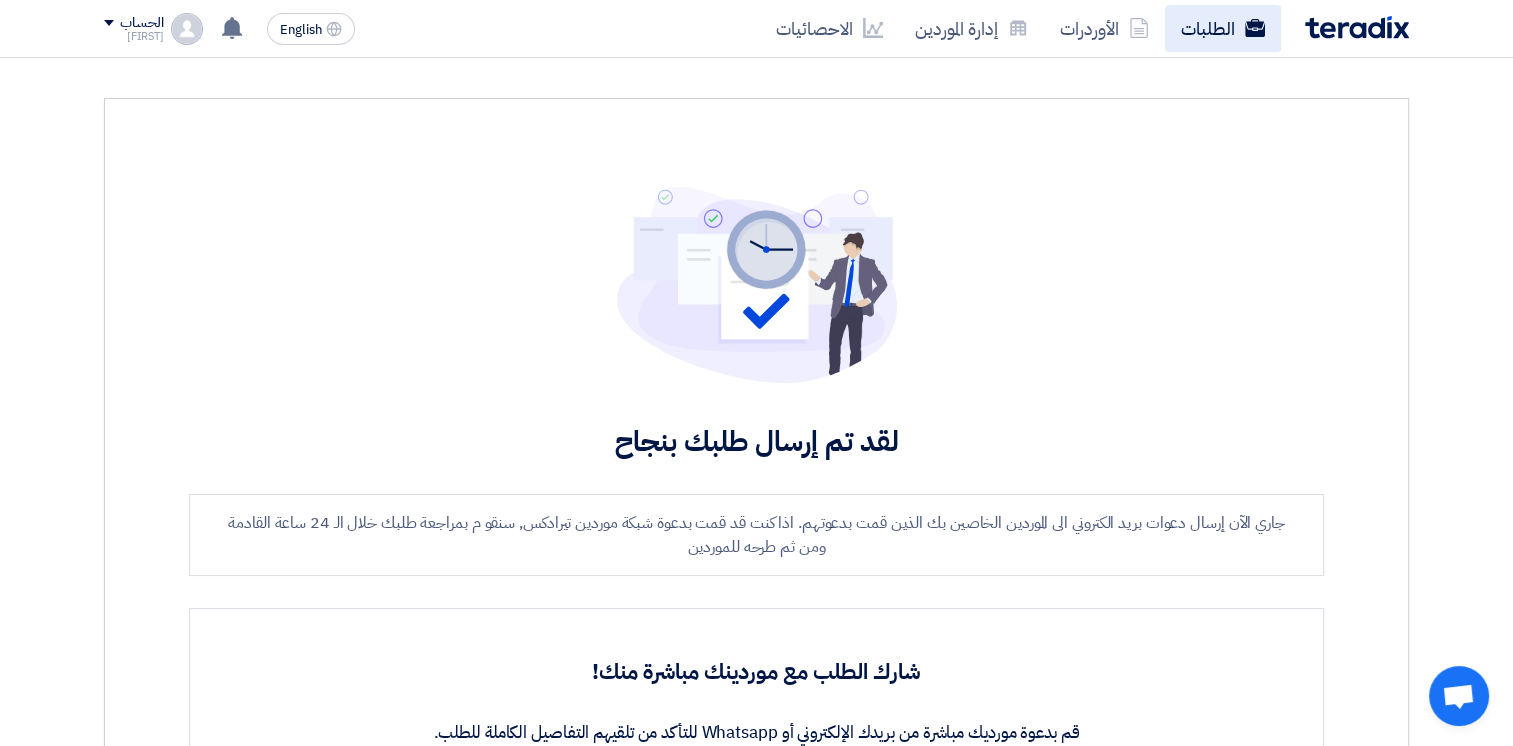 click on "الطلبات" 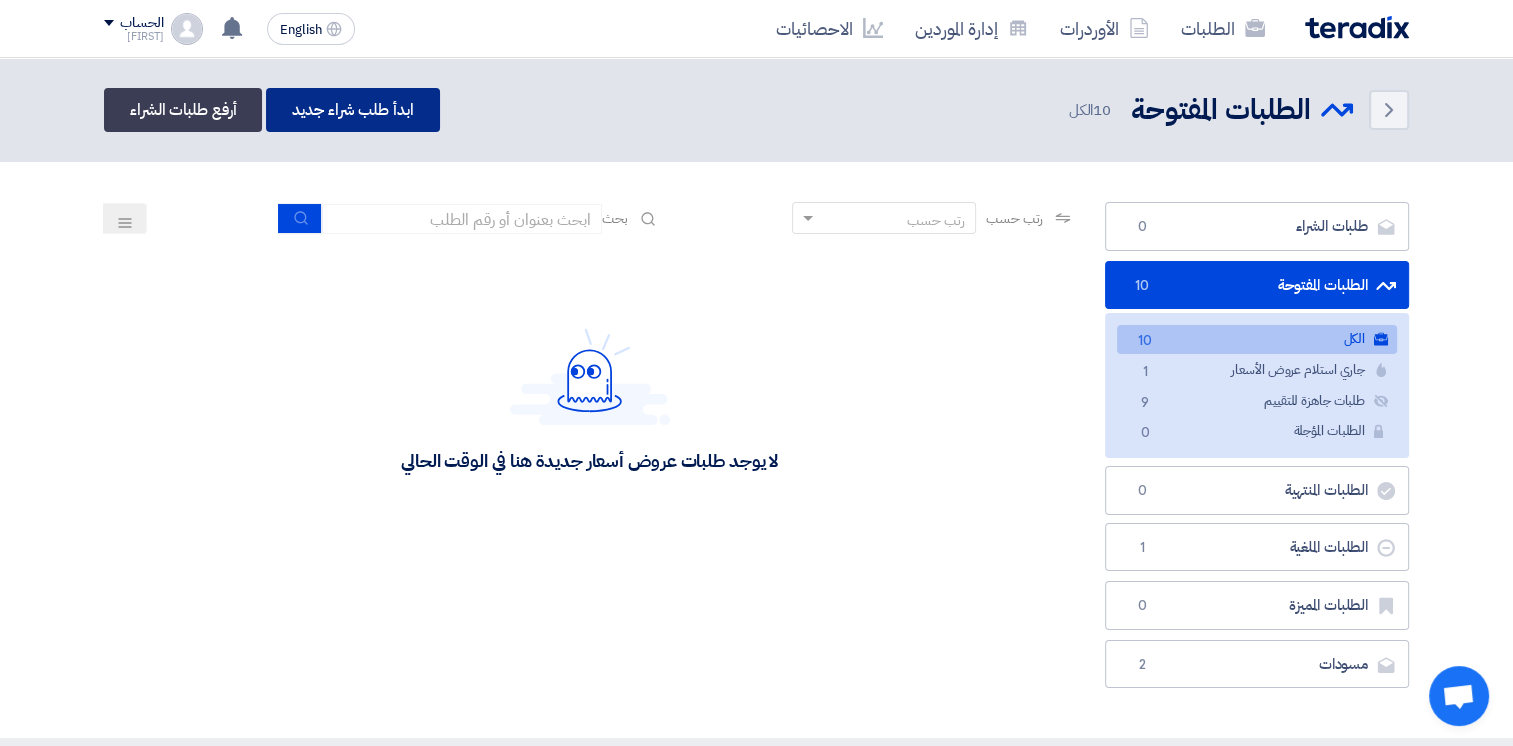 click on "ابدأ طلب شراء جديد" 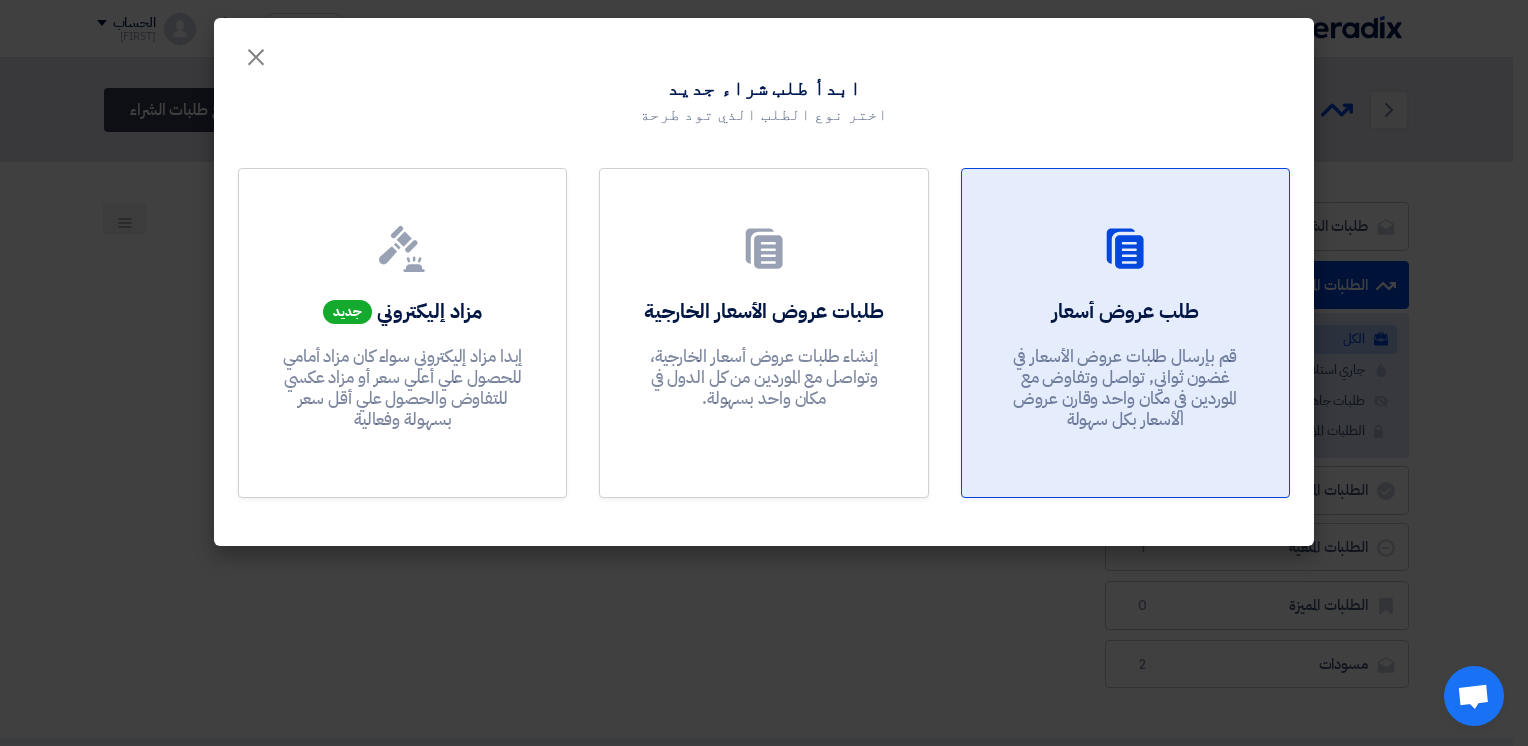 click on "طلب عروض أسعار
قم بإرسال طلبات عروض الأسعار في غضون ثواني, تواصل وتفاوض مع الموردين في مكان واحد وقارن عروض الأسعار بكل سهولة" 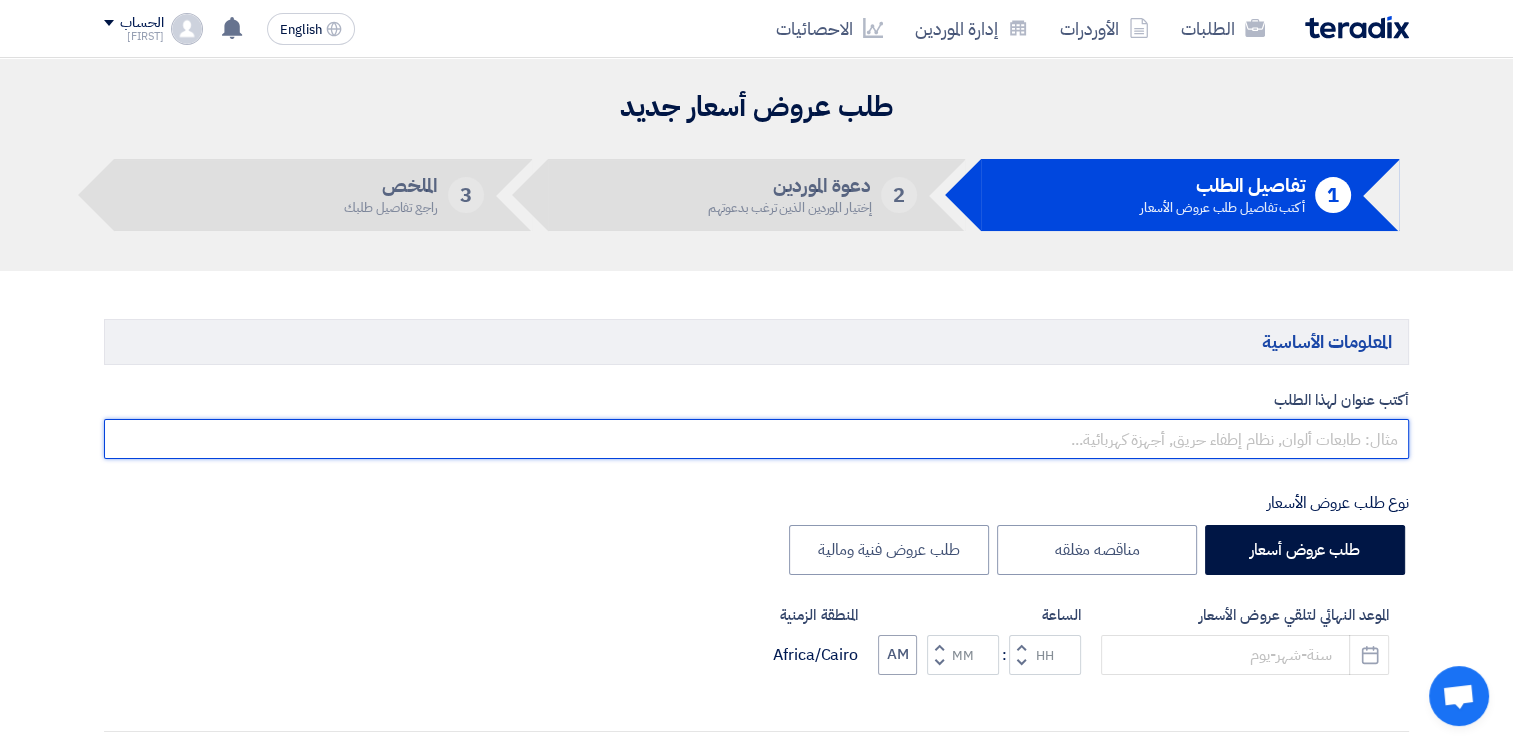 click at bounding box center [756, 439] 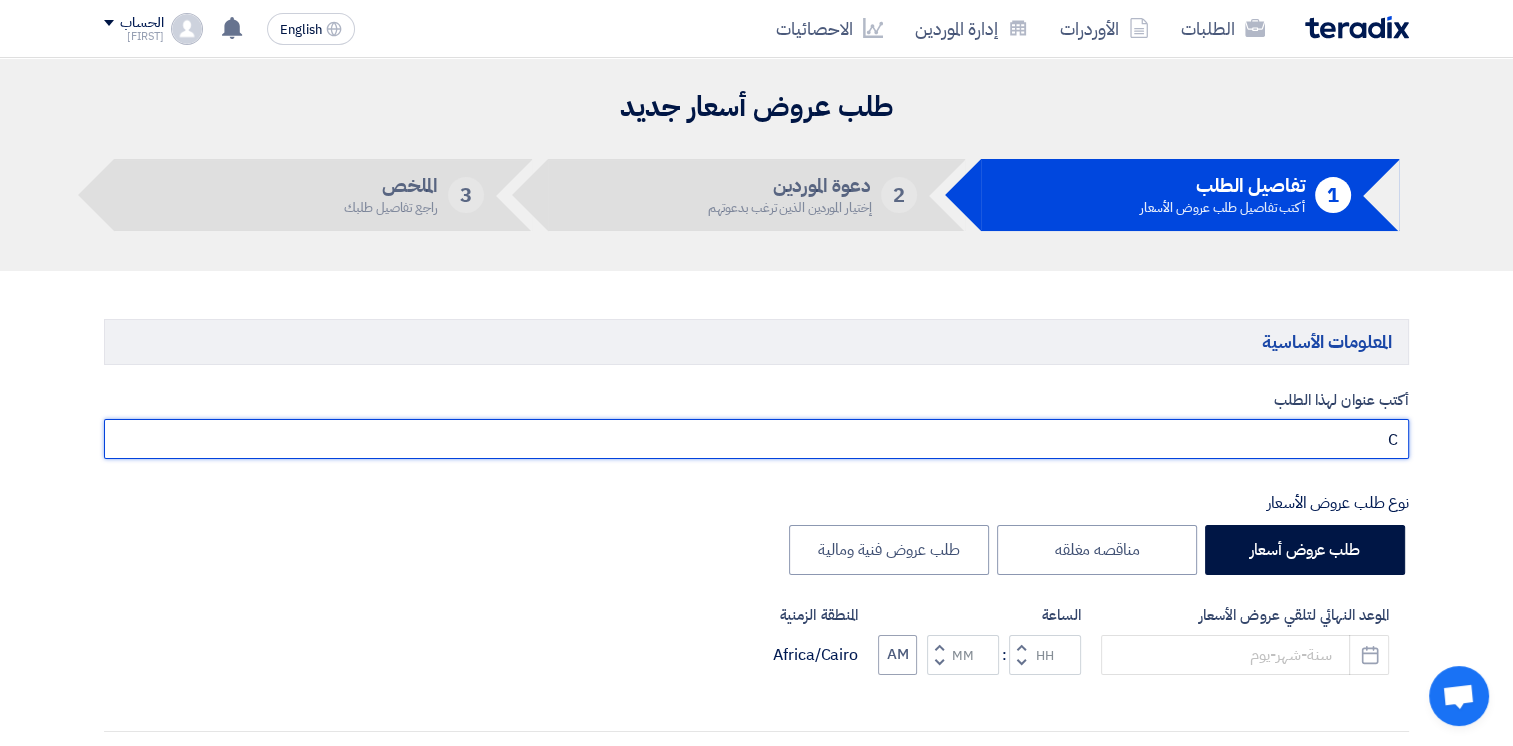 type on "C" 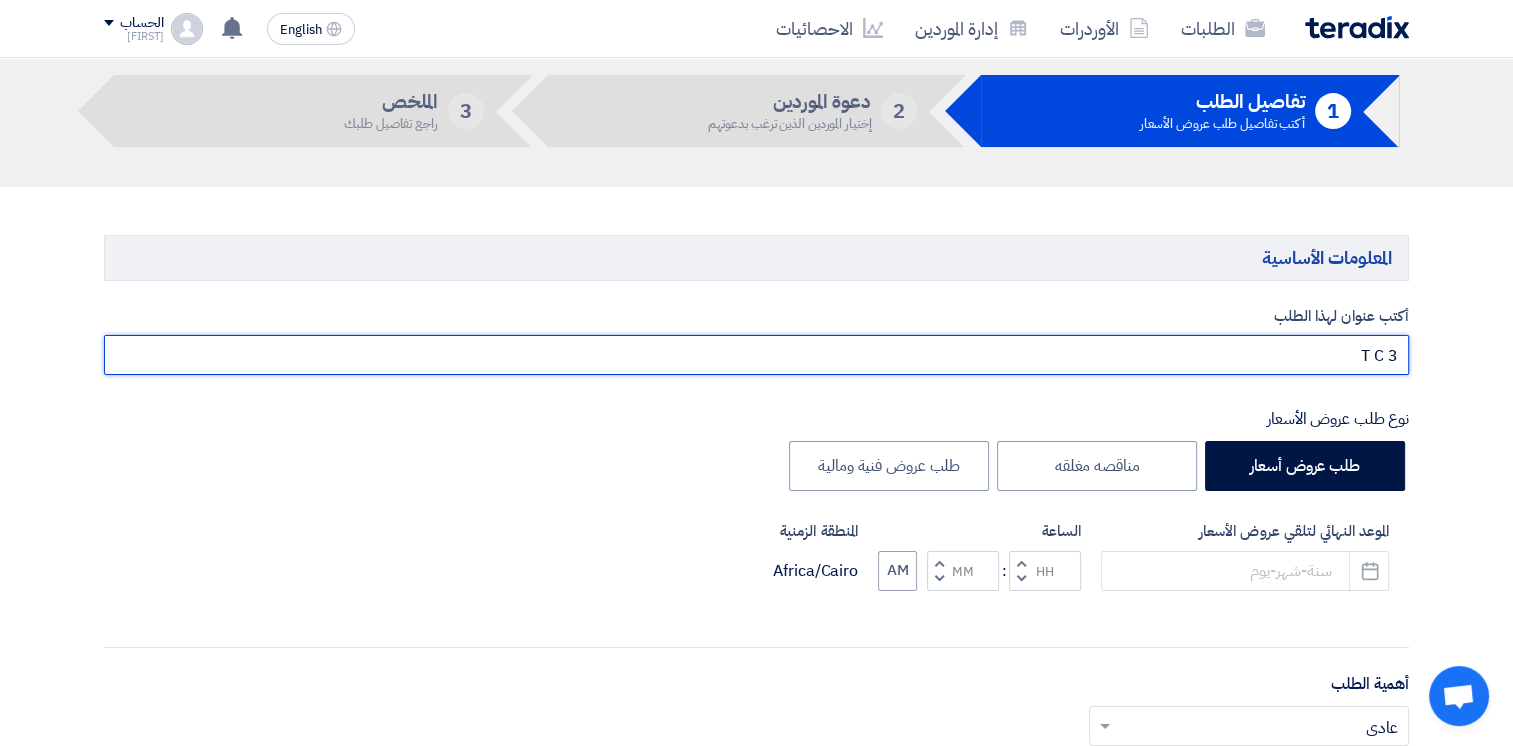 scroll, scrollTop: 92, scrollLeft: 0, axis: vertical 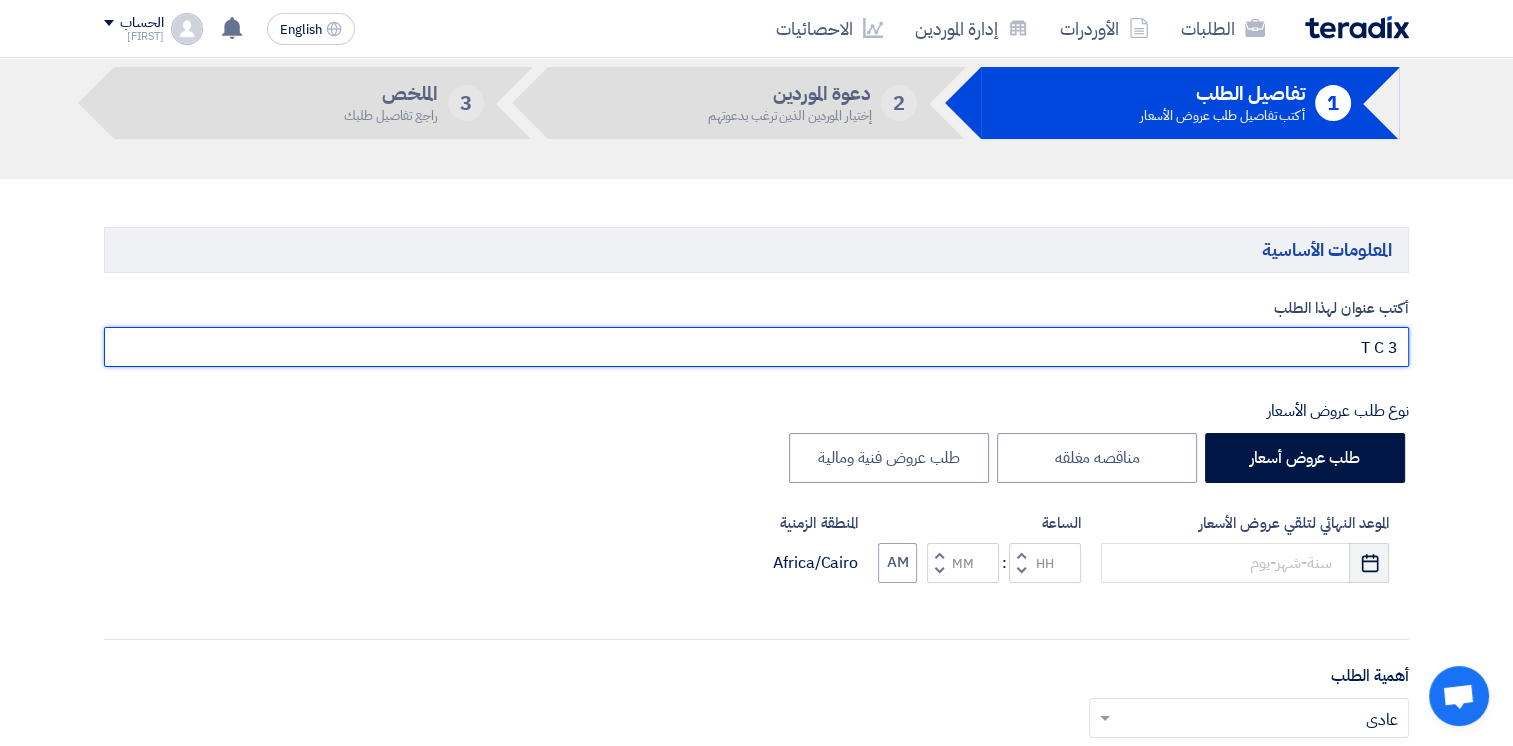 type on "T C 3" 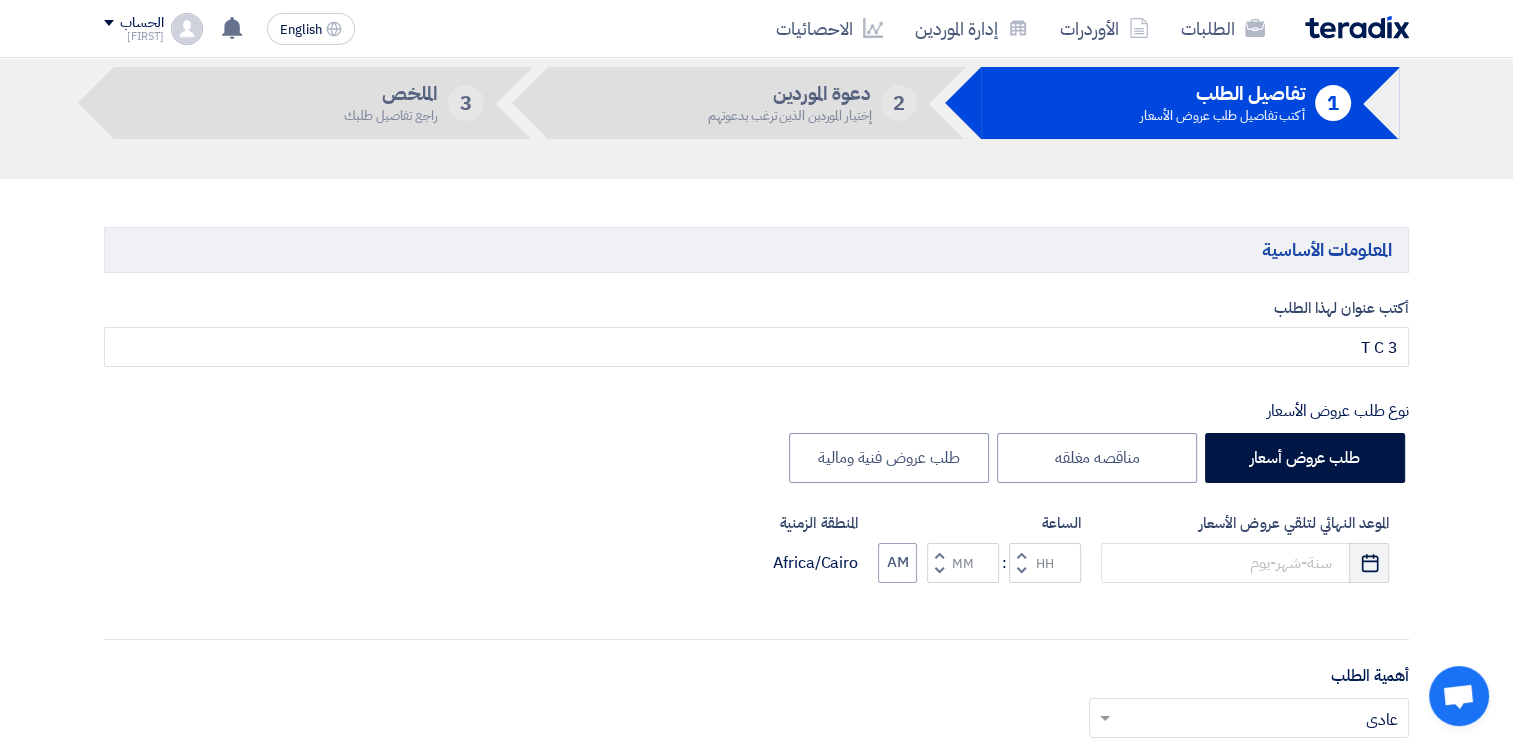 click on "Pick a date" 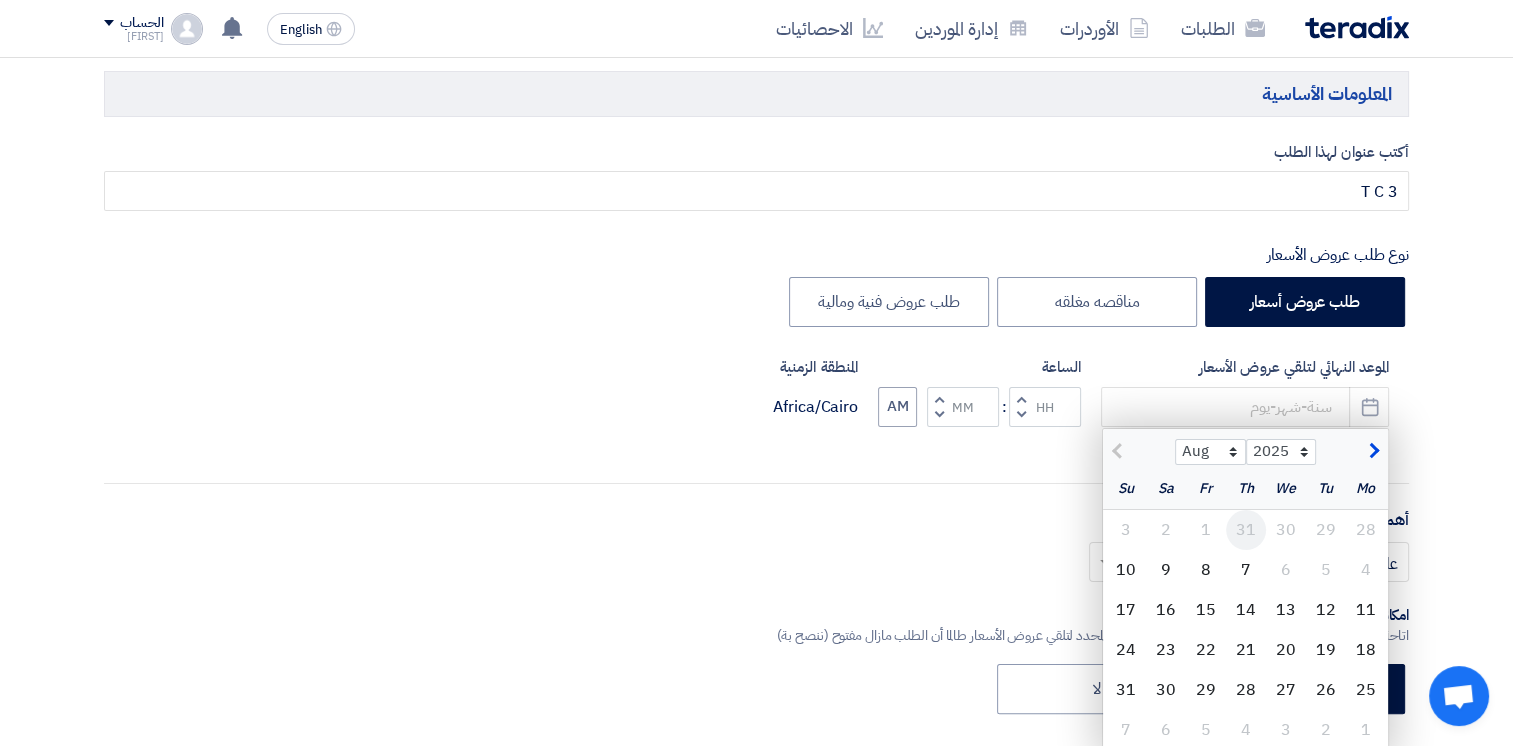 scroll, scrollTop: 284, scrollLeft: 0, axis: vertical 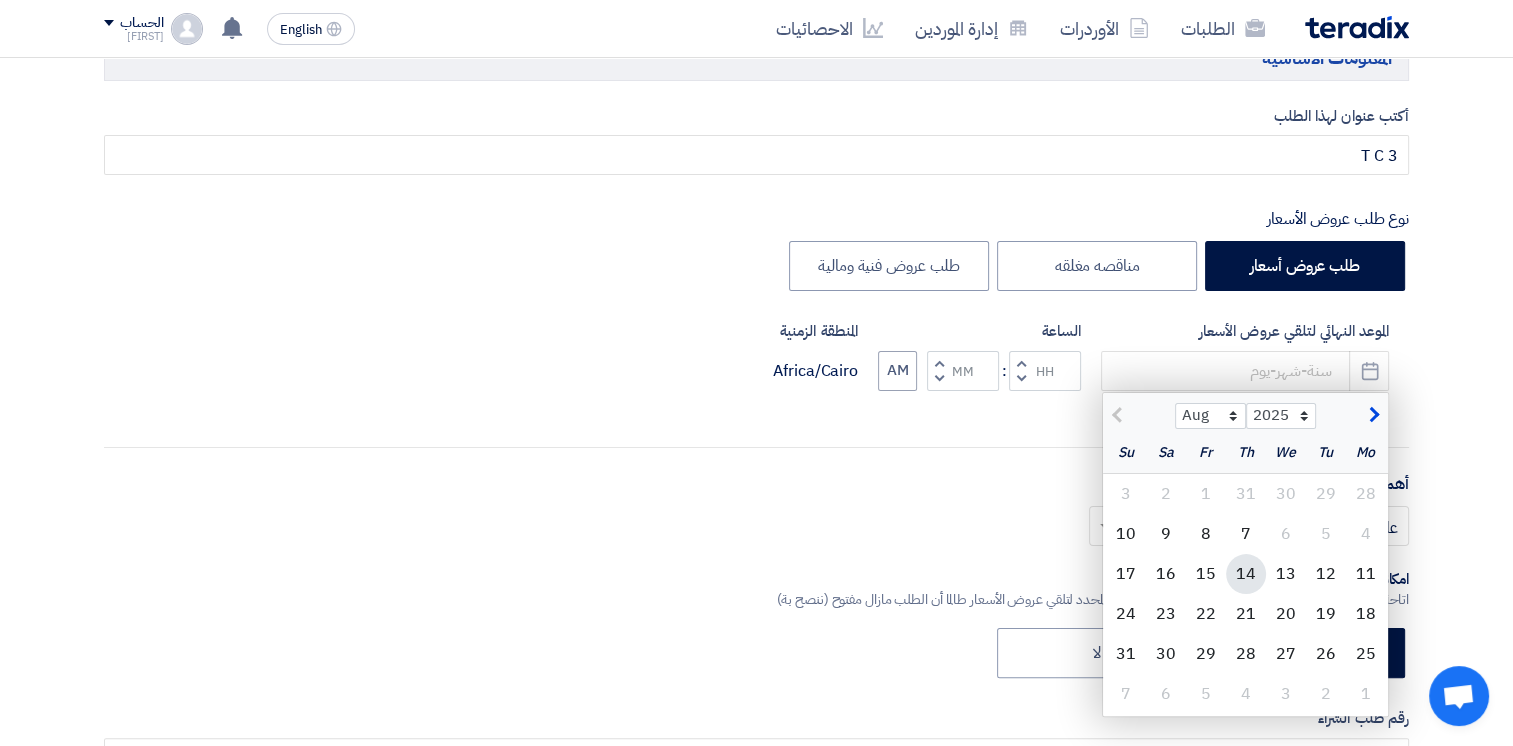 click on "14" 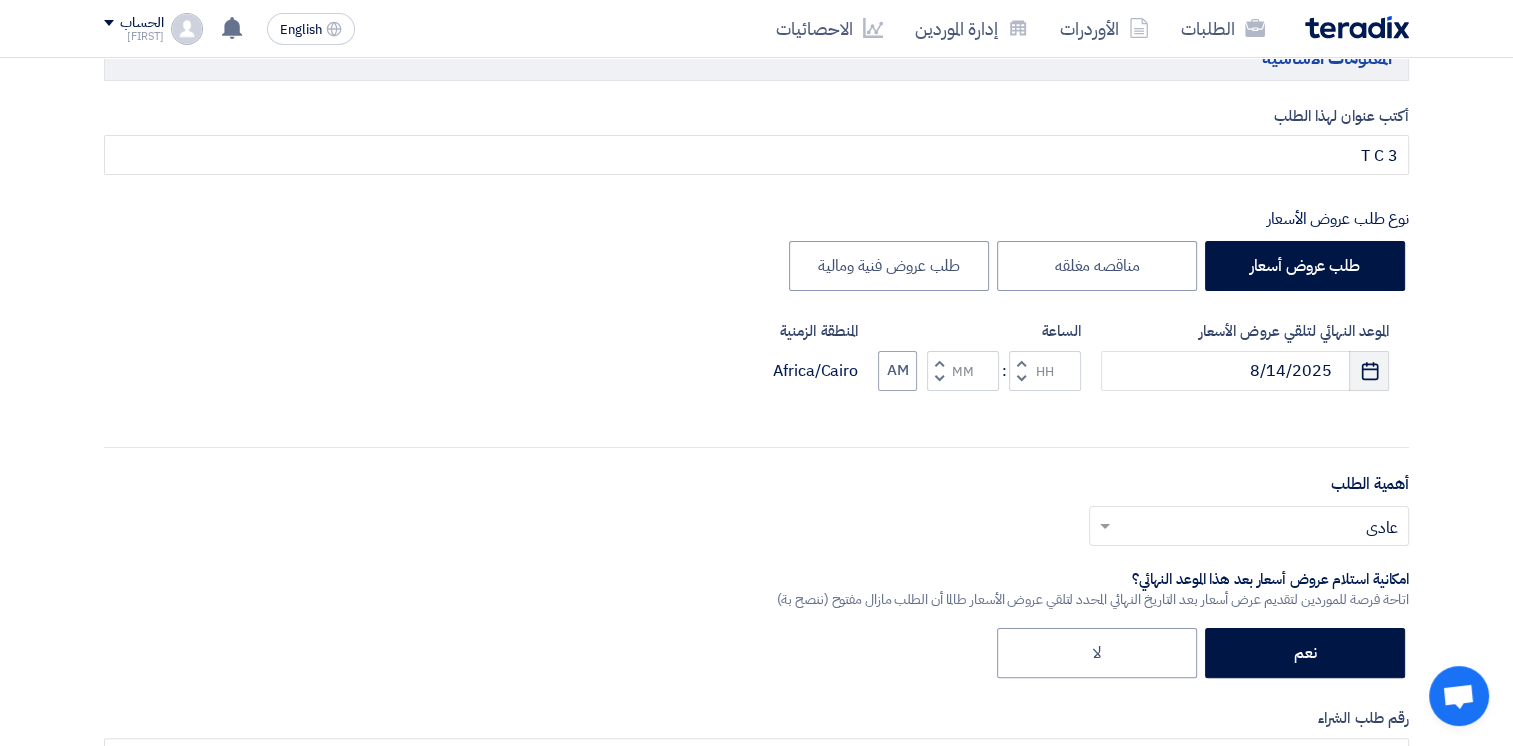 click on "Pick a date" 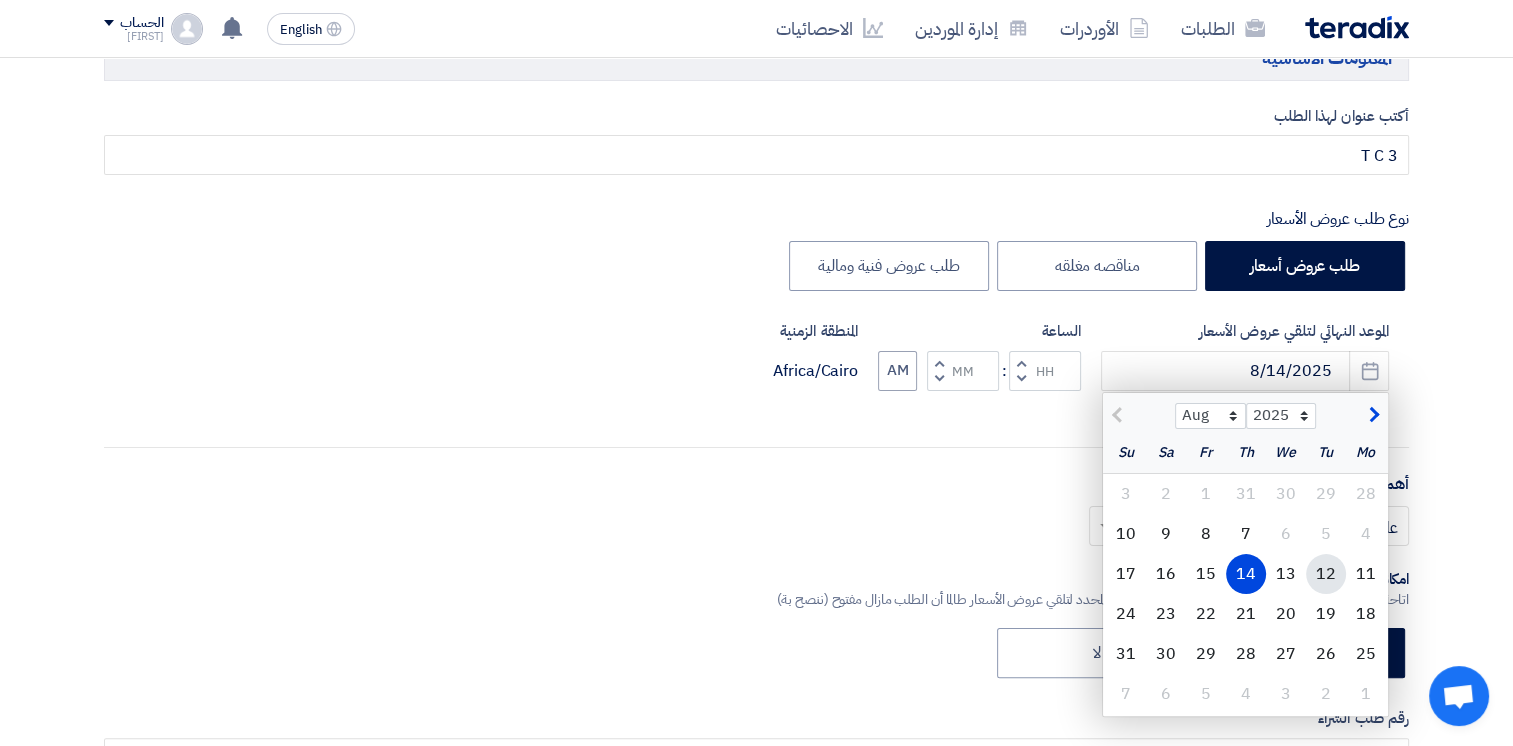 click on "12" 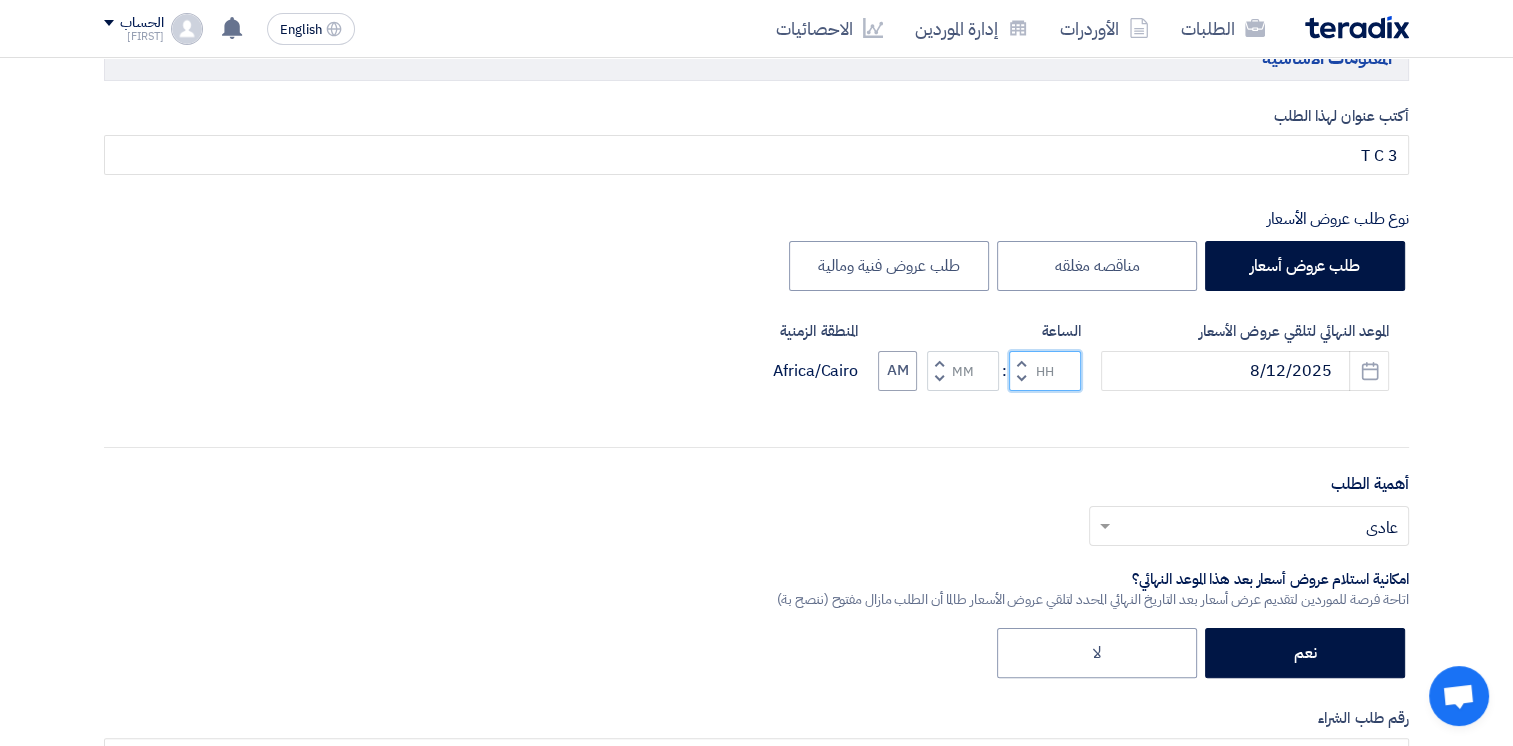 click 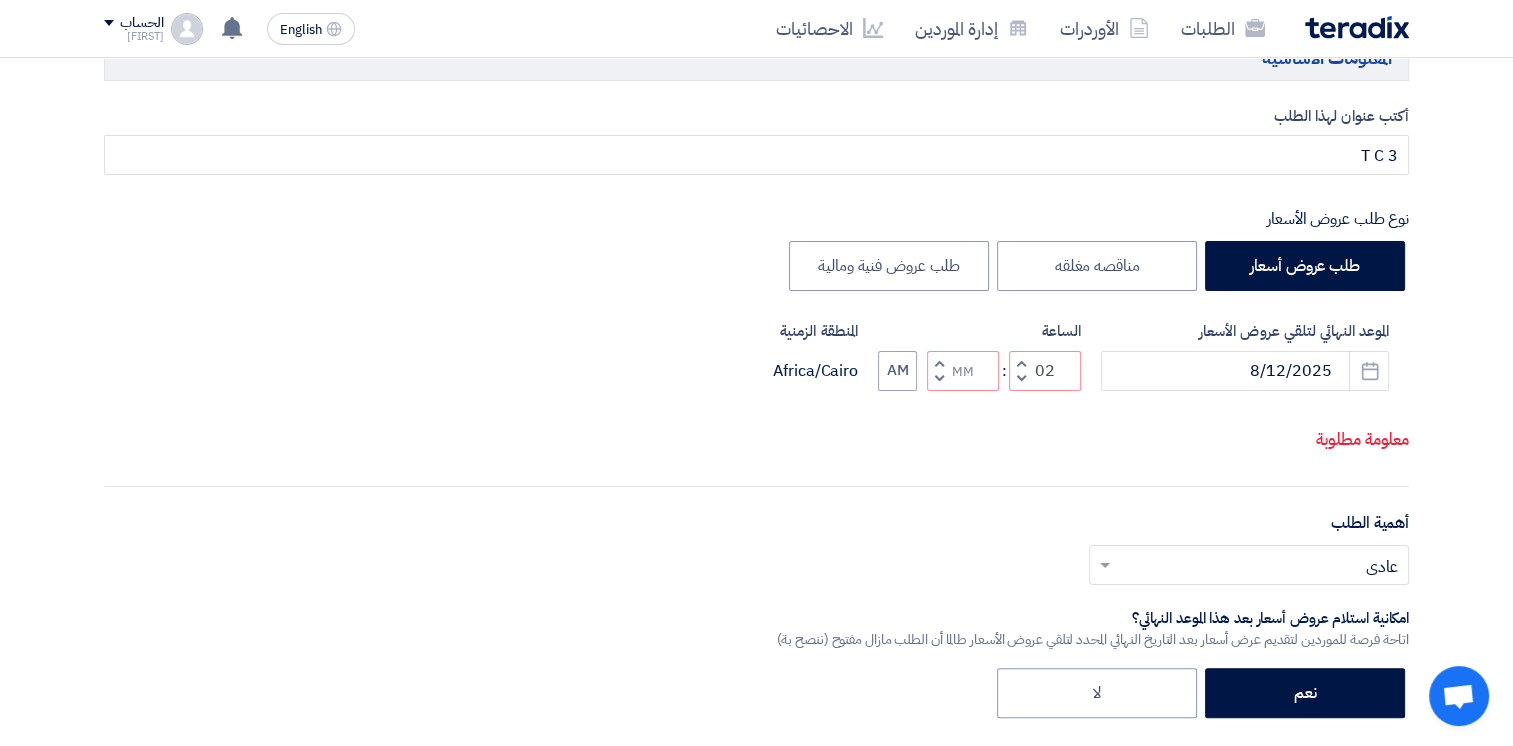 click on "Decrement minutes" 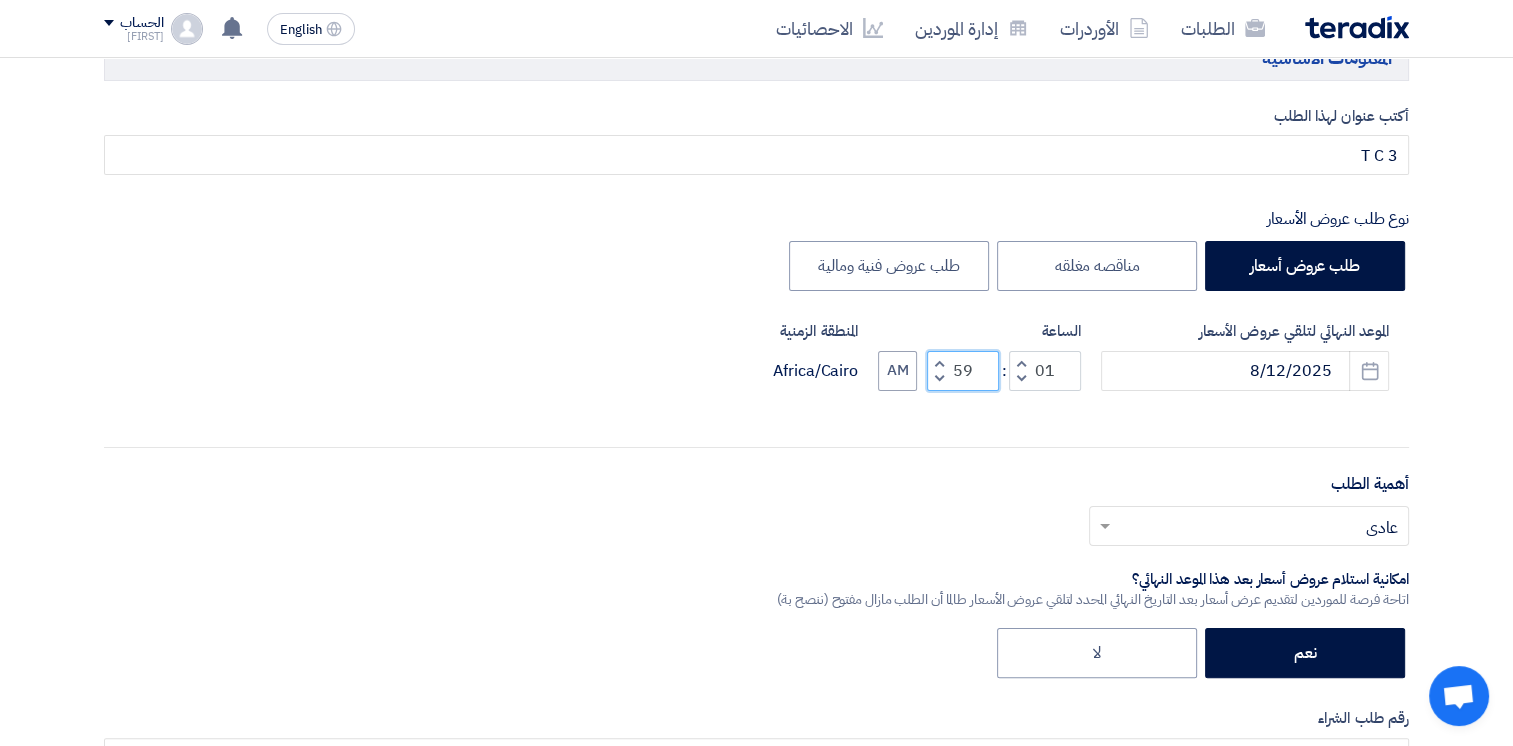 click on "59" 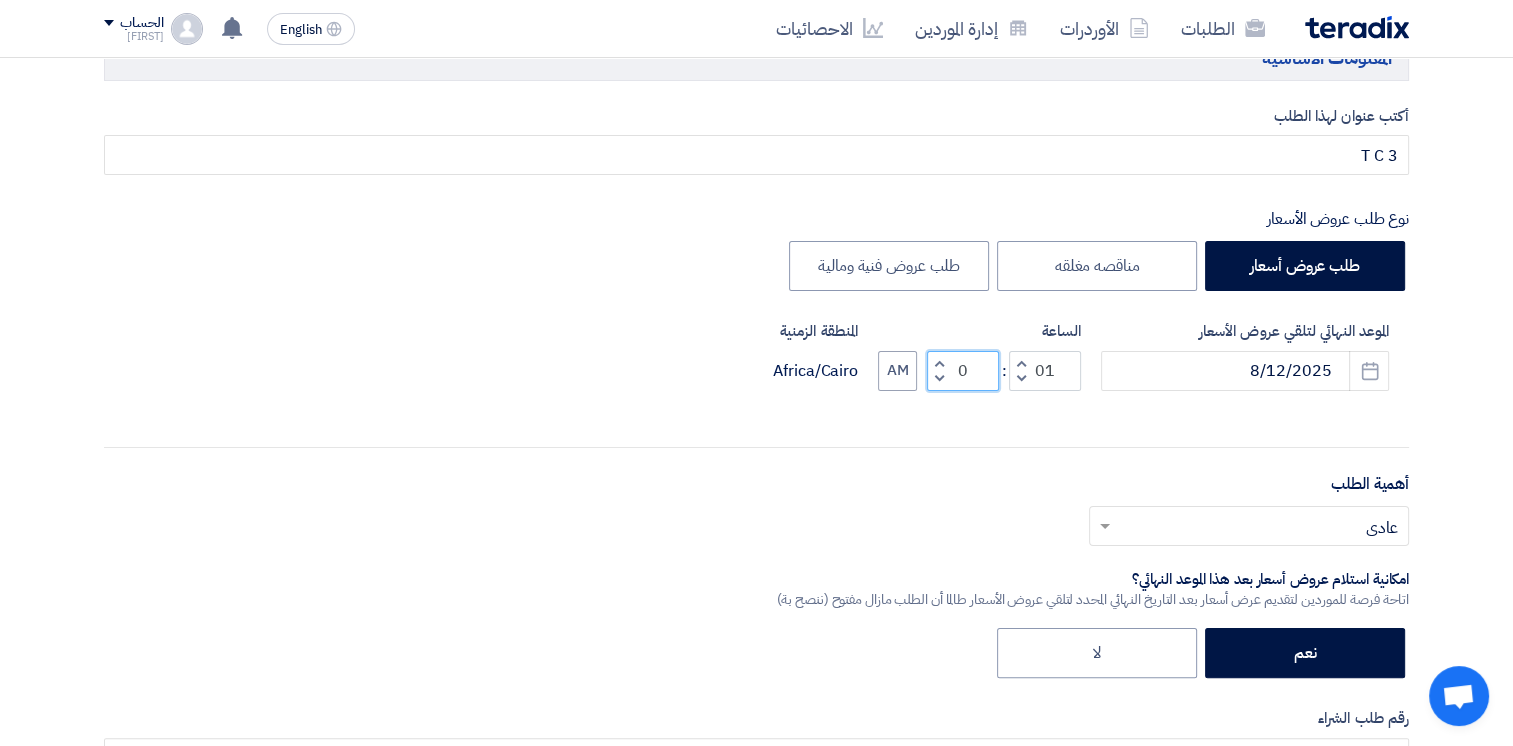 type on "00" 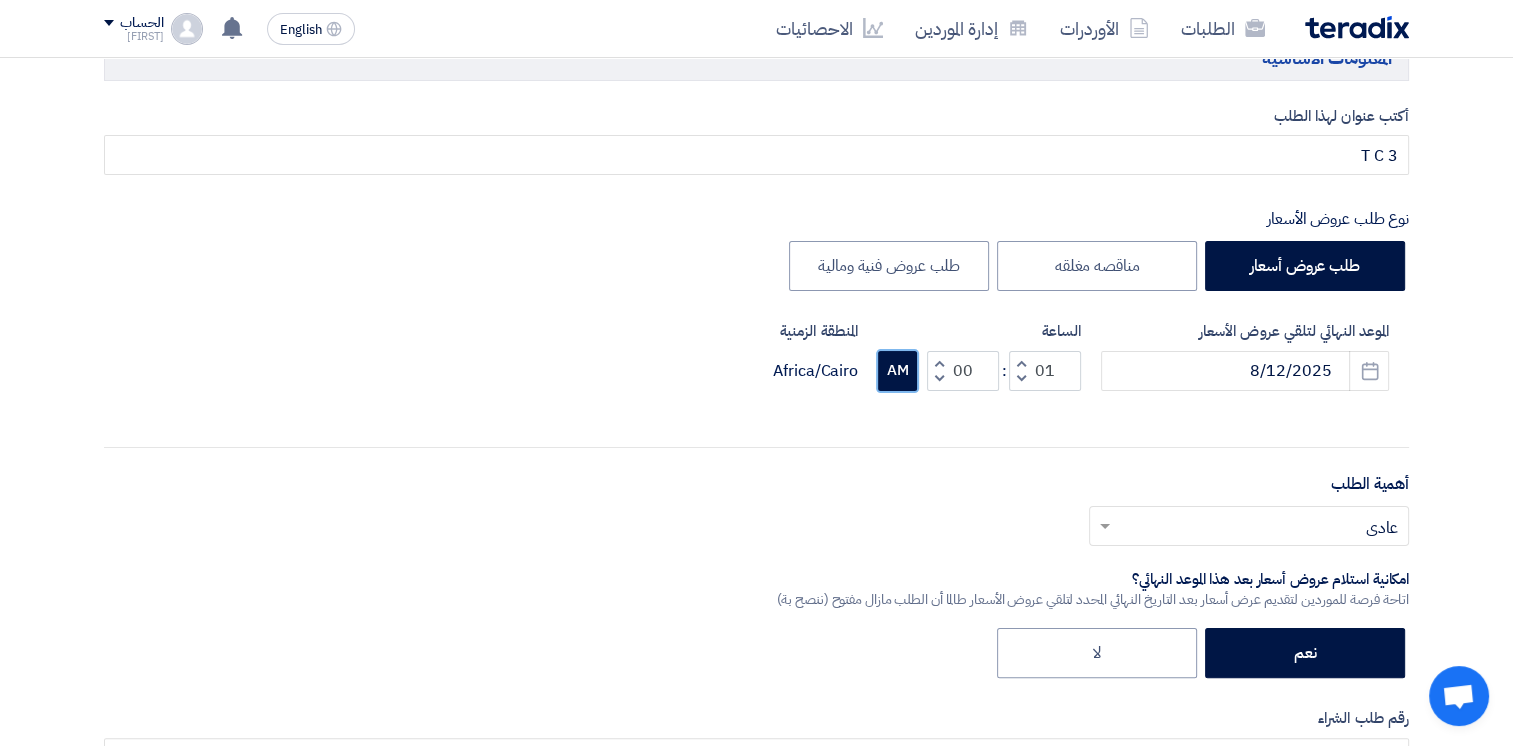 click on "AM" 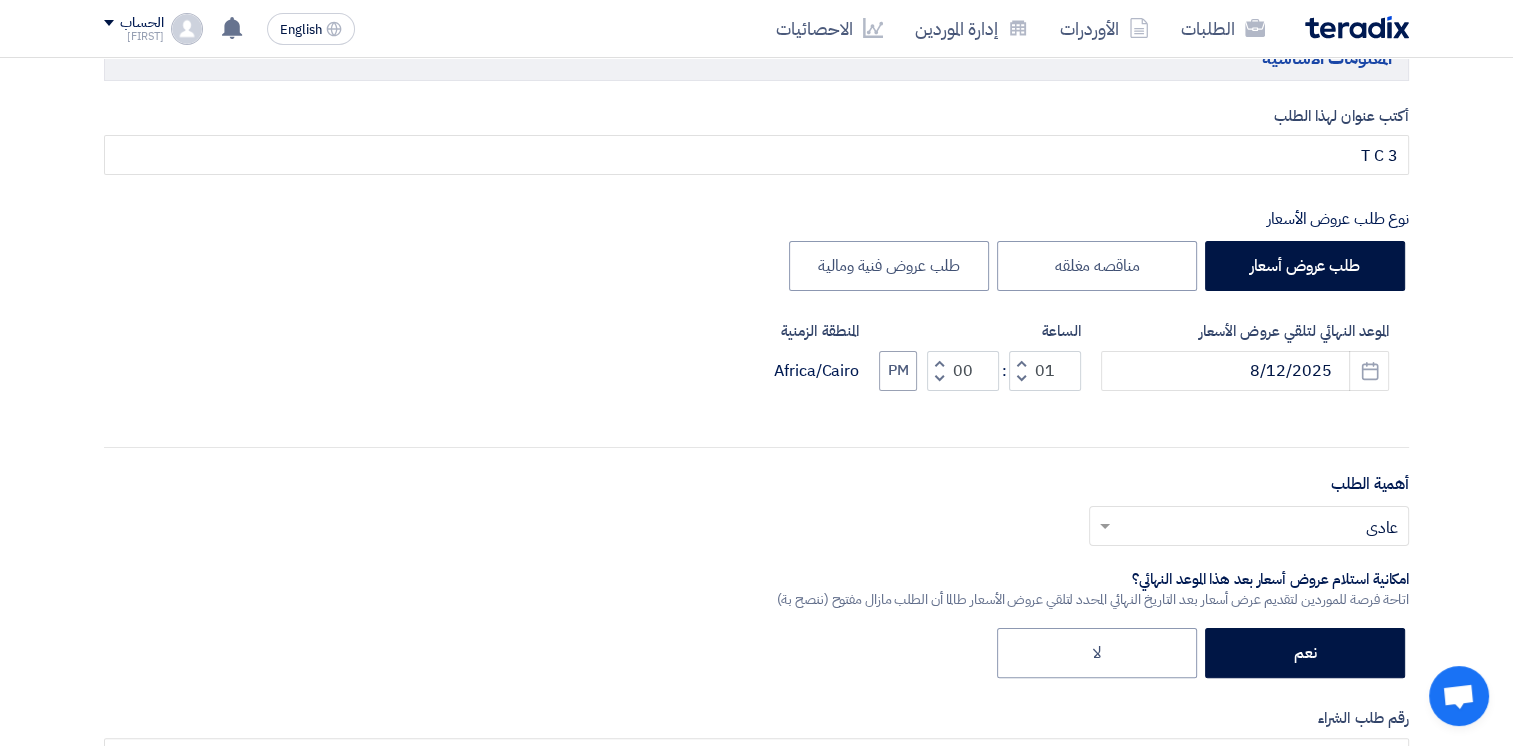 click 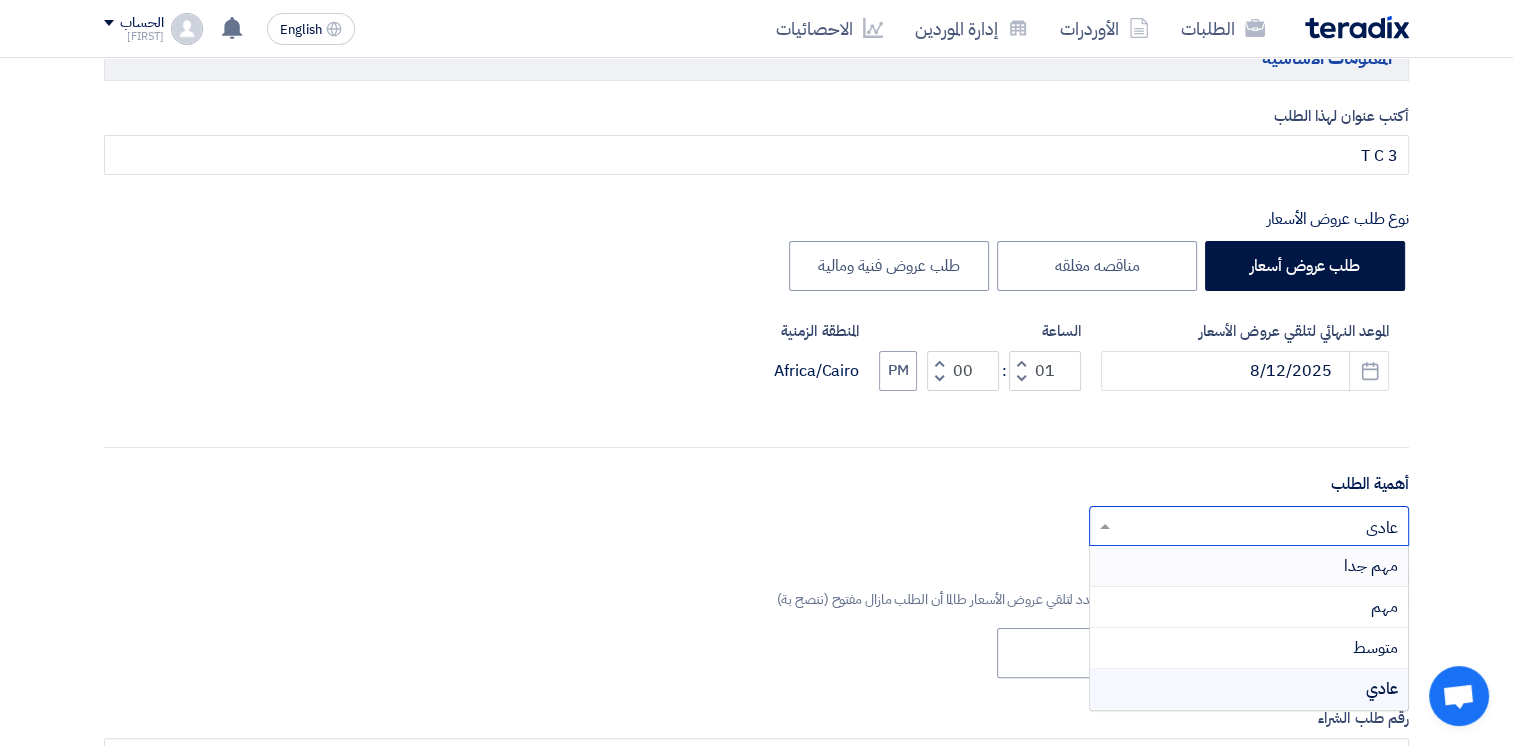 click on "مهم جدا" at bounding box center (1249, 566) 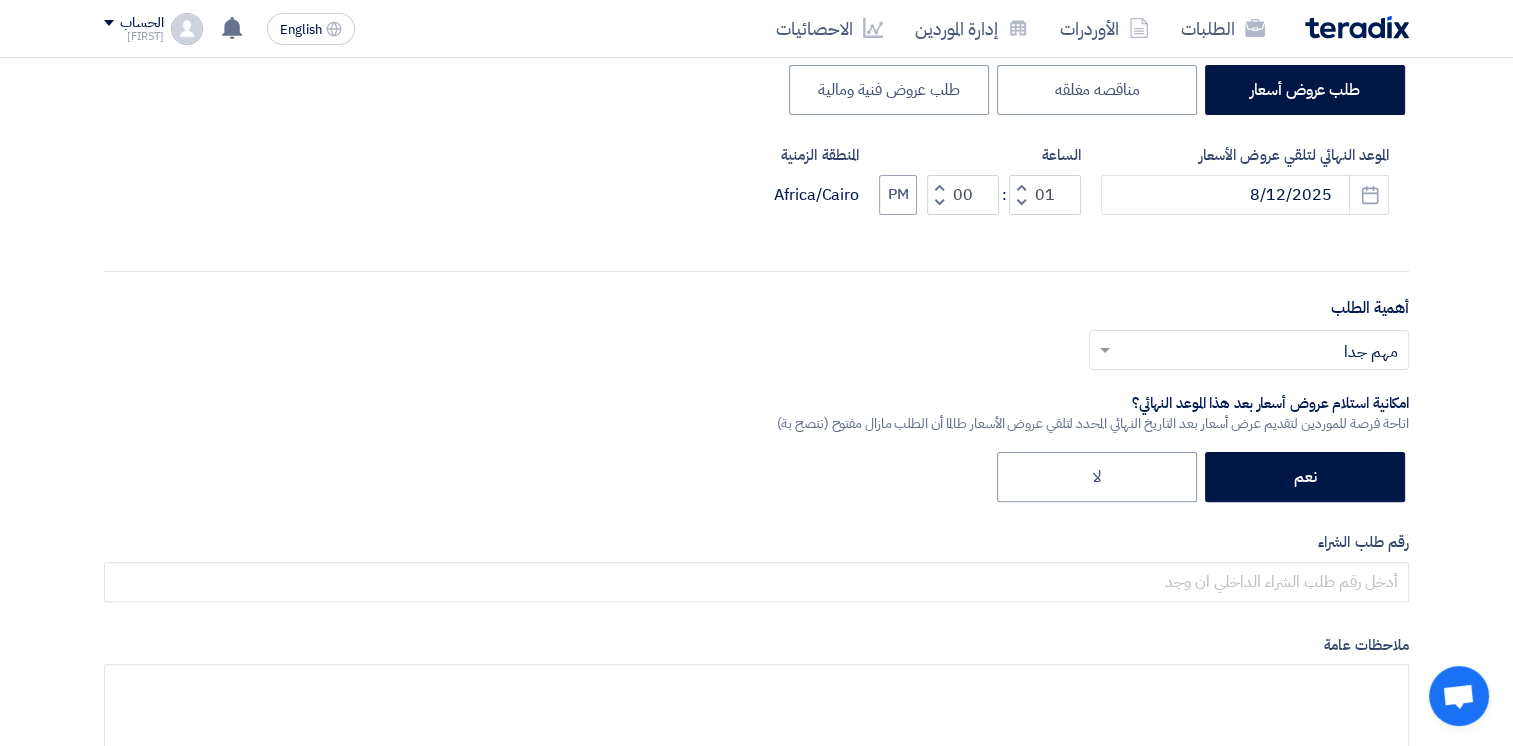scroll, scrollTop: 592, scrollLeft: 0, axis: vertical 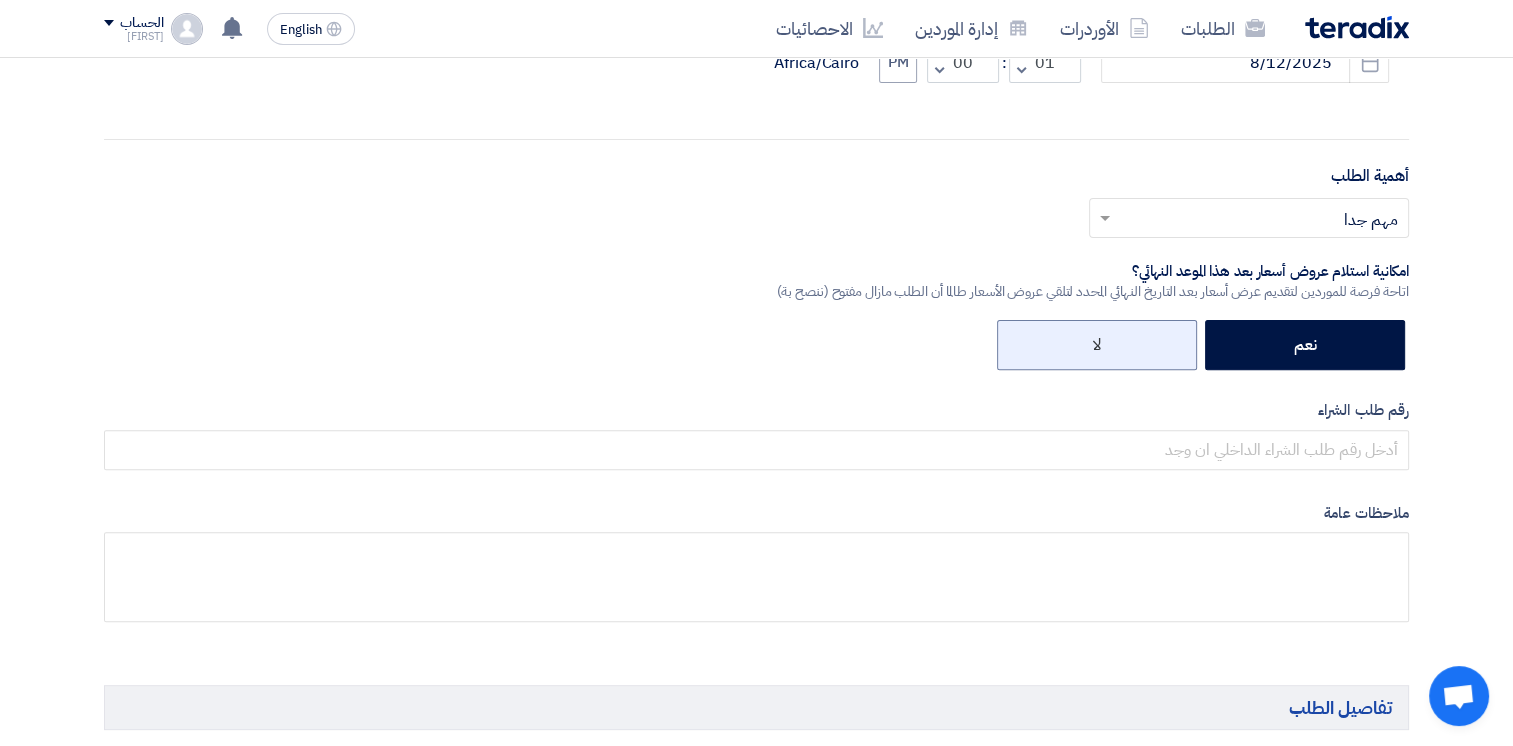 click on "لا" 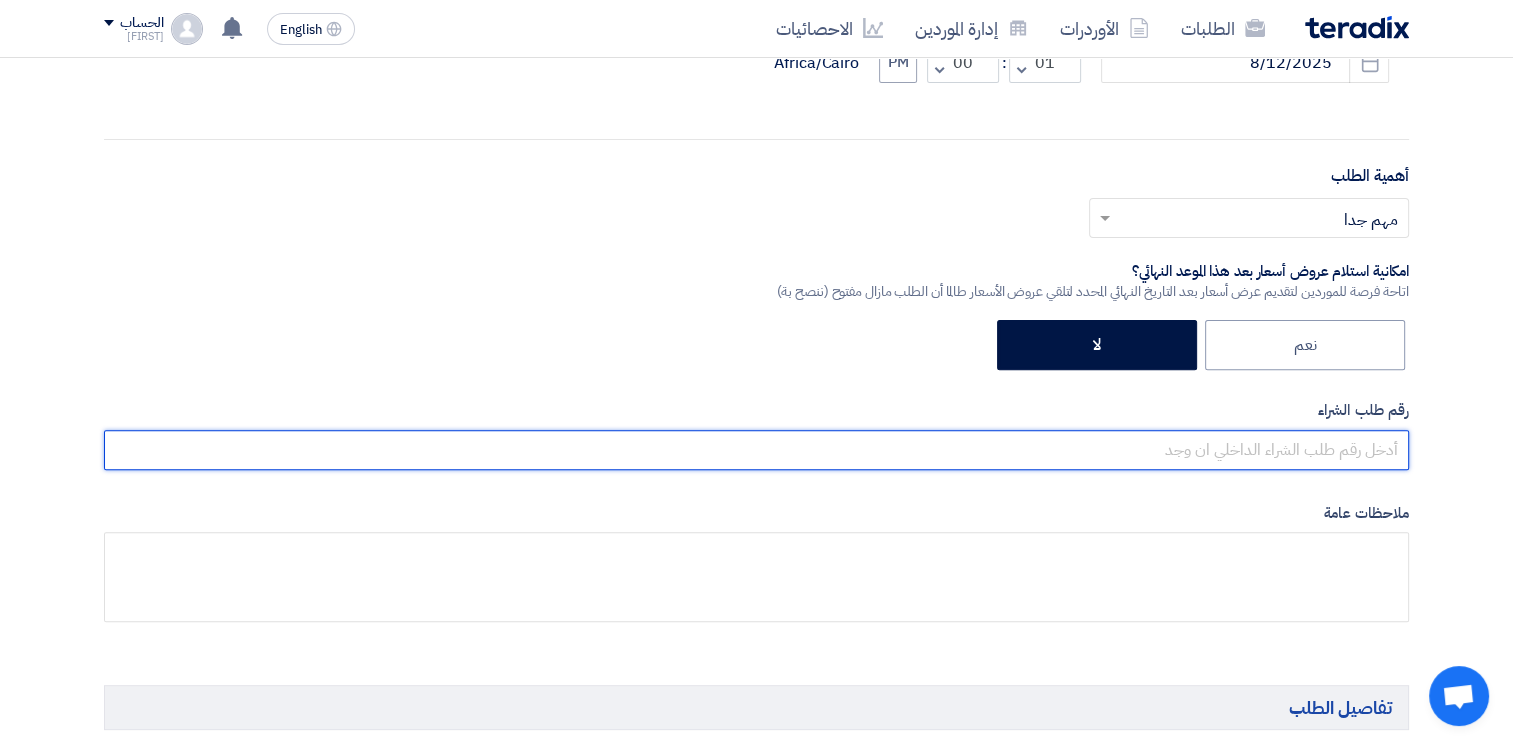 click at bounding box center [756, 450] 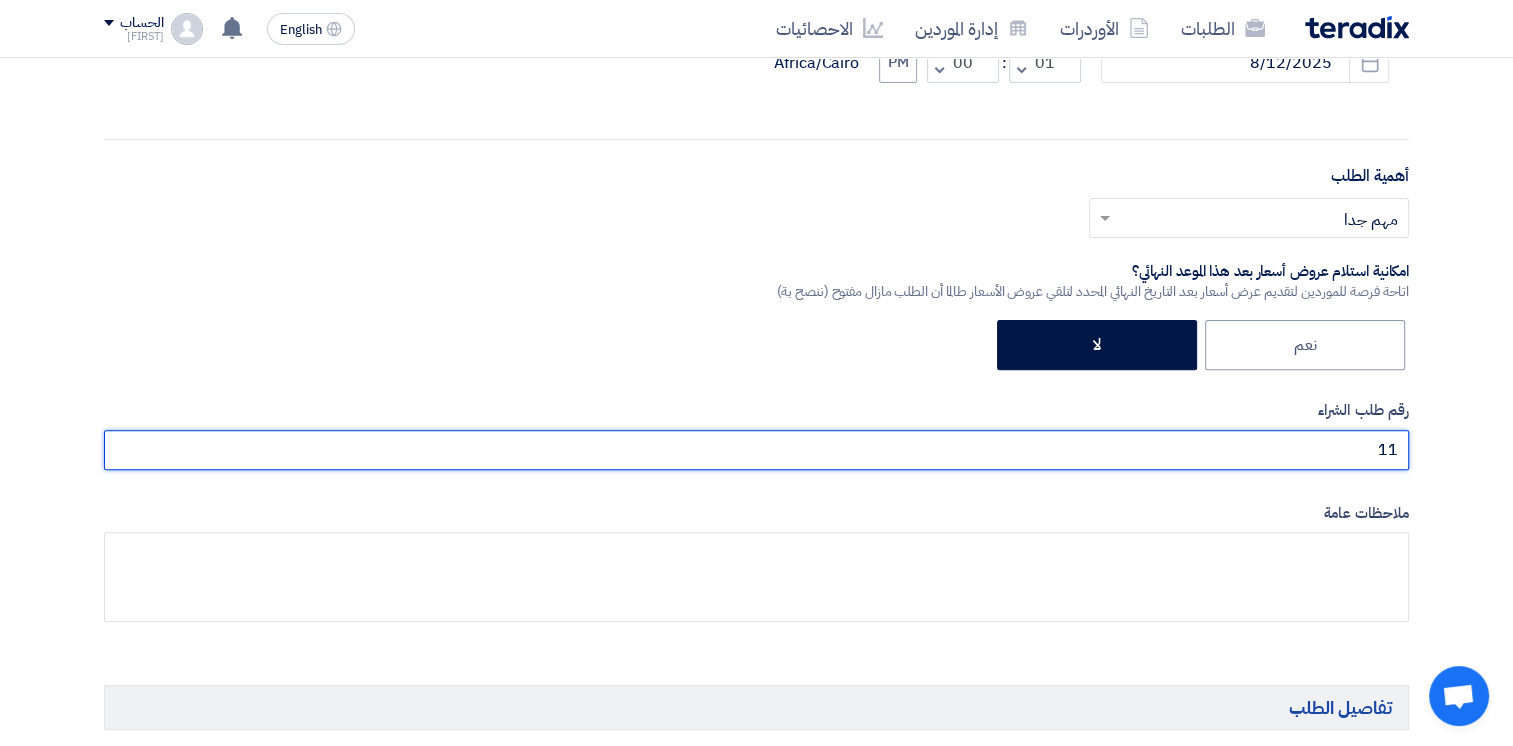 type on "11" 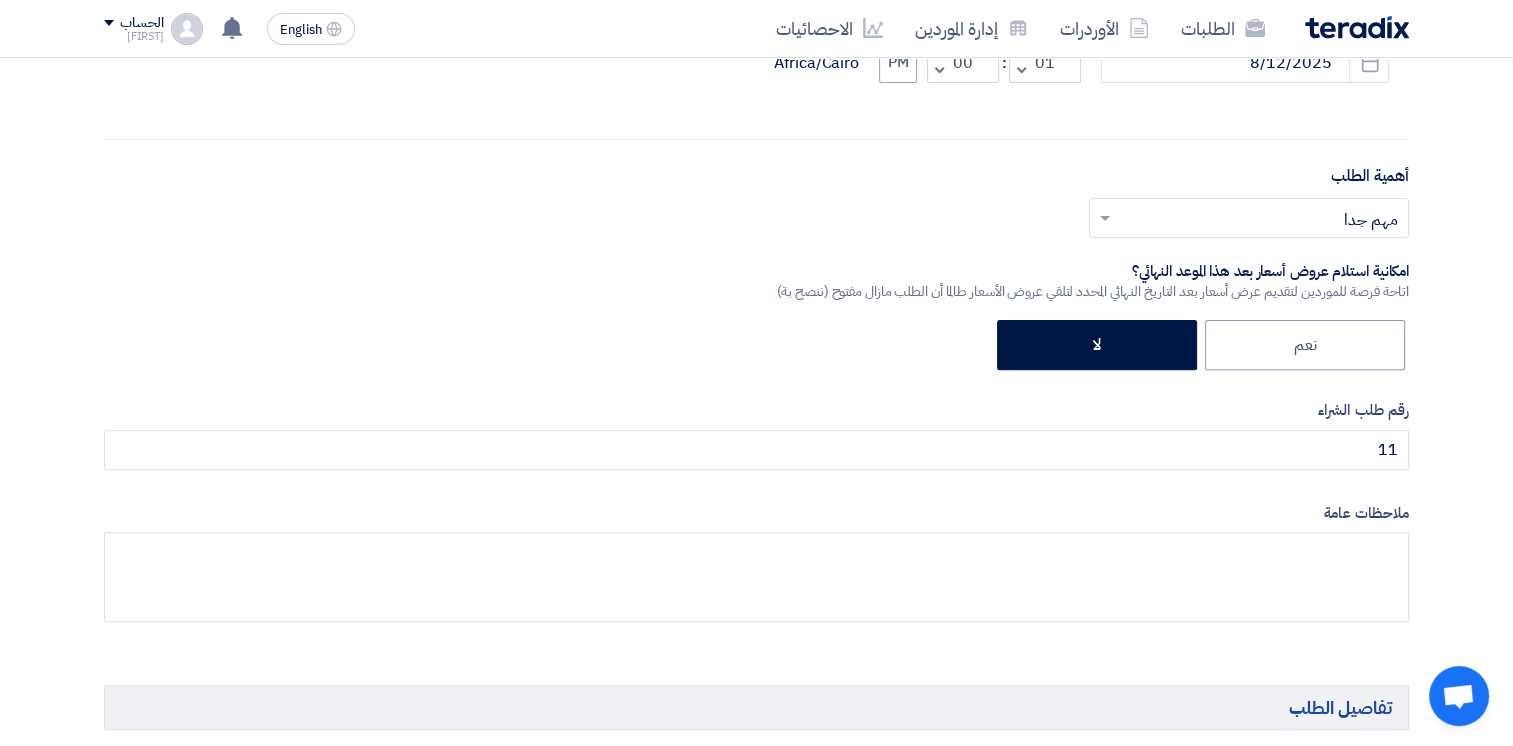 click on "المعلومات الأساسية
أكتب عنوان لهذا الطلب
T C 3
نوع طلب عروض الأسعار
طلب عروض أسعار
مناقصه مغلقه
طلب عروض فنية ومالية
الموعد النهائي لتلقي عروض الأسعار
8/[DAY]/[YEAR]
Pick a date
الساعة
01 : 00" 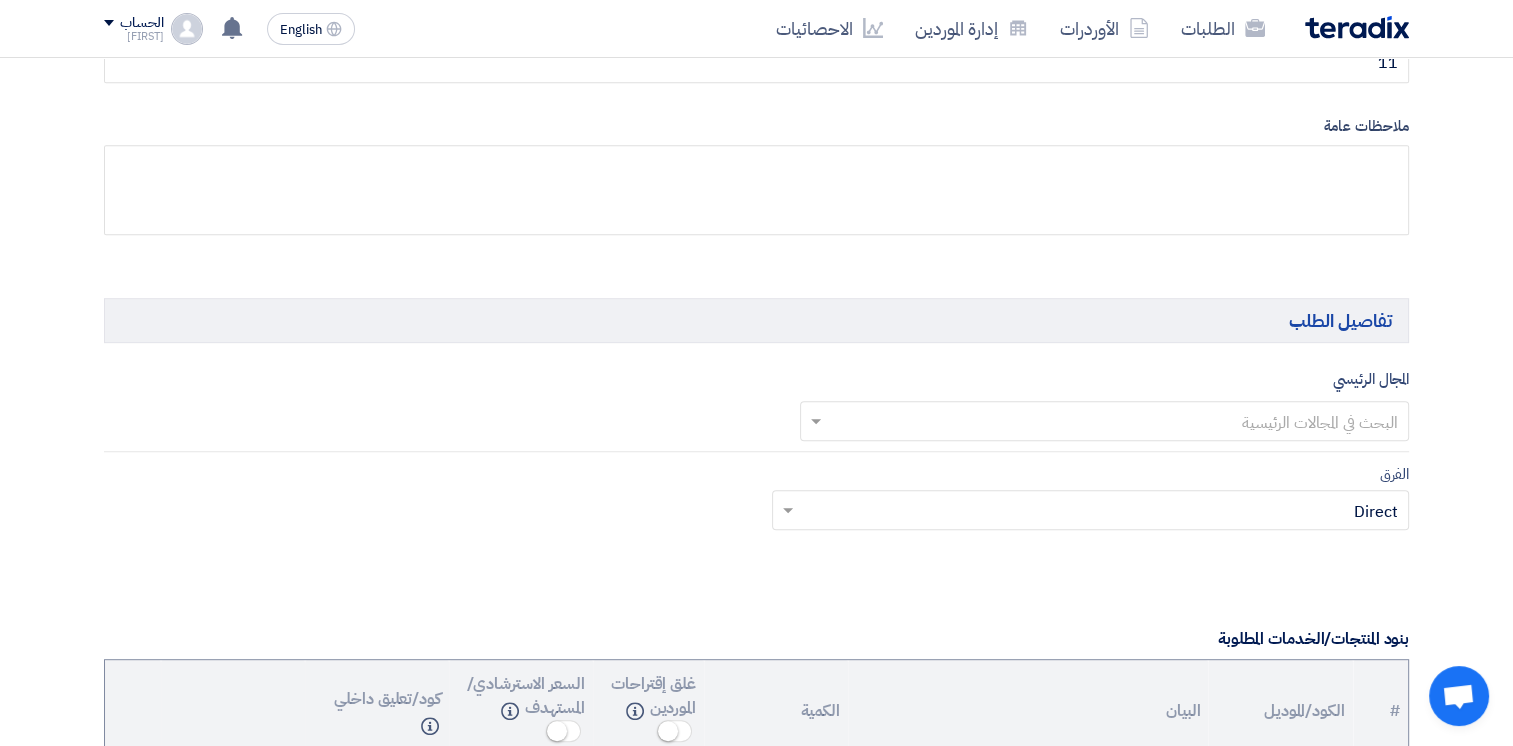 scroll, scrollTop: 980, scrollLeft: 0, axis: vertical 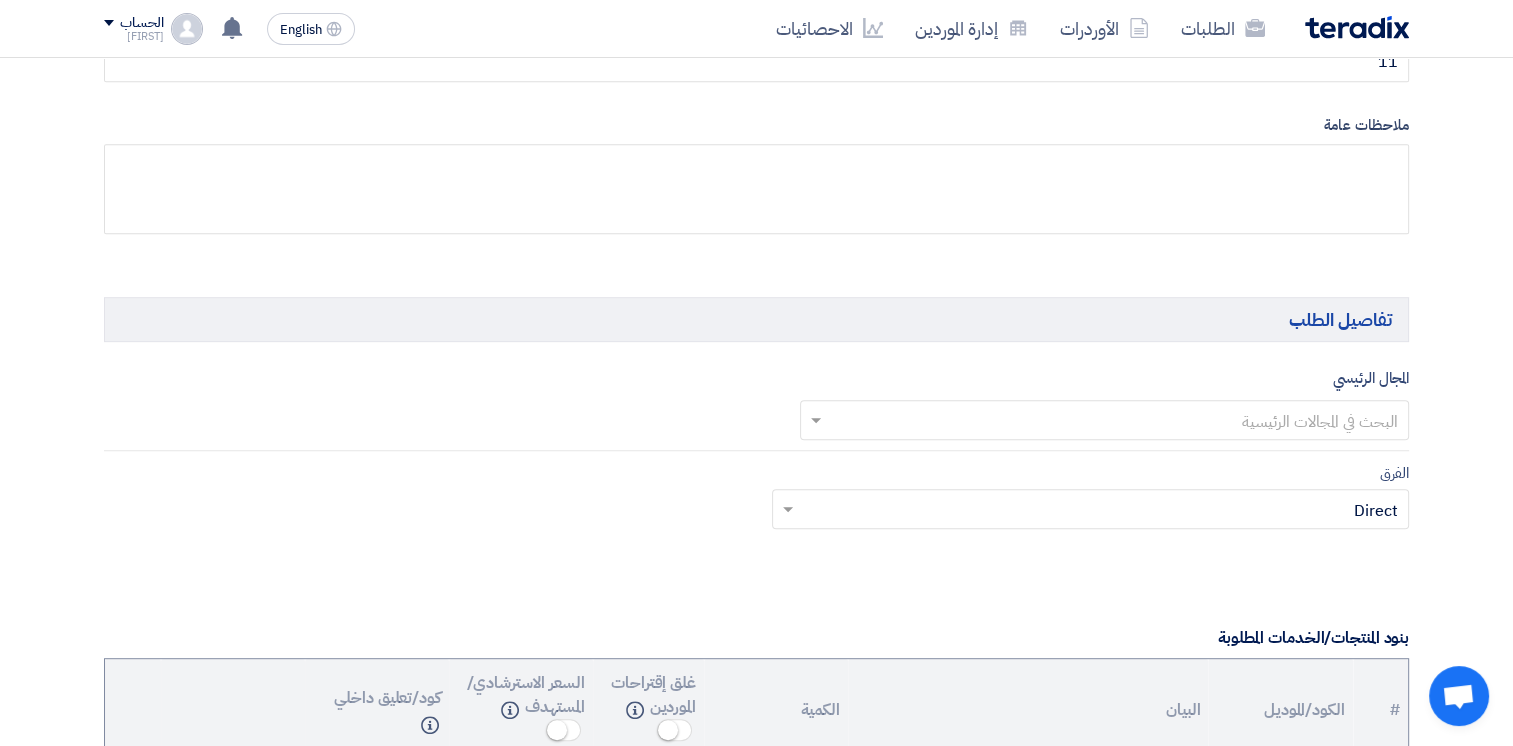 click at bounding box center [1116, 421] 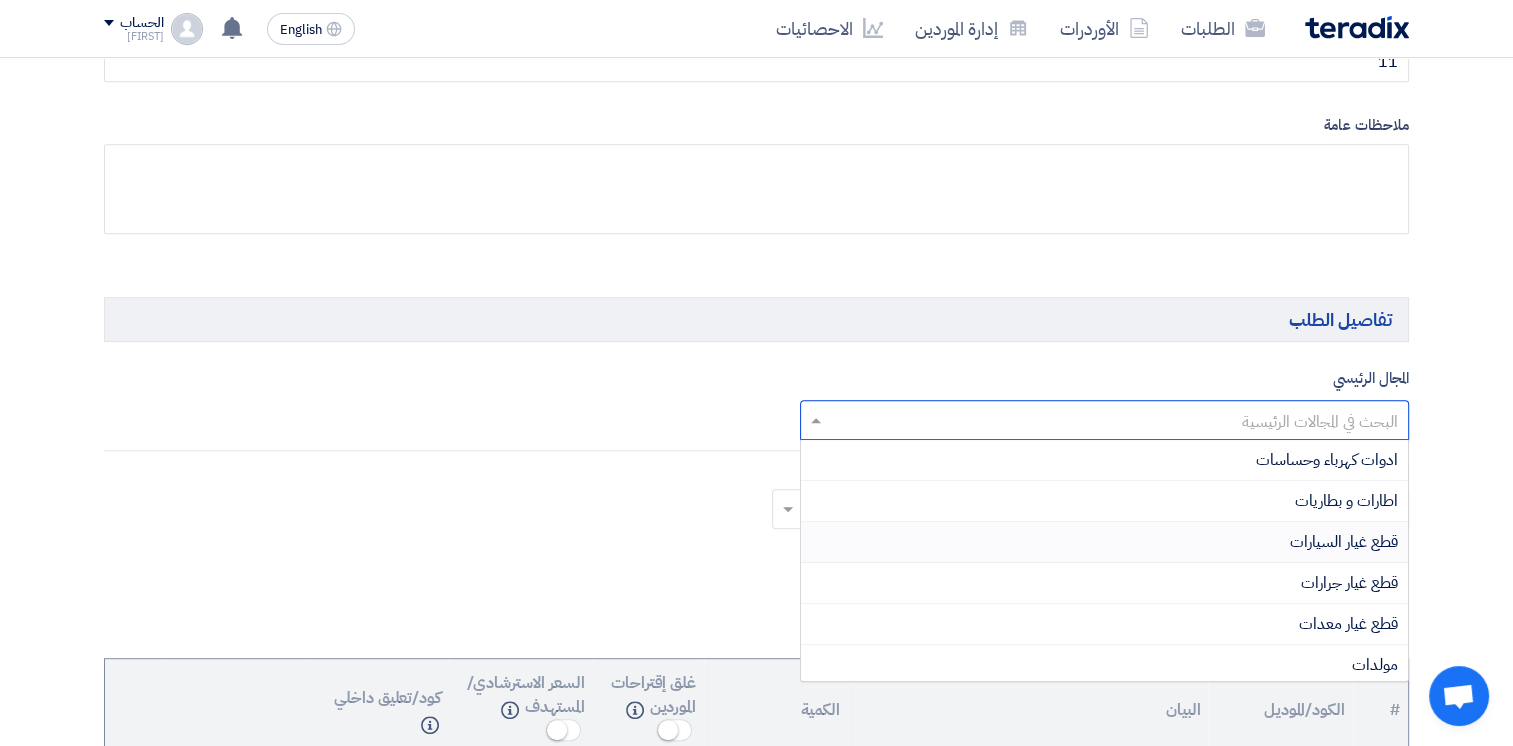 click on "قطع غيار السيارات" at bounding box center [1344, 542] 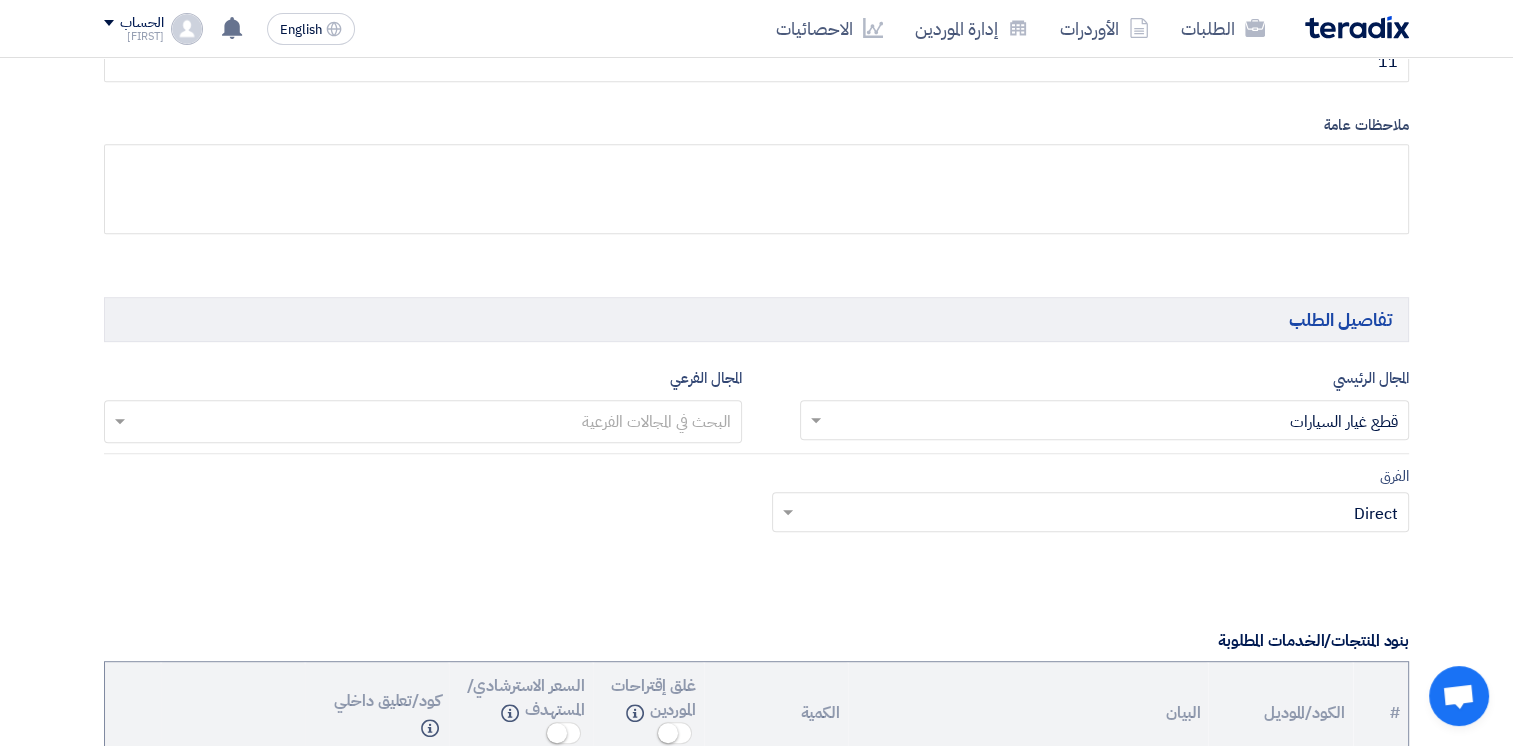 click at bounding box center [422, 423] 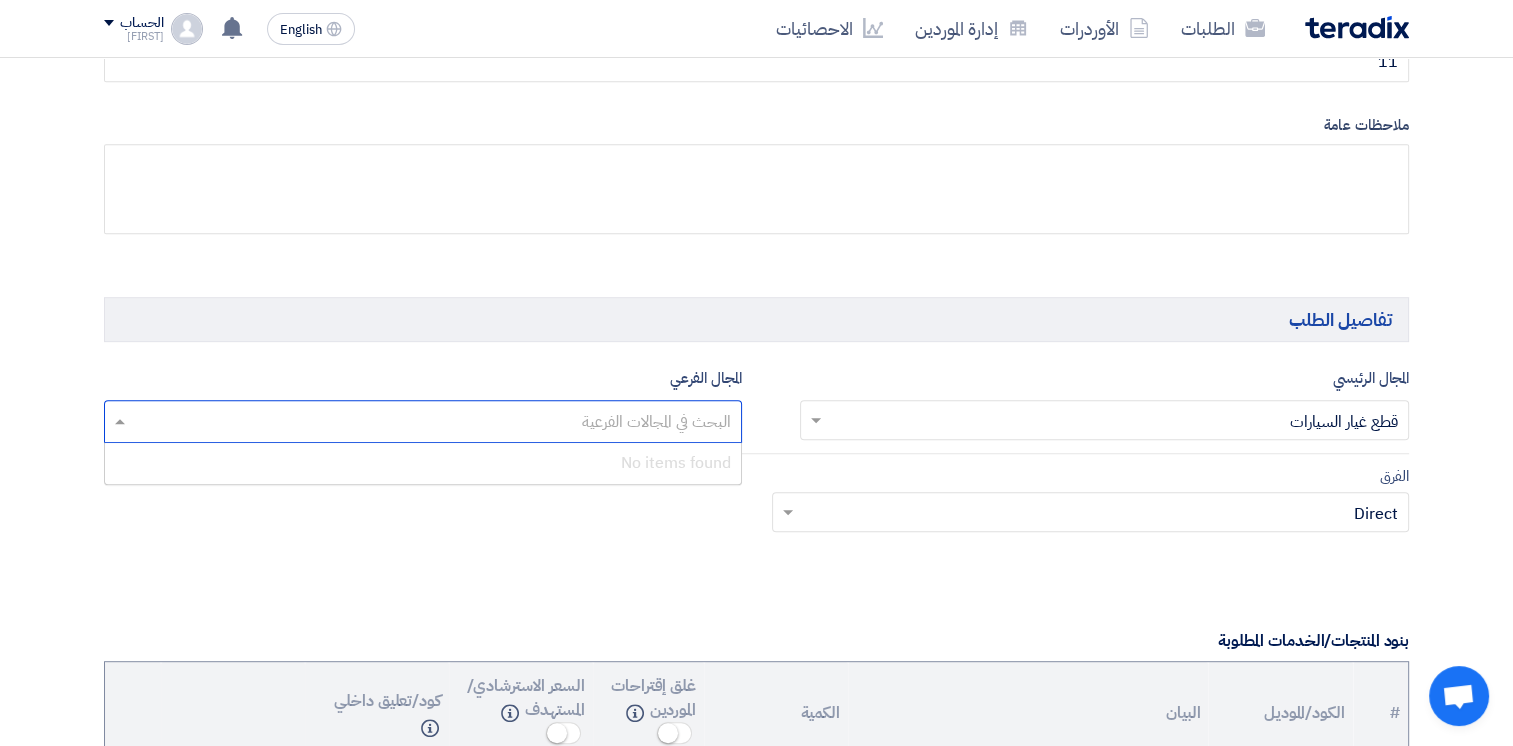 click on "No items found" at bounding box center [423, 463] 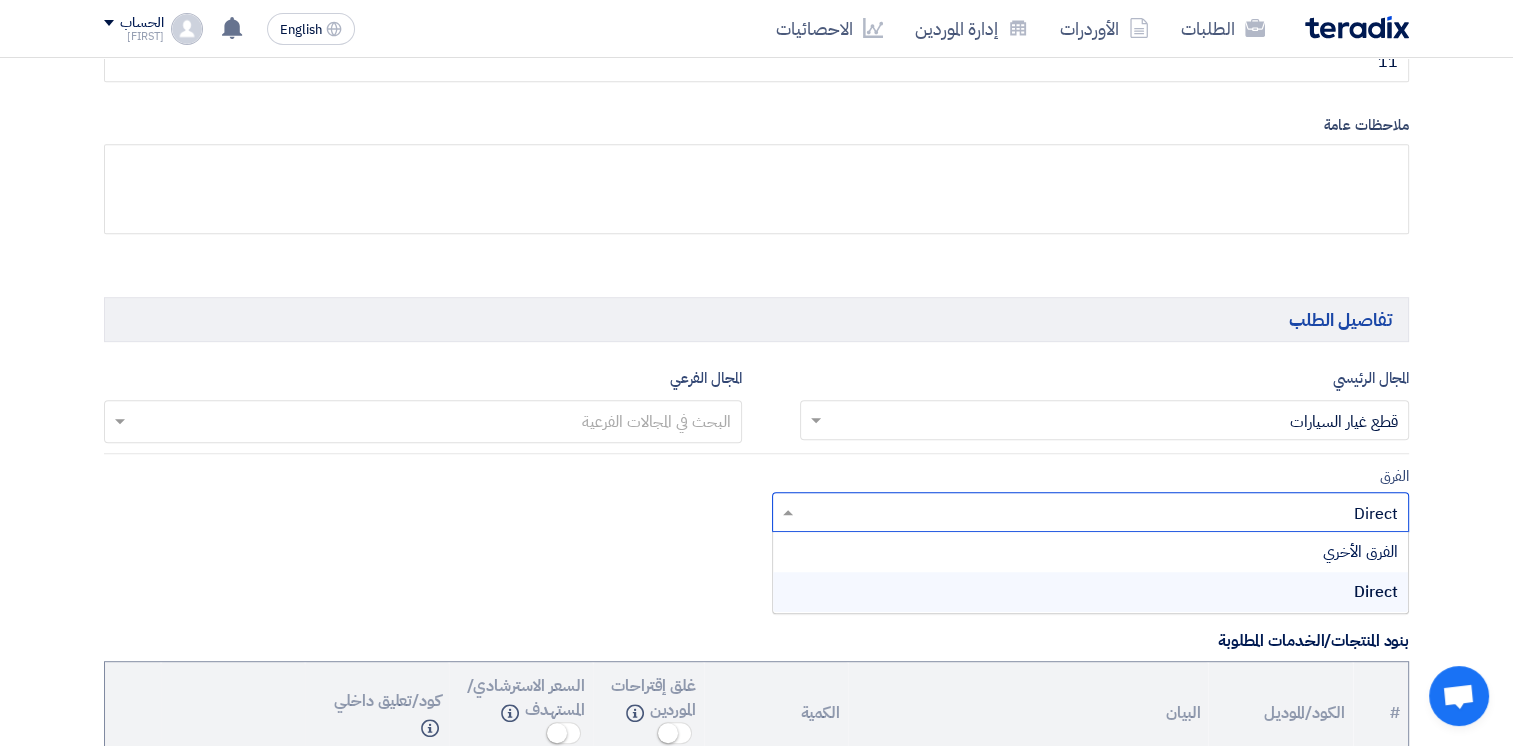 click on "Direct" at bounding box center [1091, 592] 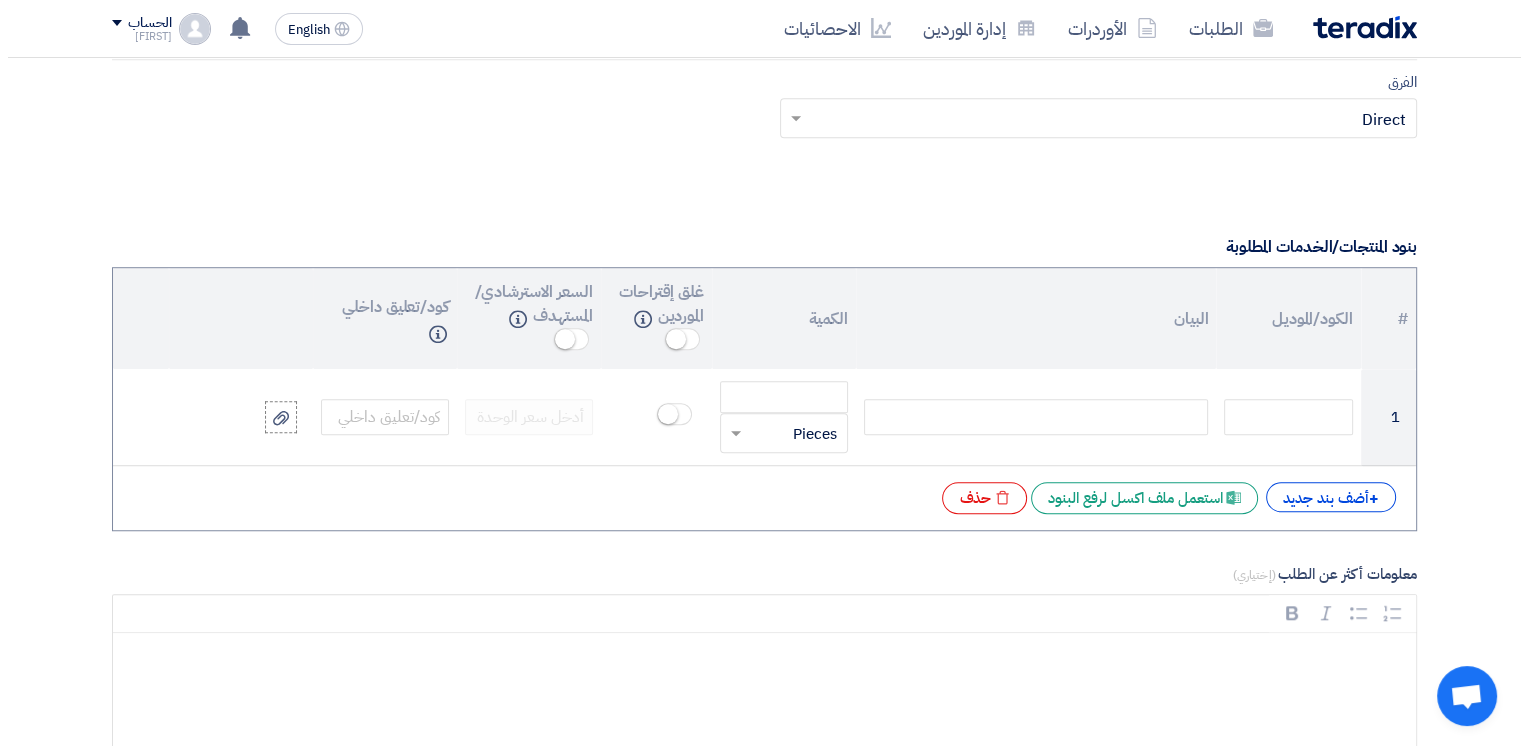 scroll, scrollTop: 1375, scrollLeft: 0, axis: vertical 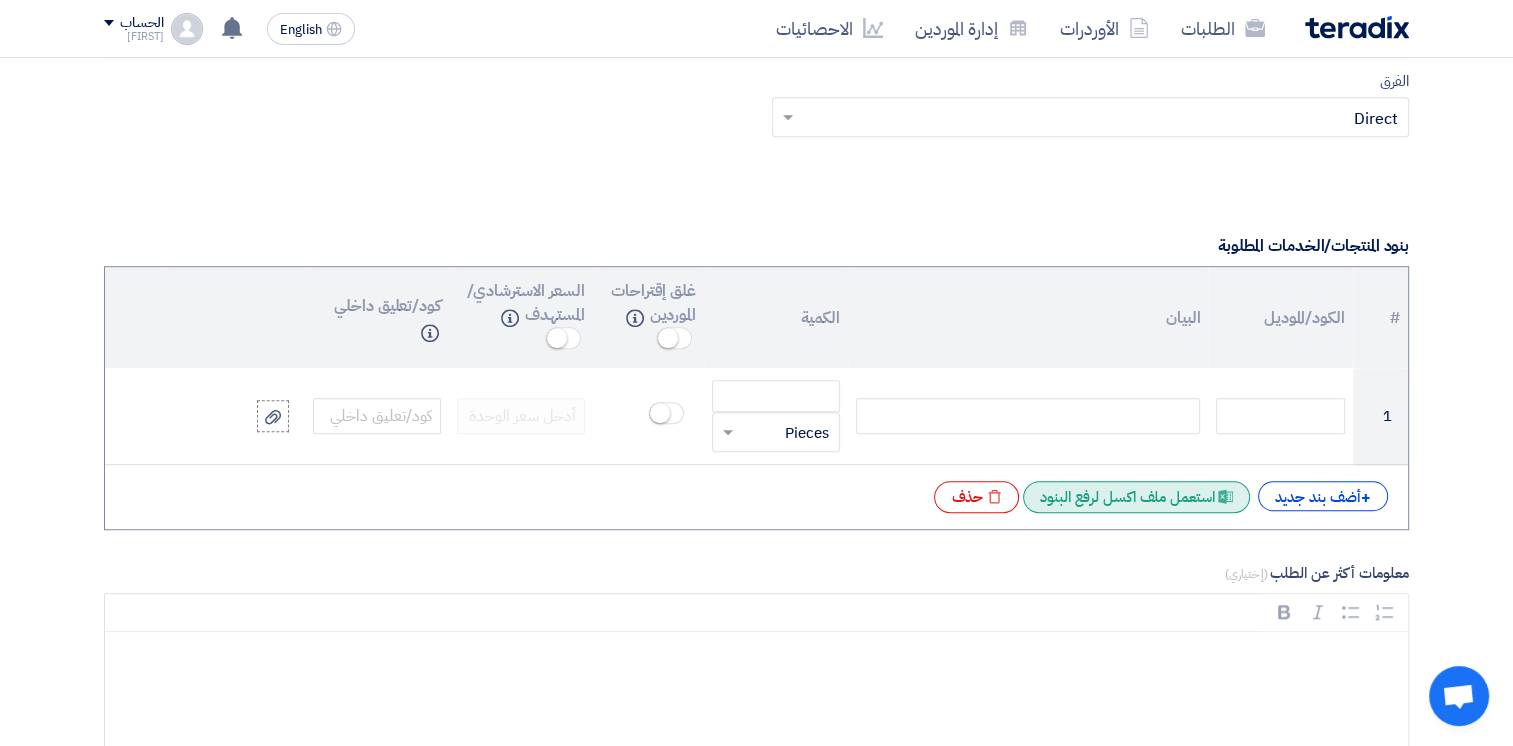 click on "Excel file
استعمل ملف اكسل لرفع البنود" 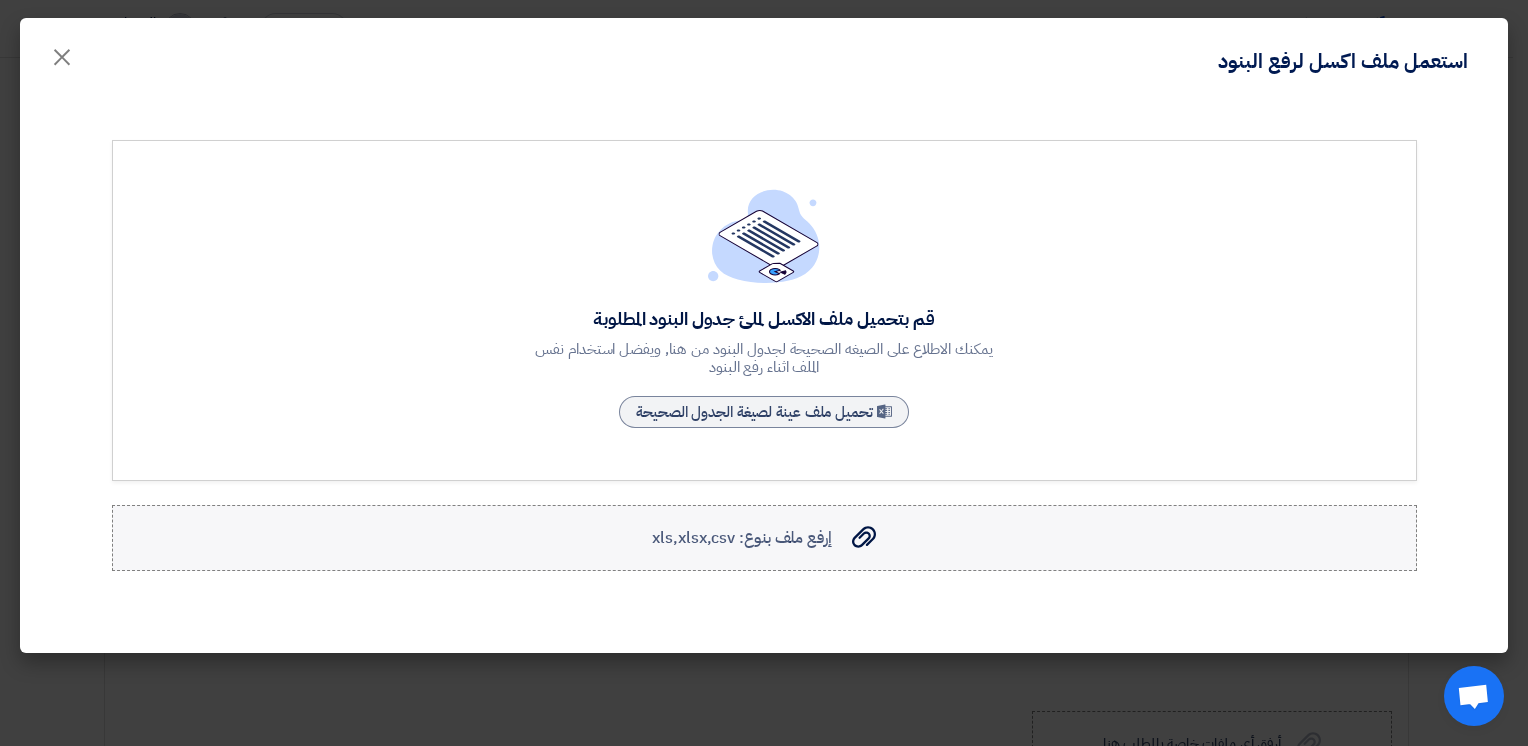 click on "إرفع ملف بنوع: xls,xlsx,csv
إرفع ملف بنوع: xls,xlsx,csv" 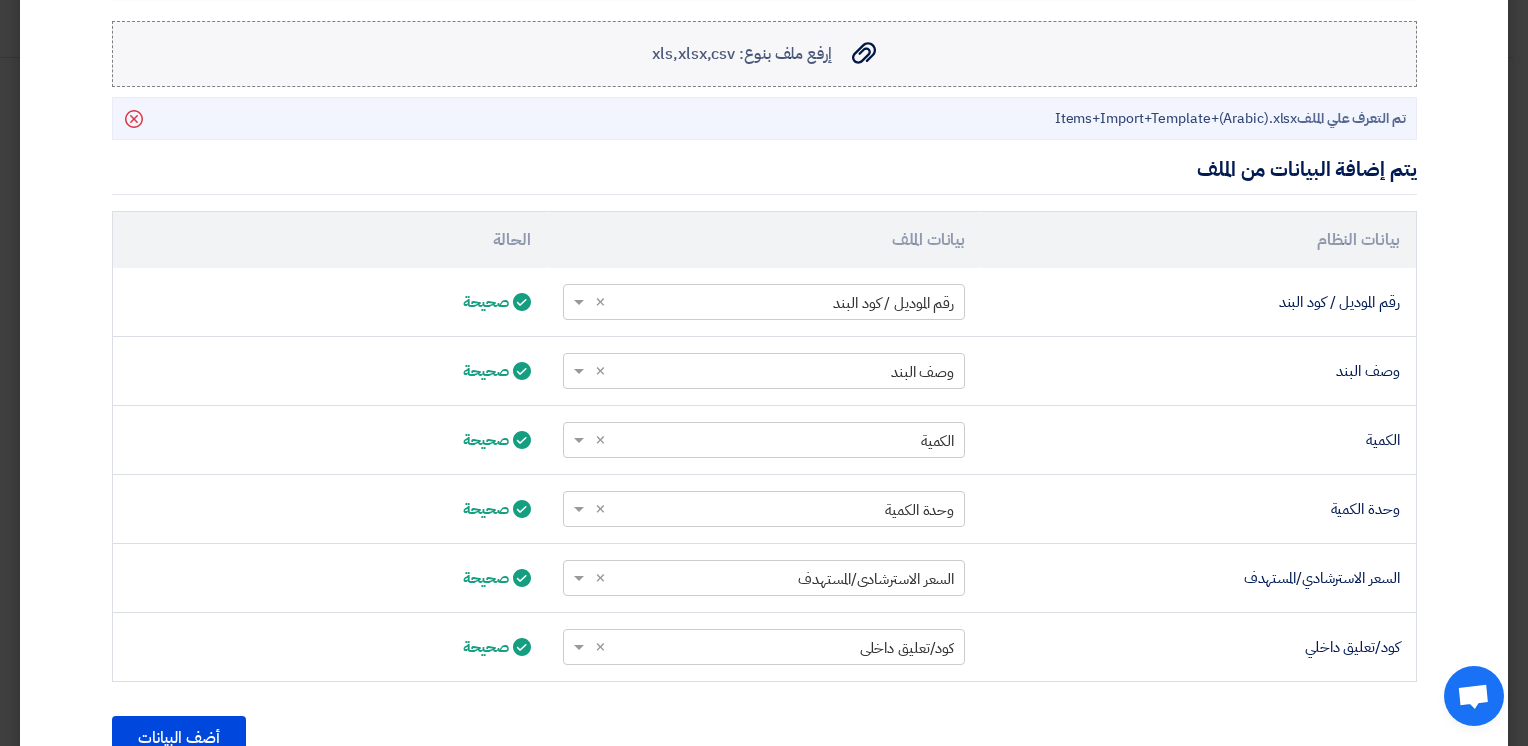 scroll, scrollTop: 584, scrollLeft: 0, axis: vertical 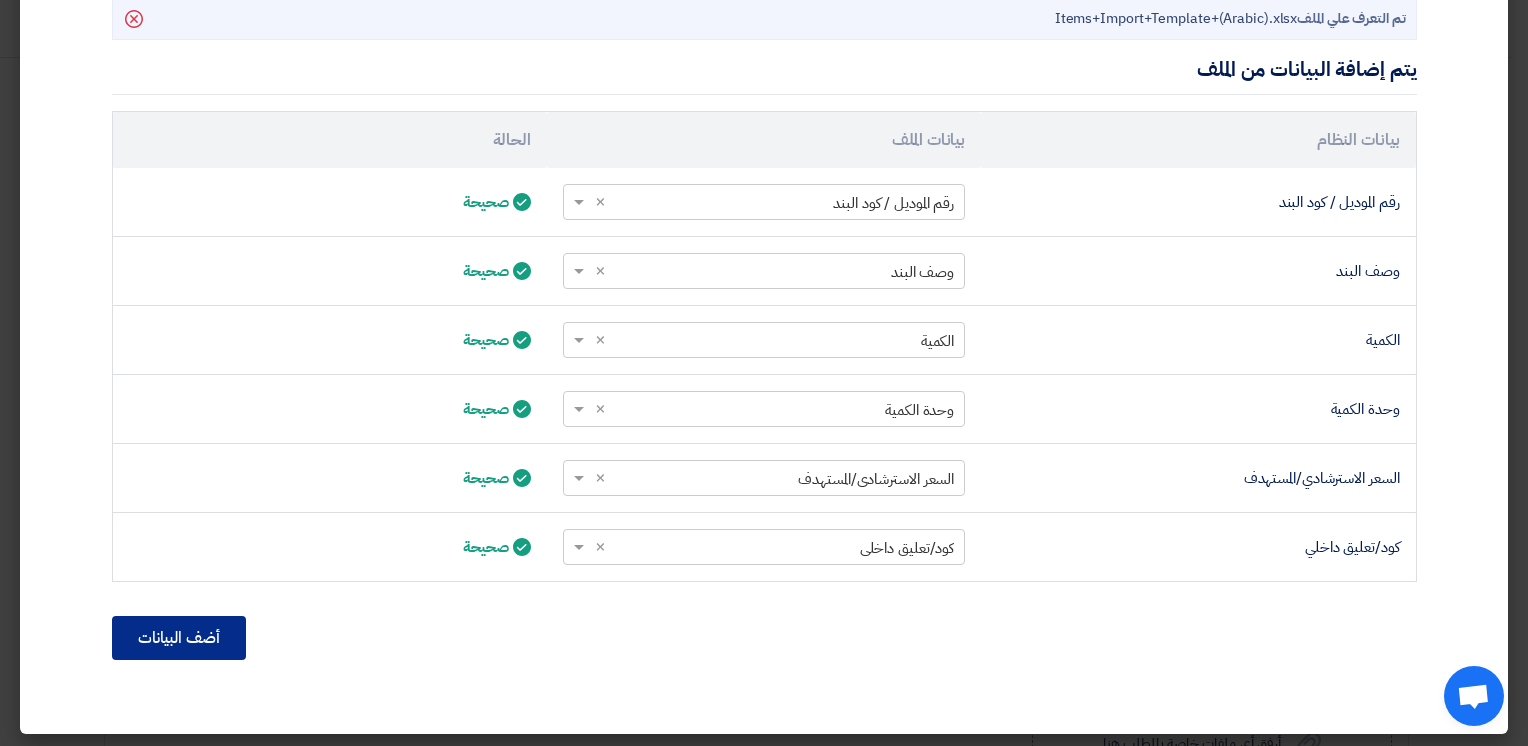 click on "أضف البيانات" 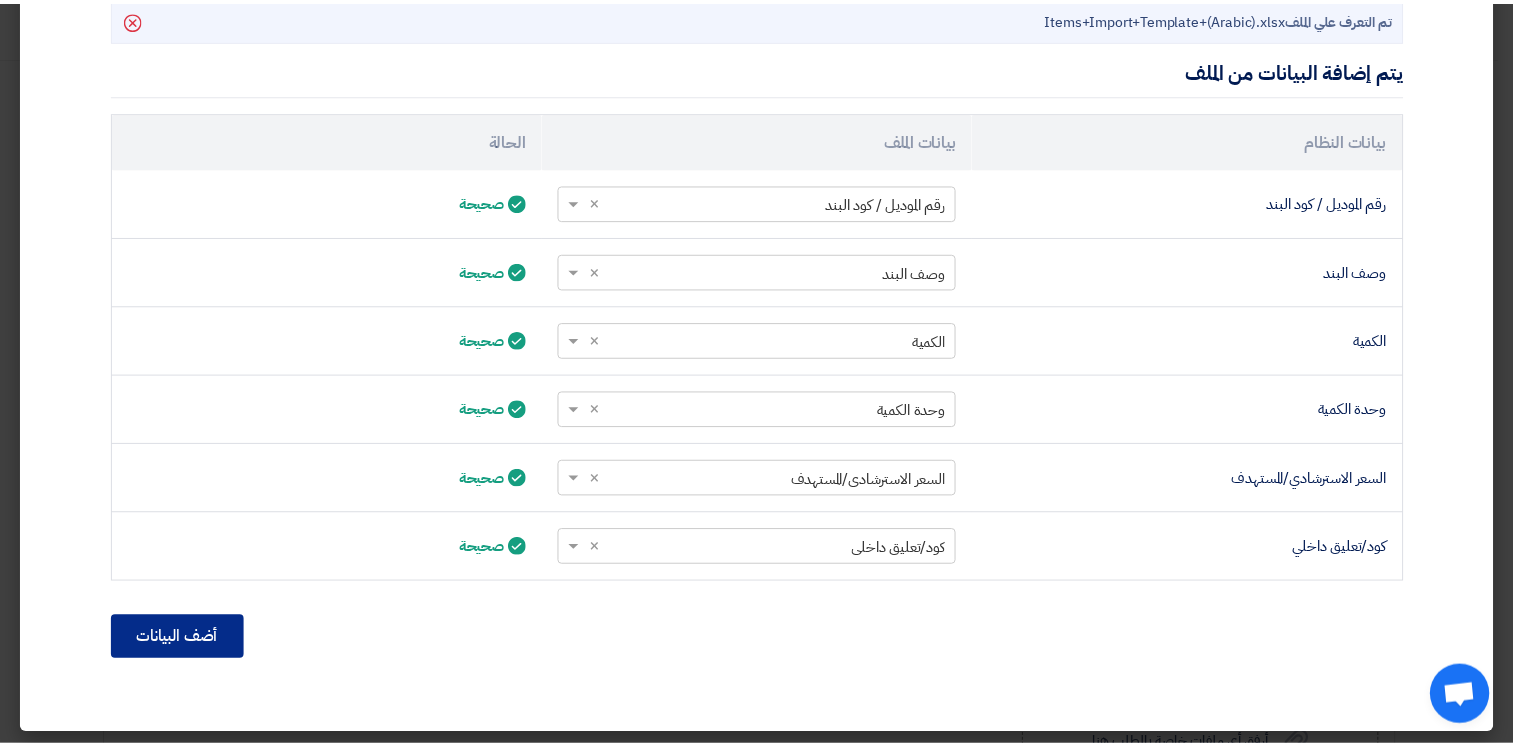 scroll, scrollTop: 373, scrollLeft: 0, axis: vertical 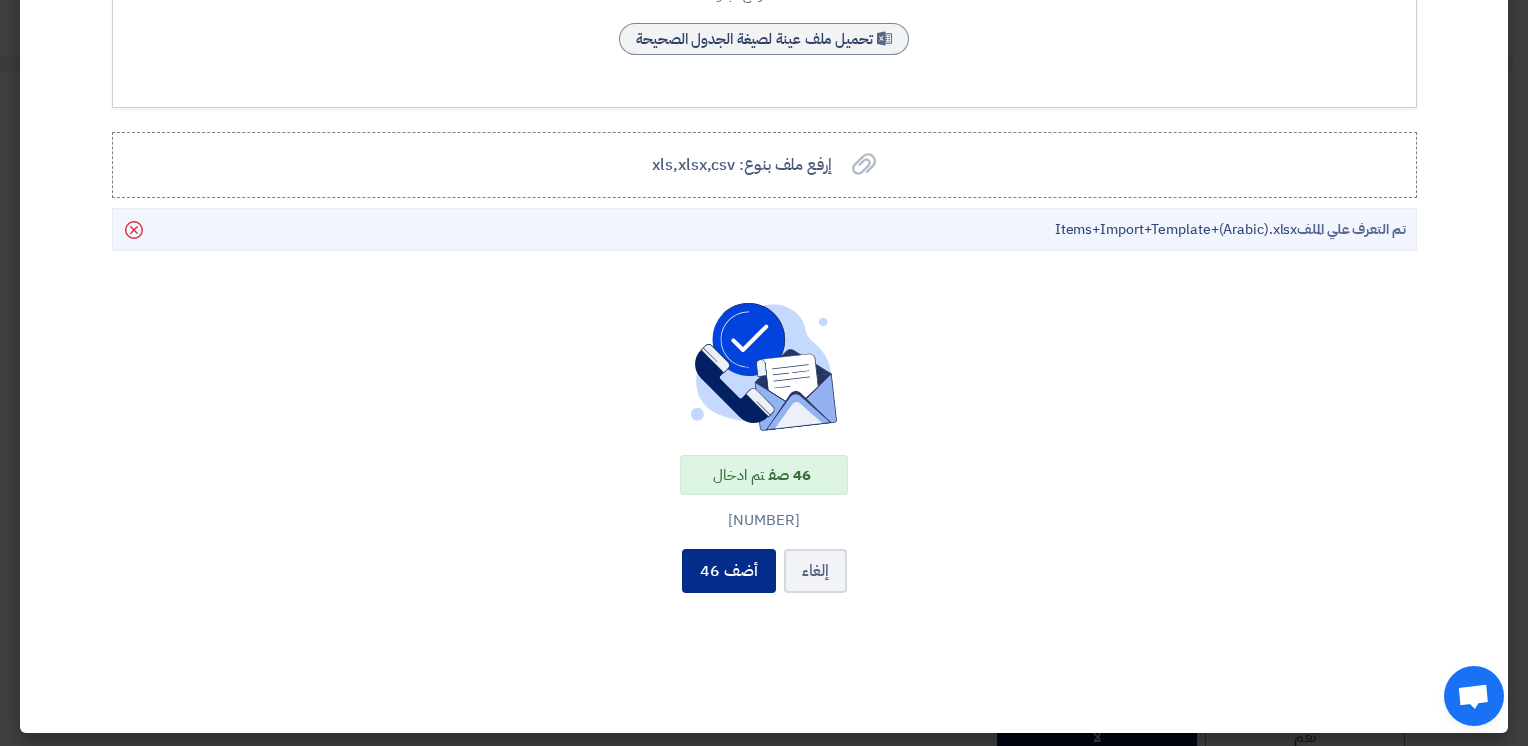 click on "أضف 46" at bounding box center (729, 571) 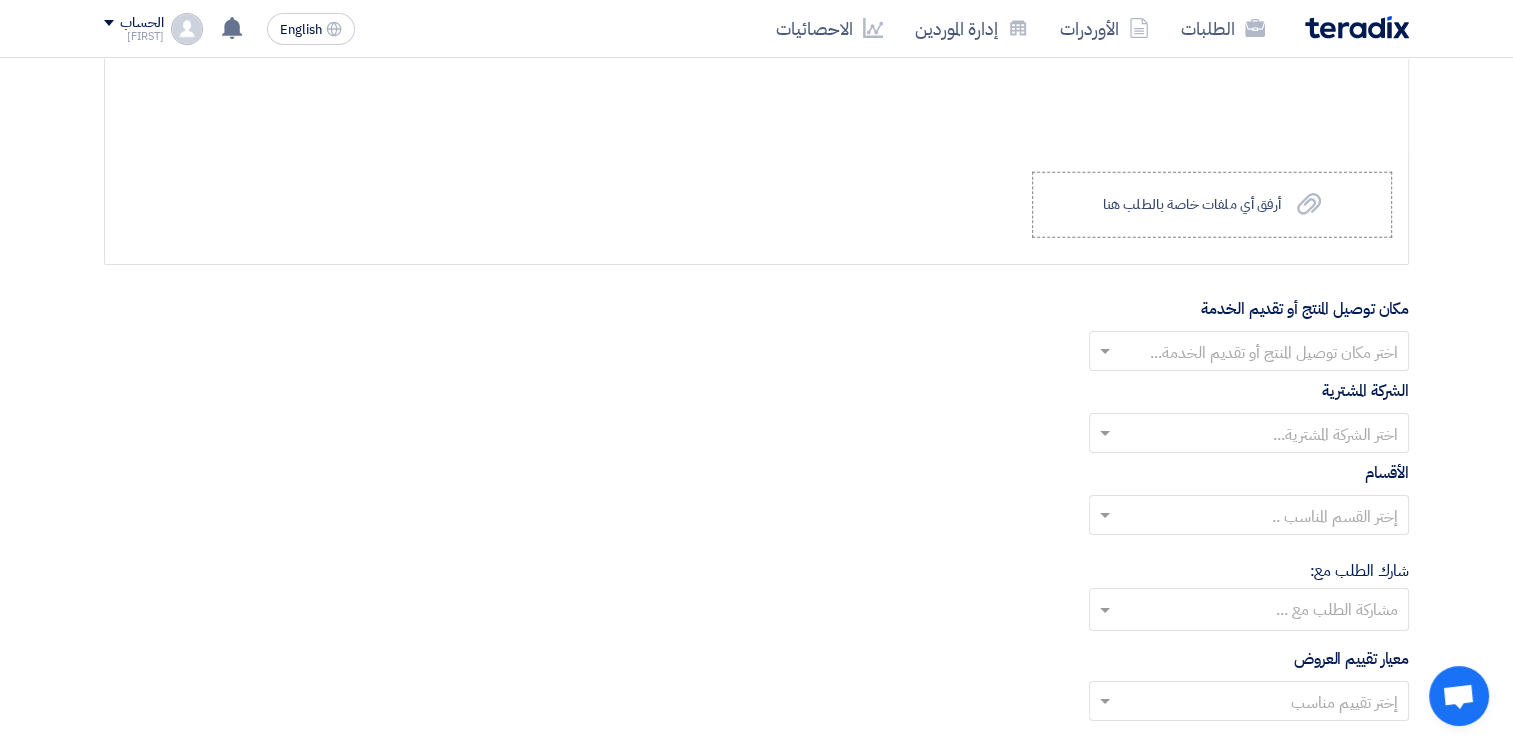 scroll, scrollTop: 6396, scrollLeft: 0, axis: vertical 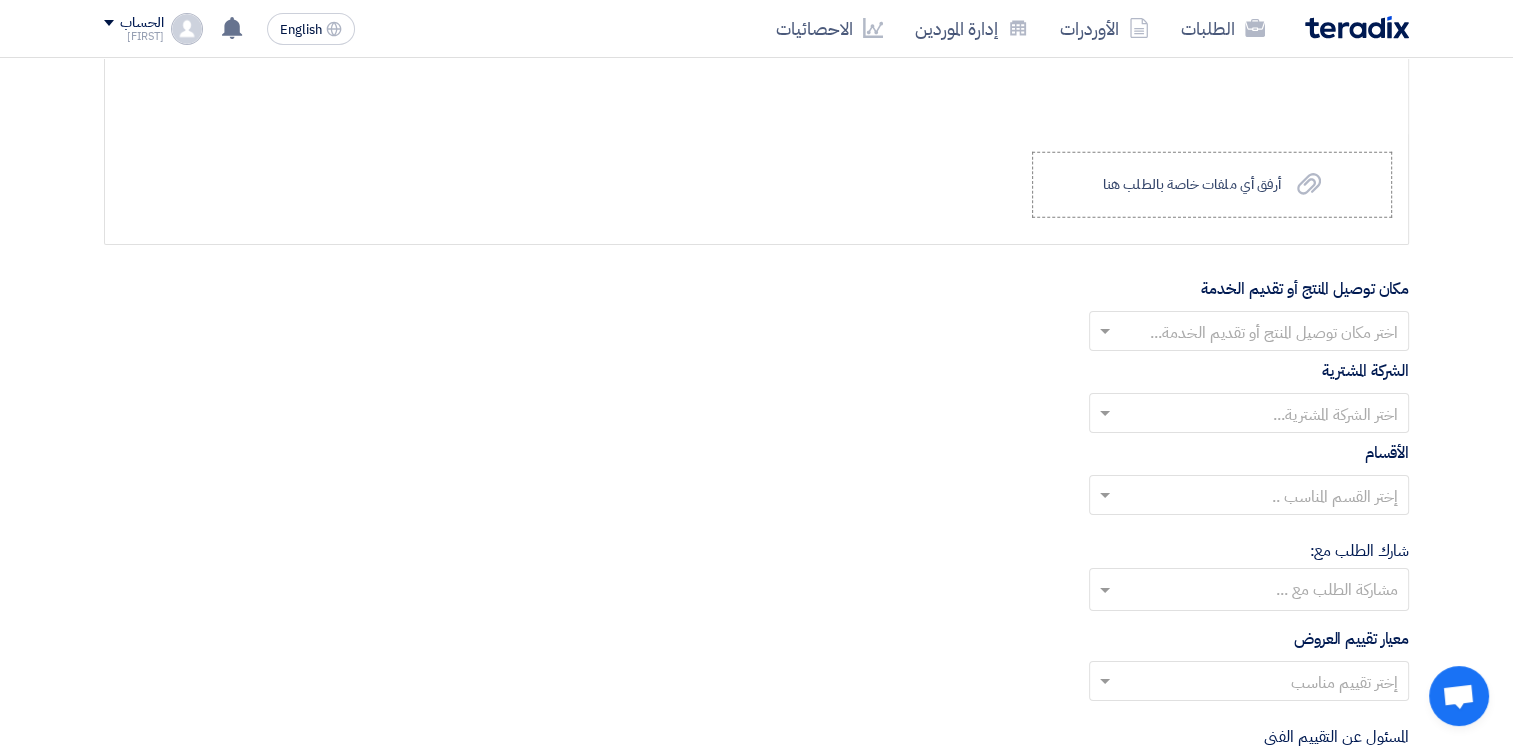 click 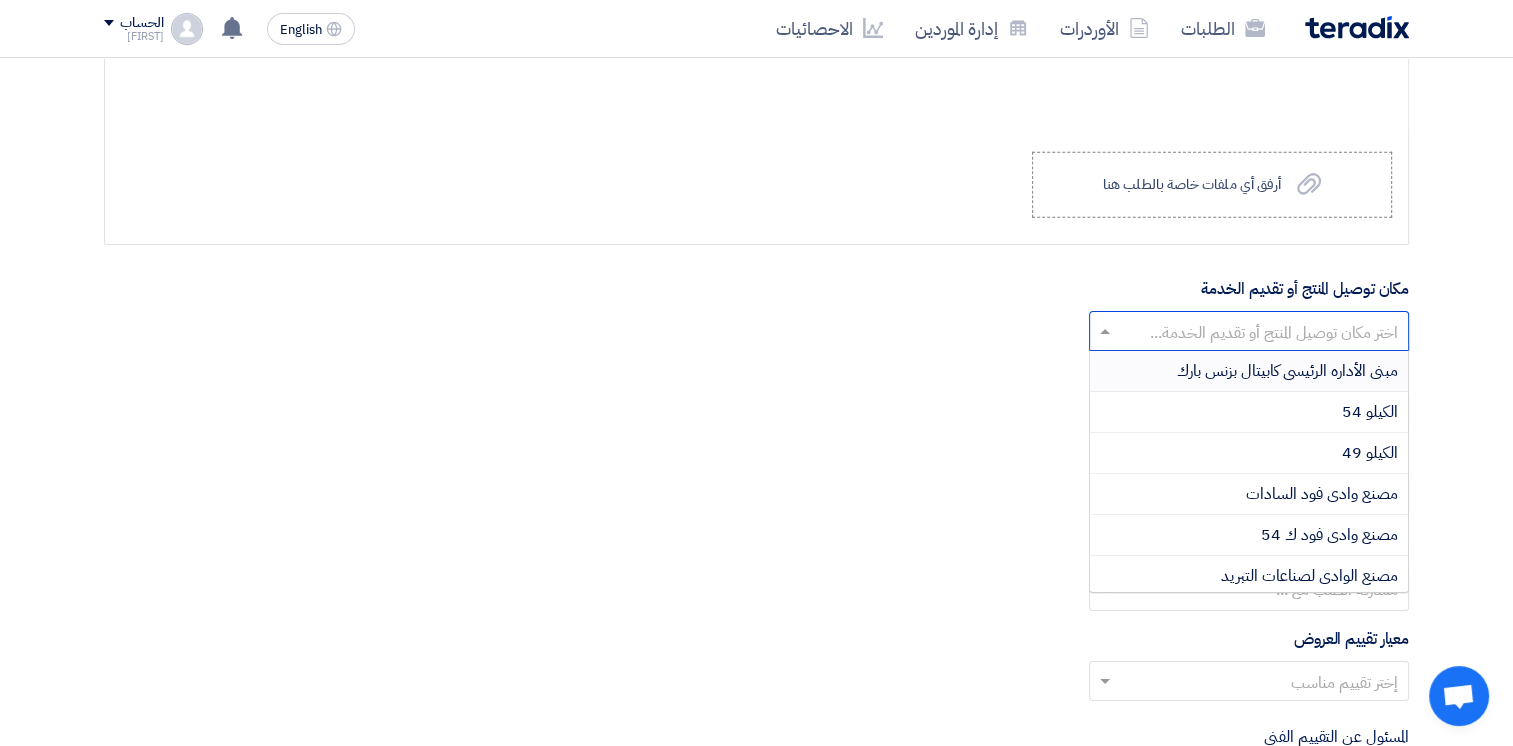 click on "مبنى الأداره الرئيسى كابيتال بزنس بارك" at bounding box center [1287, 371] 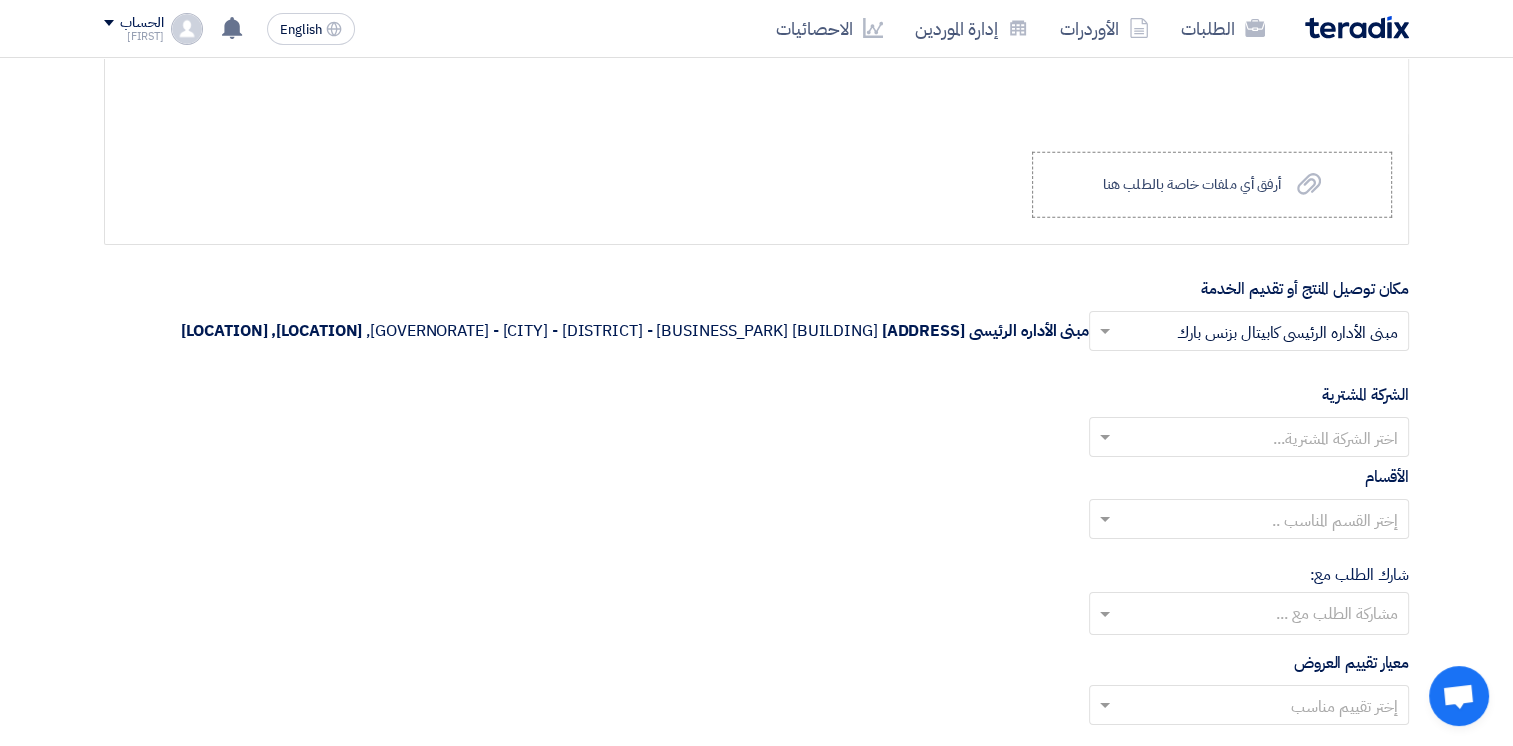 click 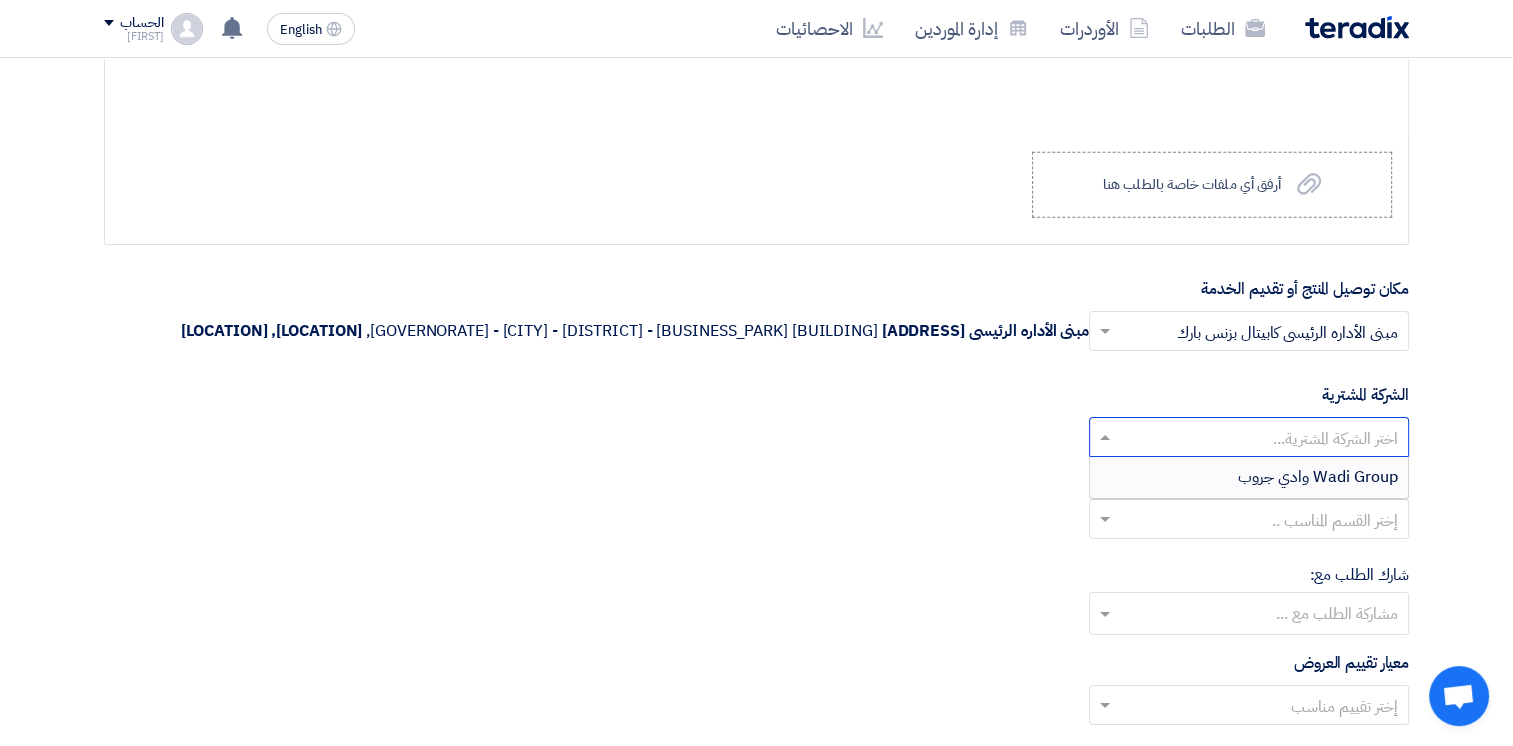 click on "Wadi Group وادي جروب" at bounding box center [1318, 477] 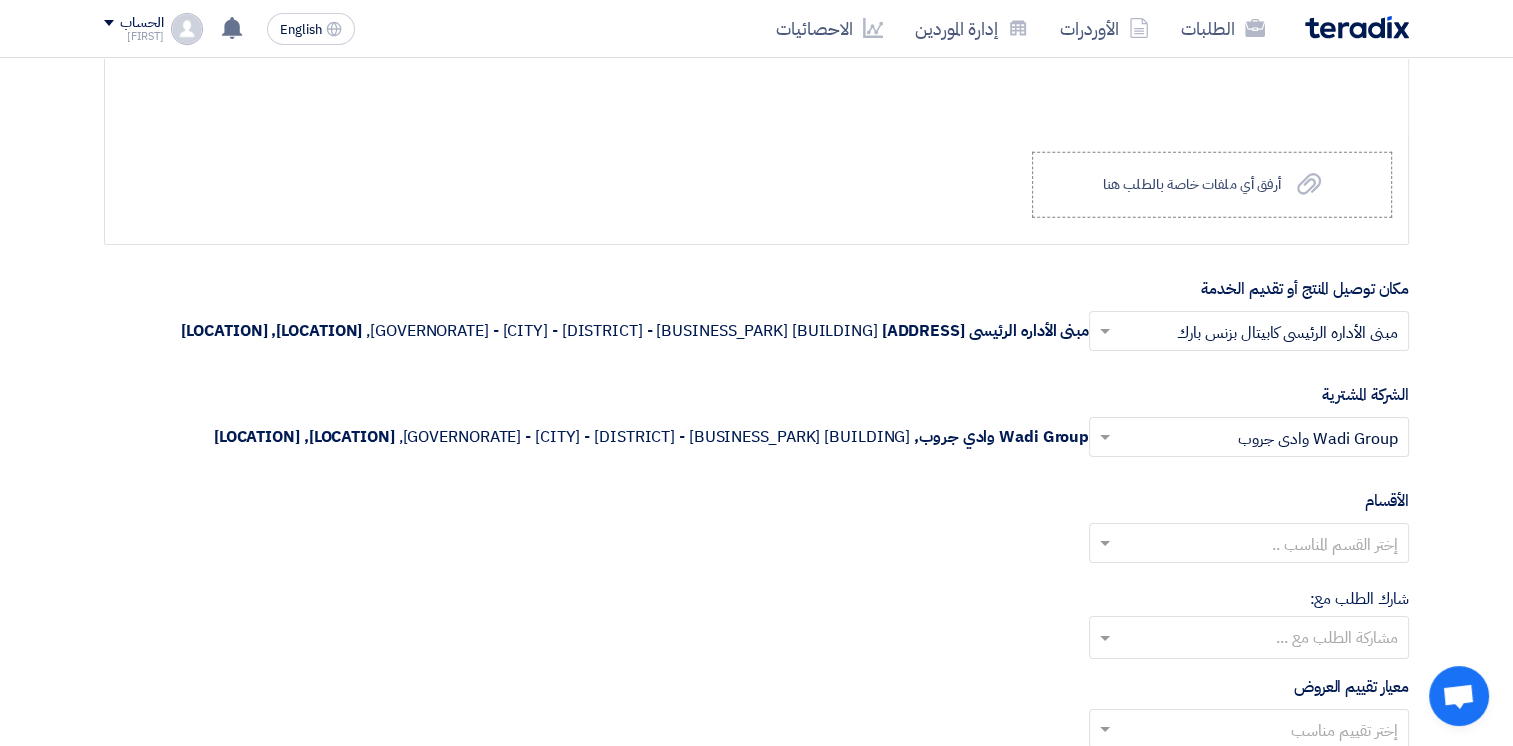 click 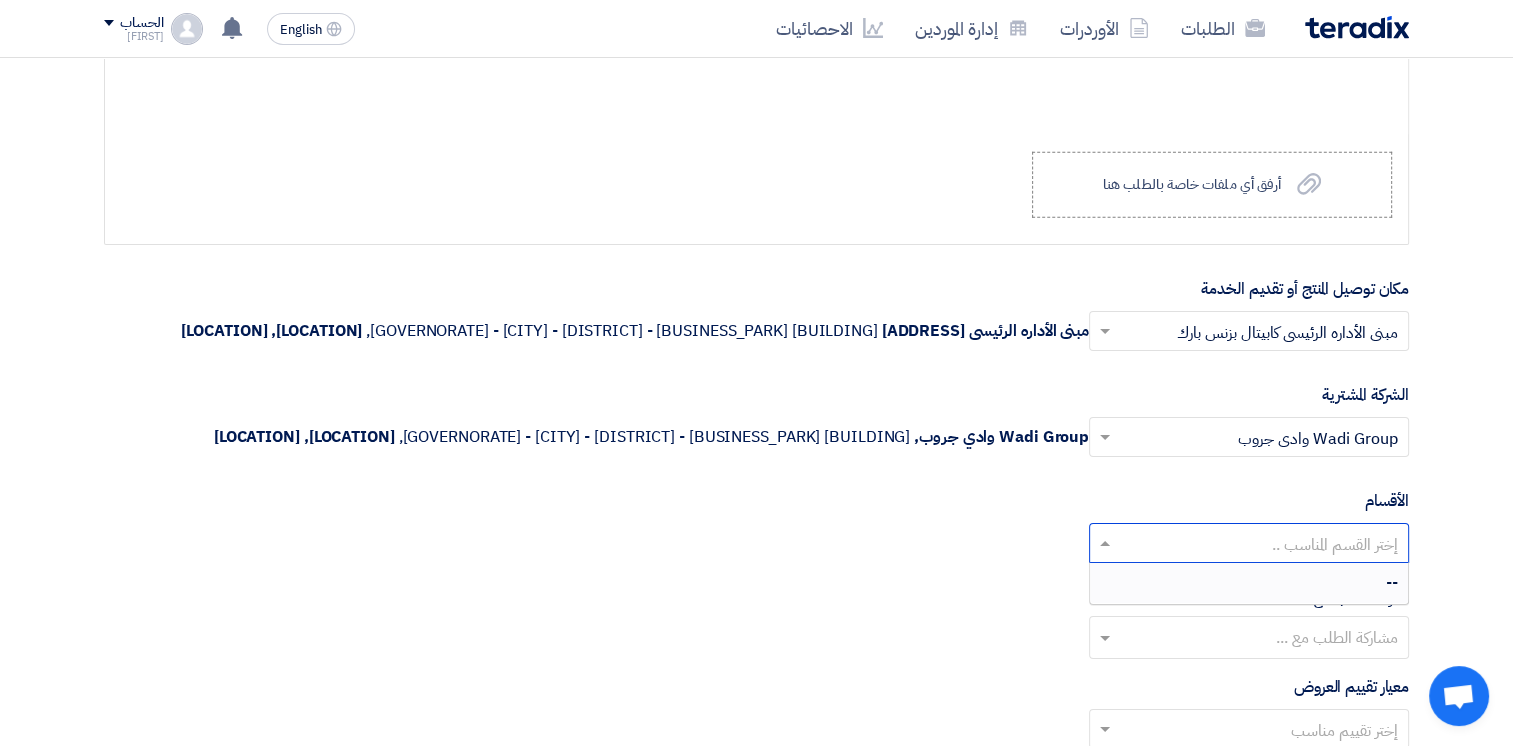 click on "--" at bounding box center (1249, 583) 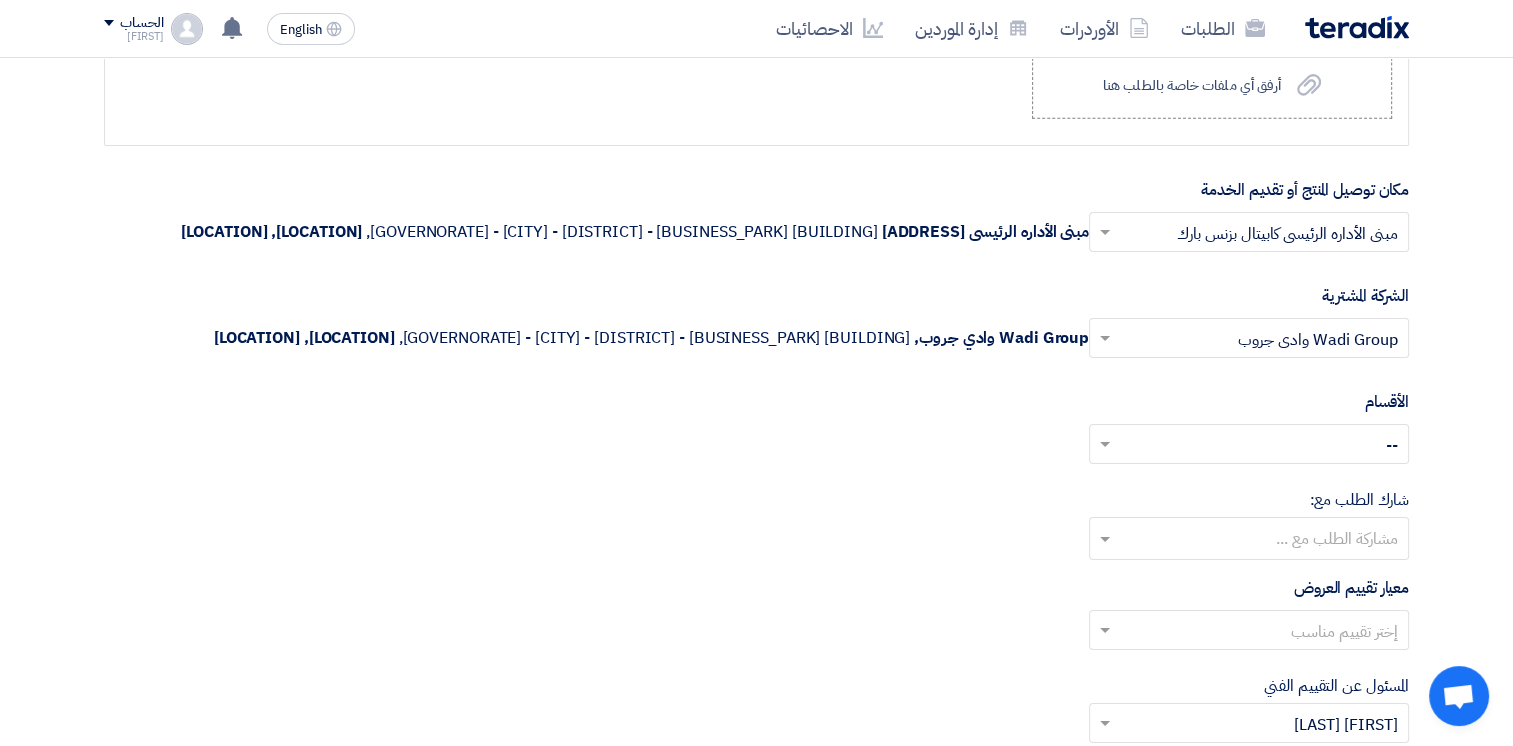 scroll, scrollTop: 6516, scrollLeft: 0, axis: vertical 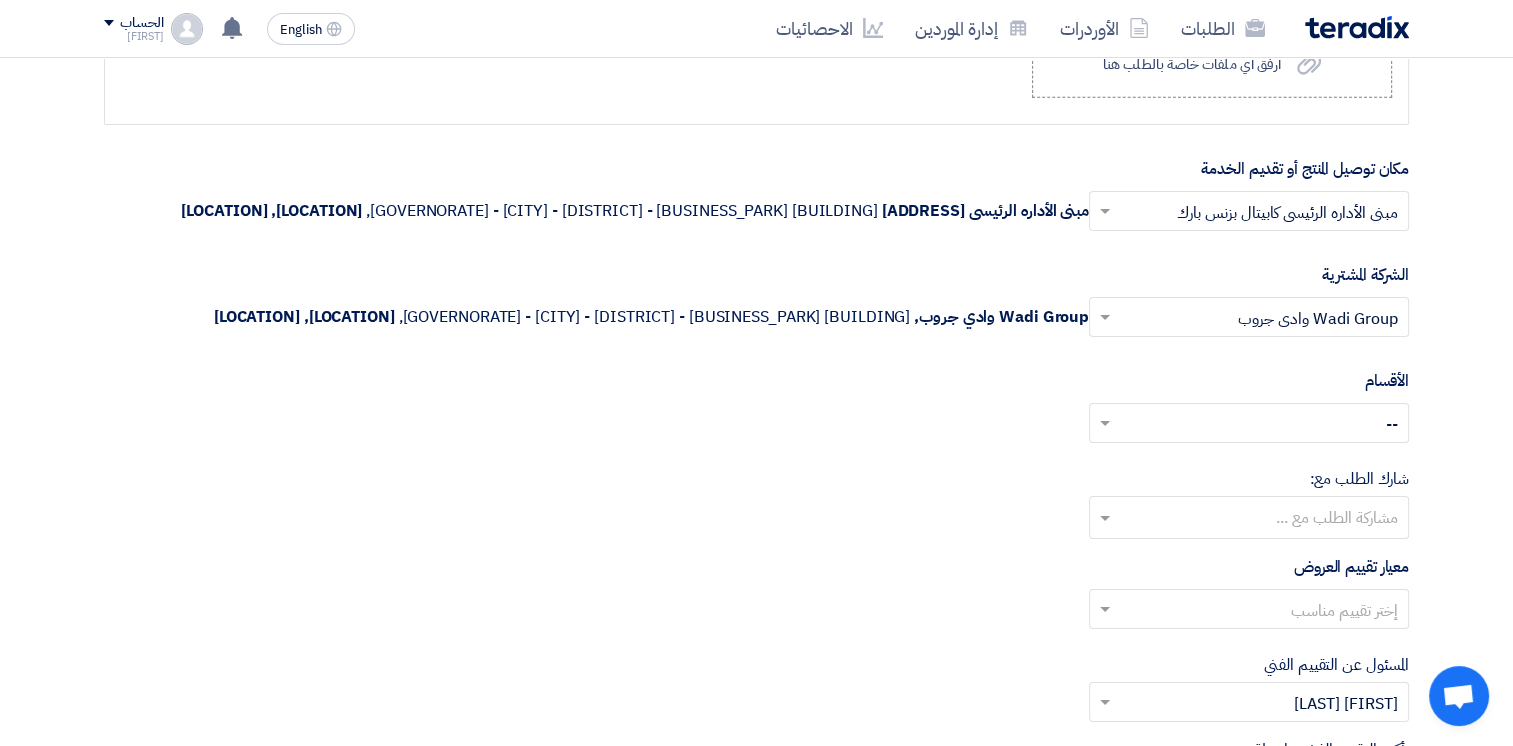 click at bounding box center [1248, 519] 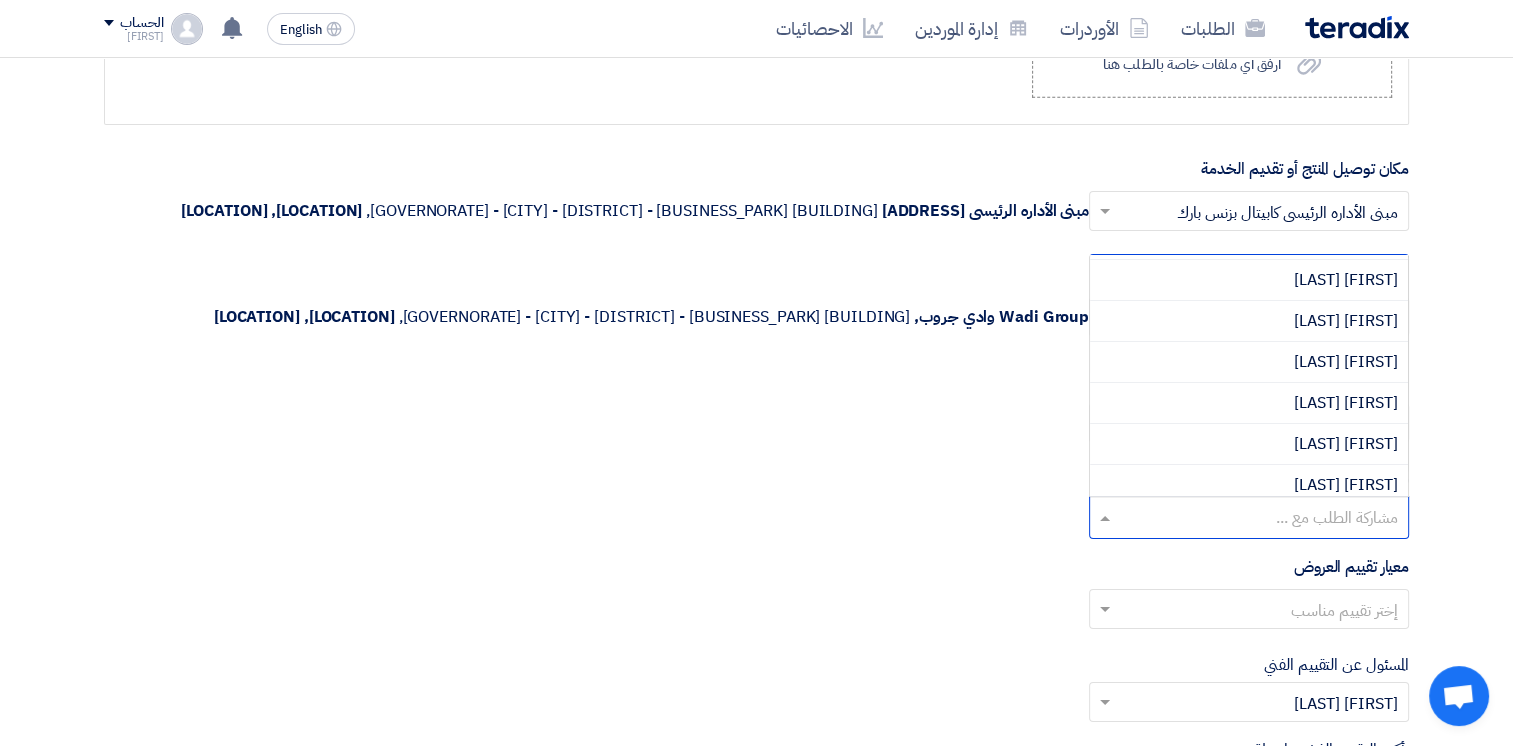 scroll, scrollTop: 769, scrollLeft: 0, axis: vertical 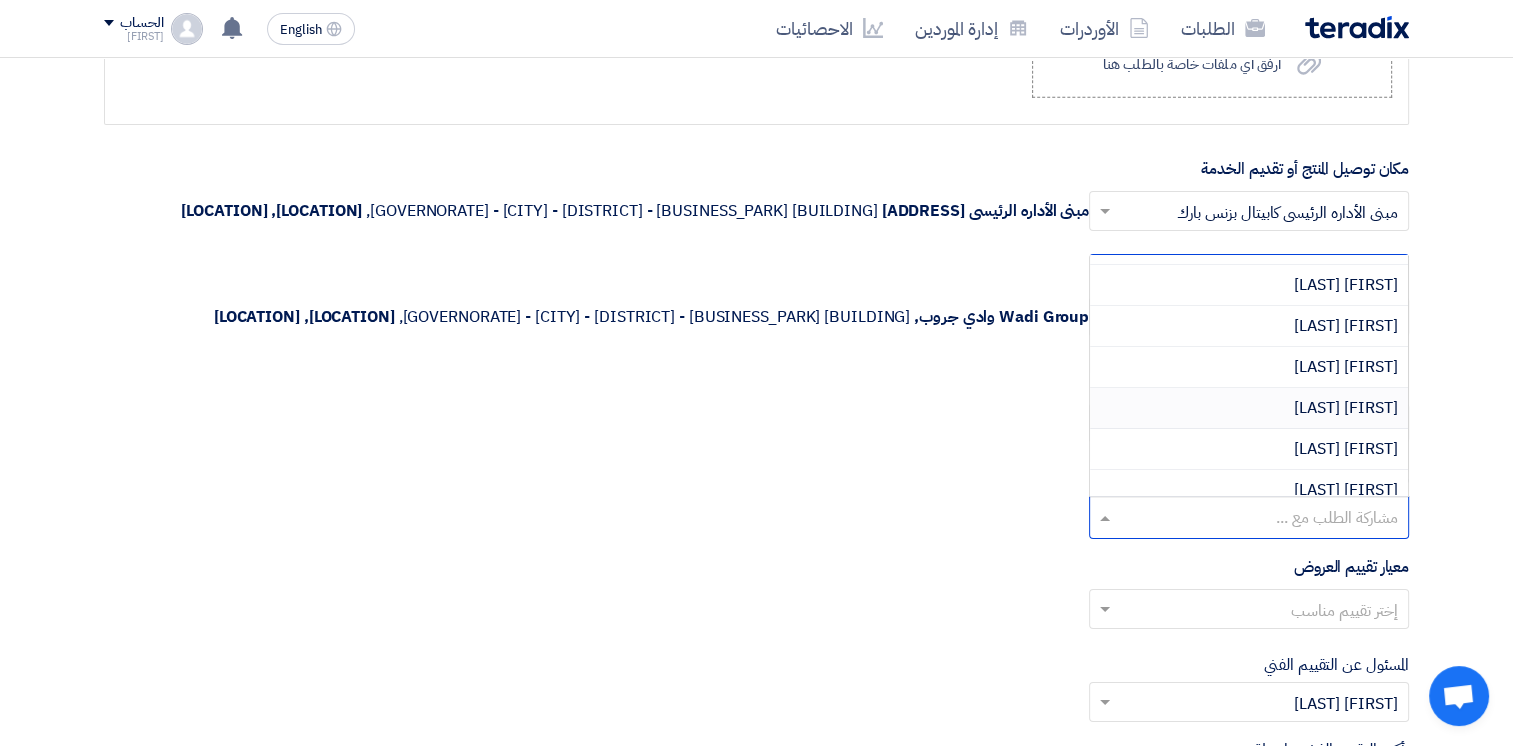 click on "المعلومات الأساسية
أكتب عنوان لهذا الطلب
T C 3
نوع طلب عروض الأسعار
طلب عروض أسعار
مناقصه مغلقه
طلب عروض فنية ومالية
الموعد النهائي لتلقي عروض الأسعار
8/[DAY]/[YEAR]
Pick a date
الساعة
01 : 00" 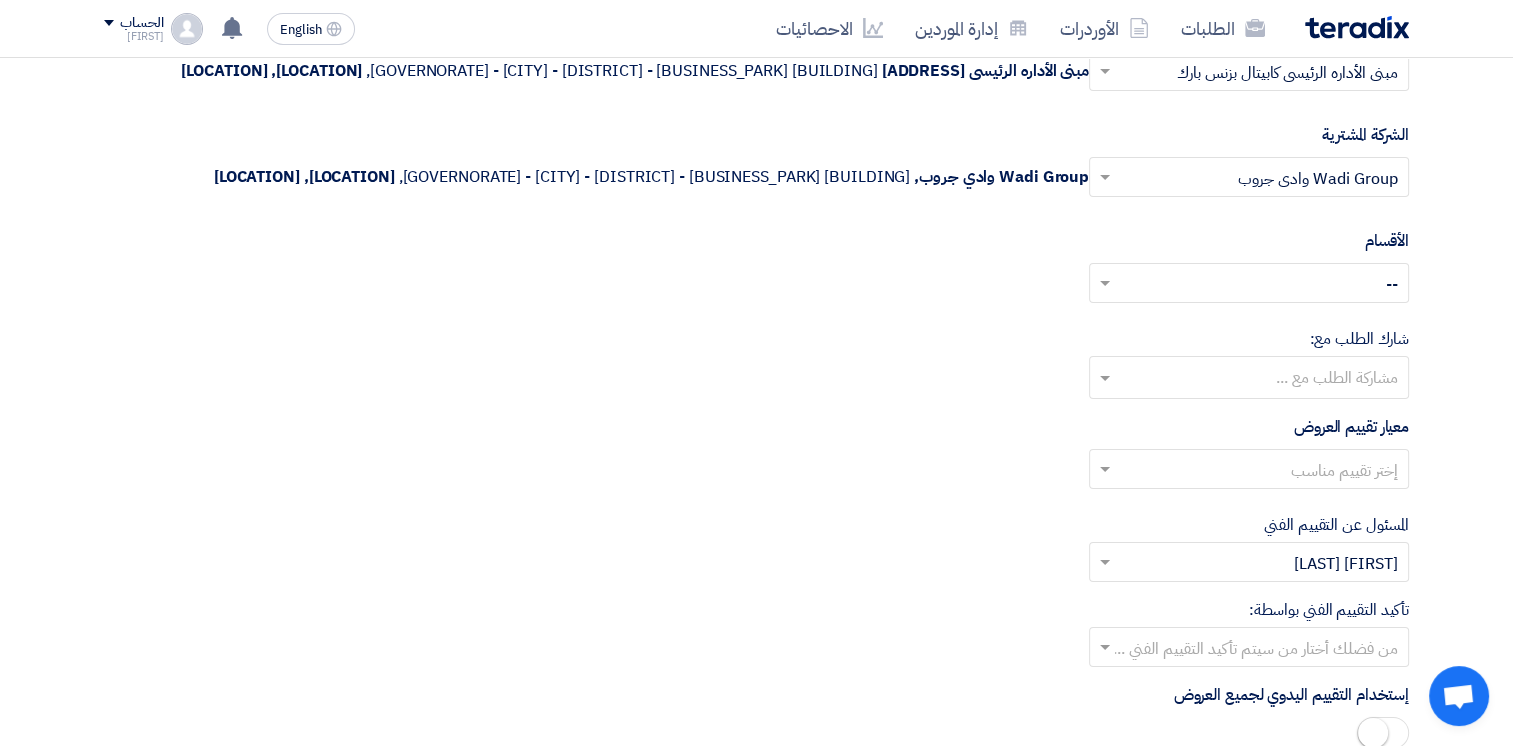 scroll, scrollTop: 6660, scrollLeft: 0, axis: vertical 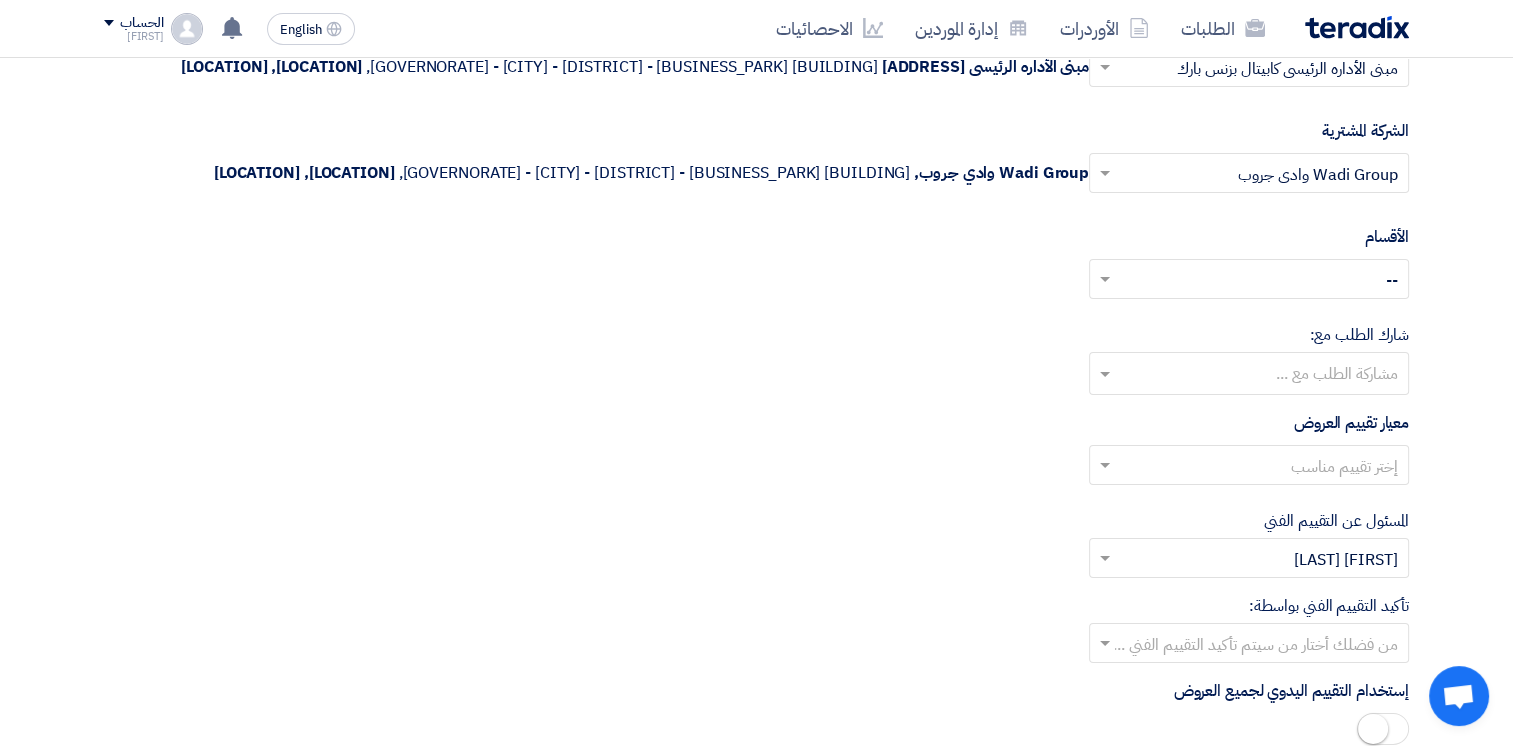 click 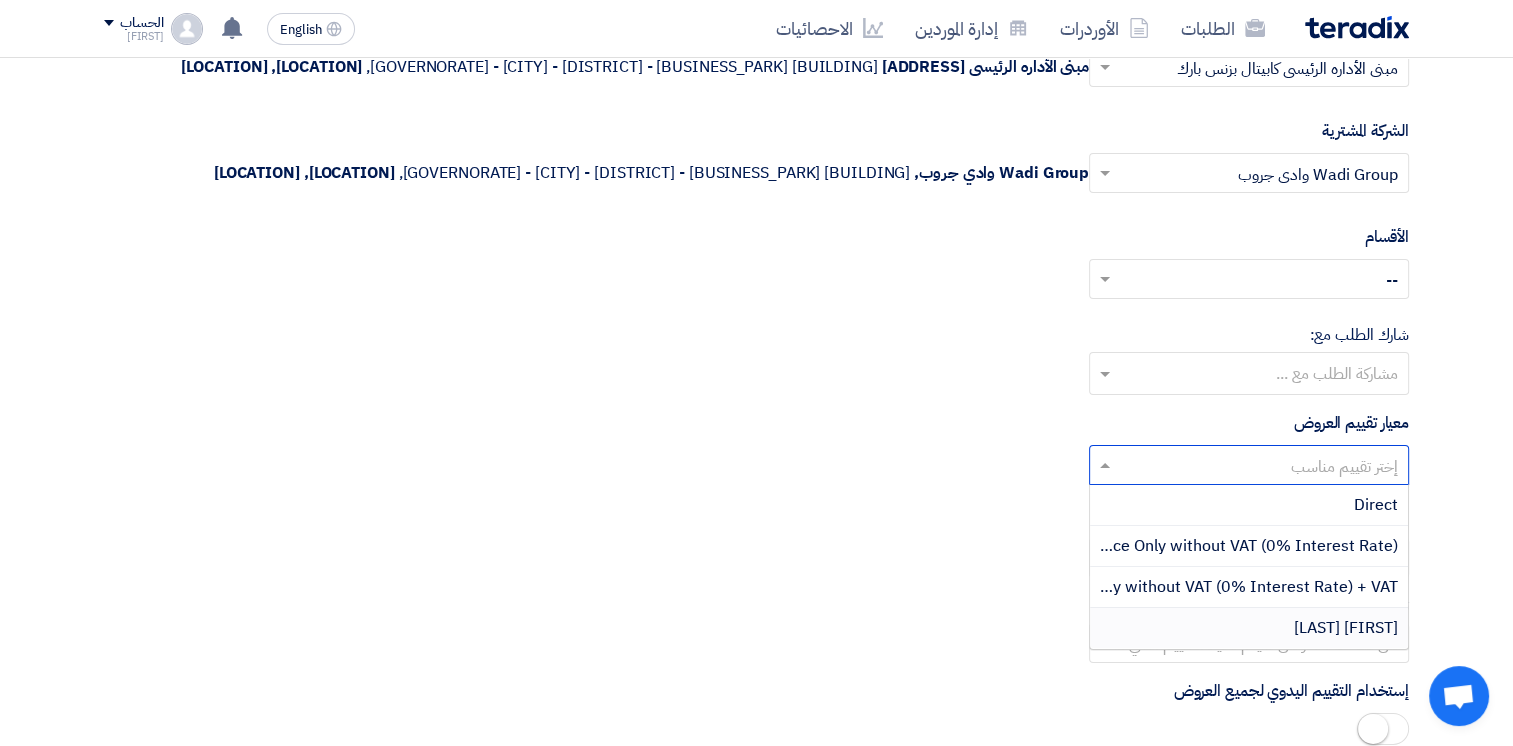 click on "[FIRST] [LAST]" at bounding box center (1346, 628) 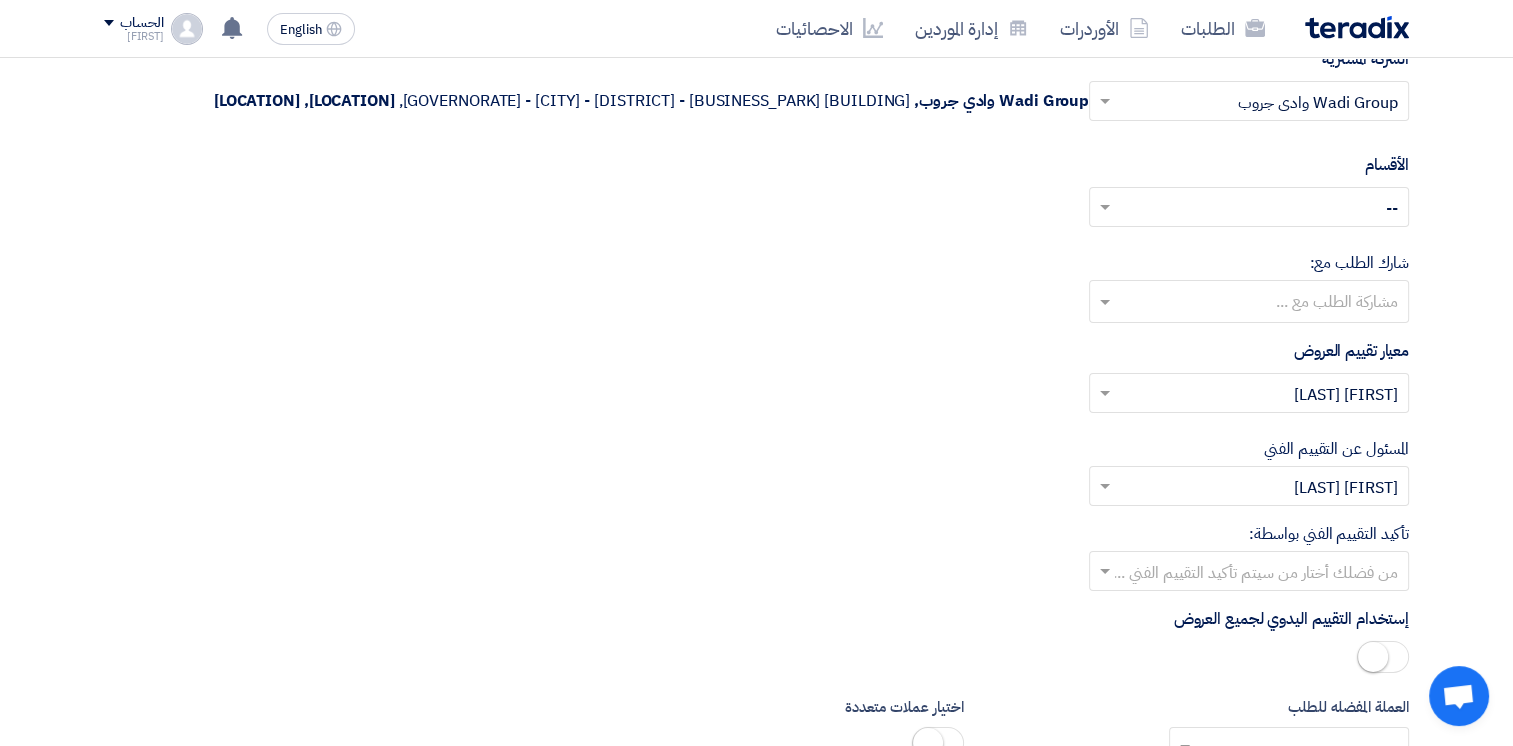 scroll, scrollTop: 6741, scrollLeft: 0, axis: vertical 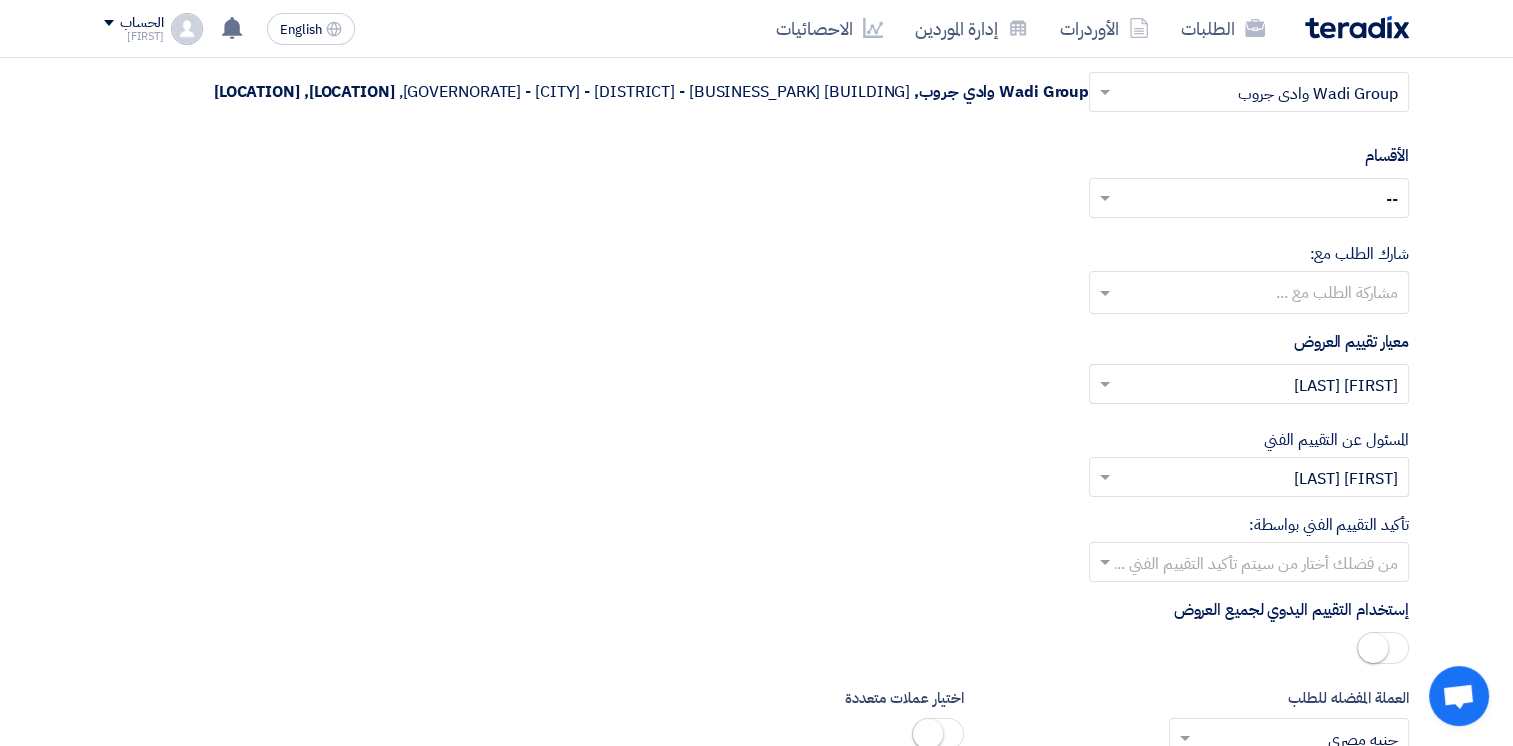 click at bounding box center (1260, 564) 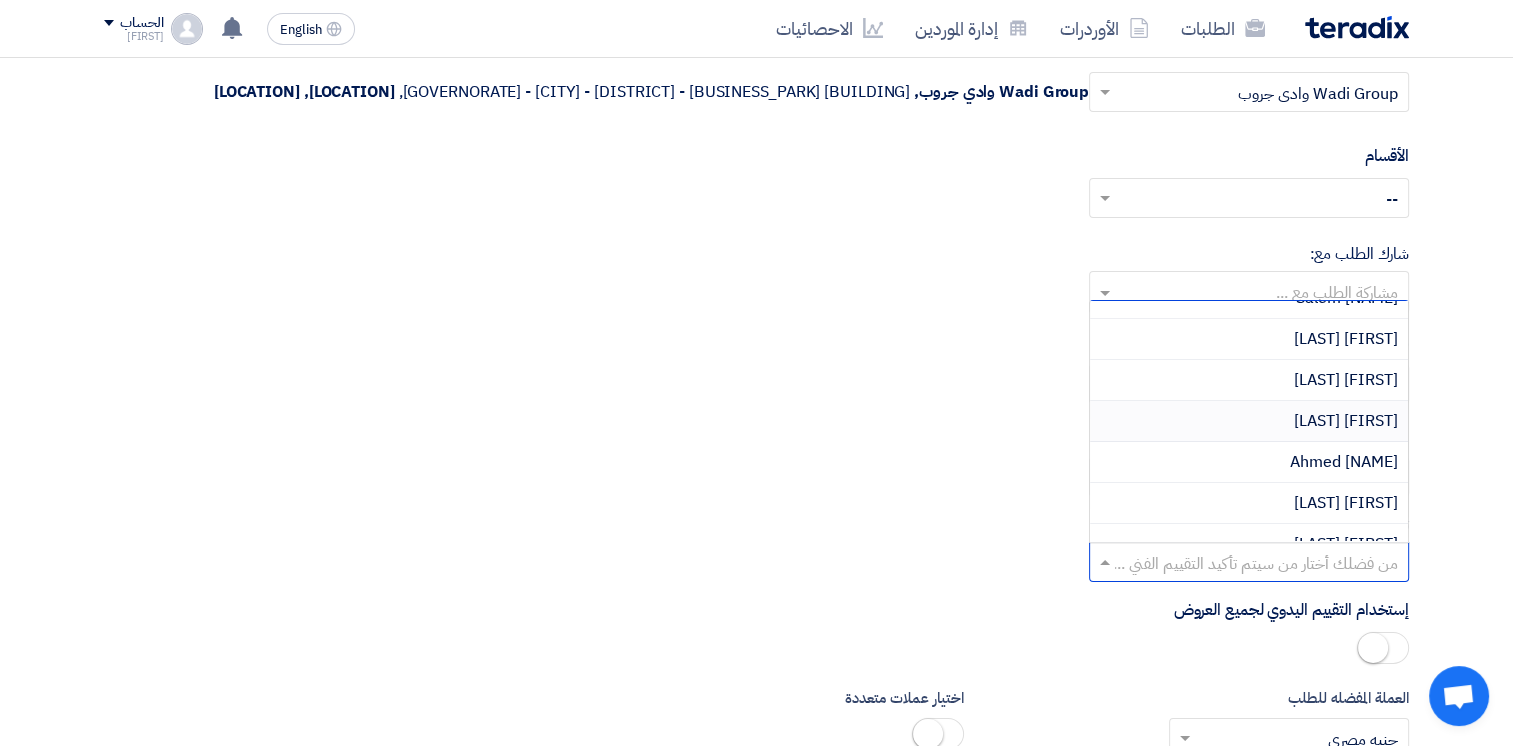 scroll, scrollTop: 23, scrollLeft: 0, axis: vertical 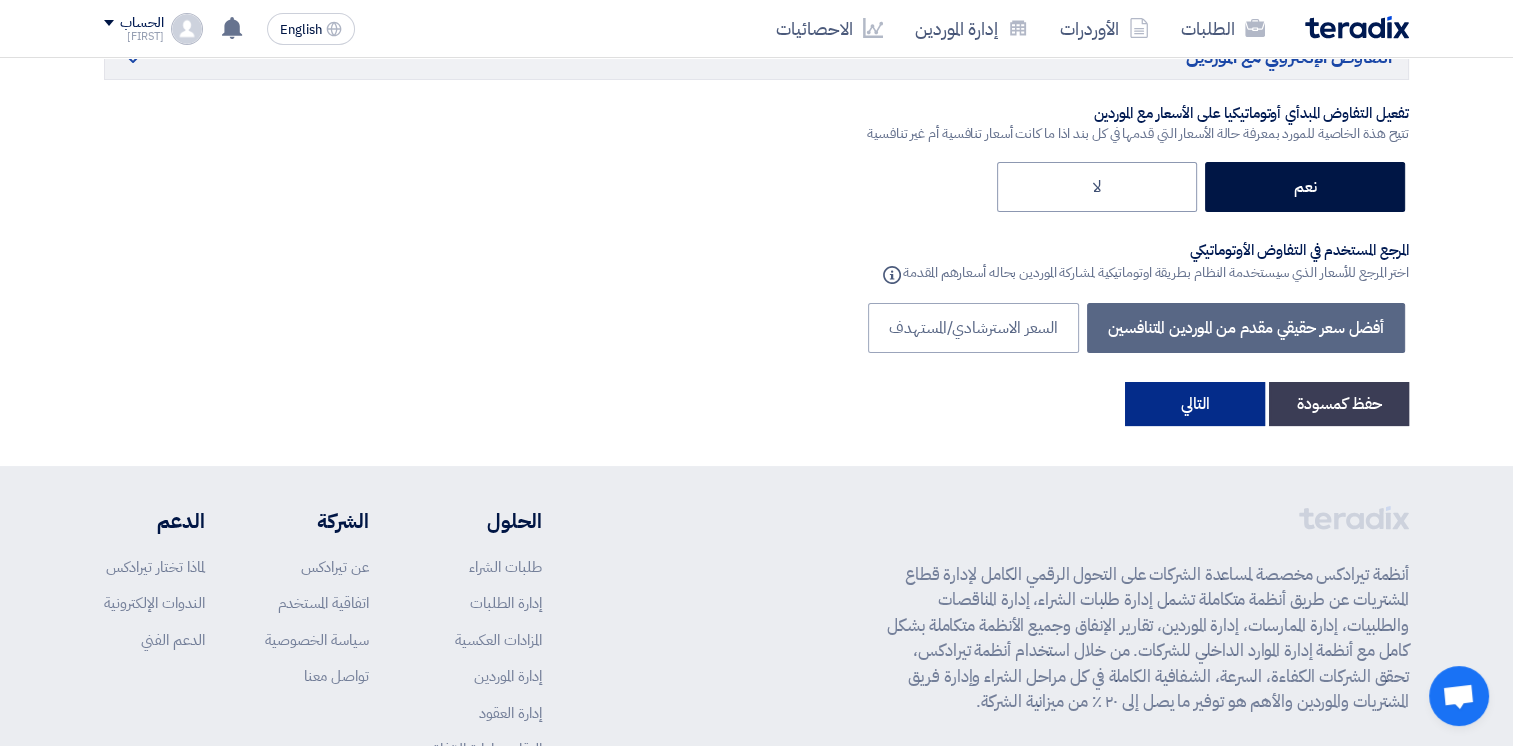 click on "التالي" 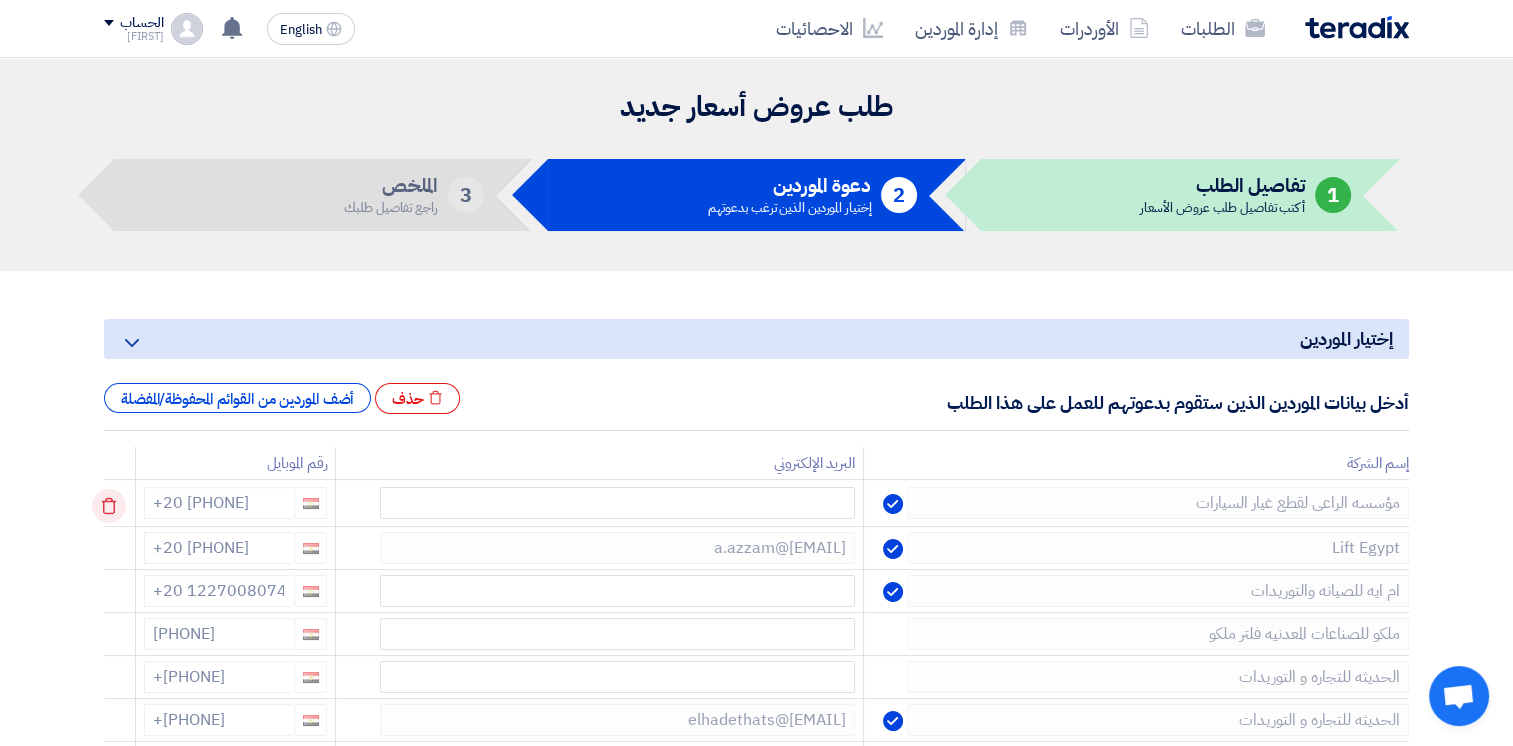 click 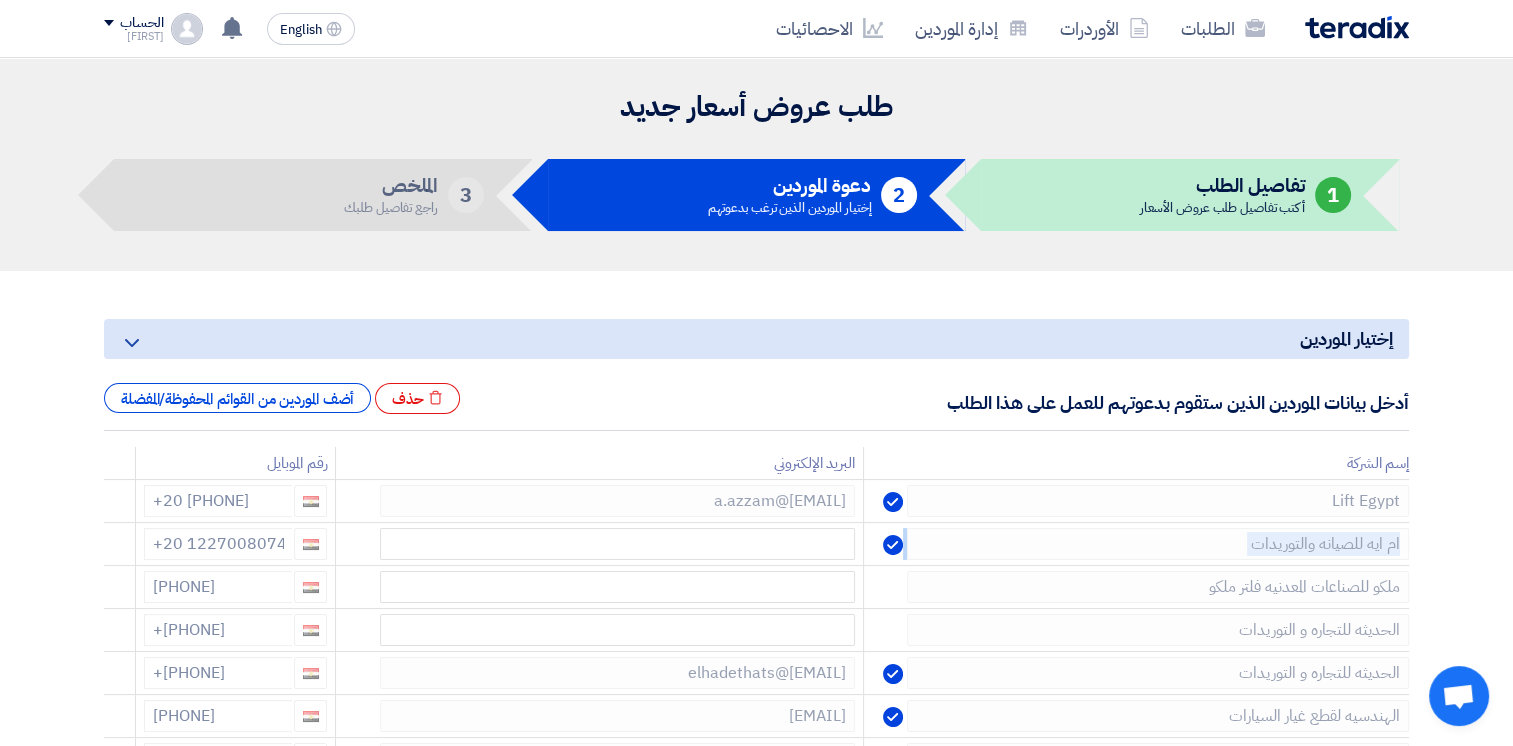 click 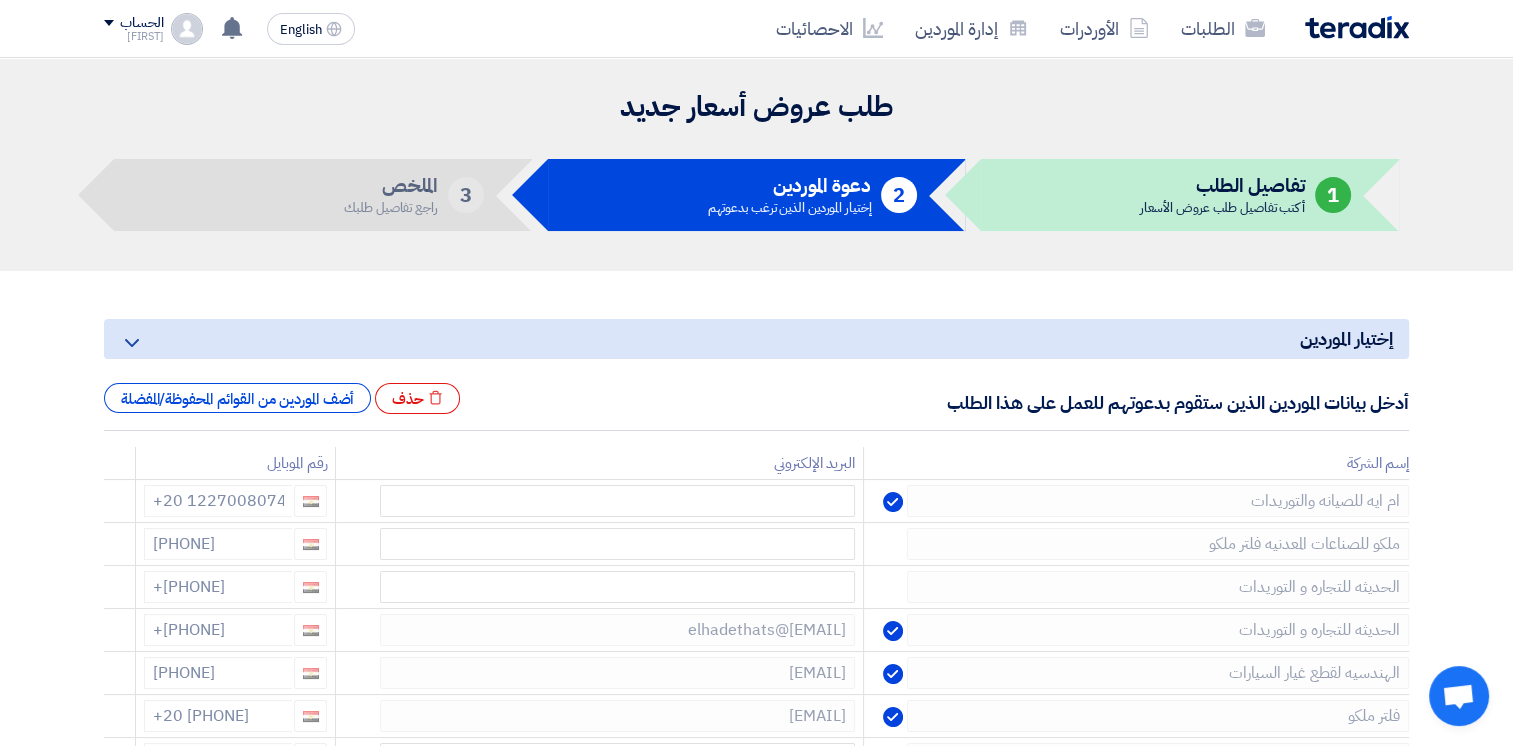 drag, startPoint x: 114, startPoint y: 508, endPoint x: 0, endPoint y: 541, distance: 118.680244 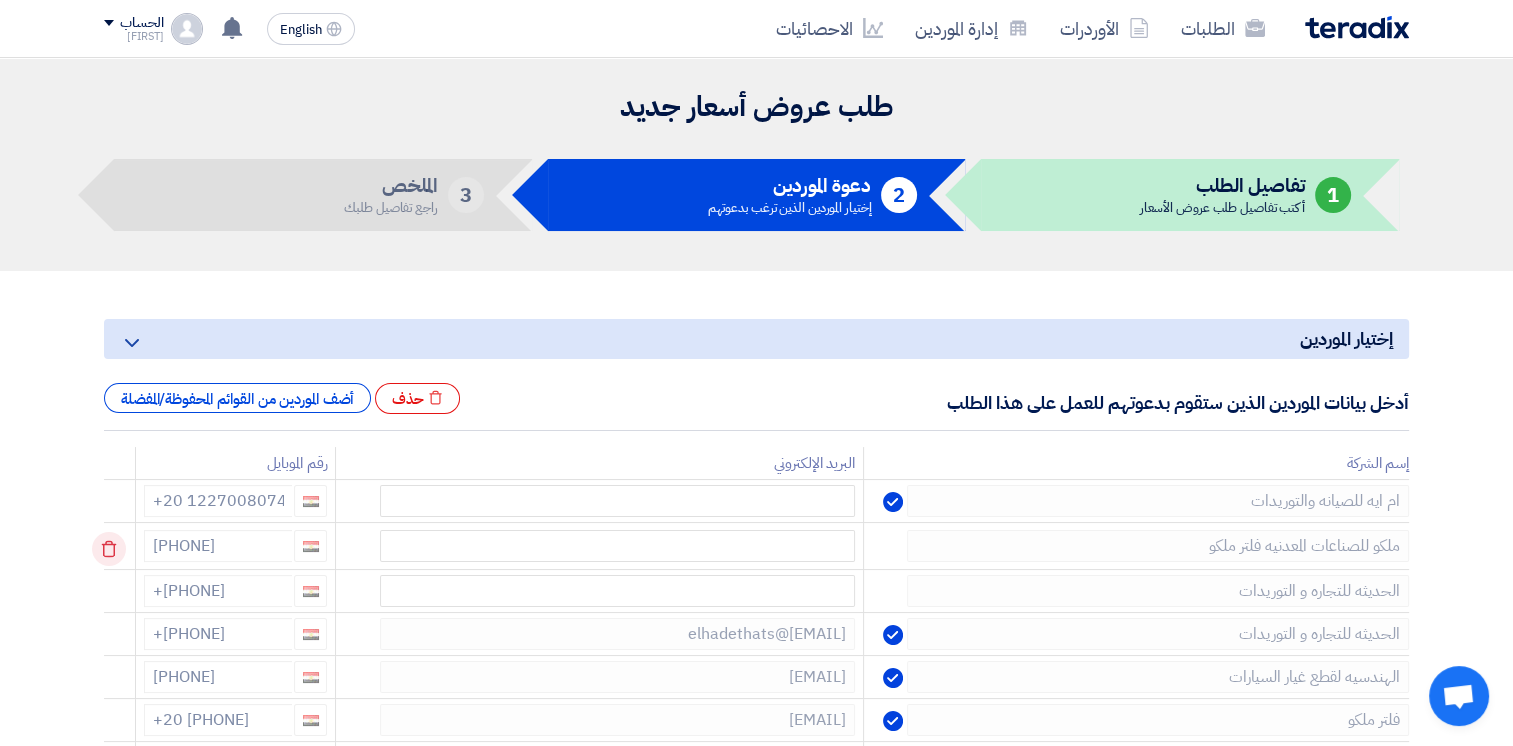 click 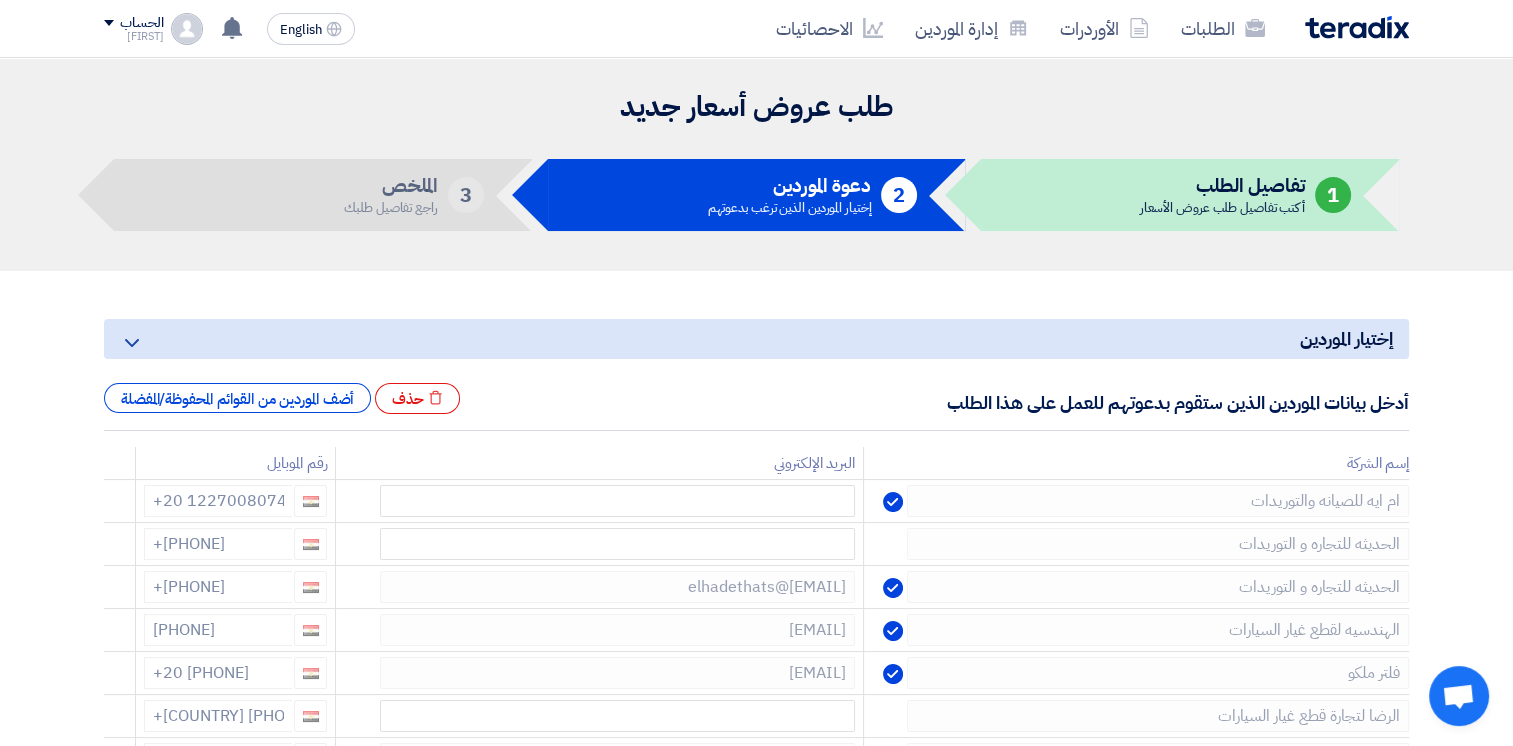 click 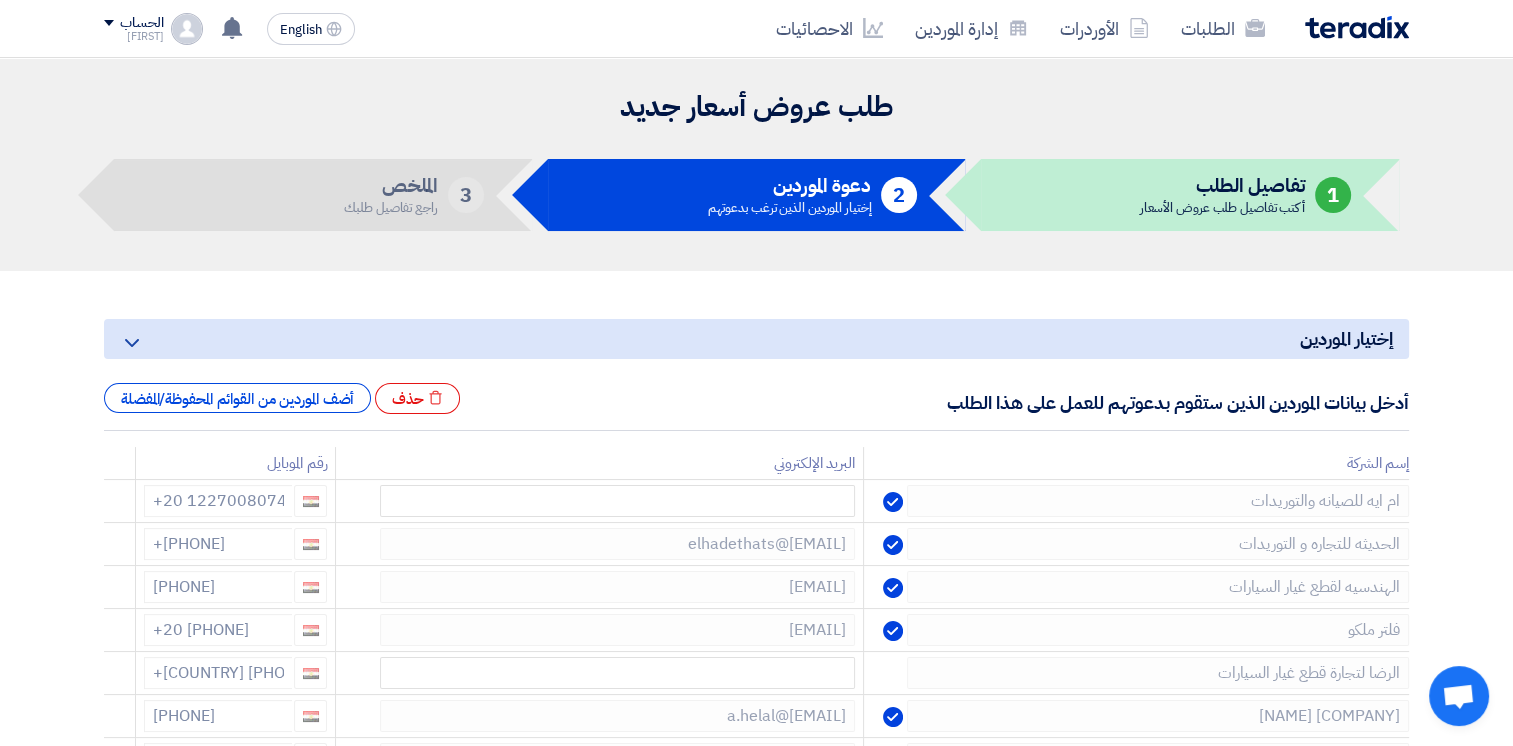 click 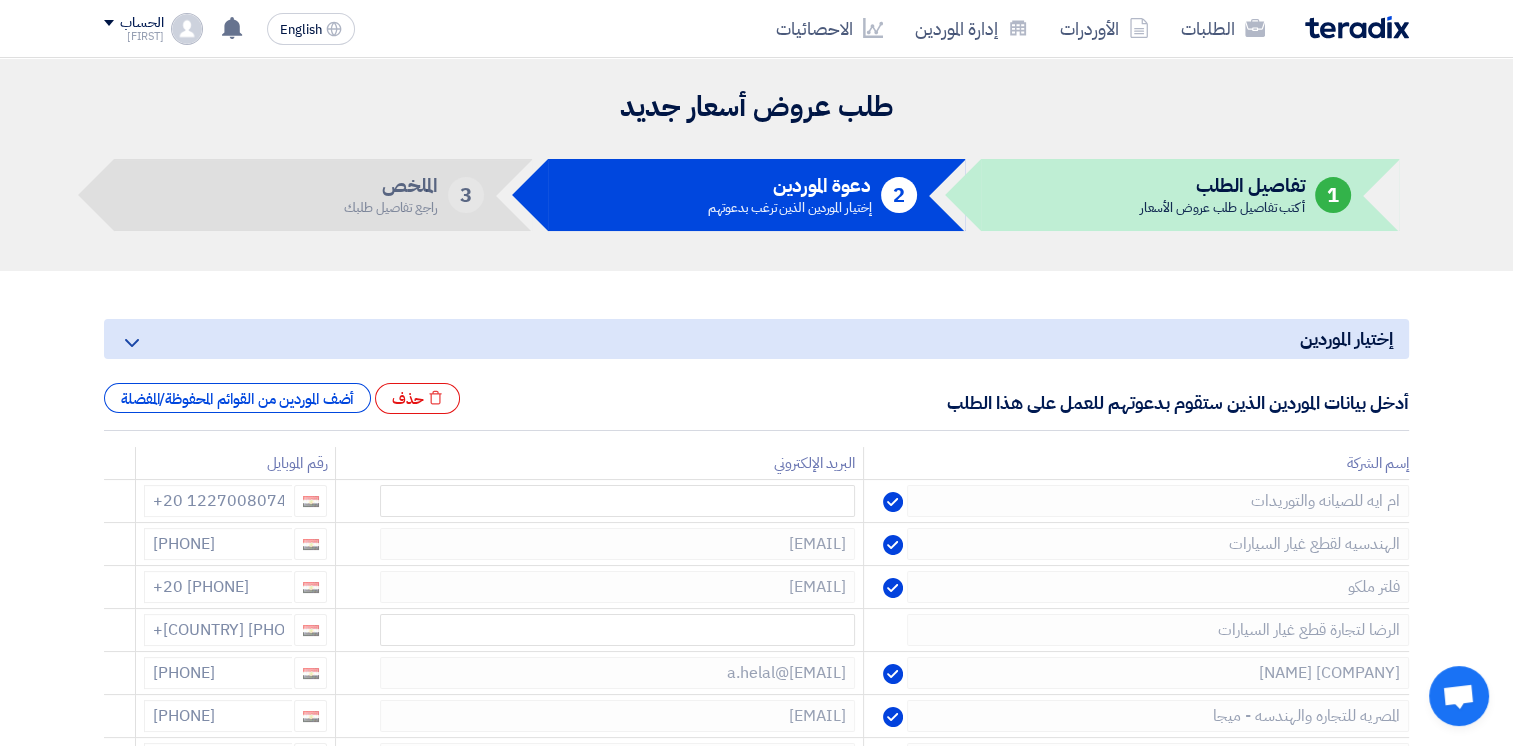 click 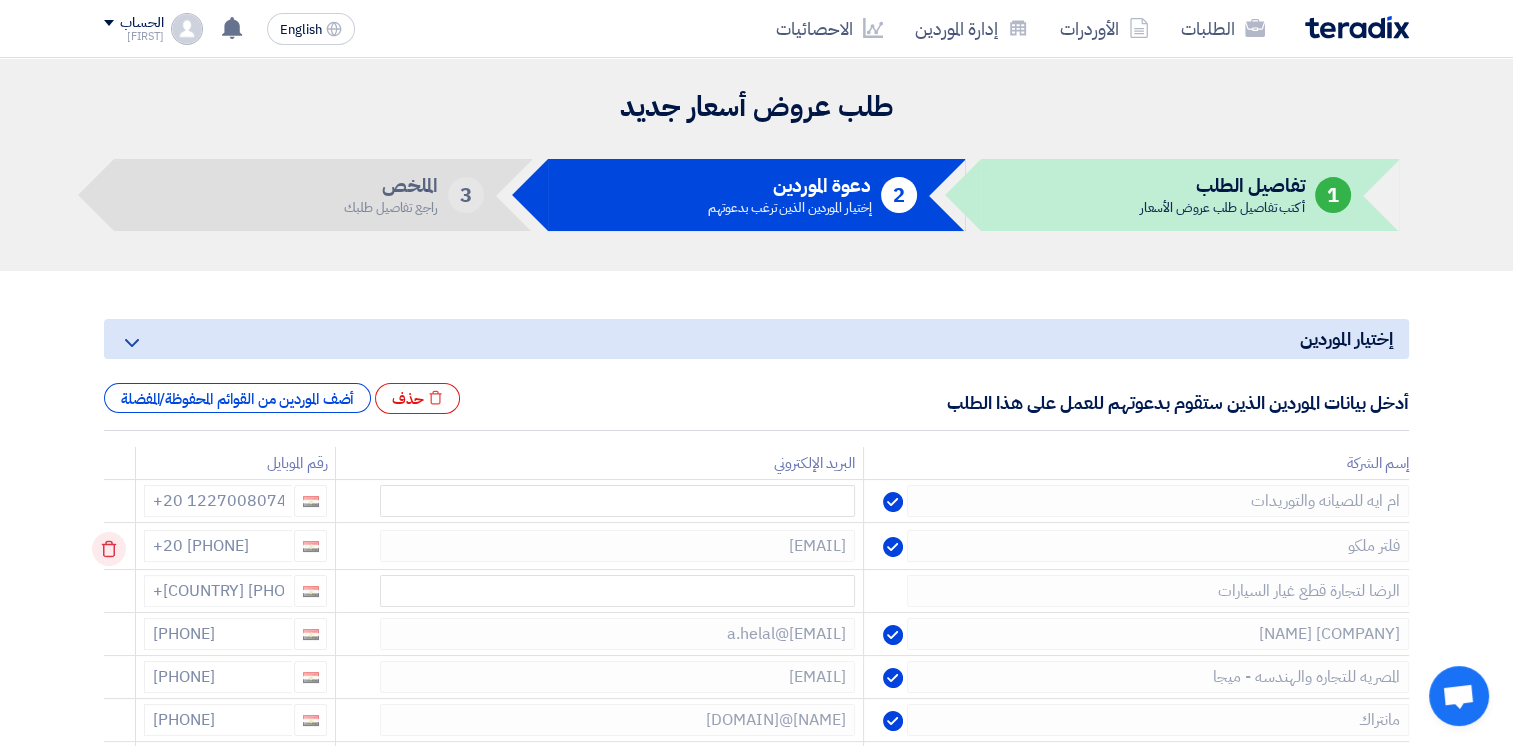 click 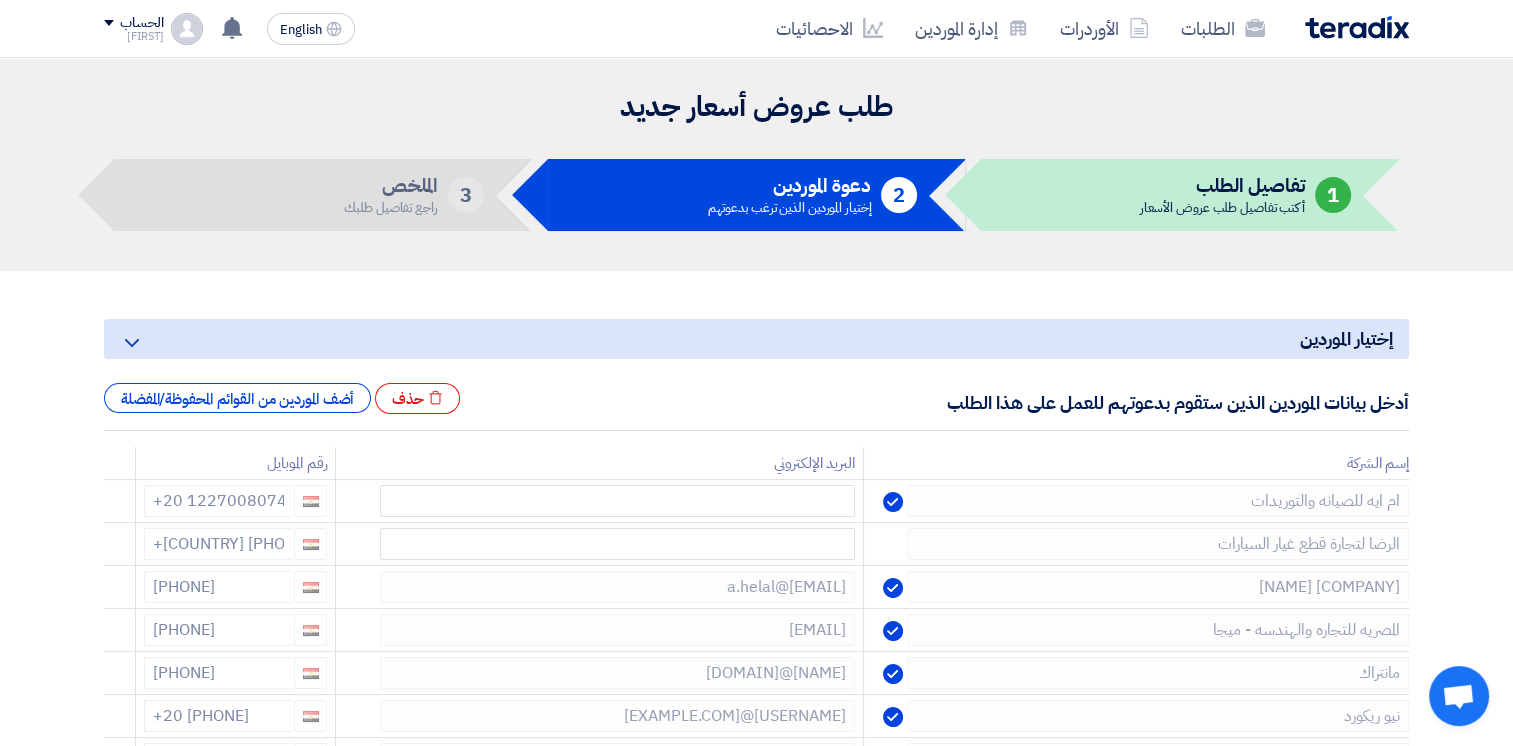 click 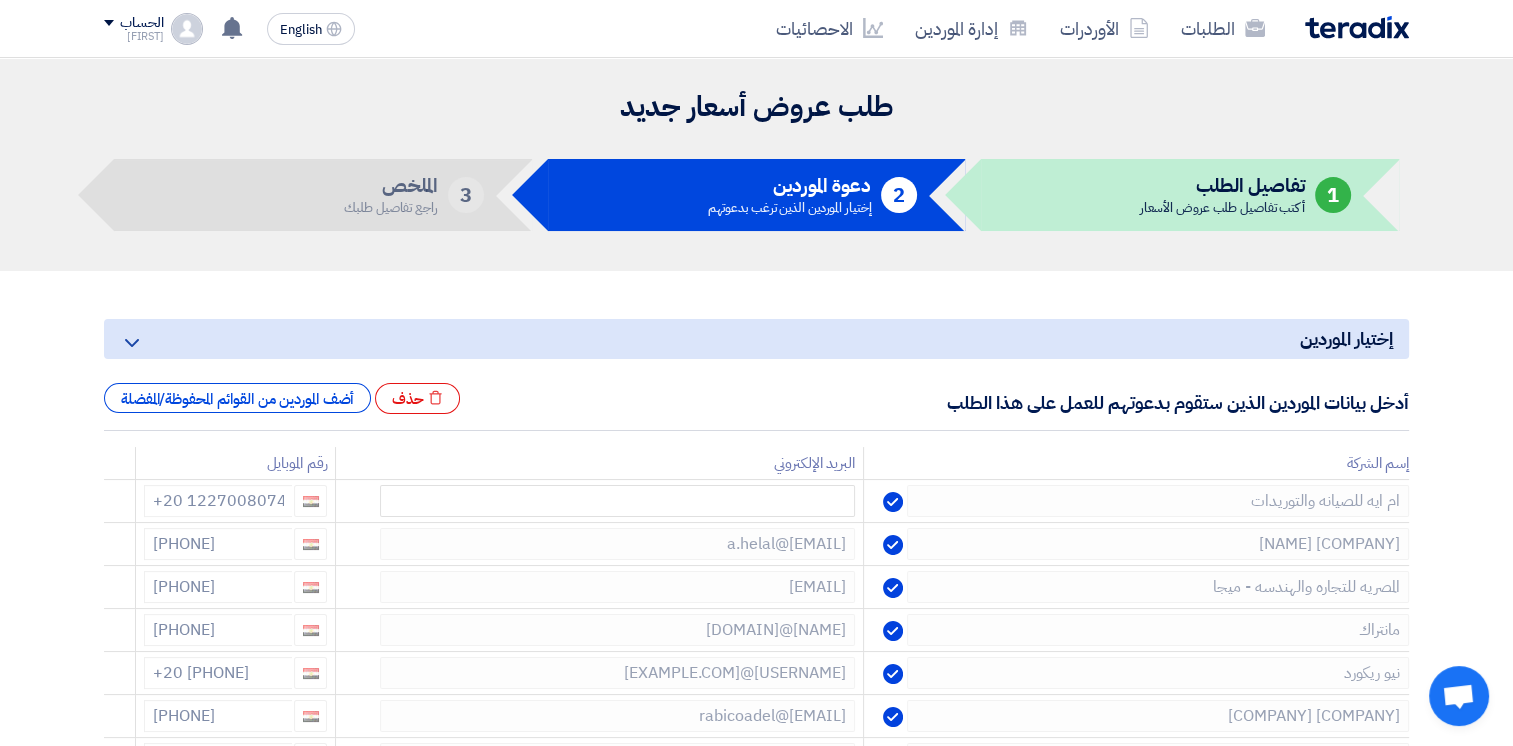 click 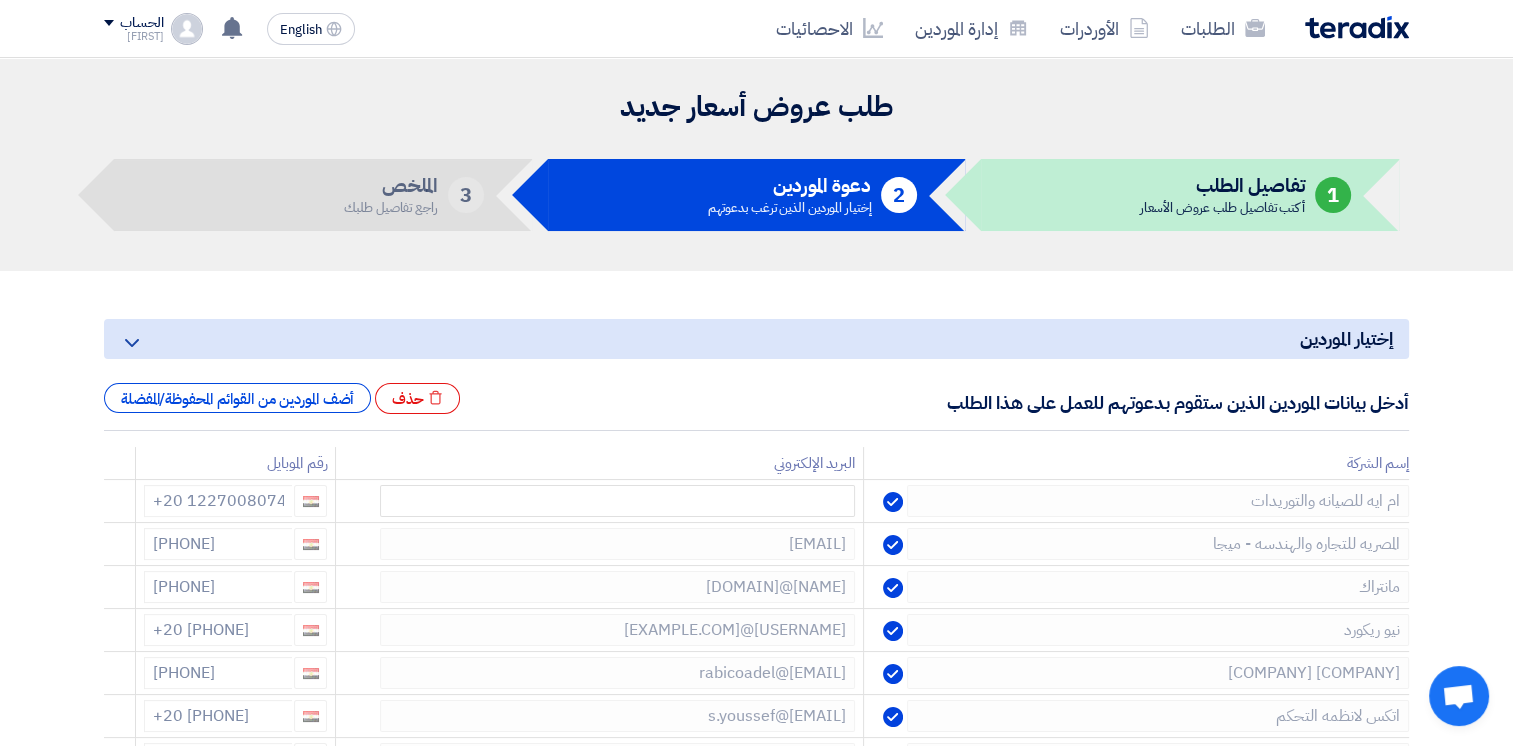 click 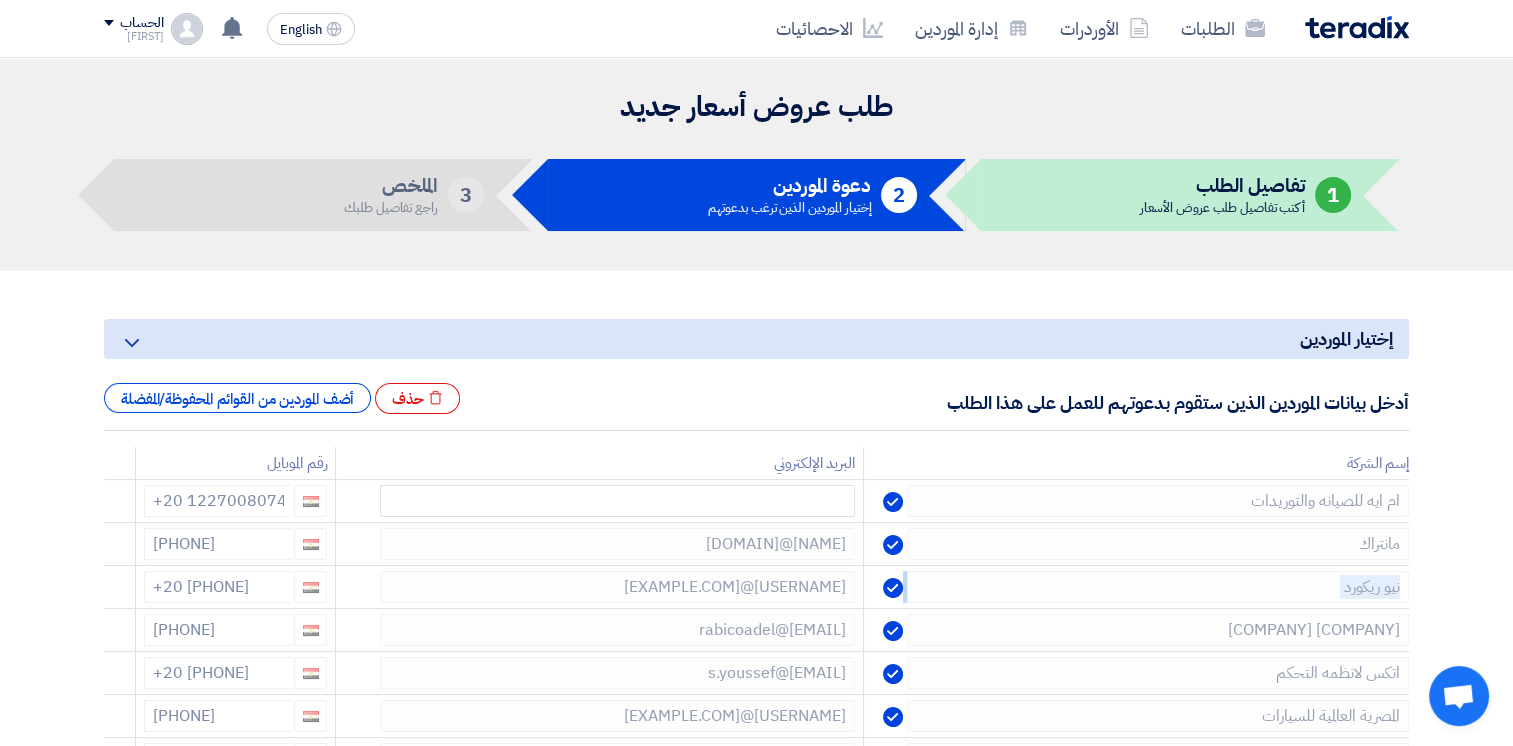 click 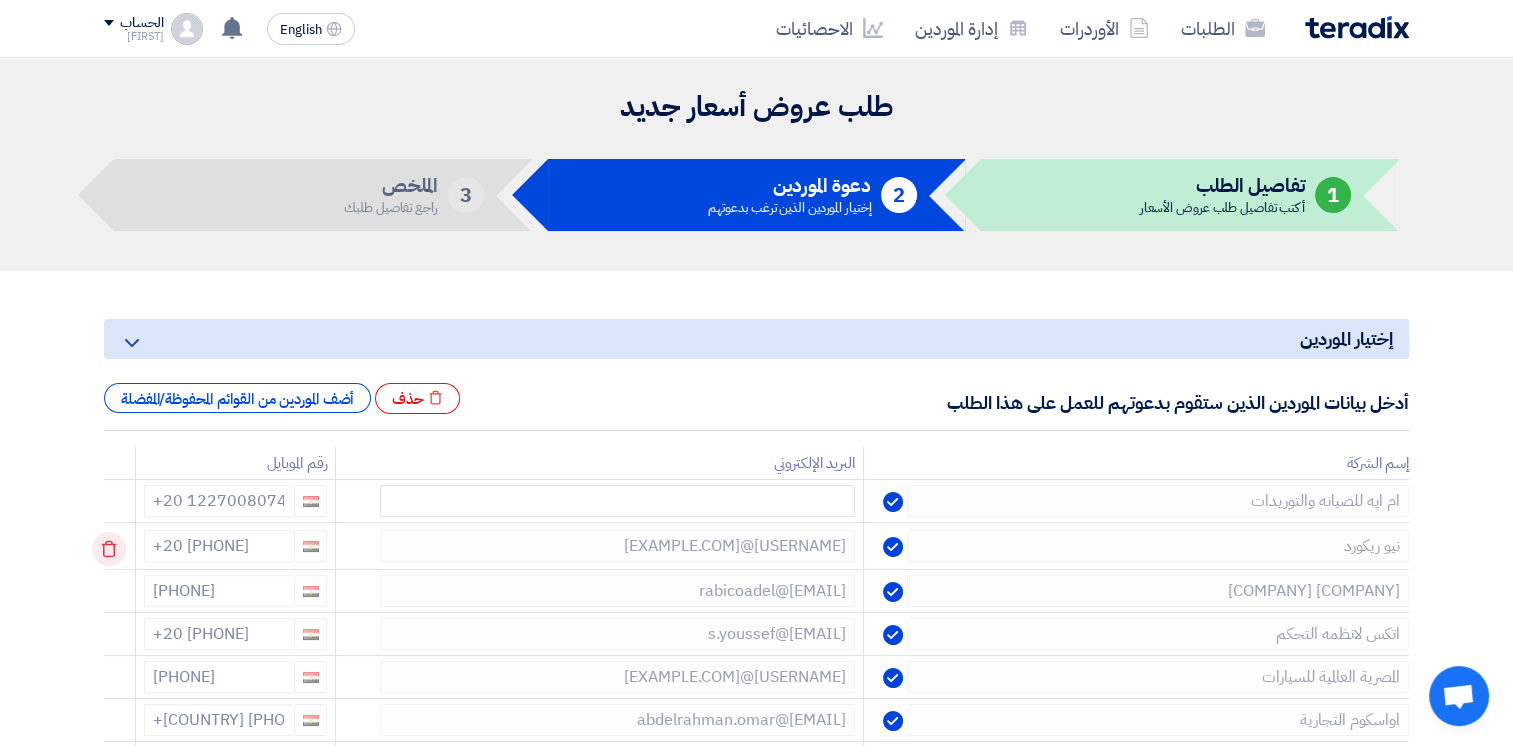 click 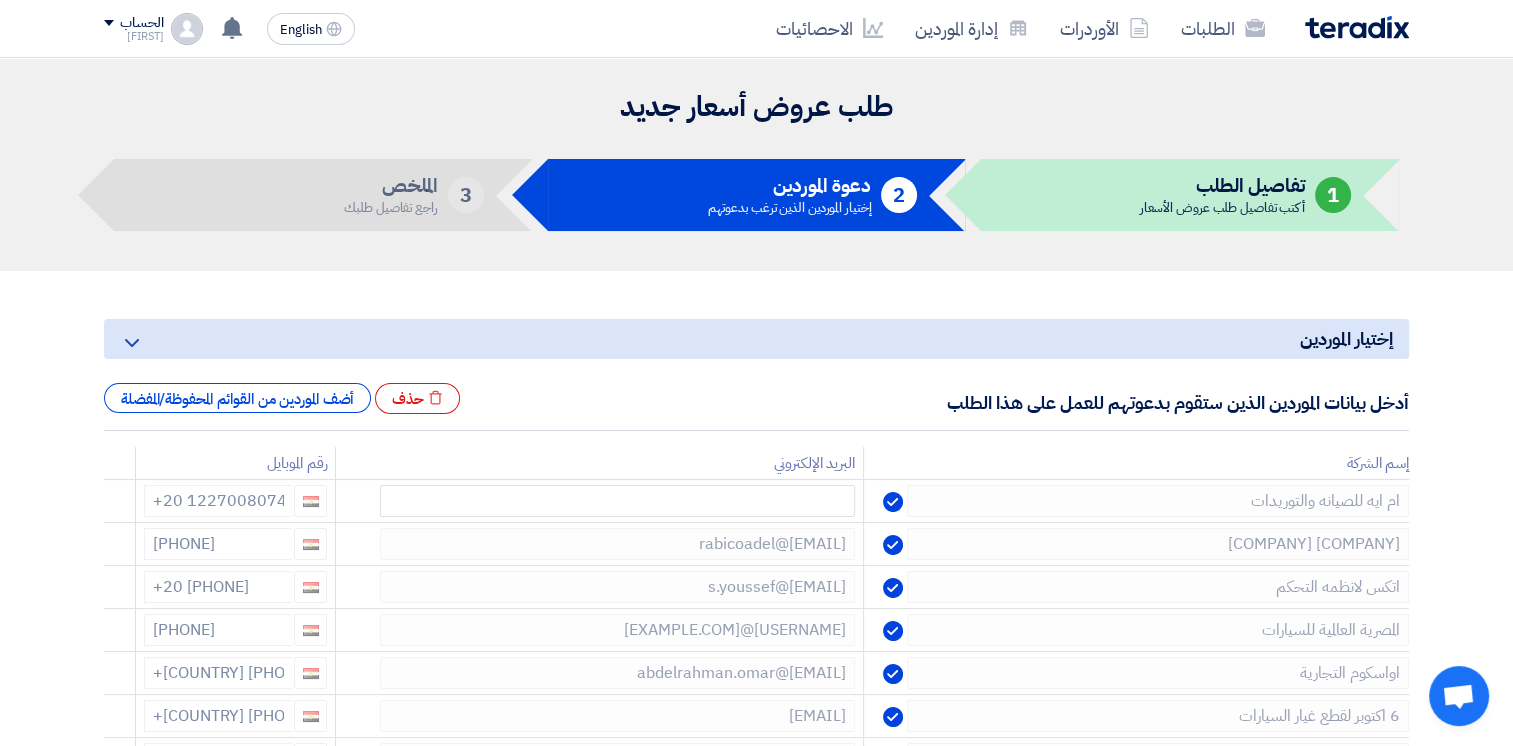 click 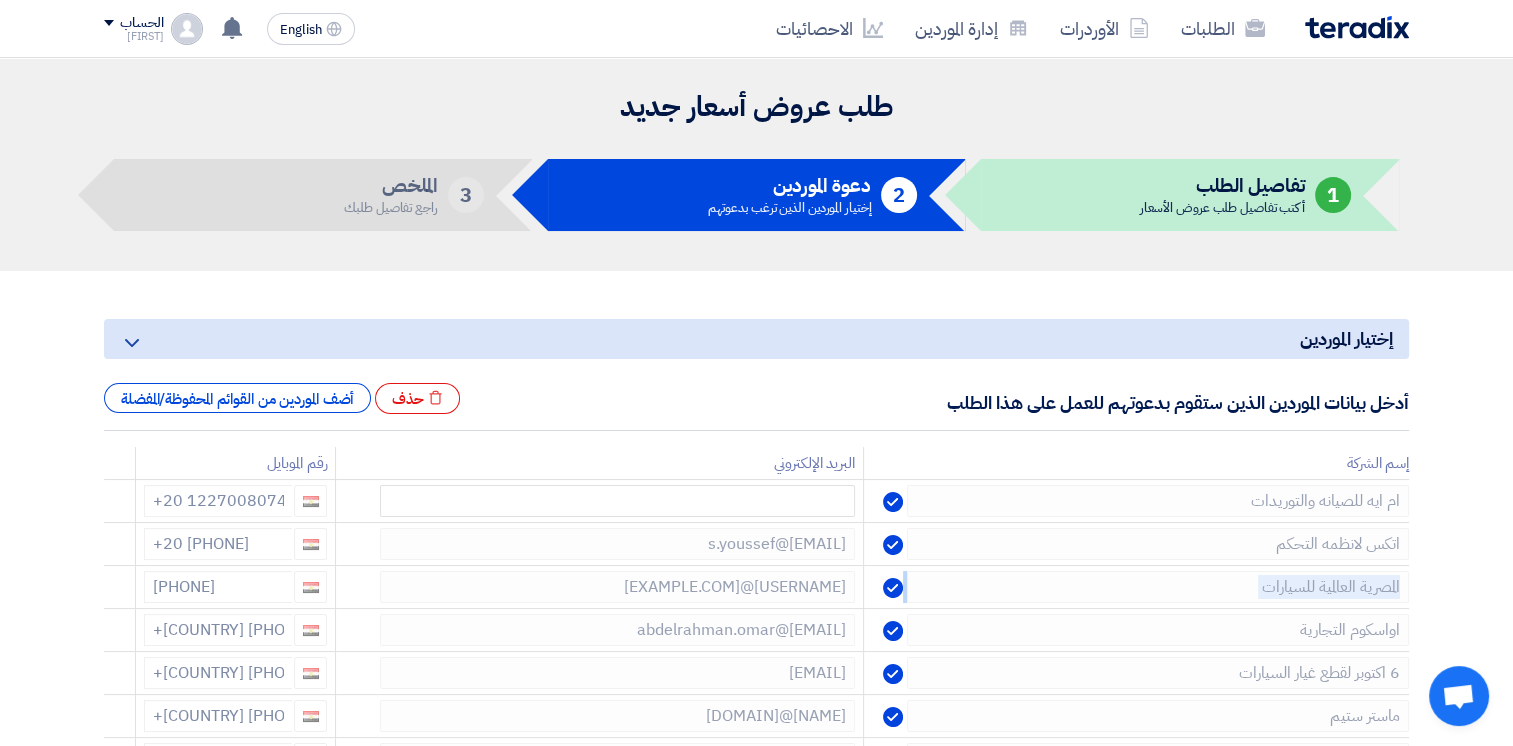 click 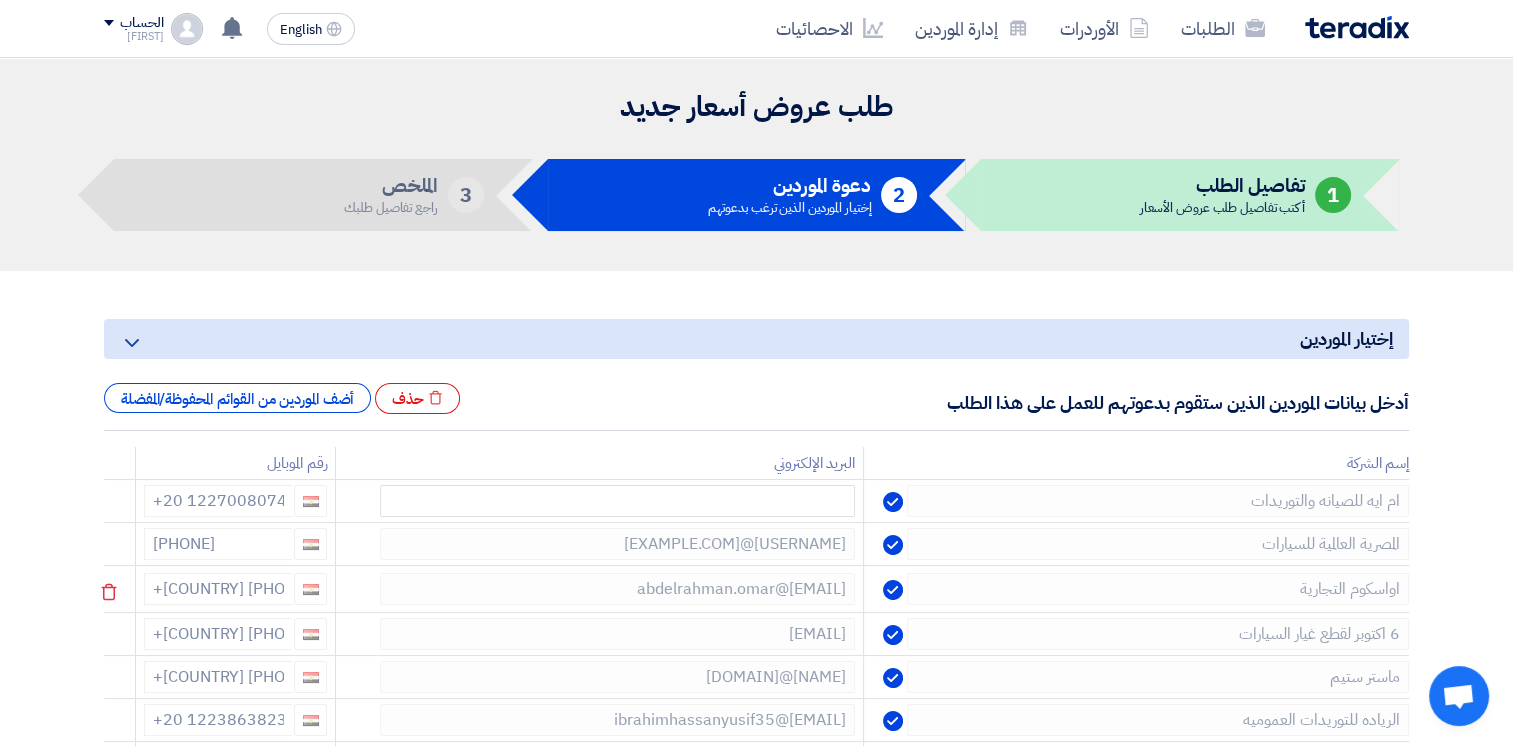 click 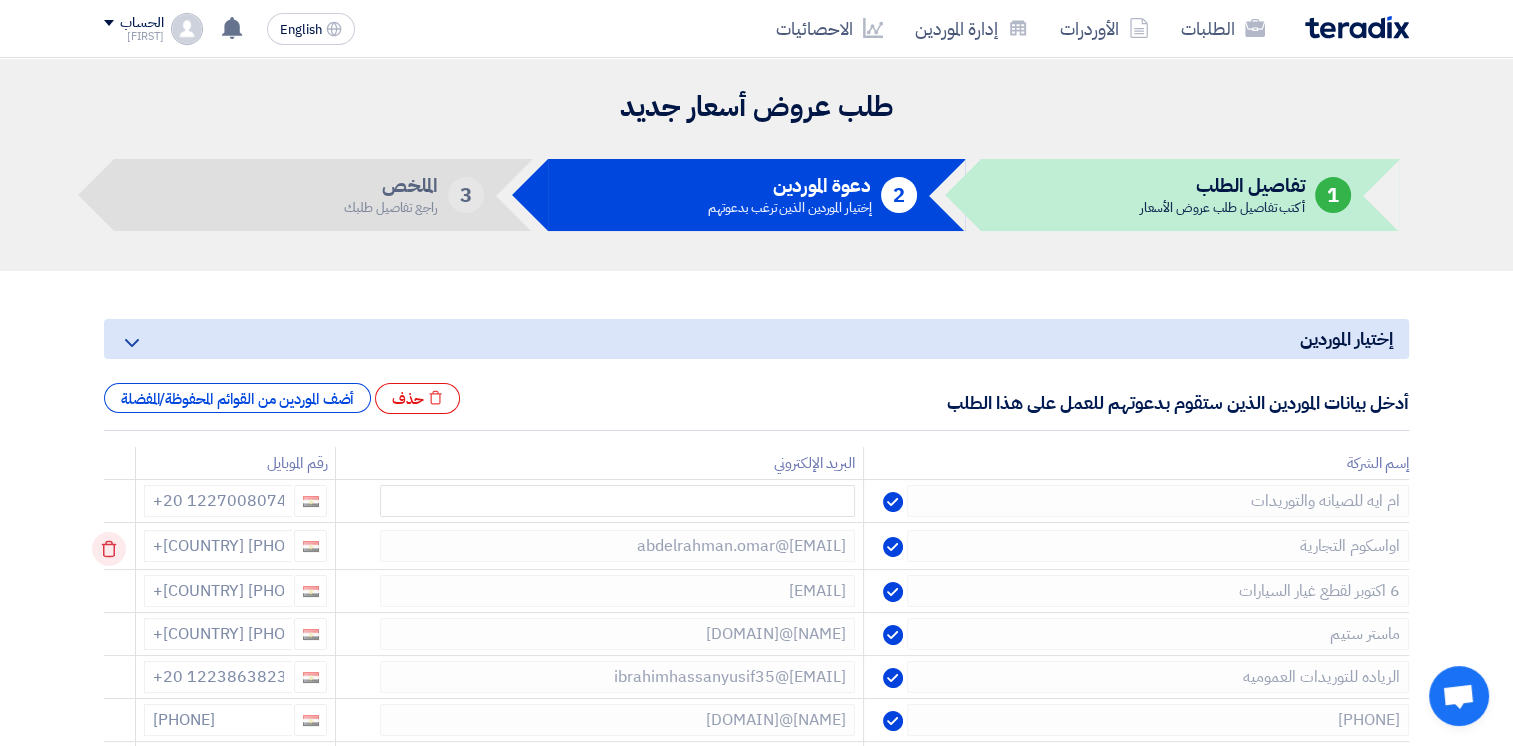 click 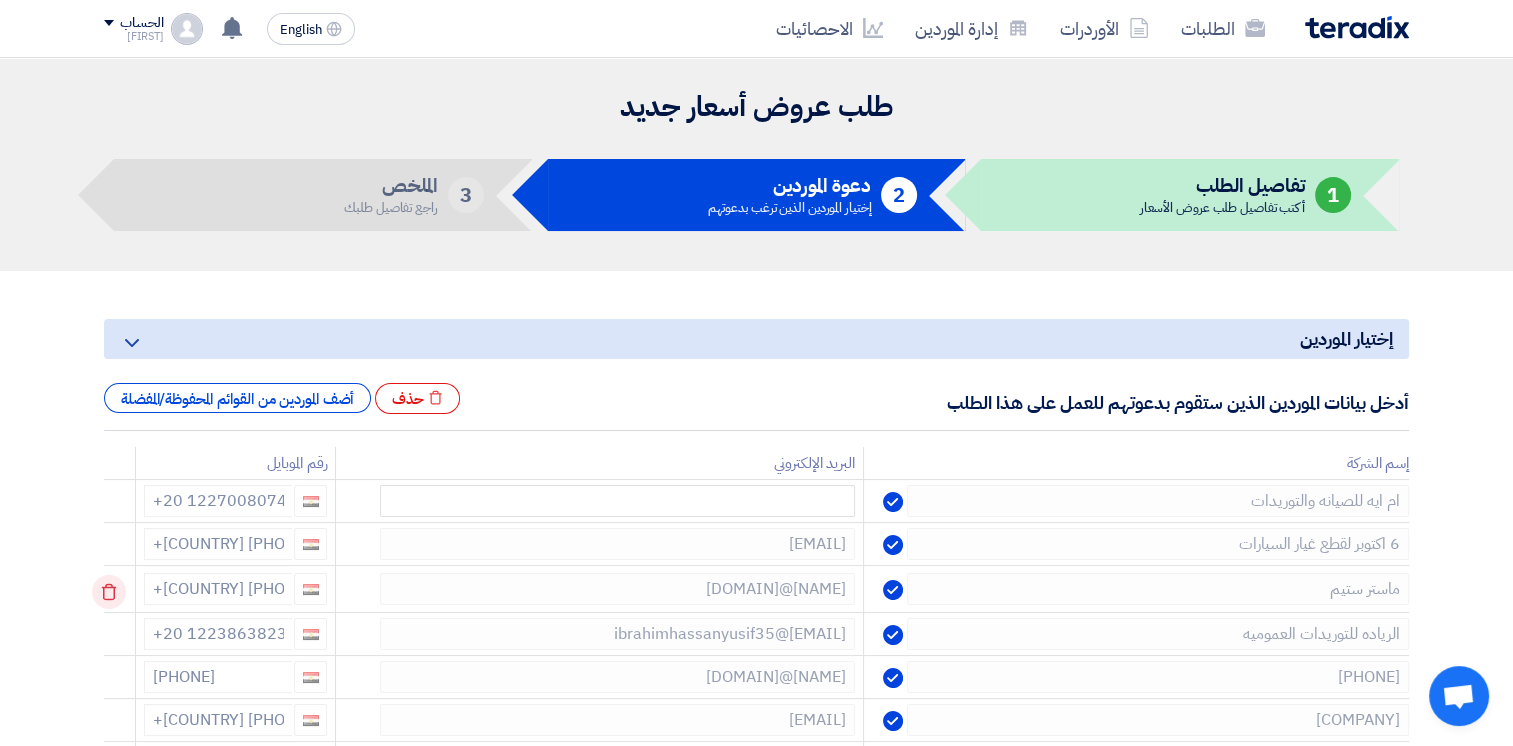 click 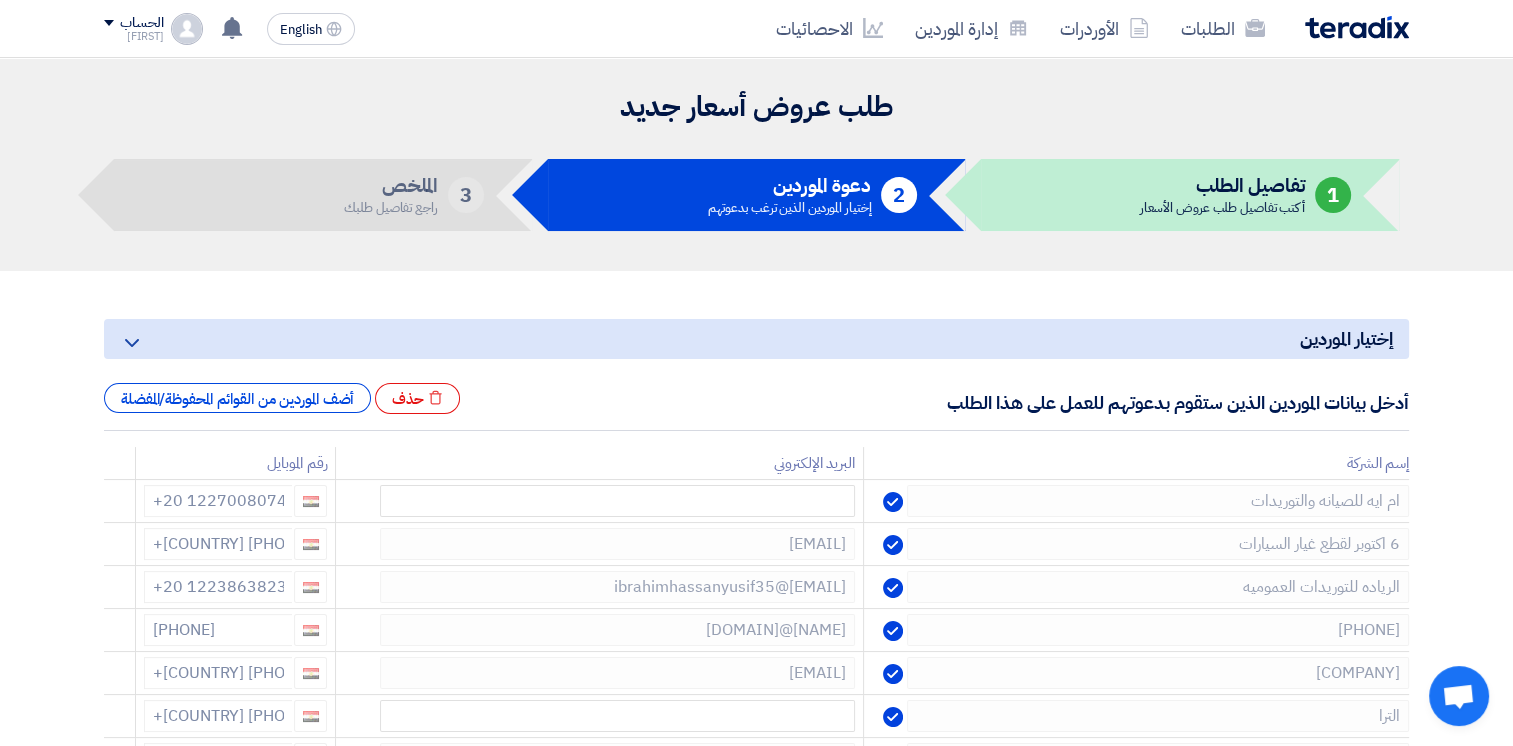 click 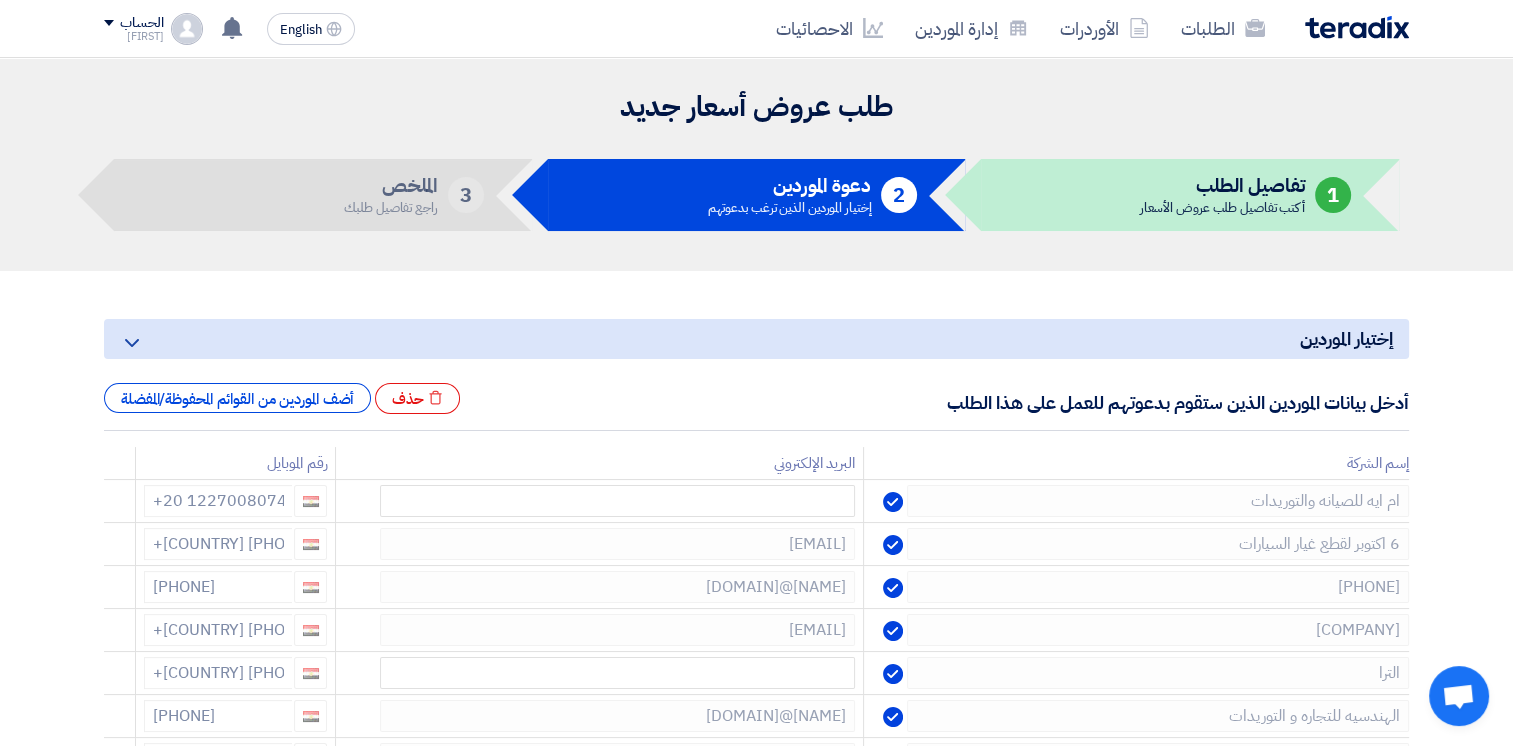 click 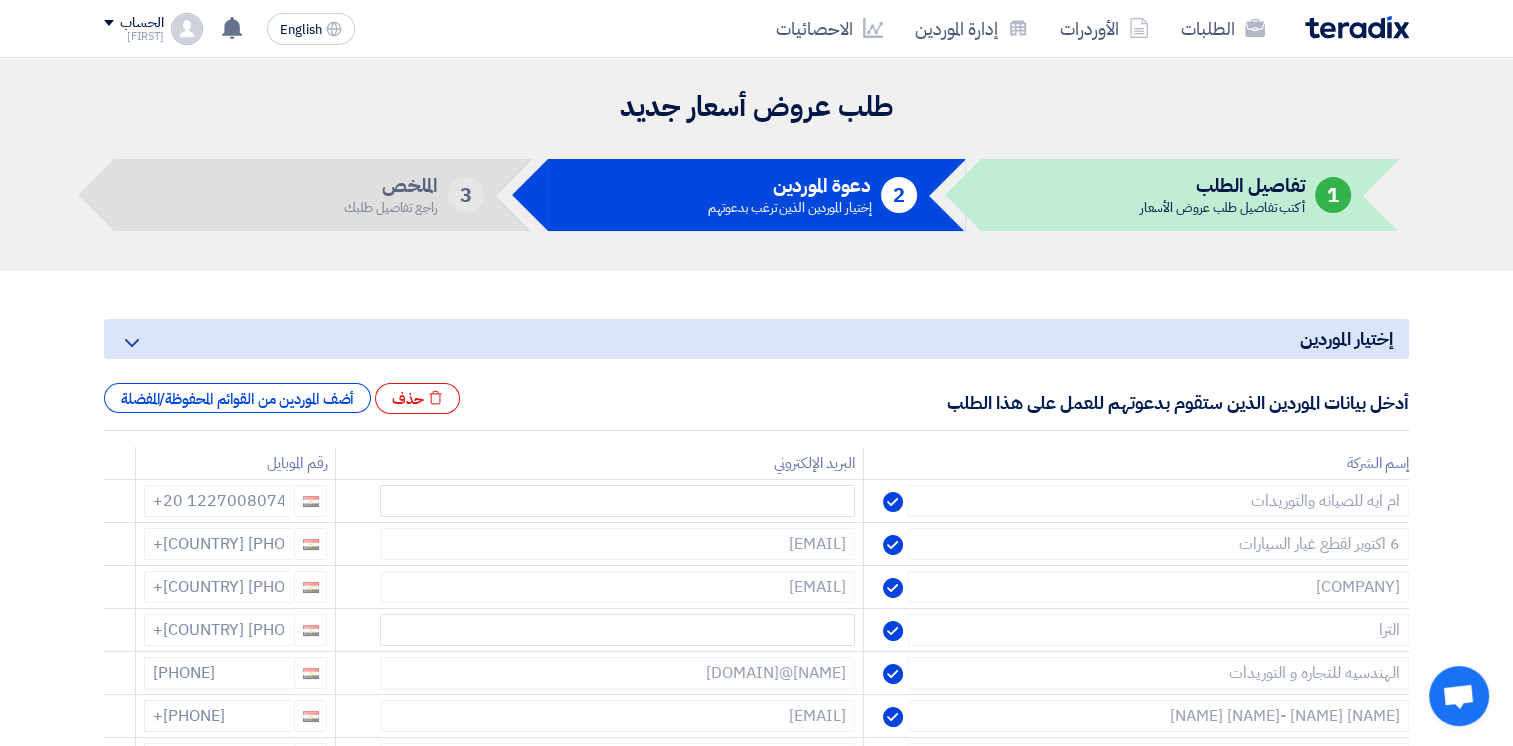 click 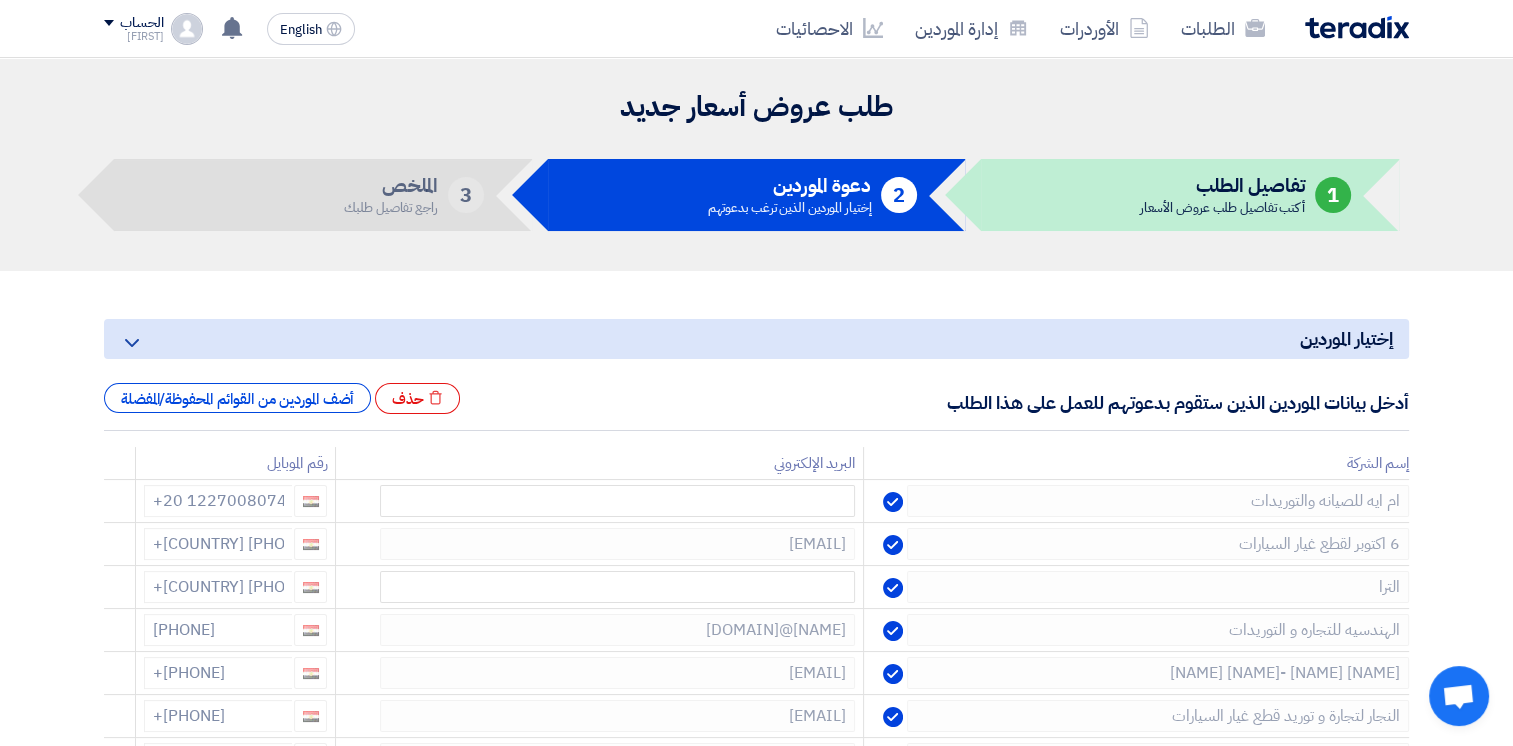 click 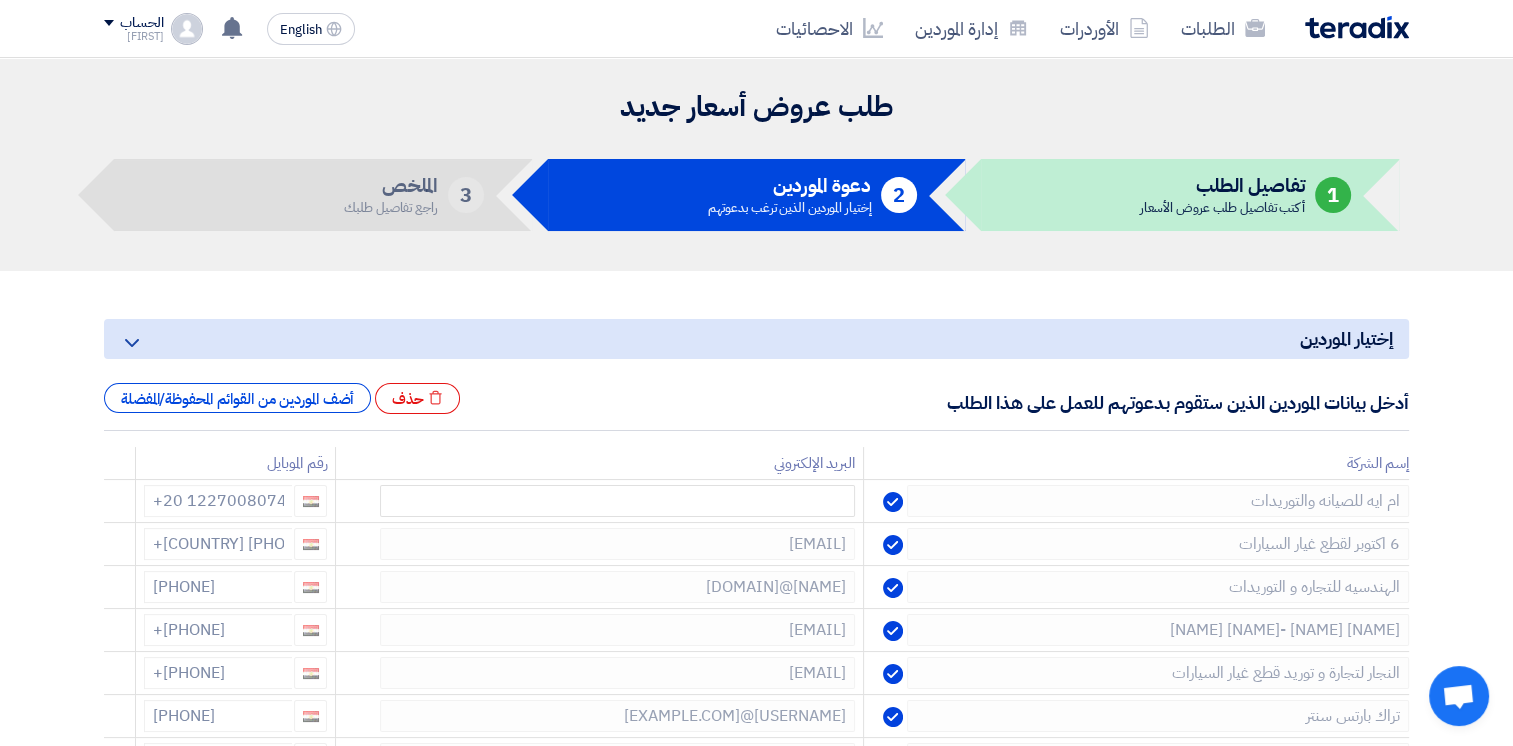 click 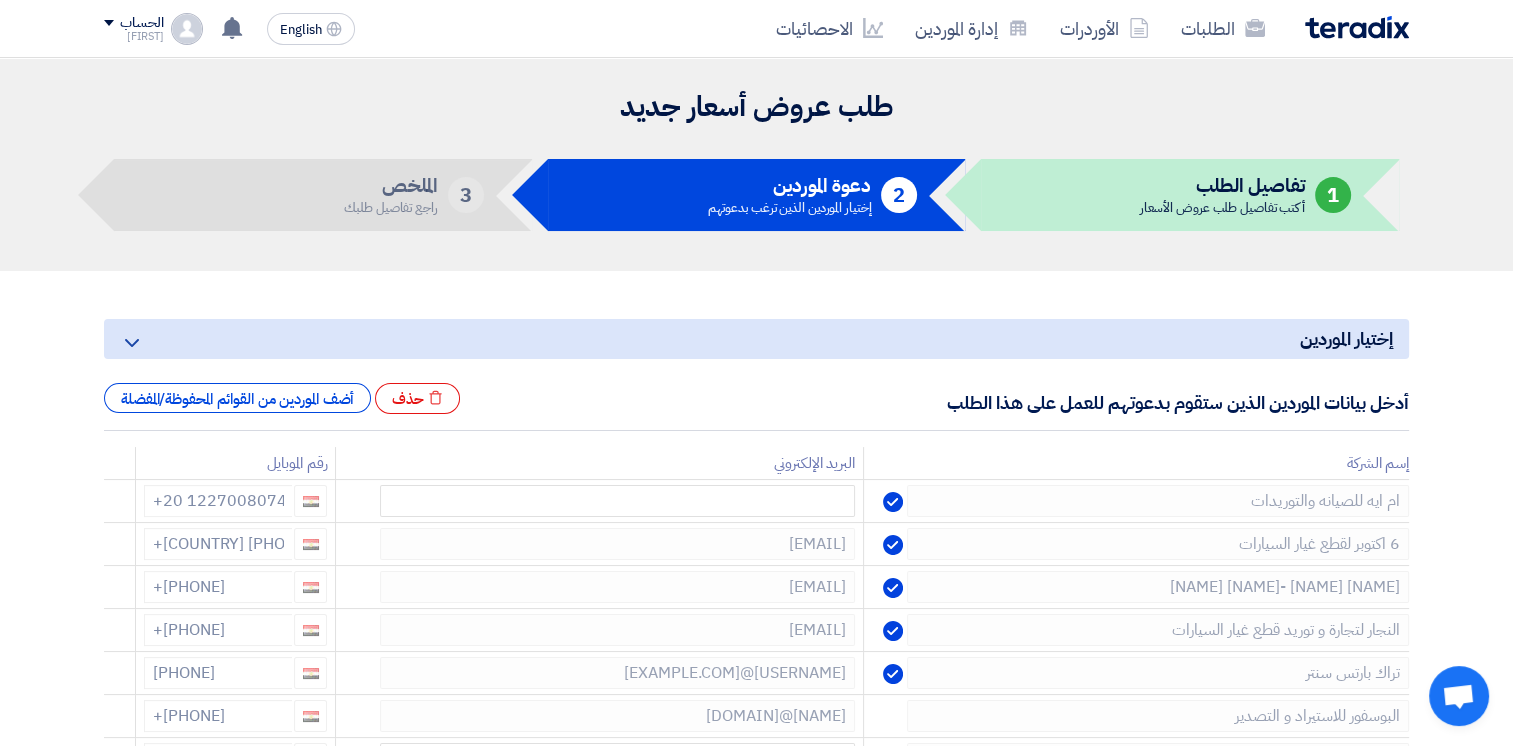 click 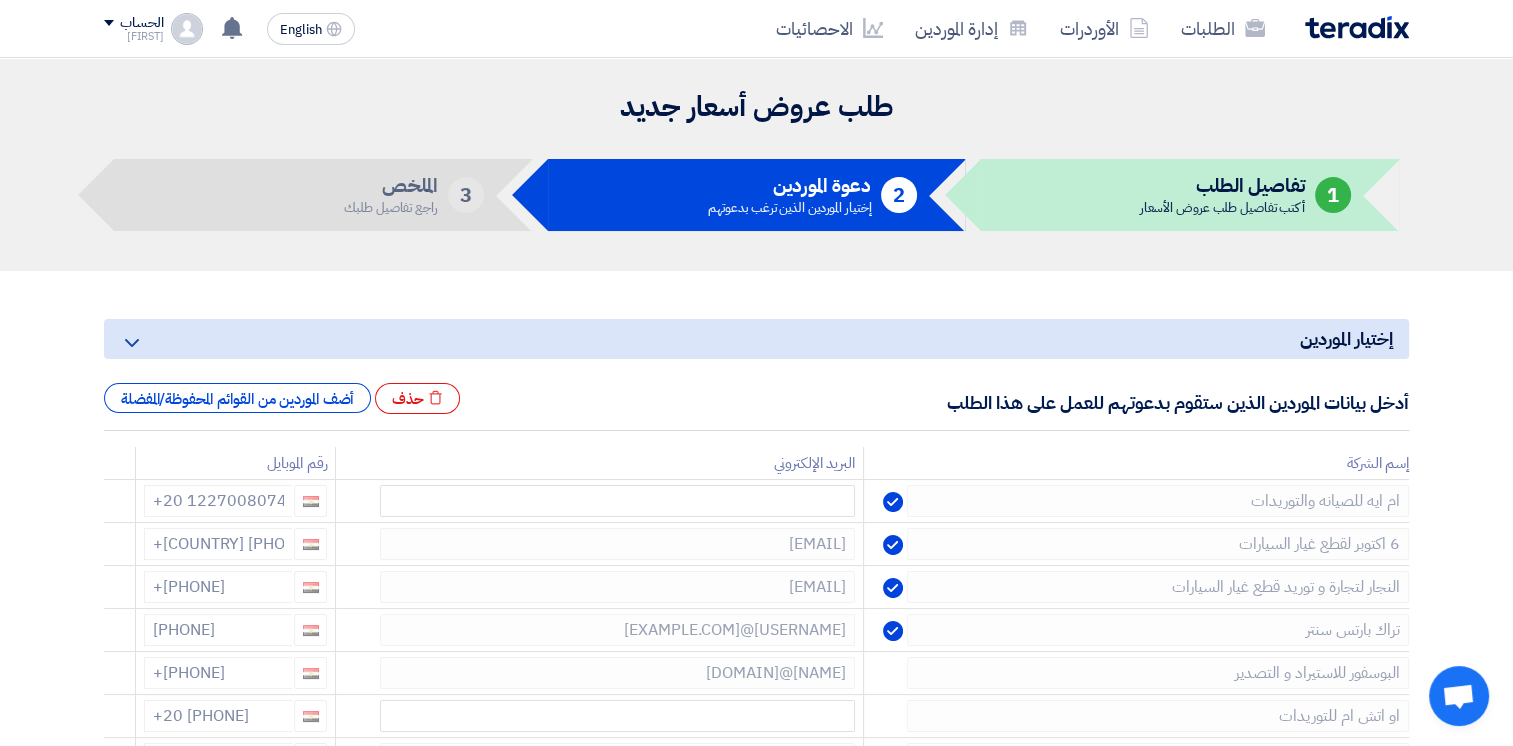 click 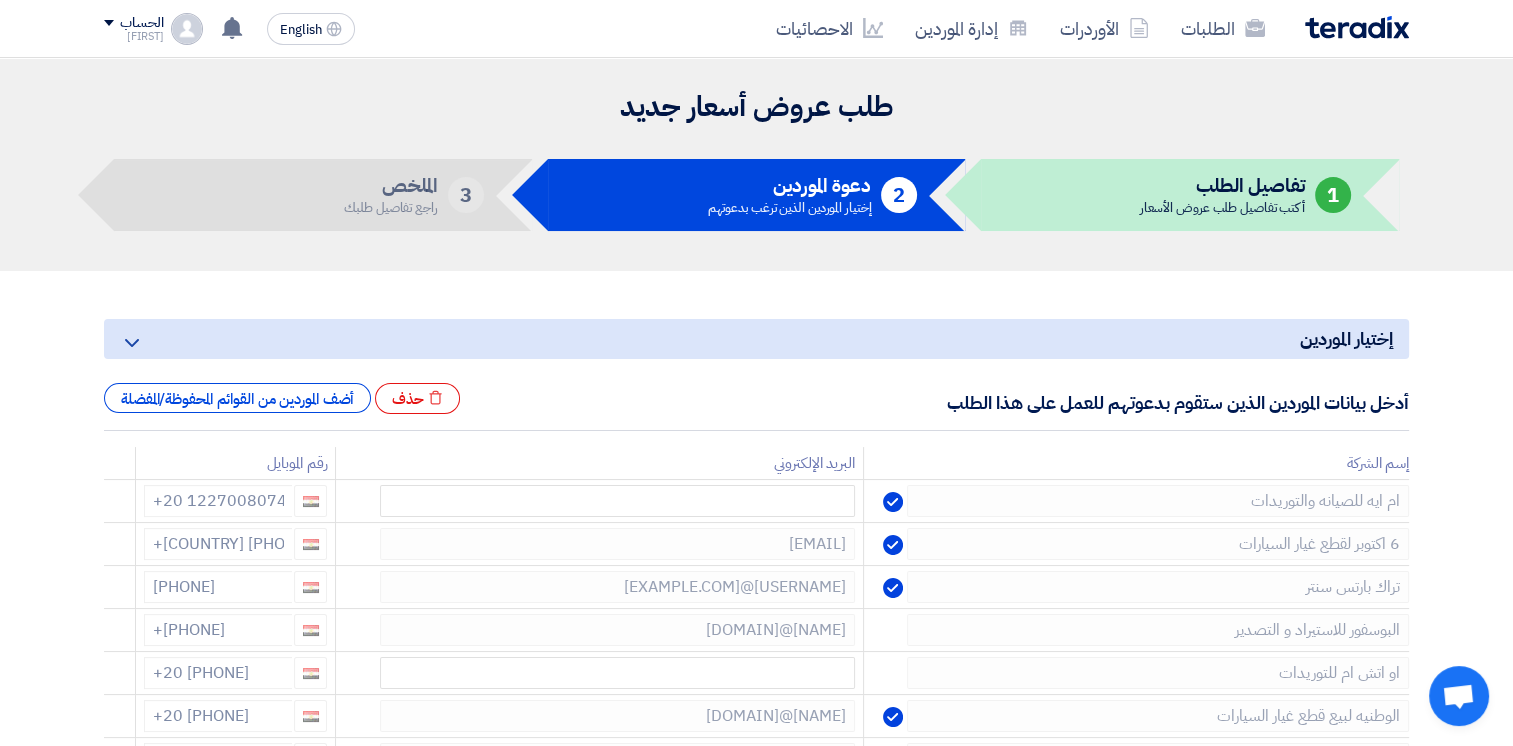 click 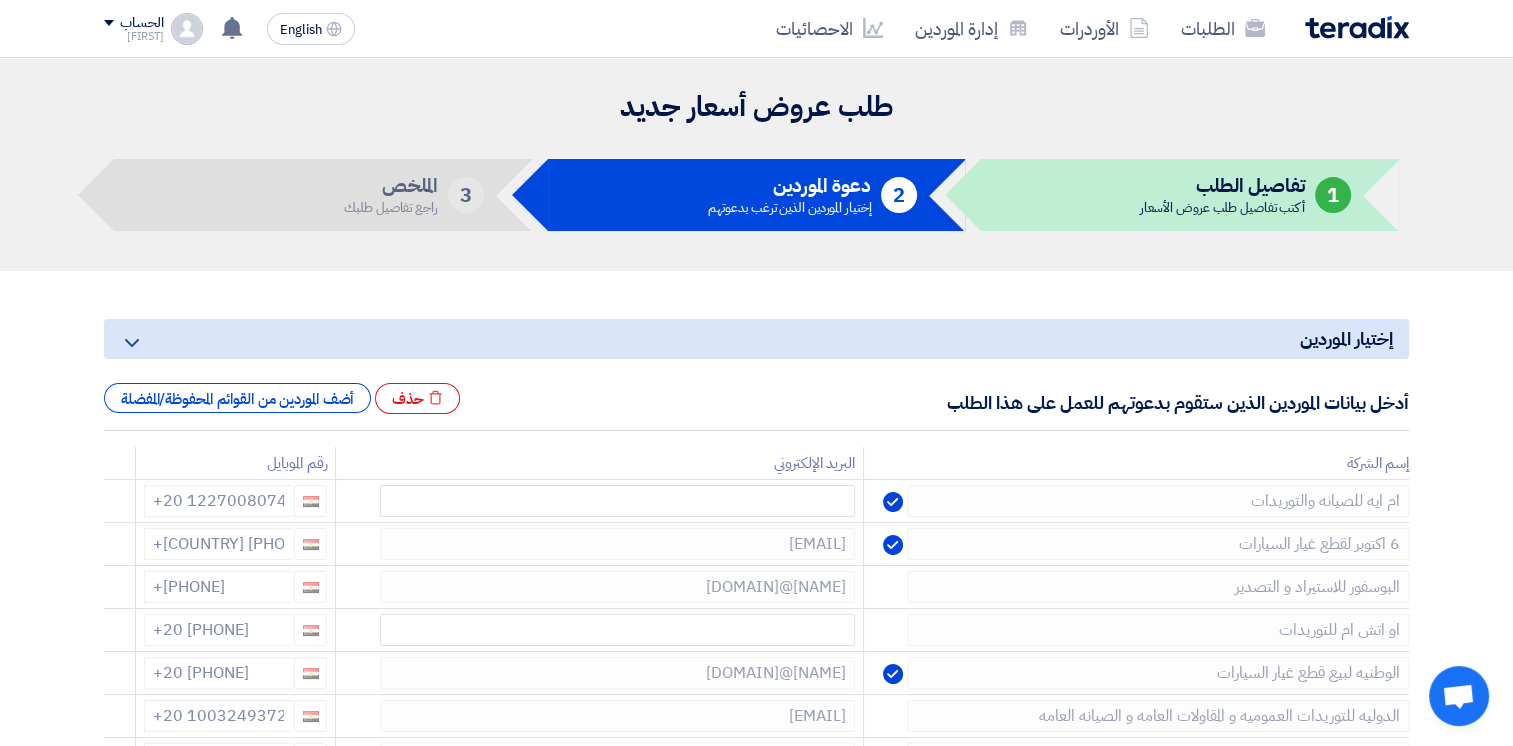click 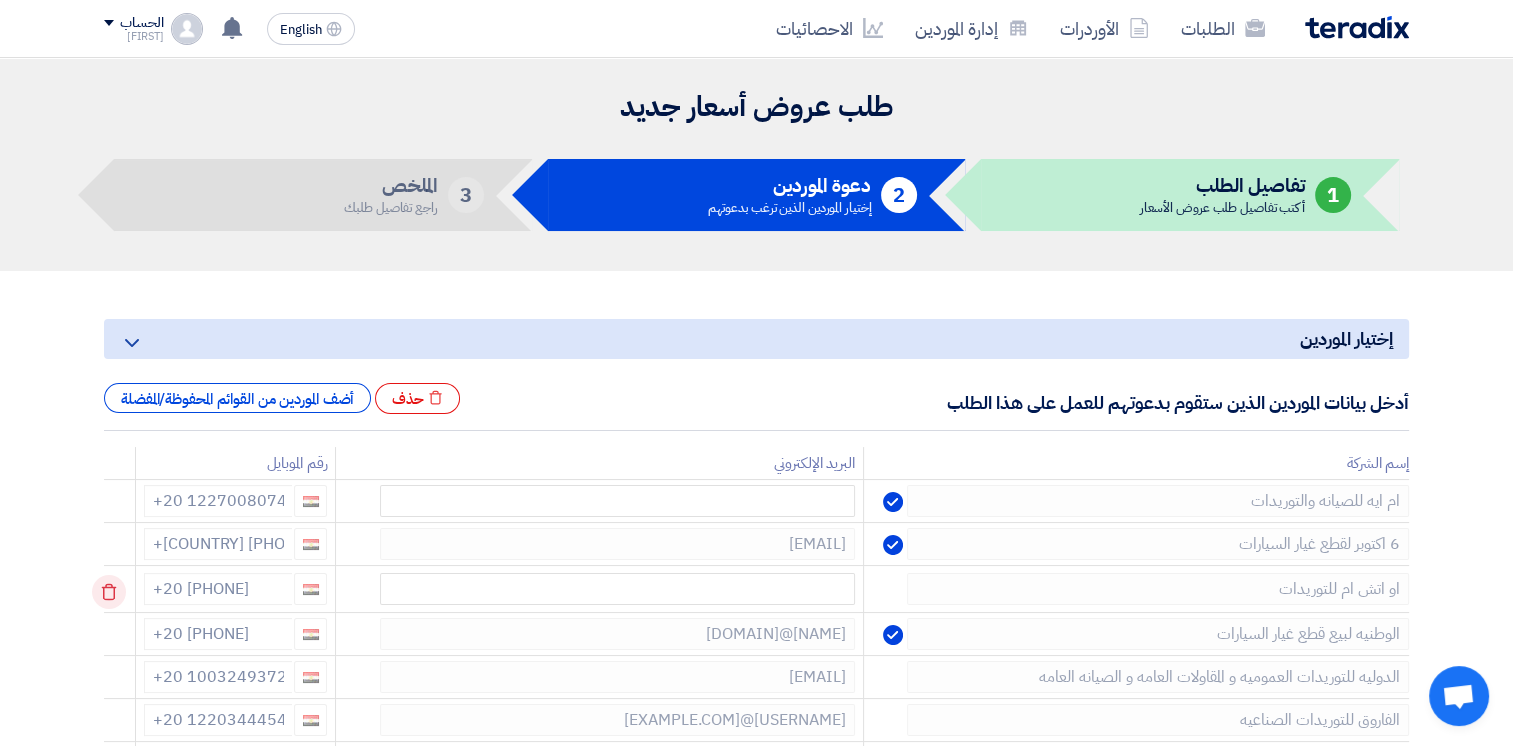 click 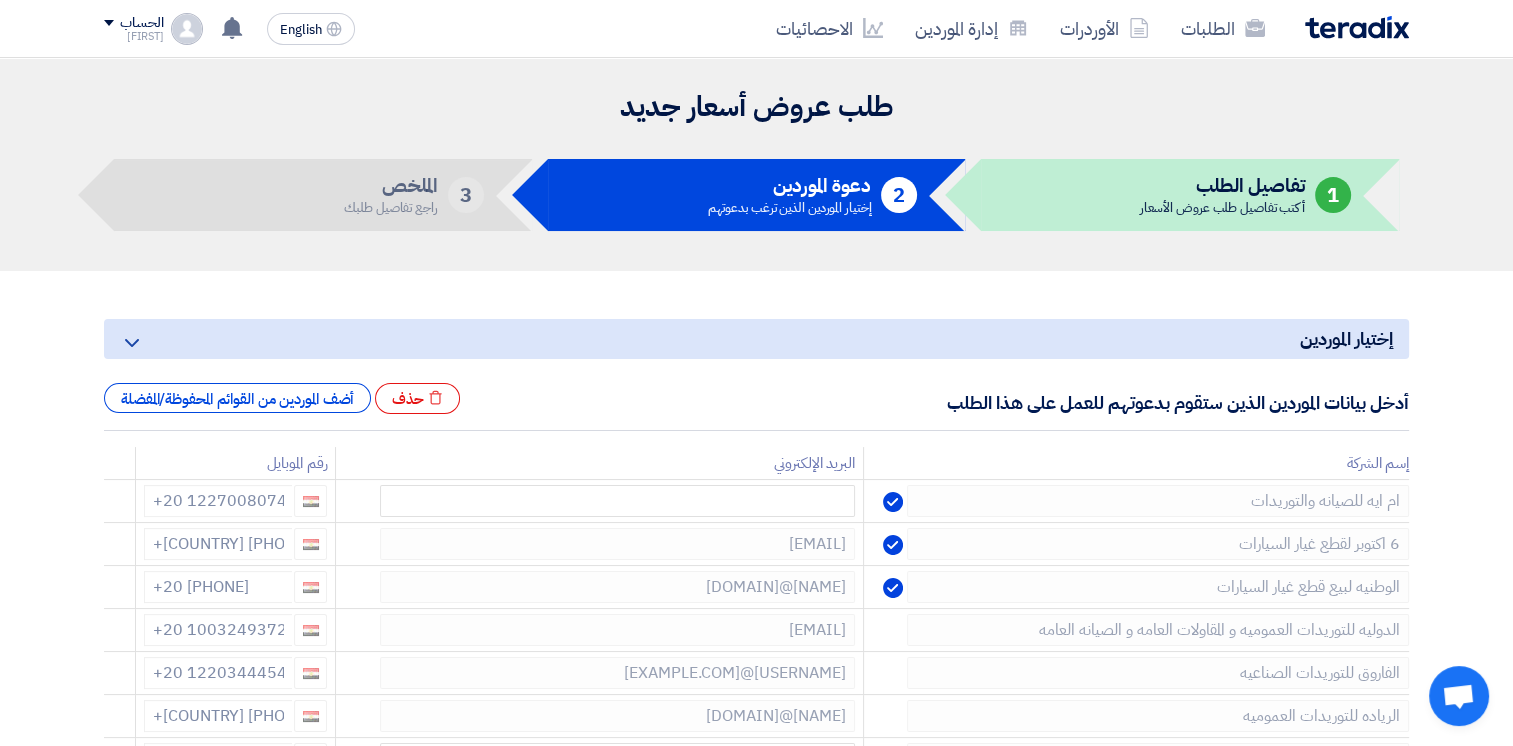 click 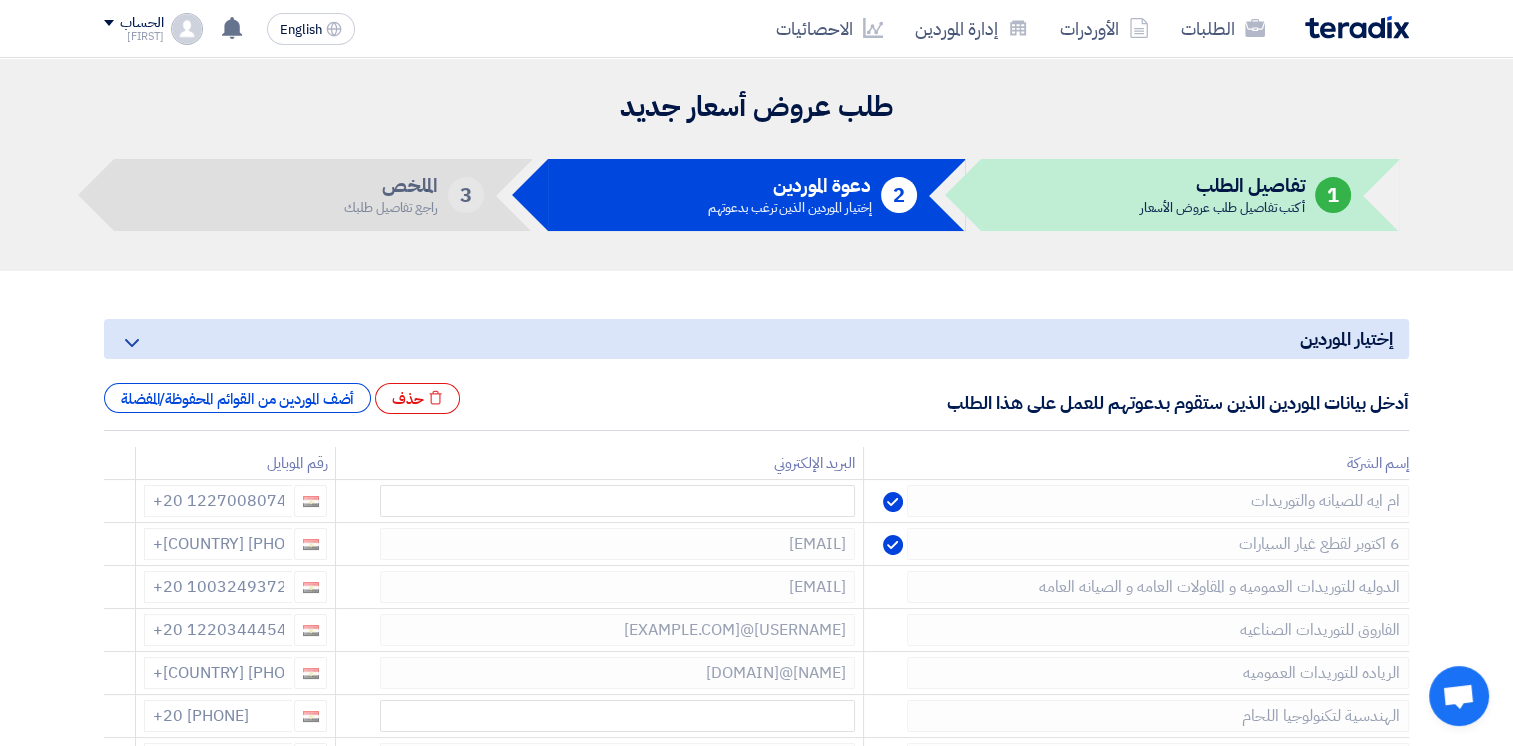 click 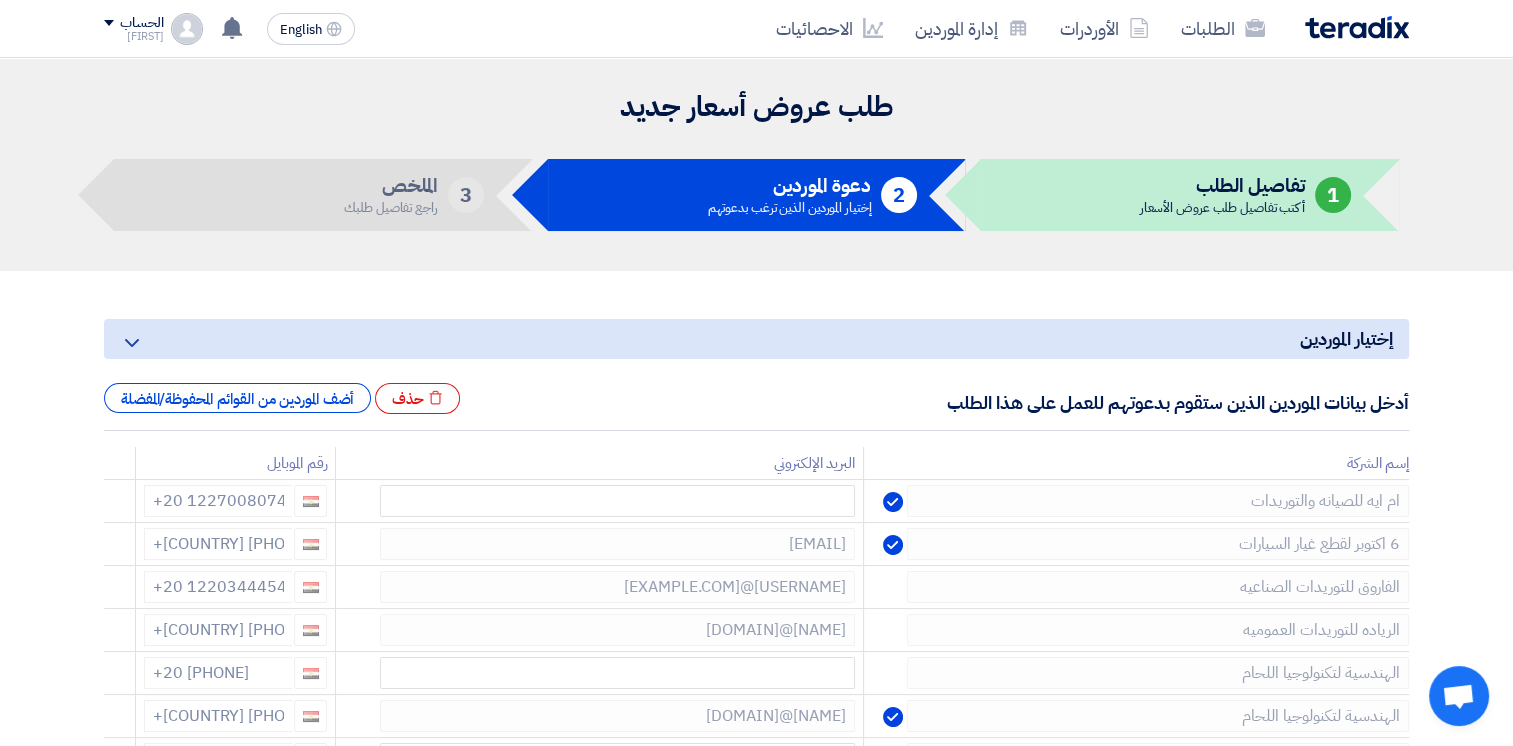 click 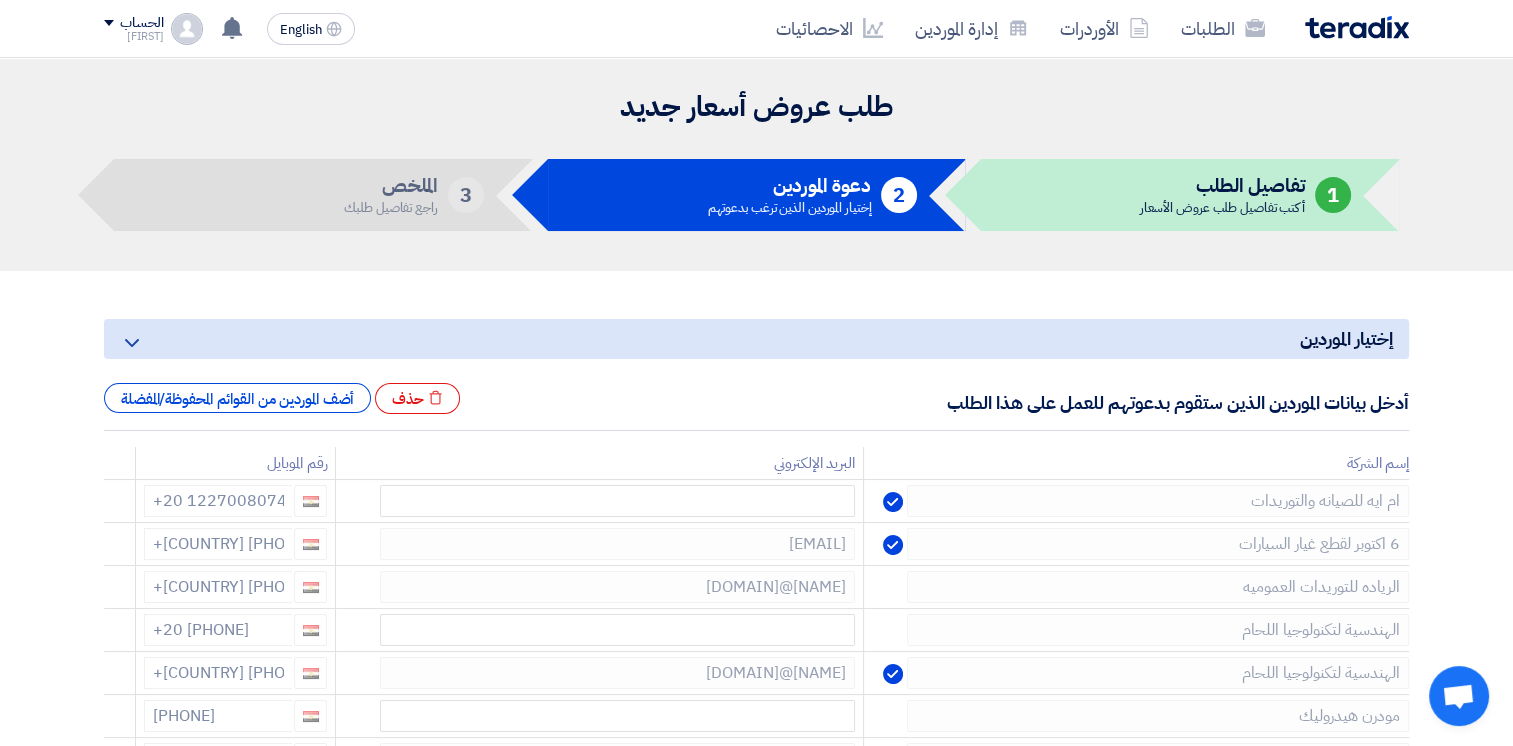 click 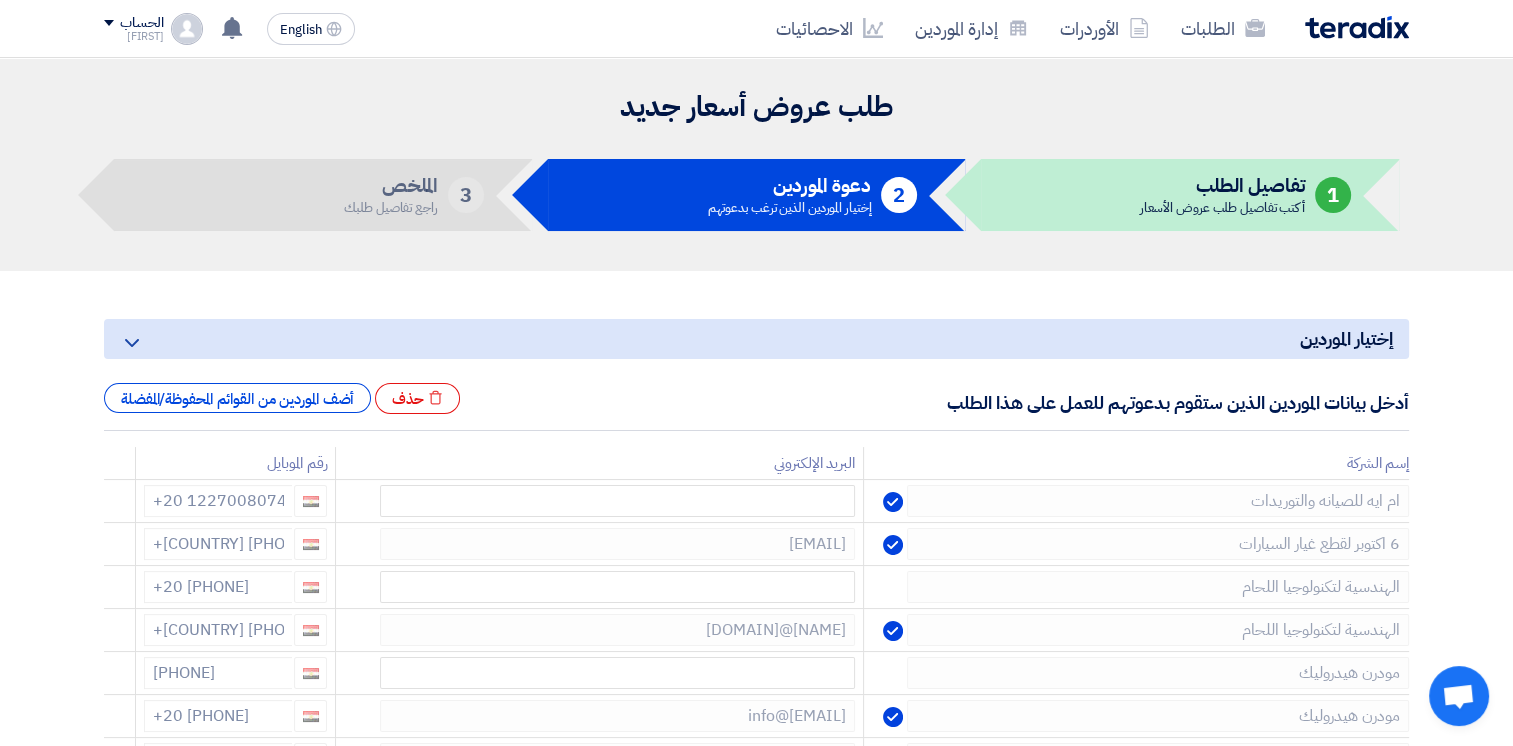 click 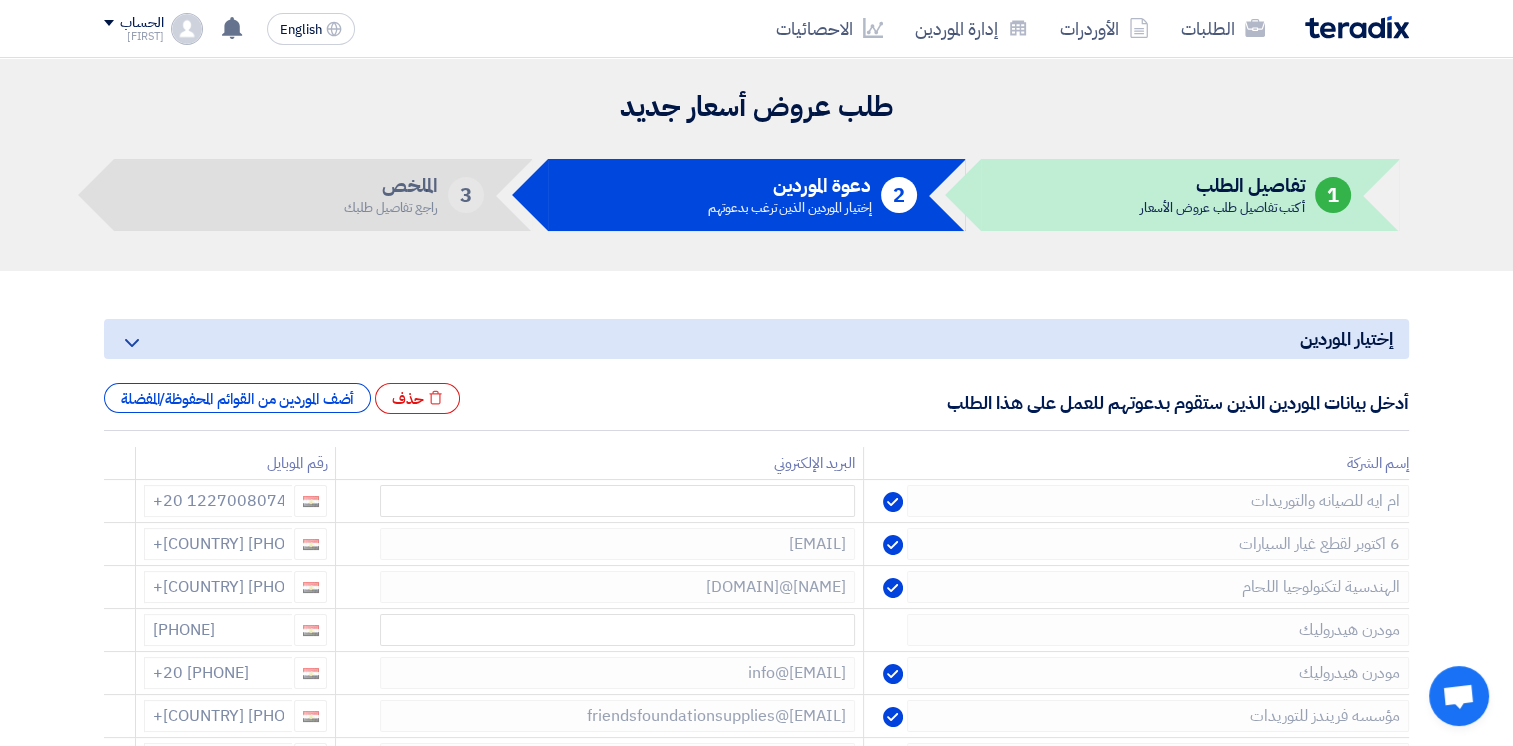 click 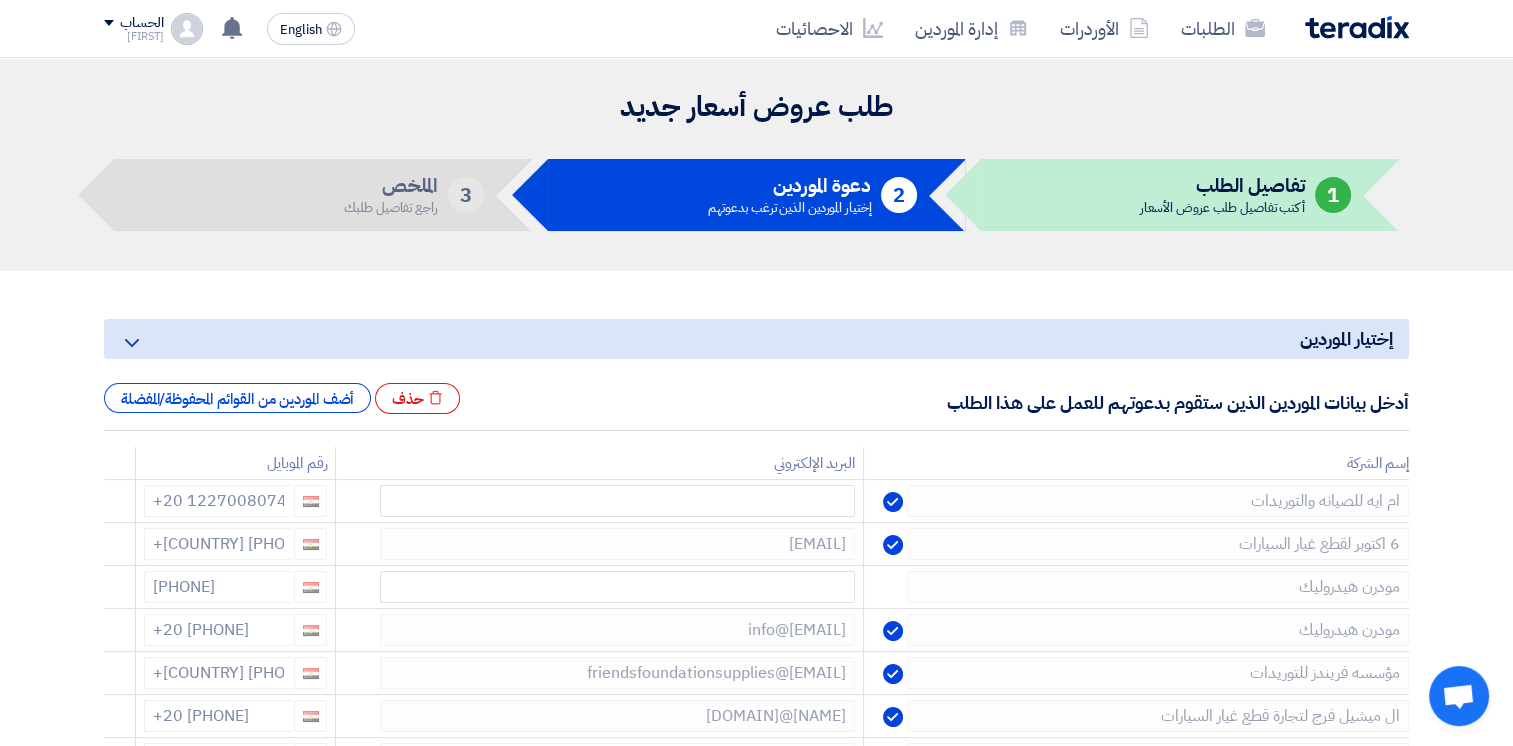 click 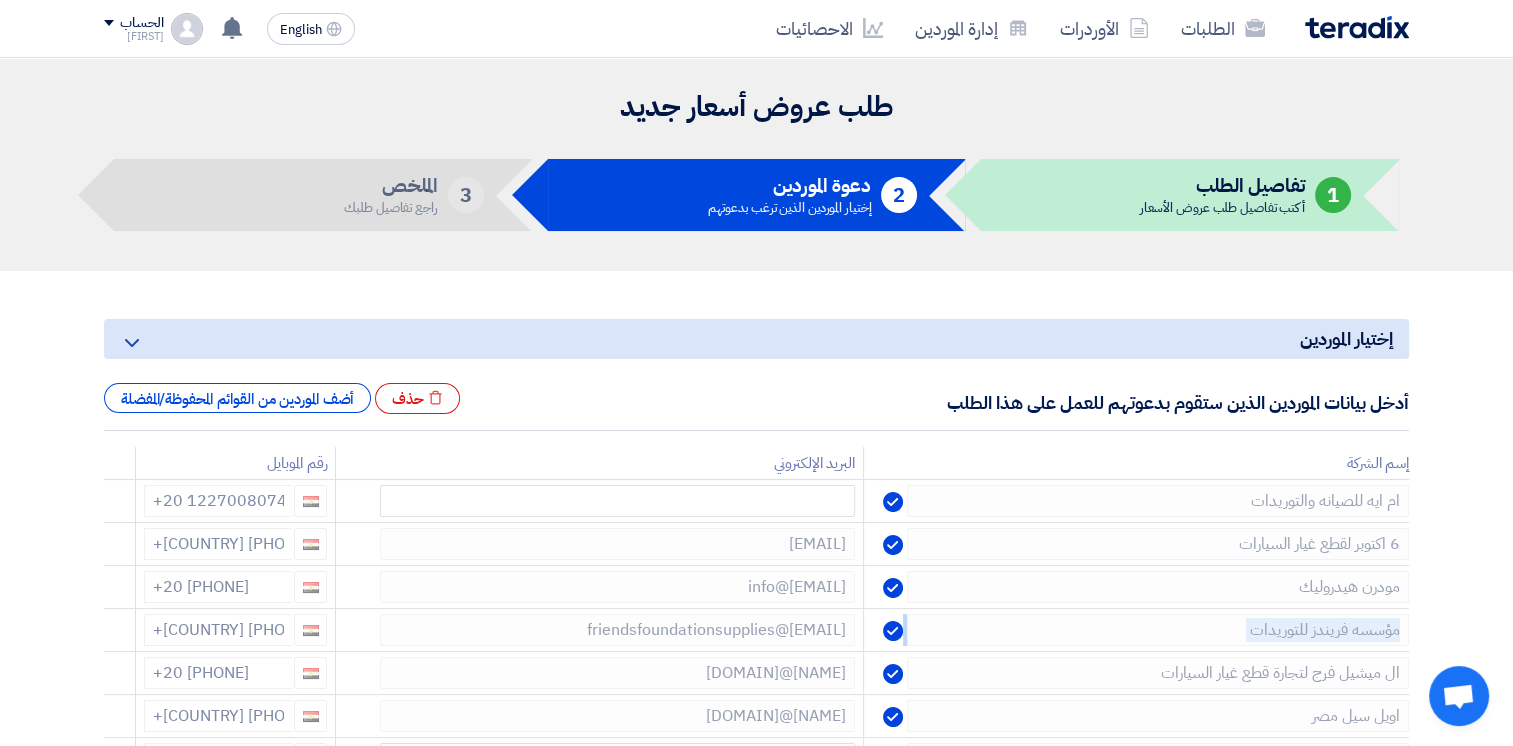 click 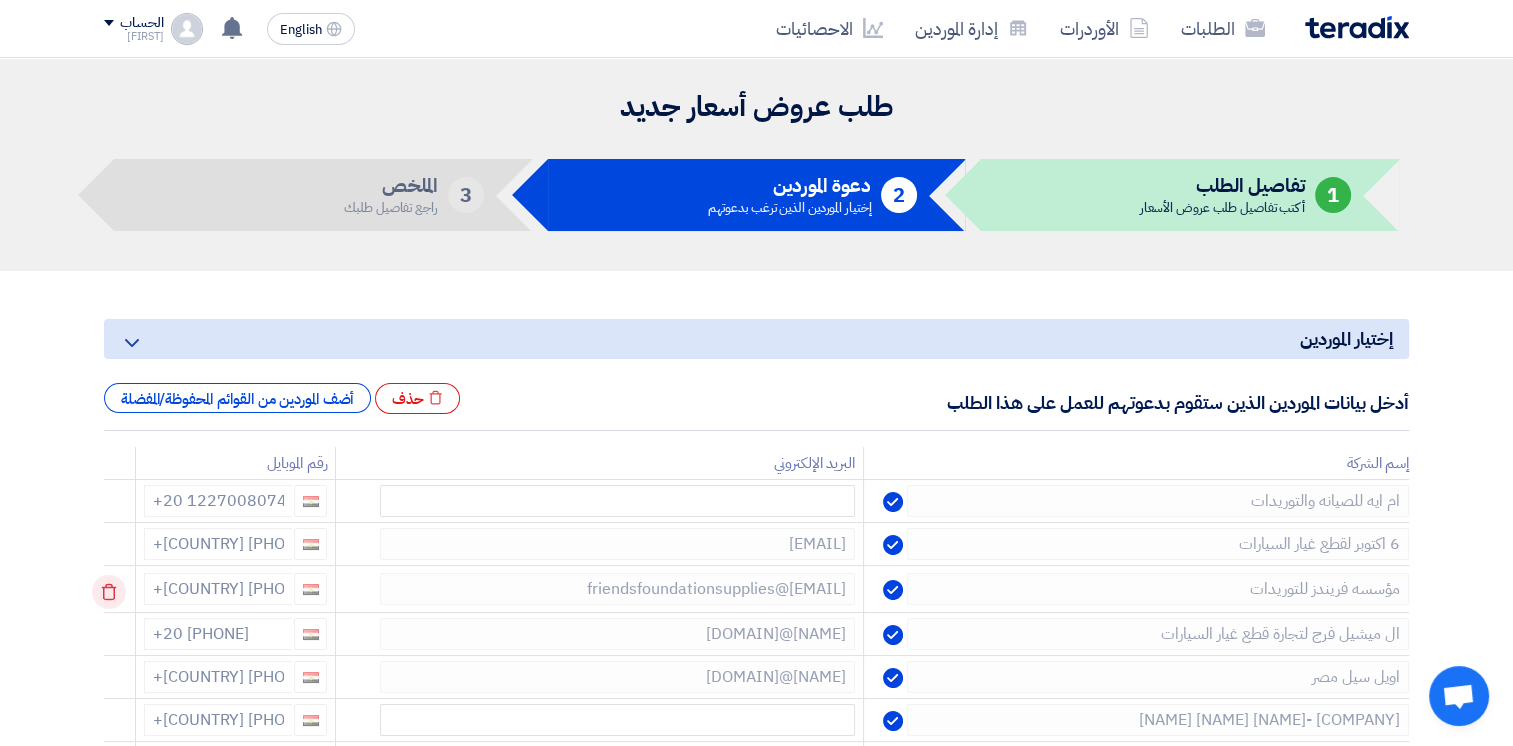 click 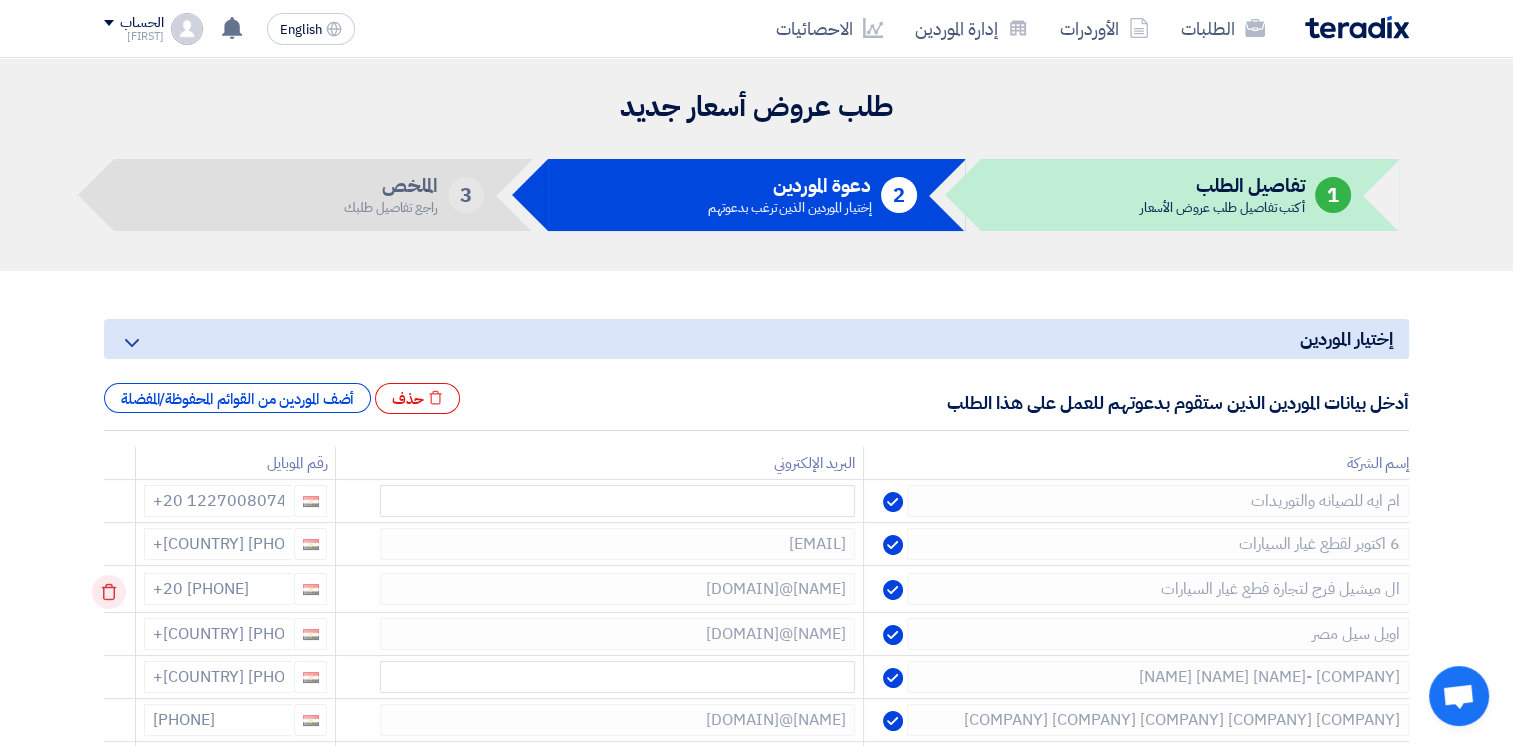 click 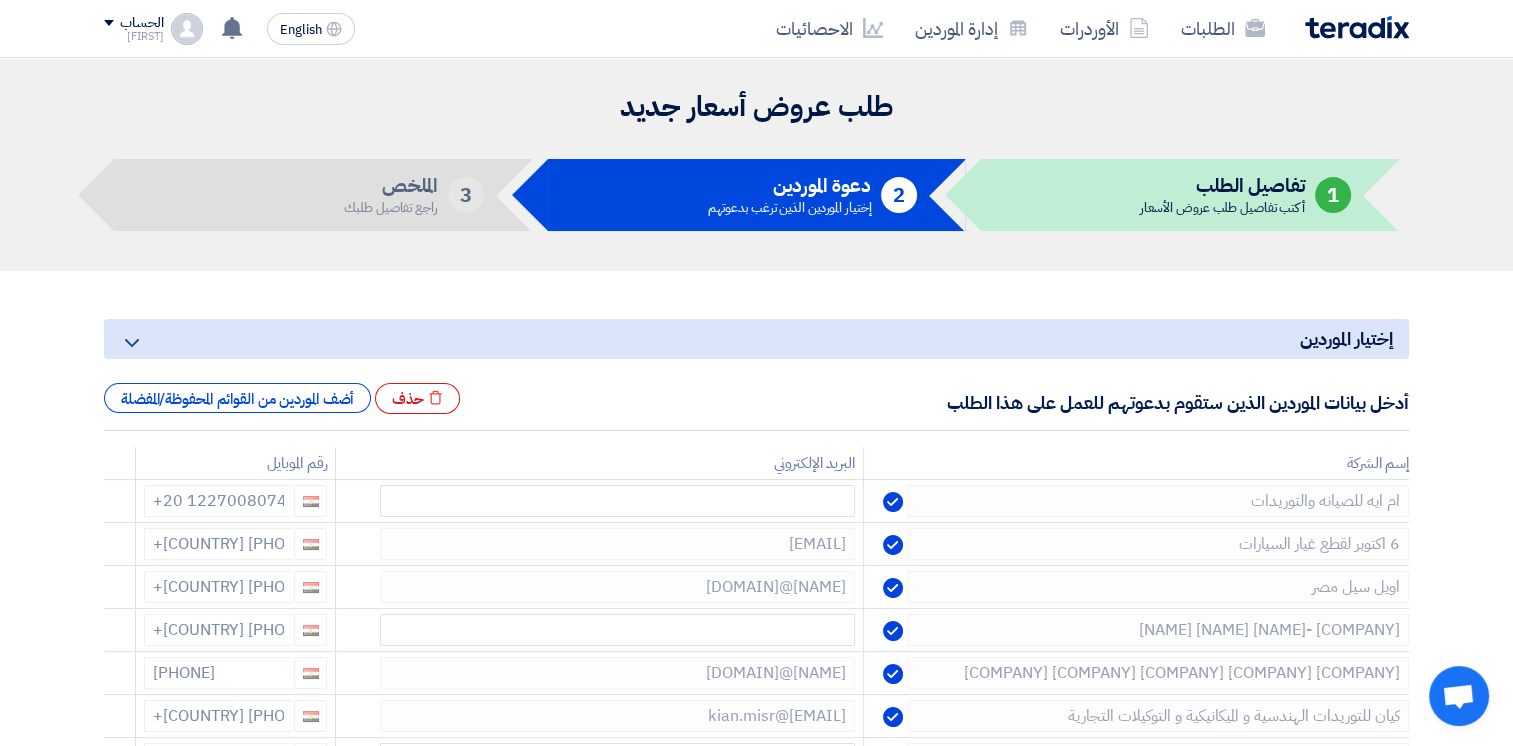 click 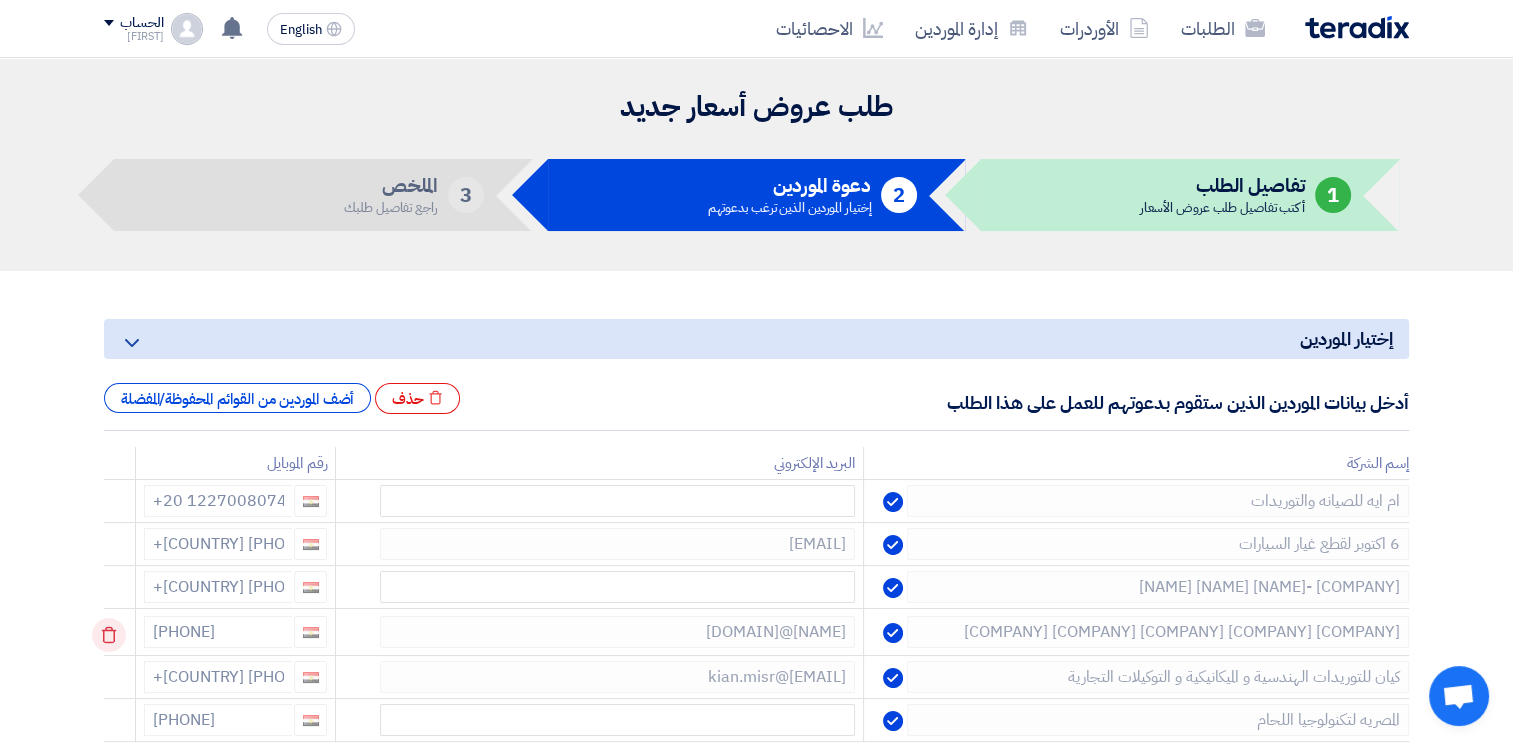 click 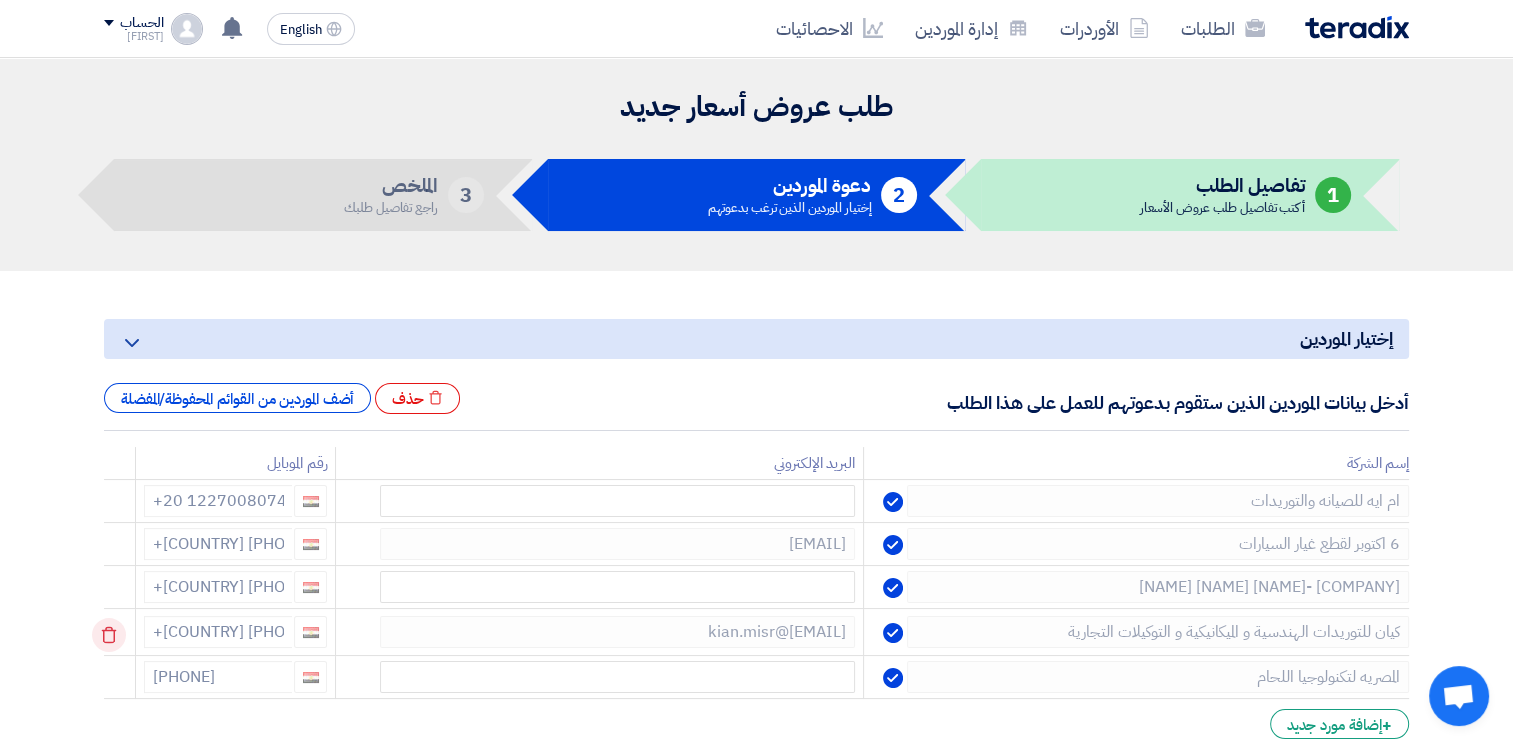 click 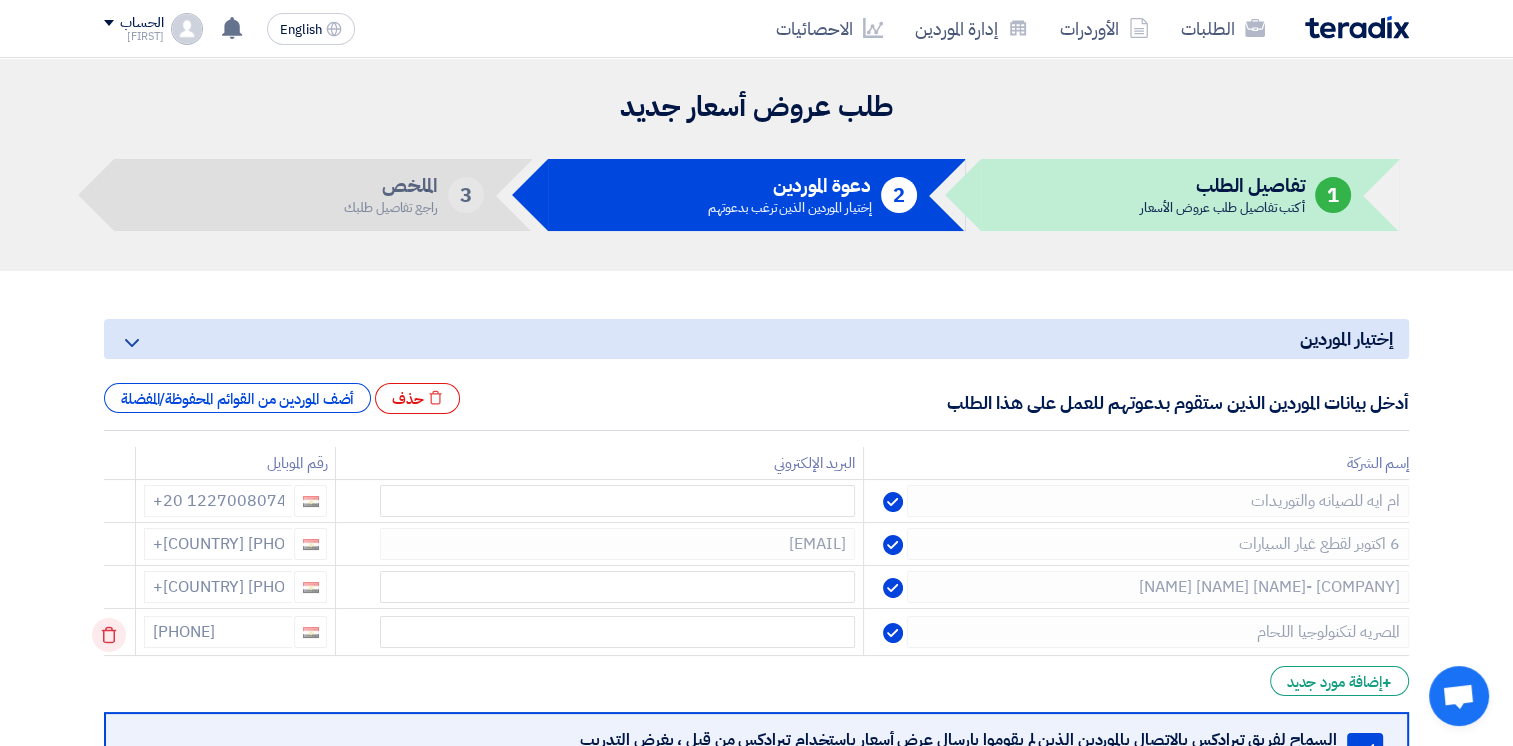click 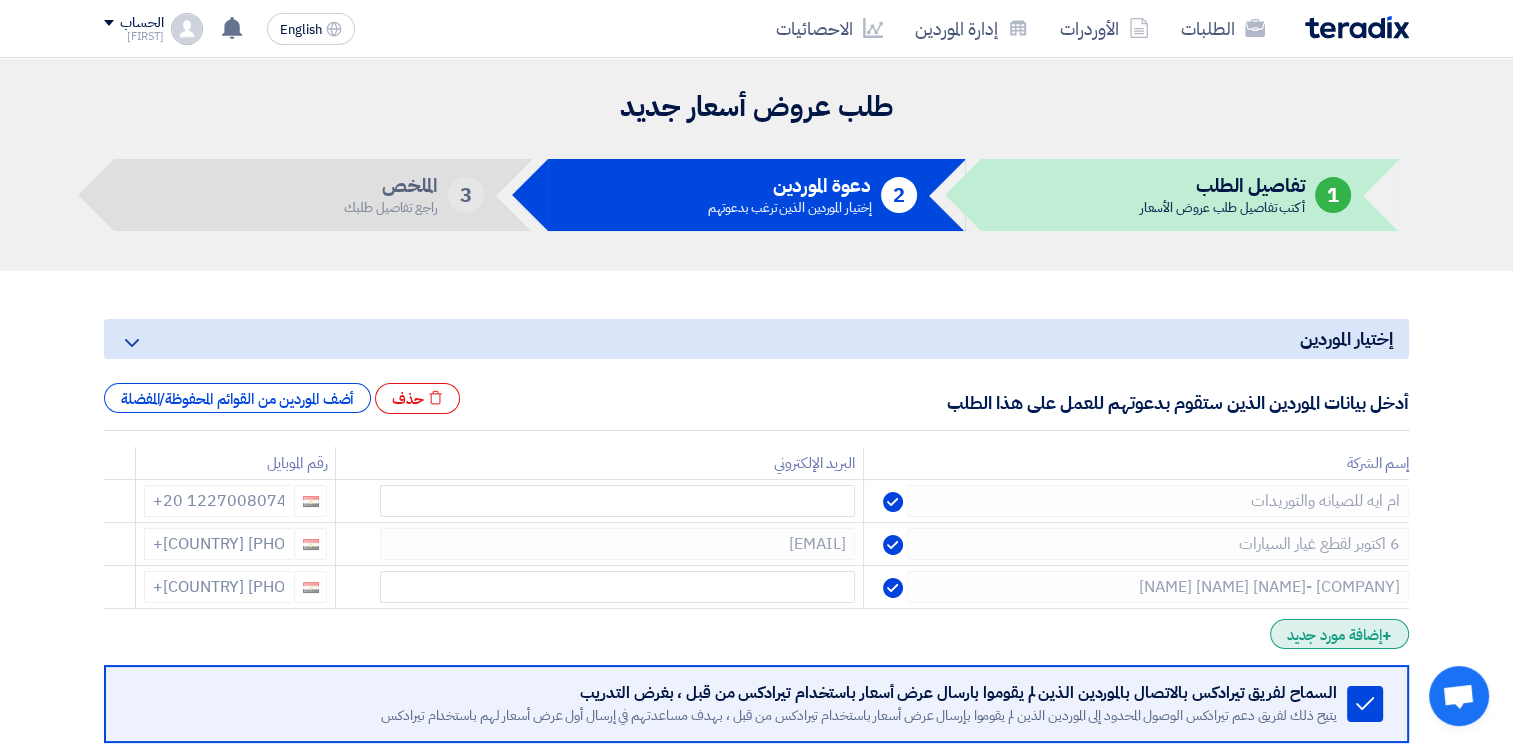 click on "+
إضافة مورد جديد" 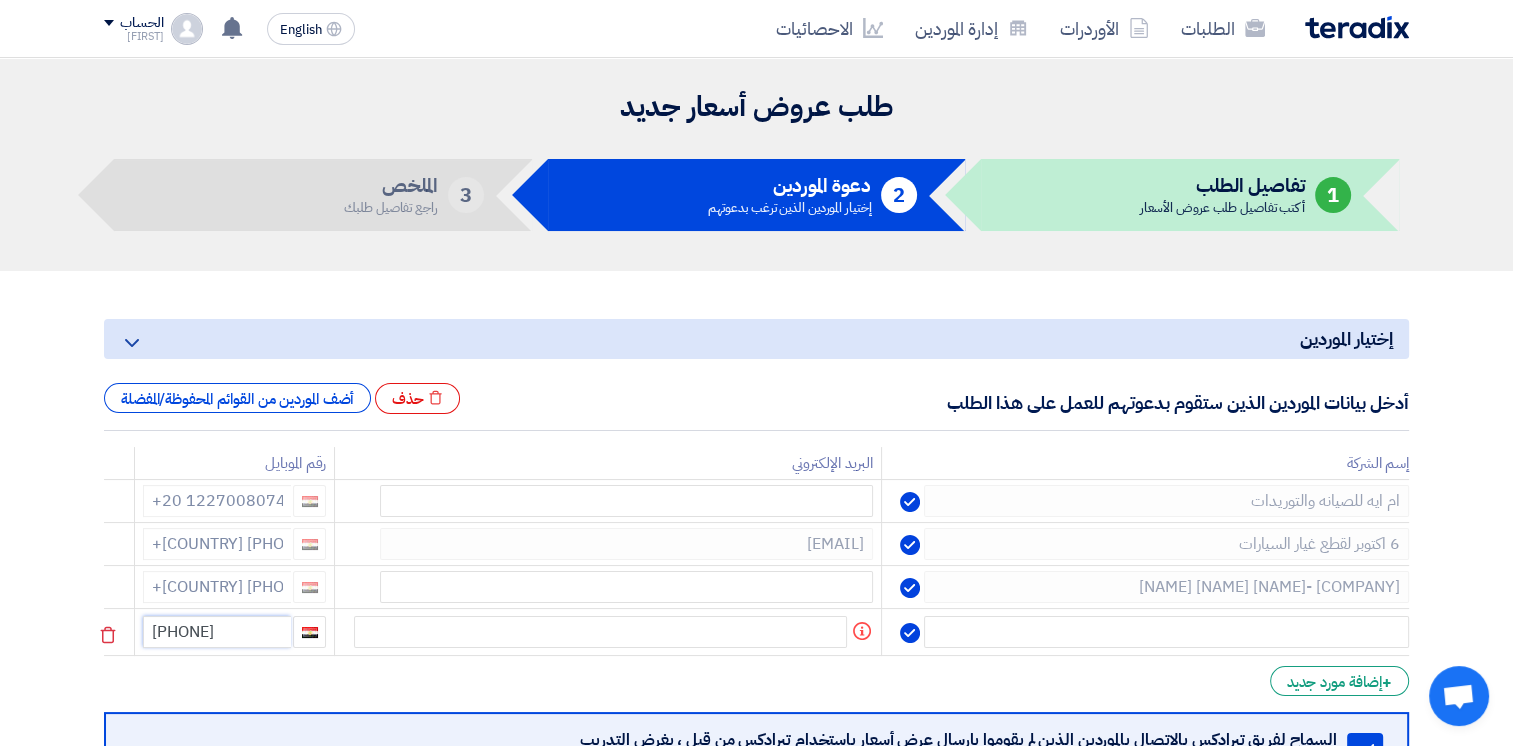 click on "[PHONE]" 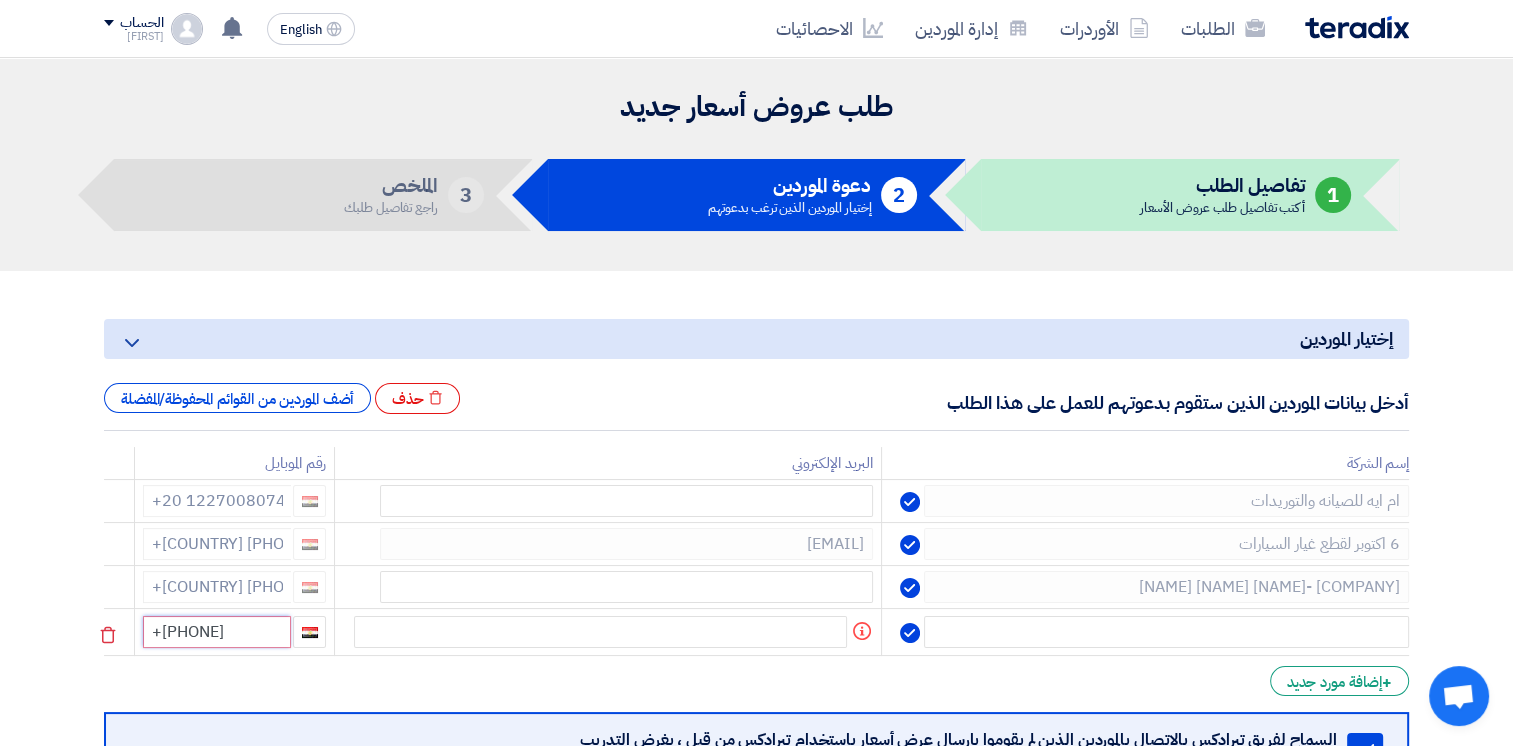 type on "+[COUNTRY] [PHONE]" 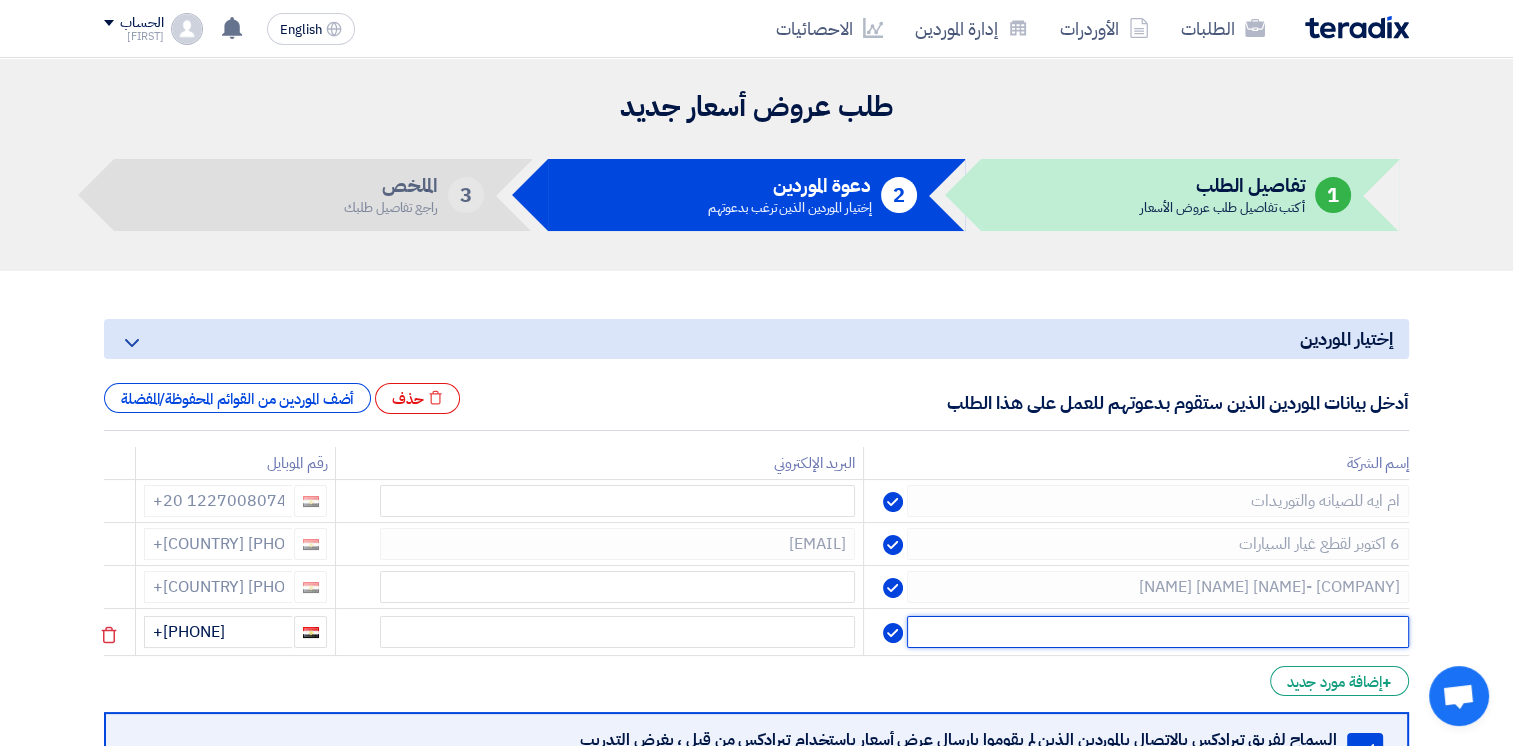 click 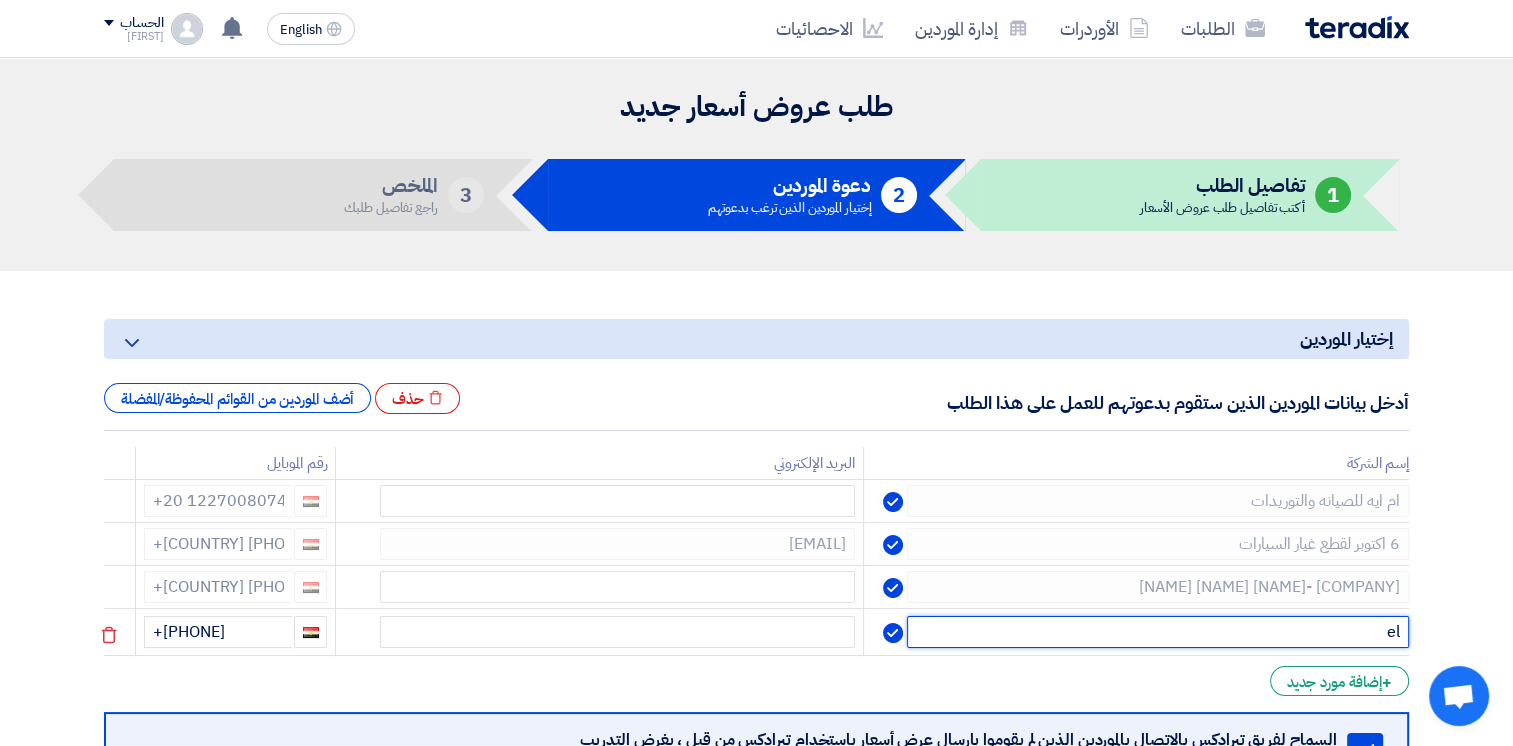 type on "e" 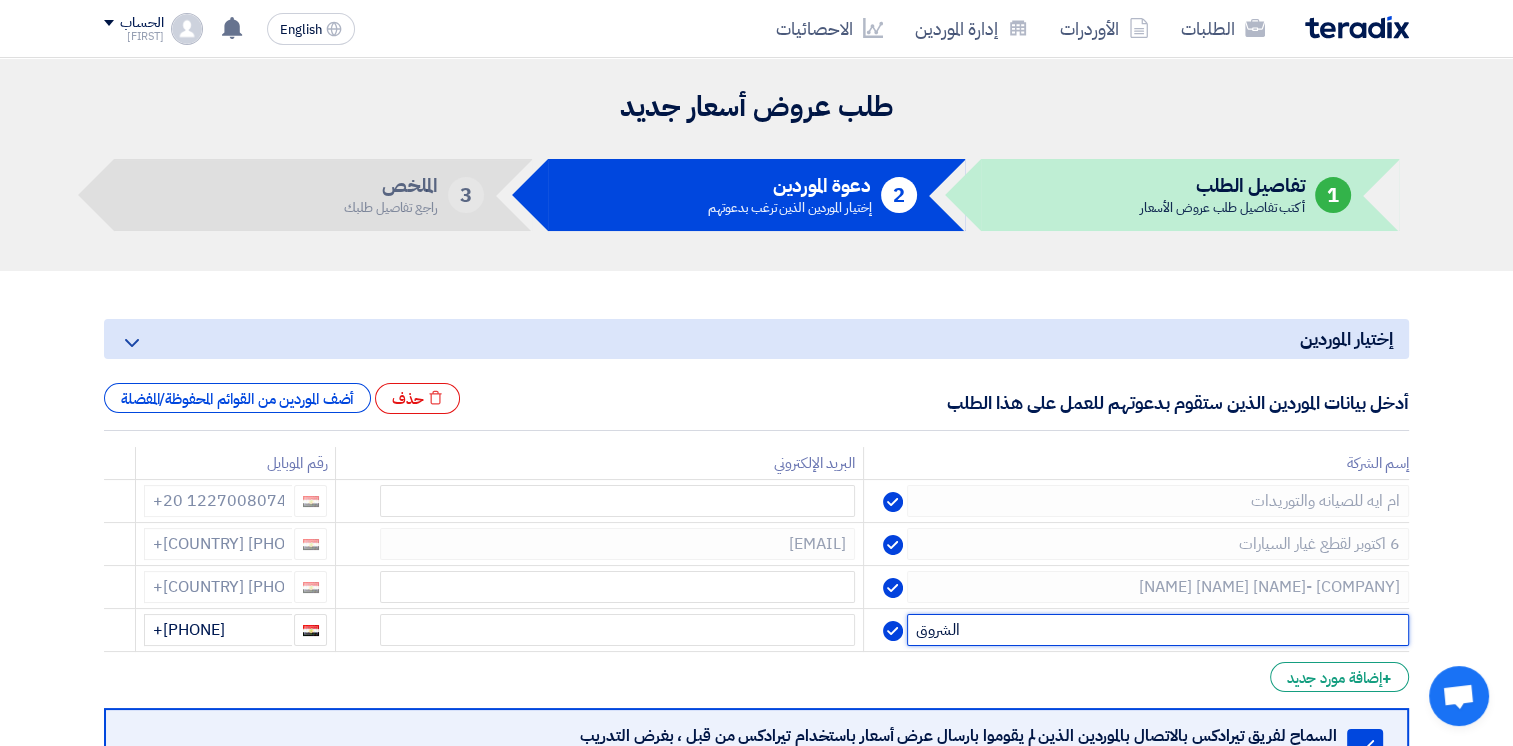 type on "الشروق" 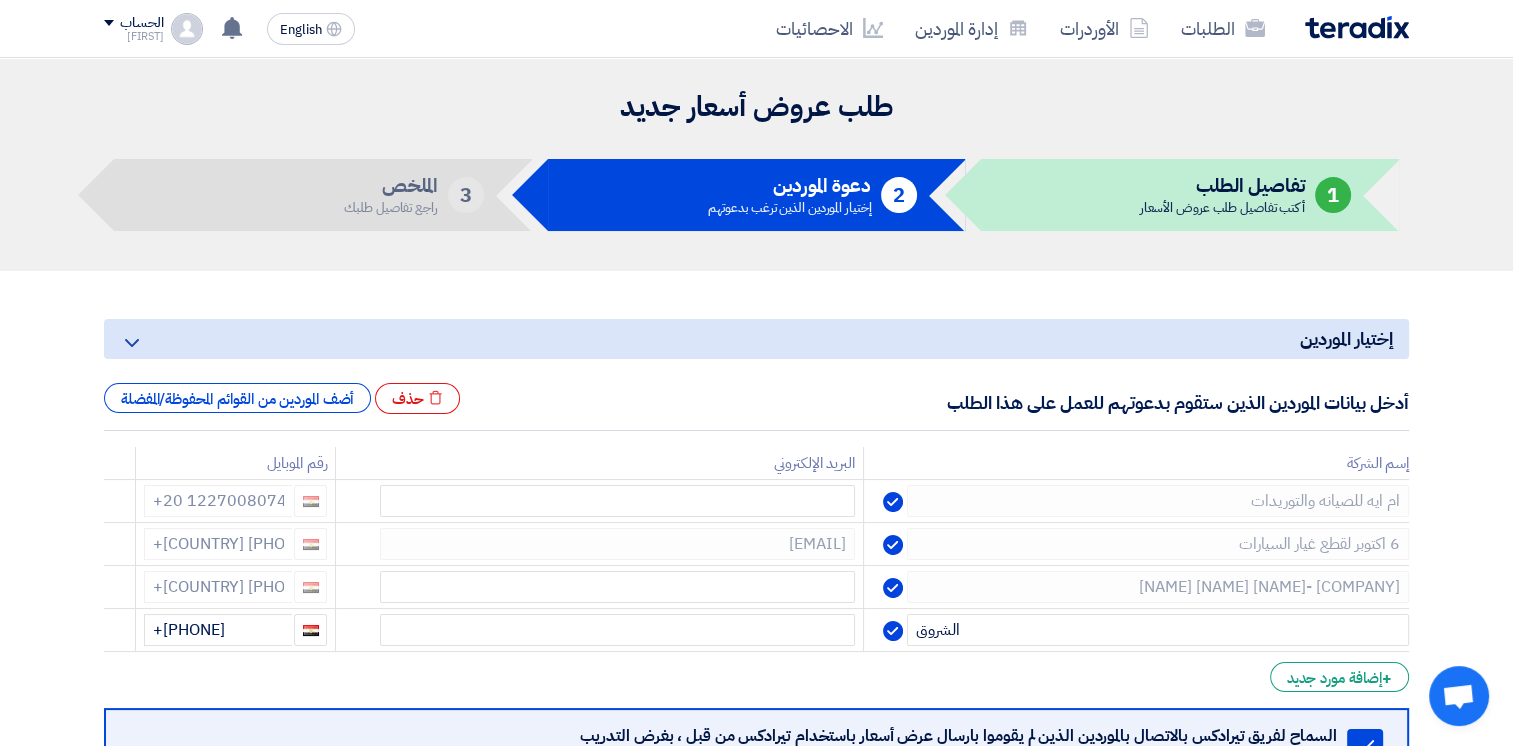 click on "[NAME] [NAME] [NAME] +[COUNTRY] [PHONE]" 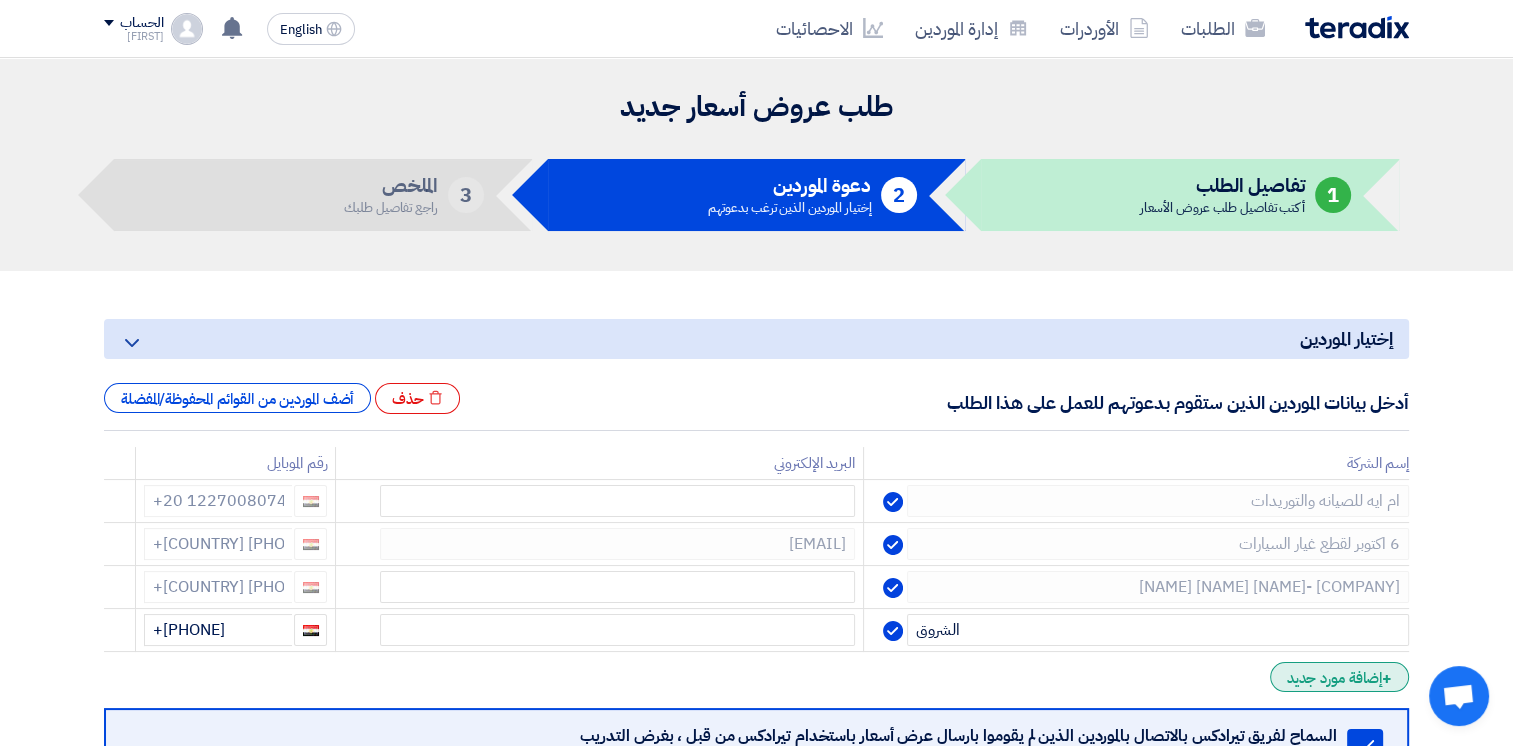 click on "+
إضافة مورد جديد" 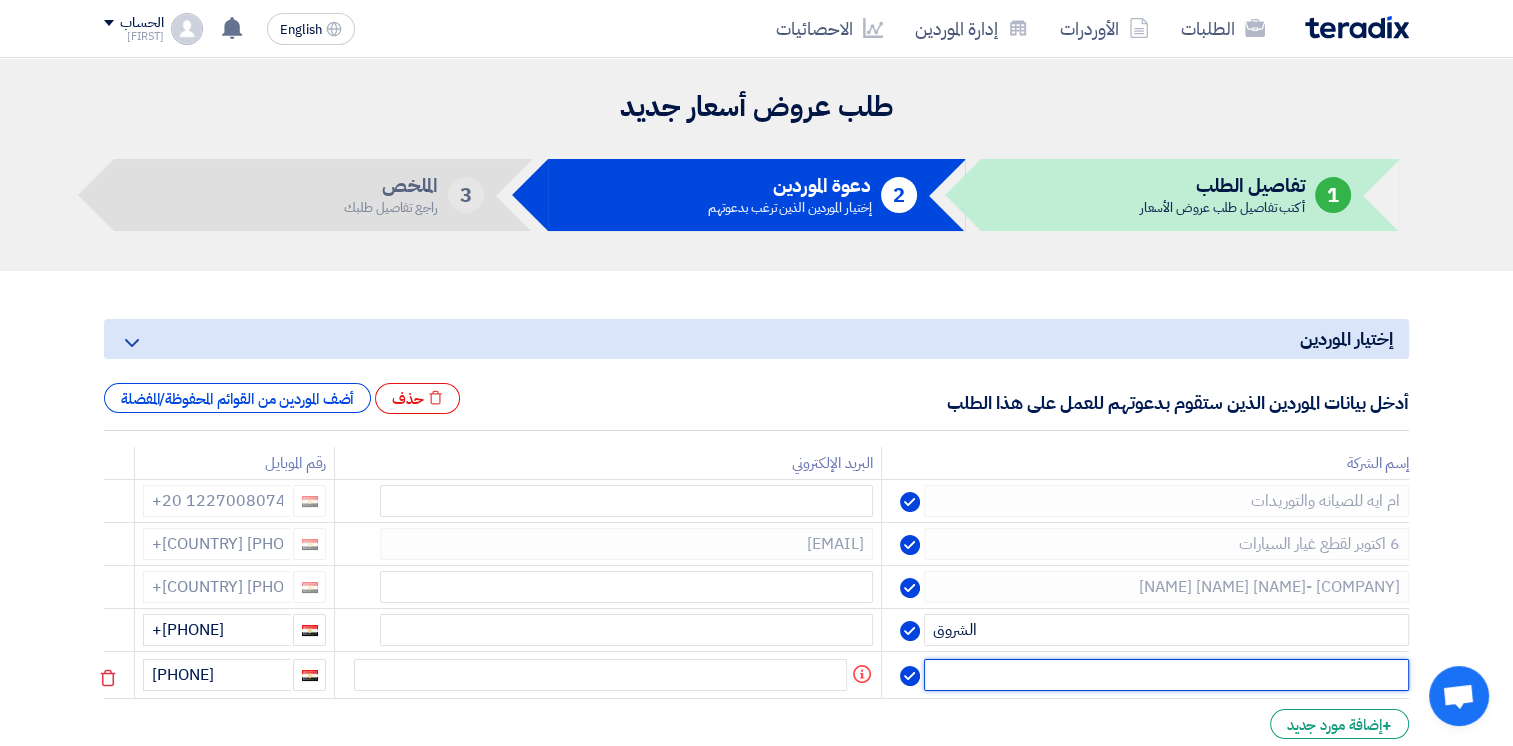 click 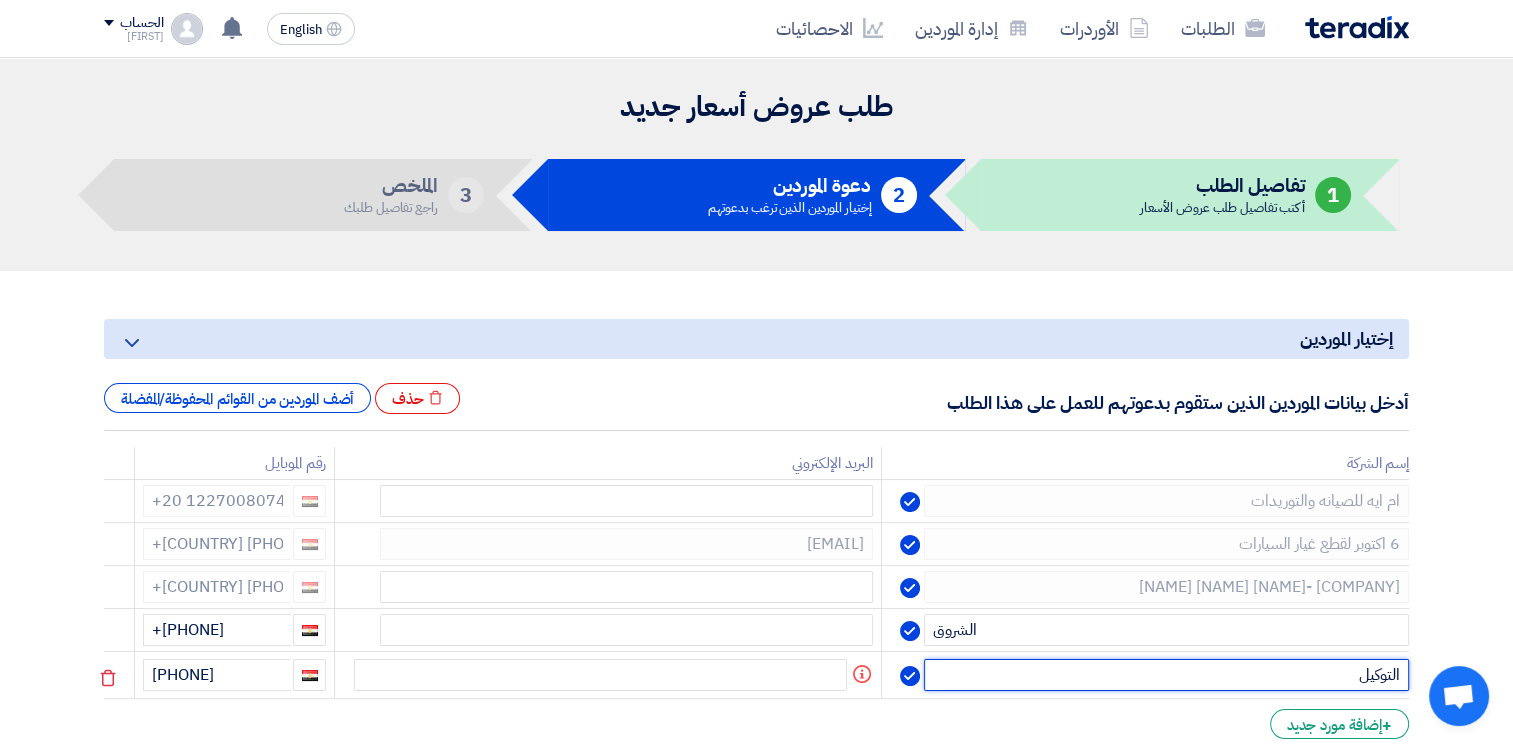 type on "التوكيل" 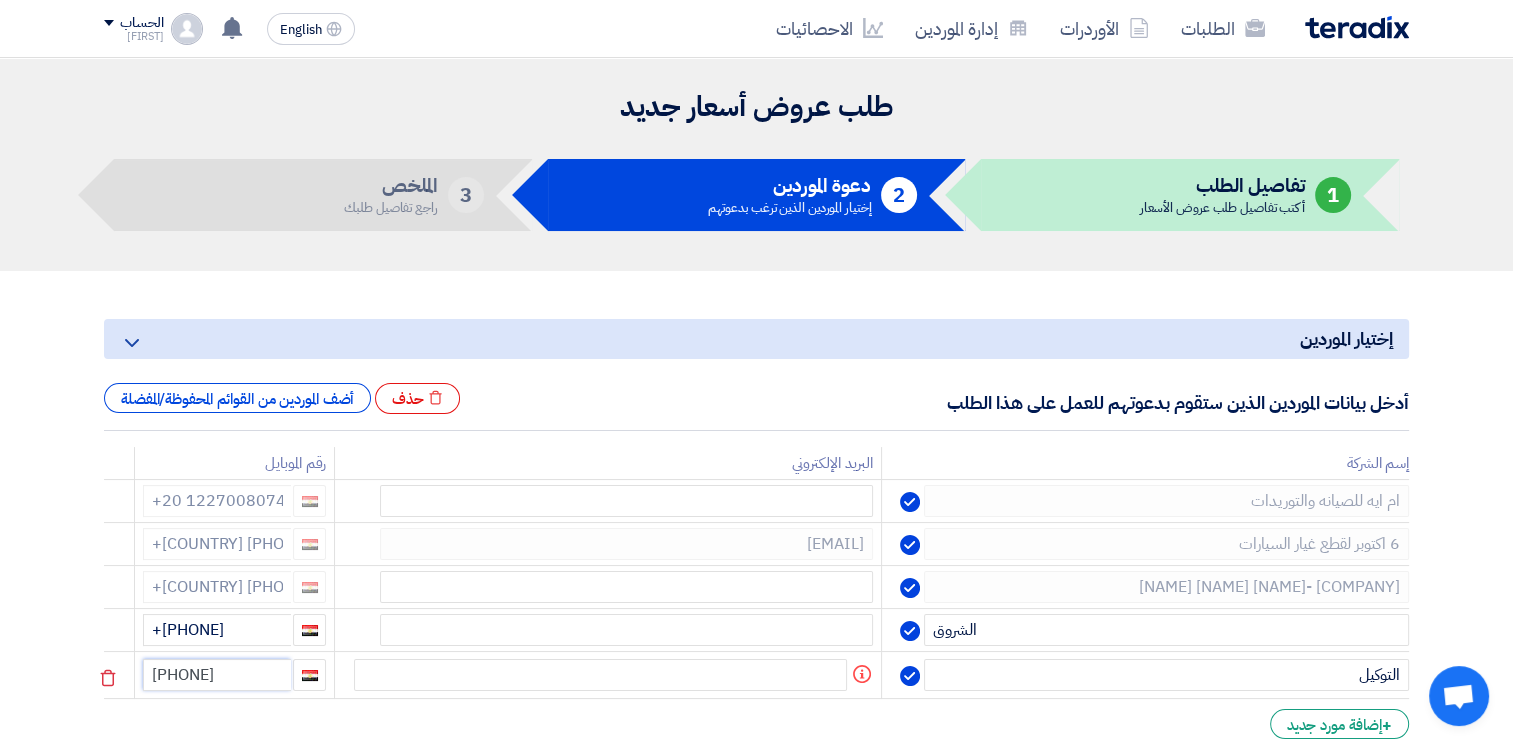 click on "[PHONE]" 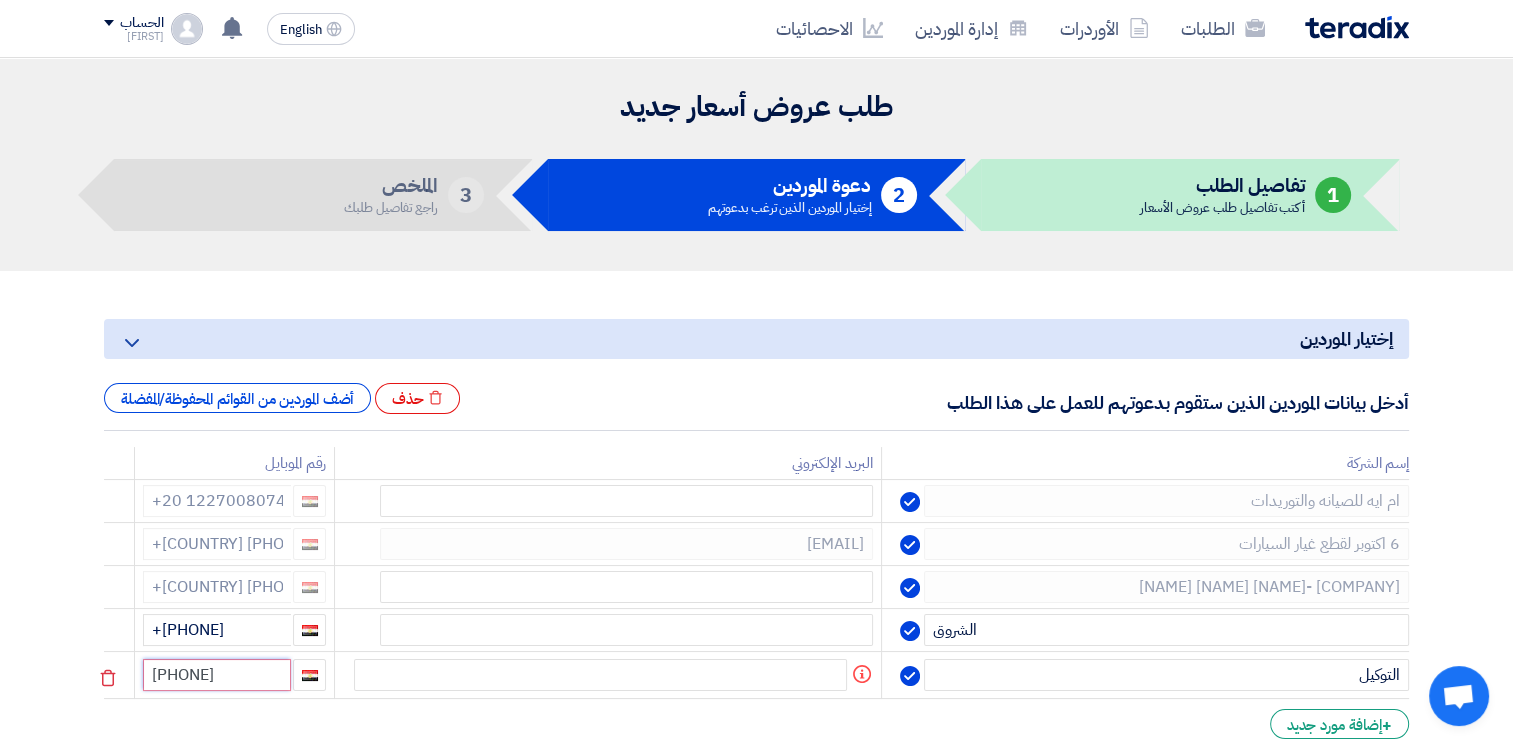 type on "+20 [PHONE]" 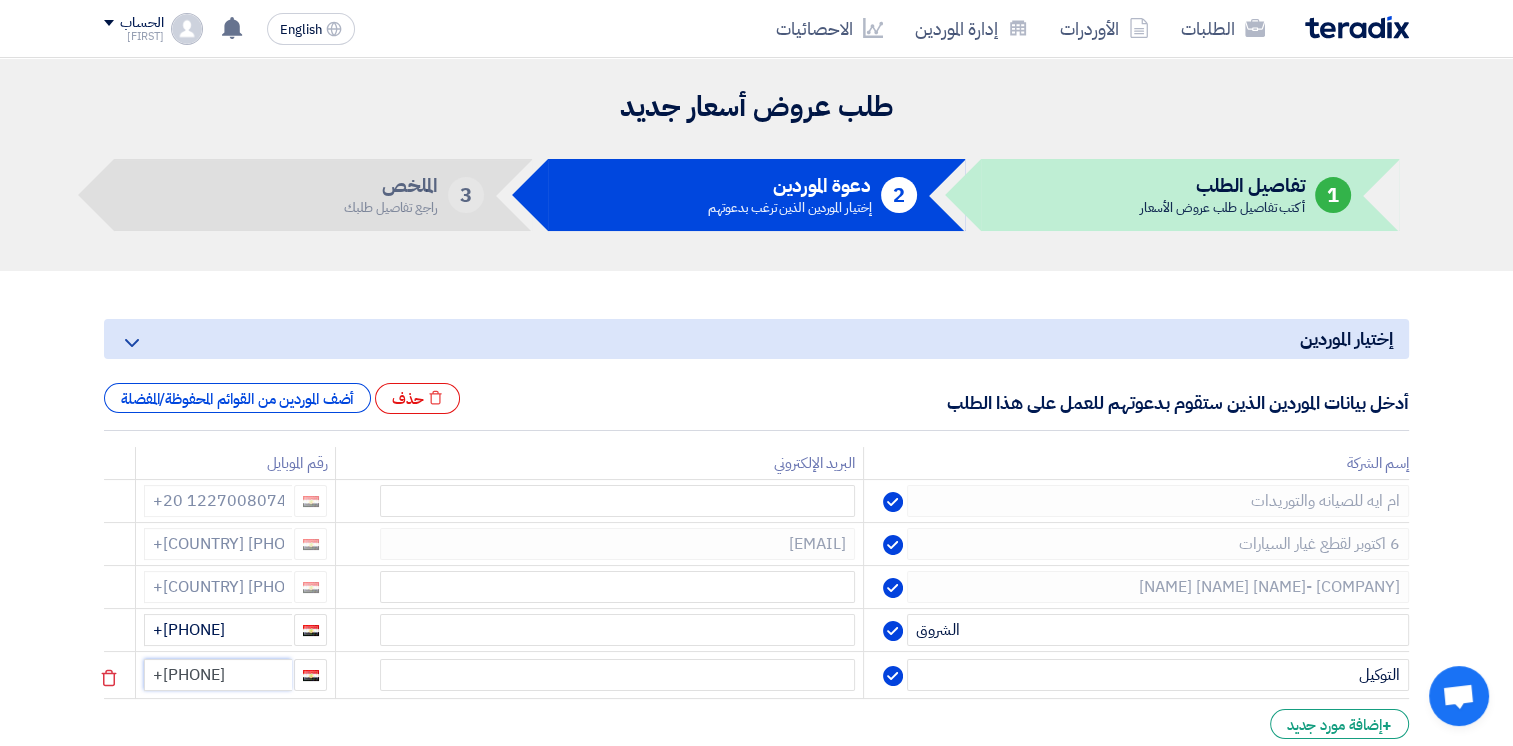 click on "+[PHONE]" 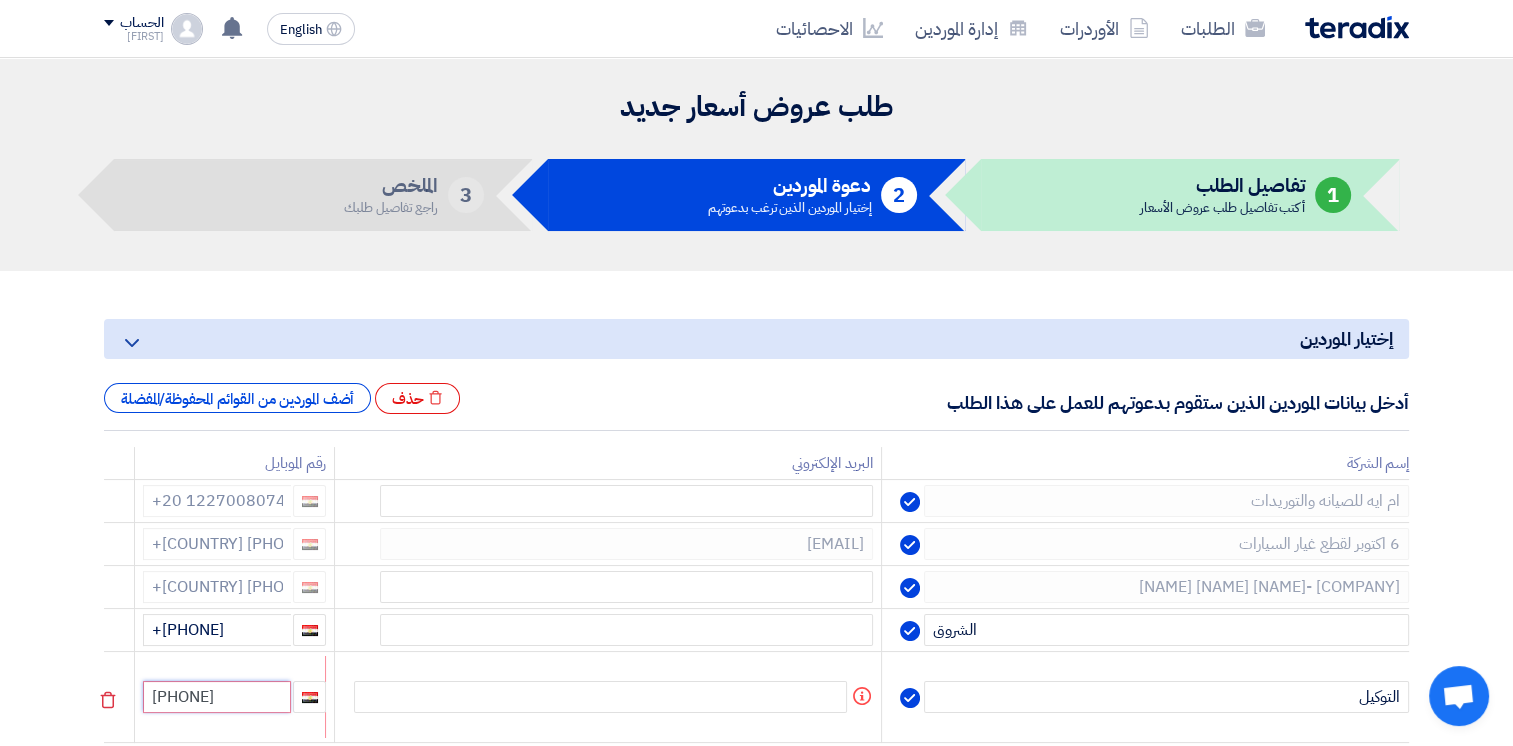 click on "[PHONE]" 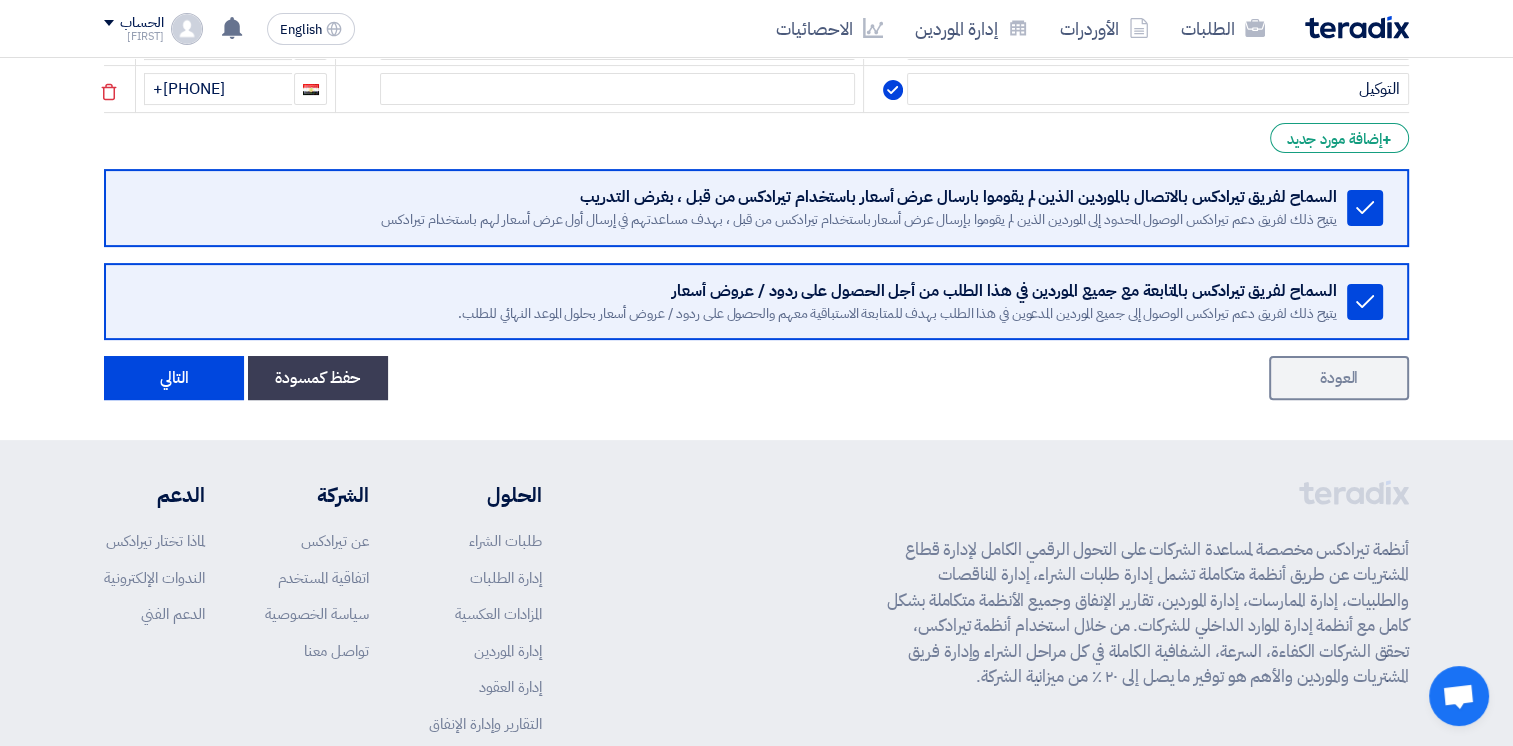 scroll, scrollTop: 585, scrollLeft: 0, axis: vertical 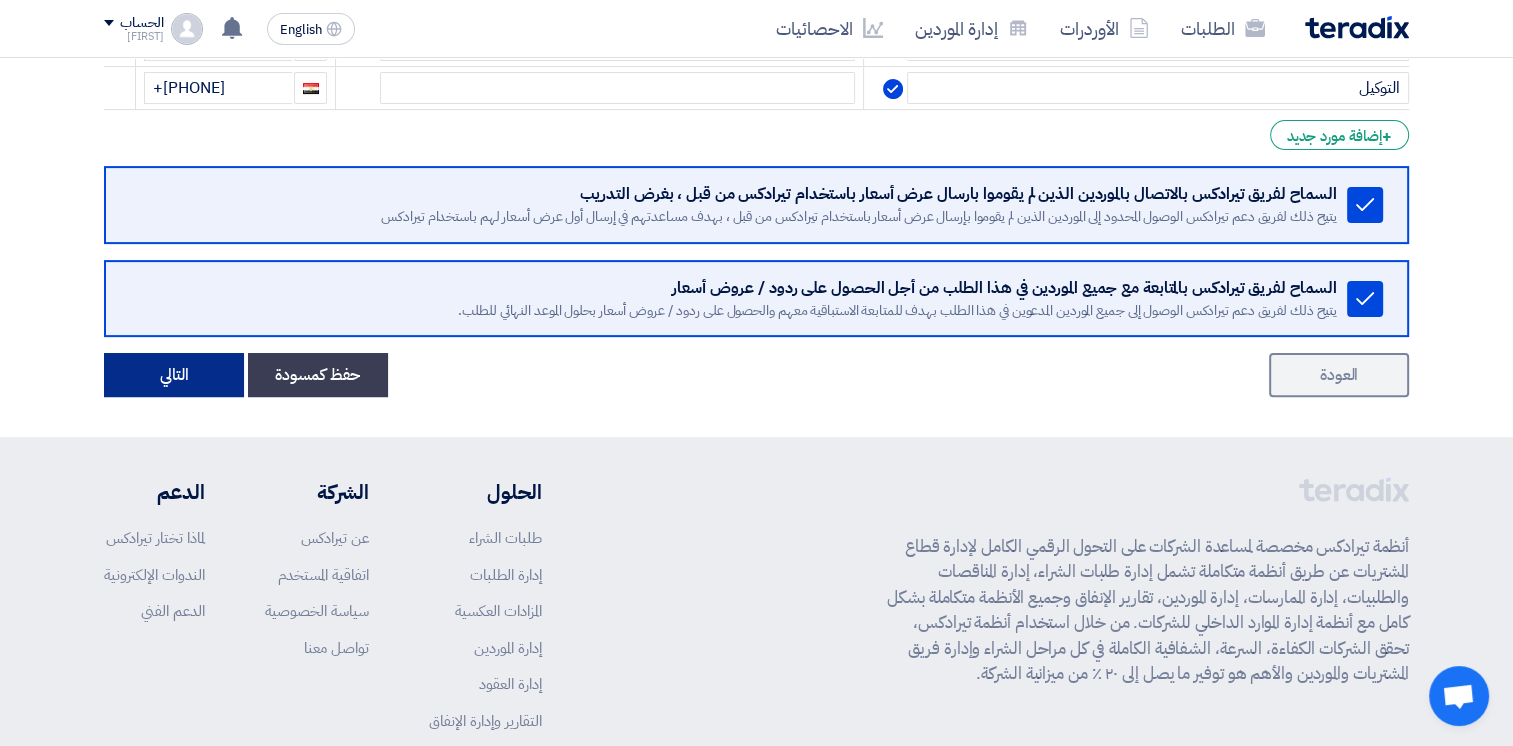 click on "التالي" 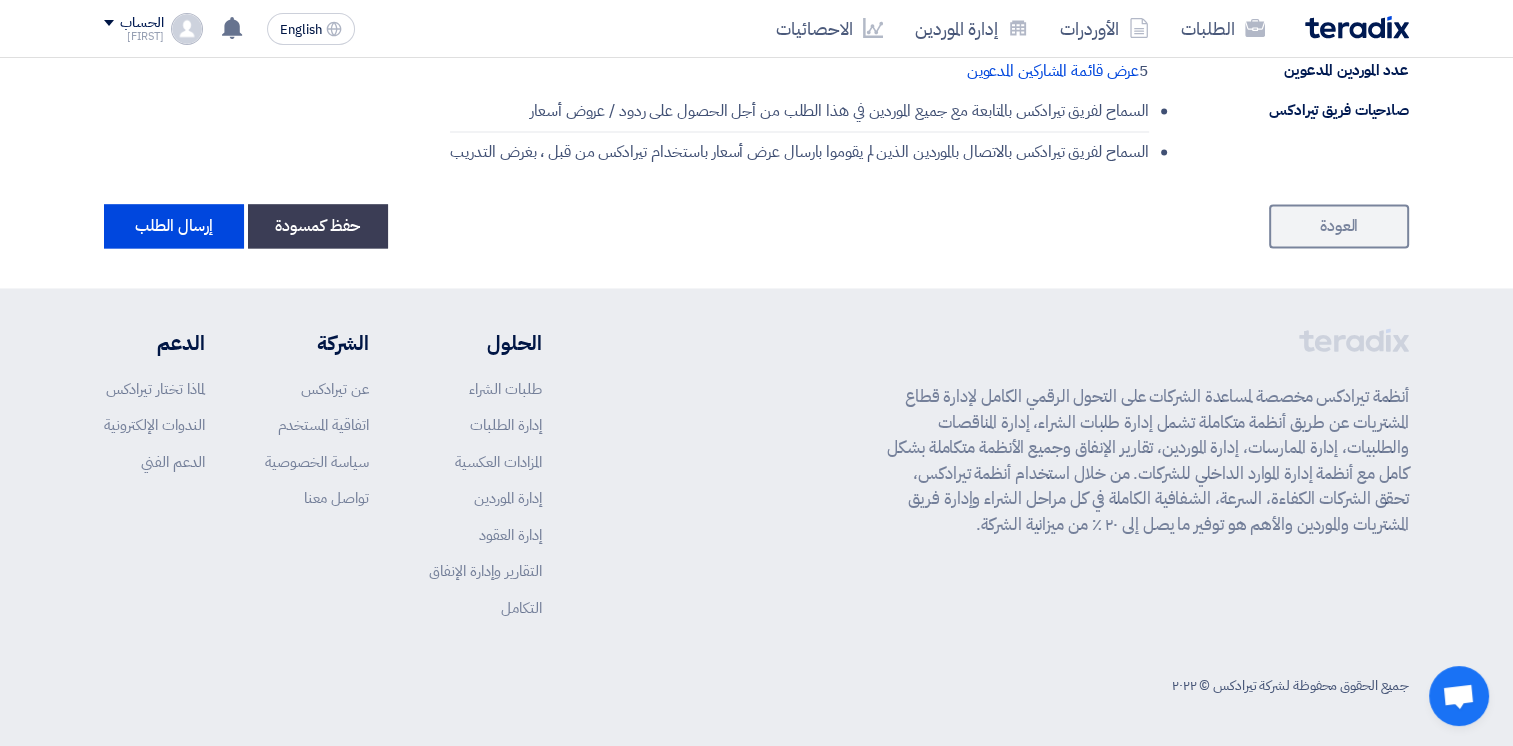 scroll, scrollTop: 3659, scrollLeft: 0, axis: vertical 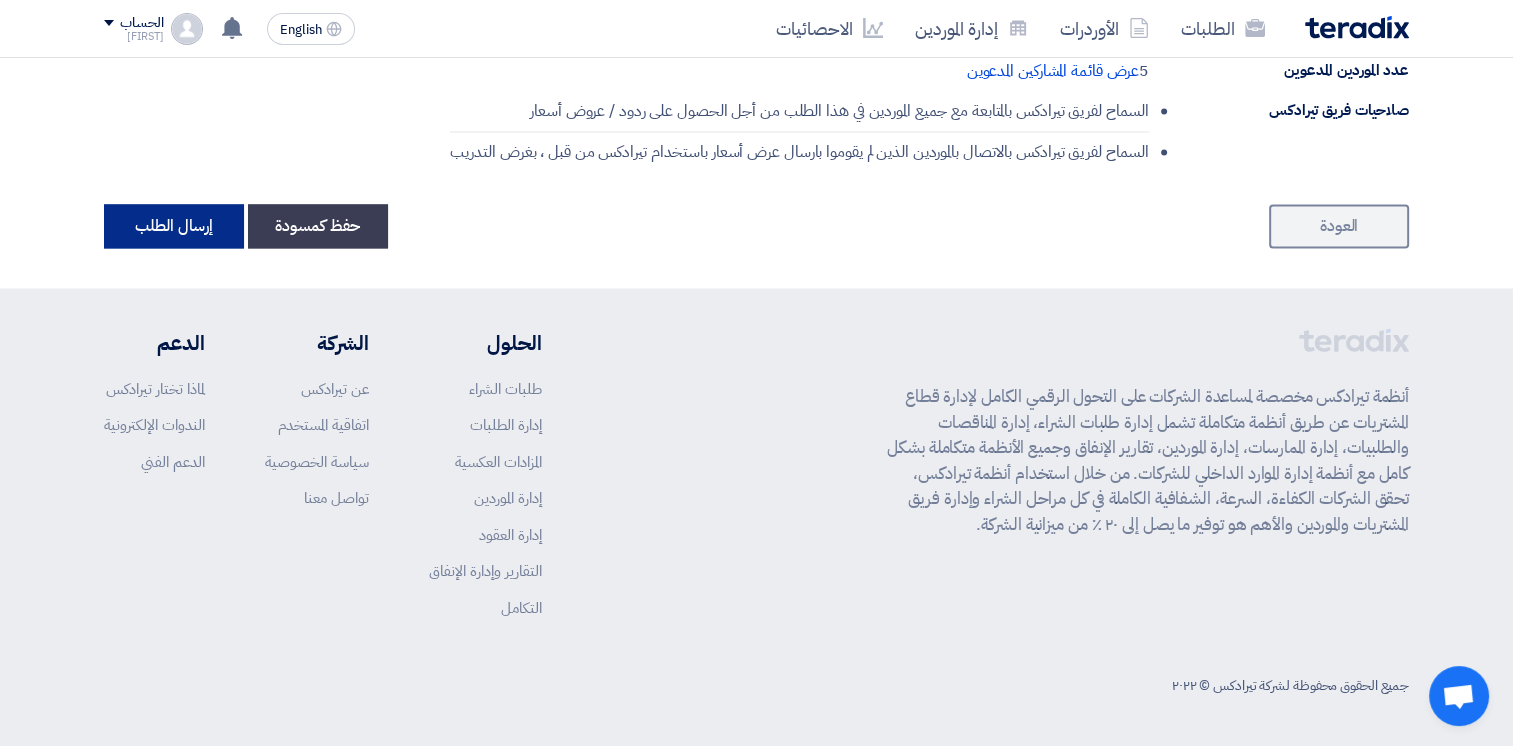 click on "إرسال الطلب" 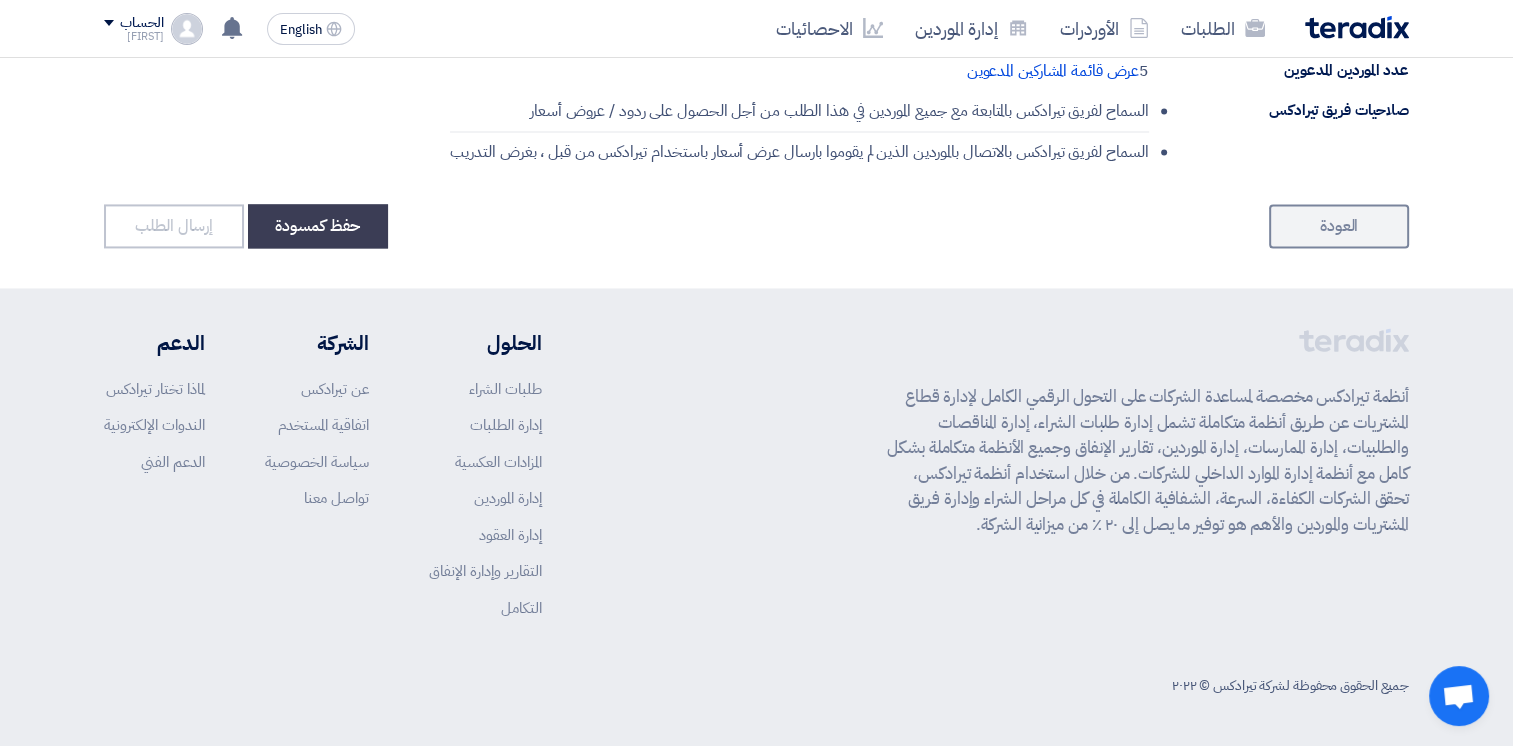 scroll, scrollTop: 0, scrollLeft: 0, axis: both 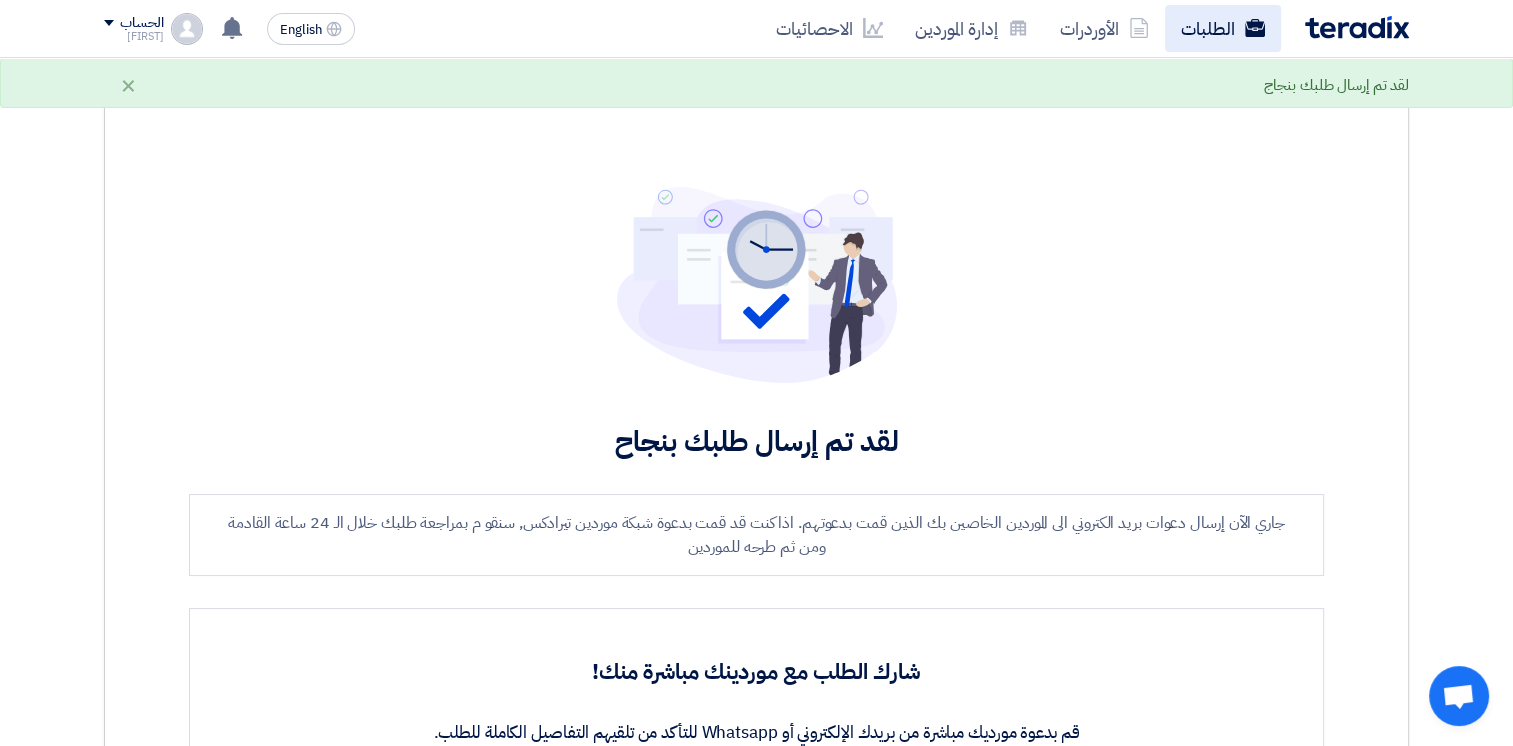 click on "الطلبات" 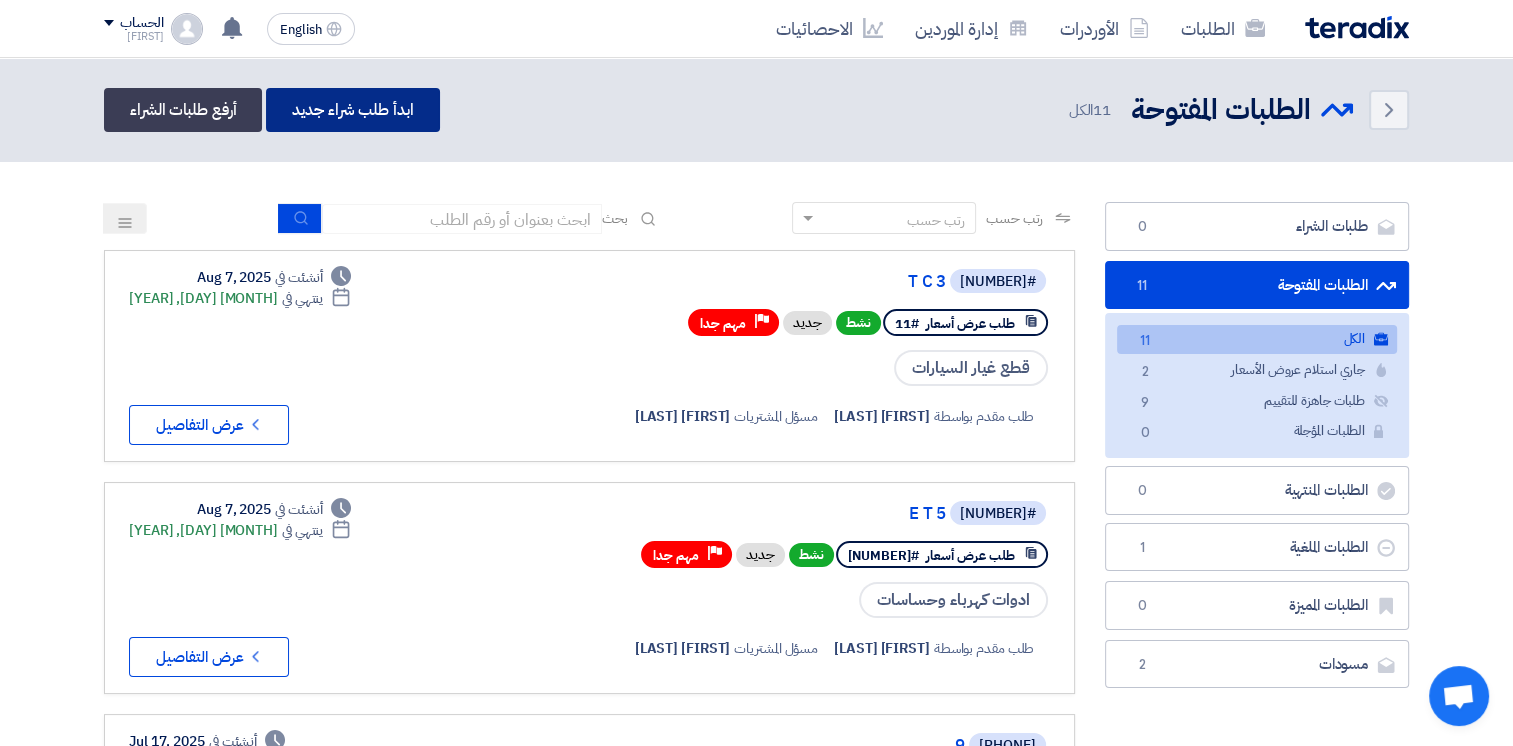 click on "ابدأ طلب شراء جديد" 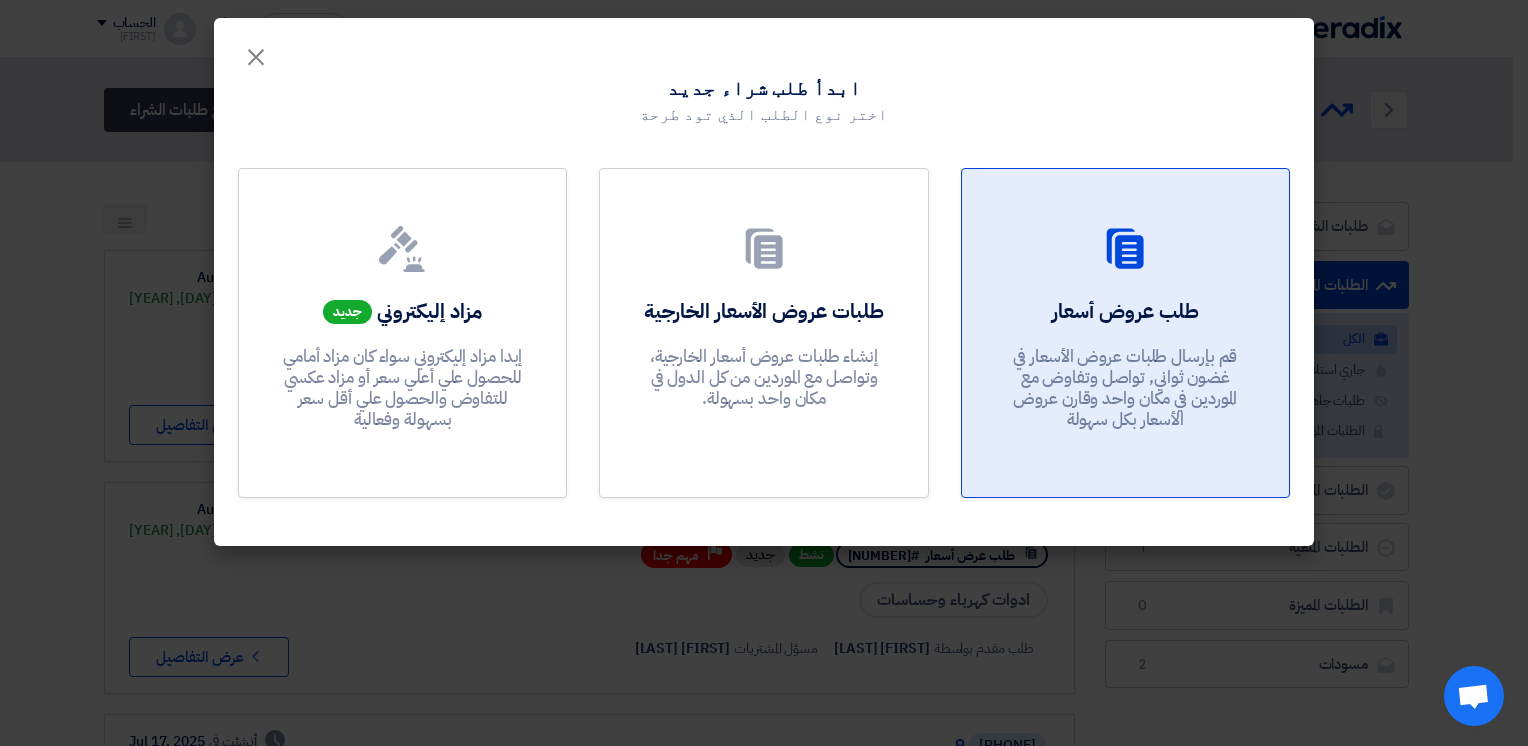 click on "طلب عروض أسعار" 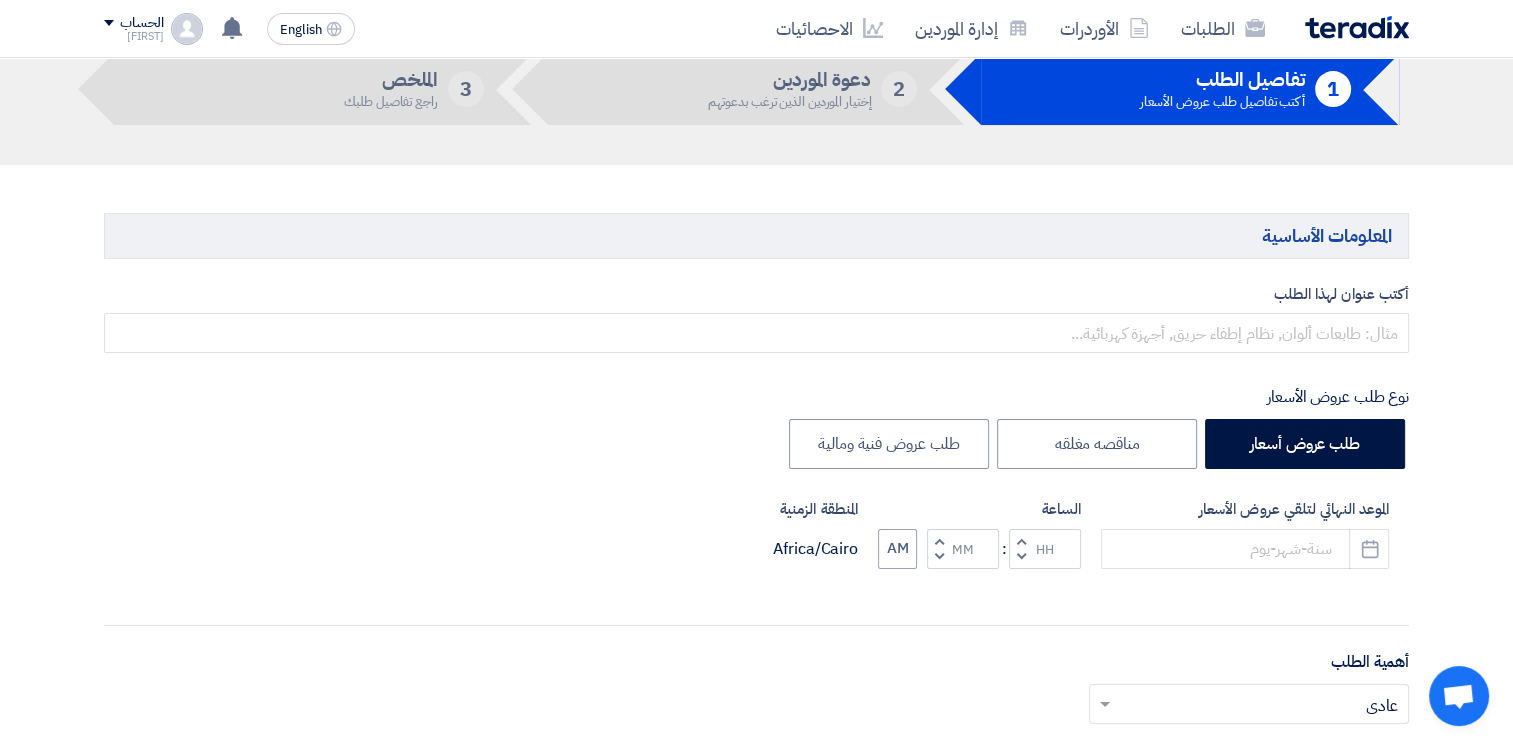 scroll, scrollTop: 107, scrollLeft: 0, axis: vertical 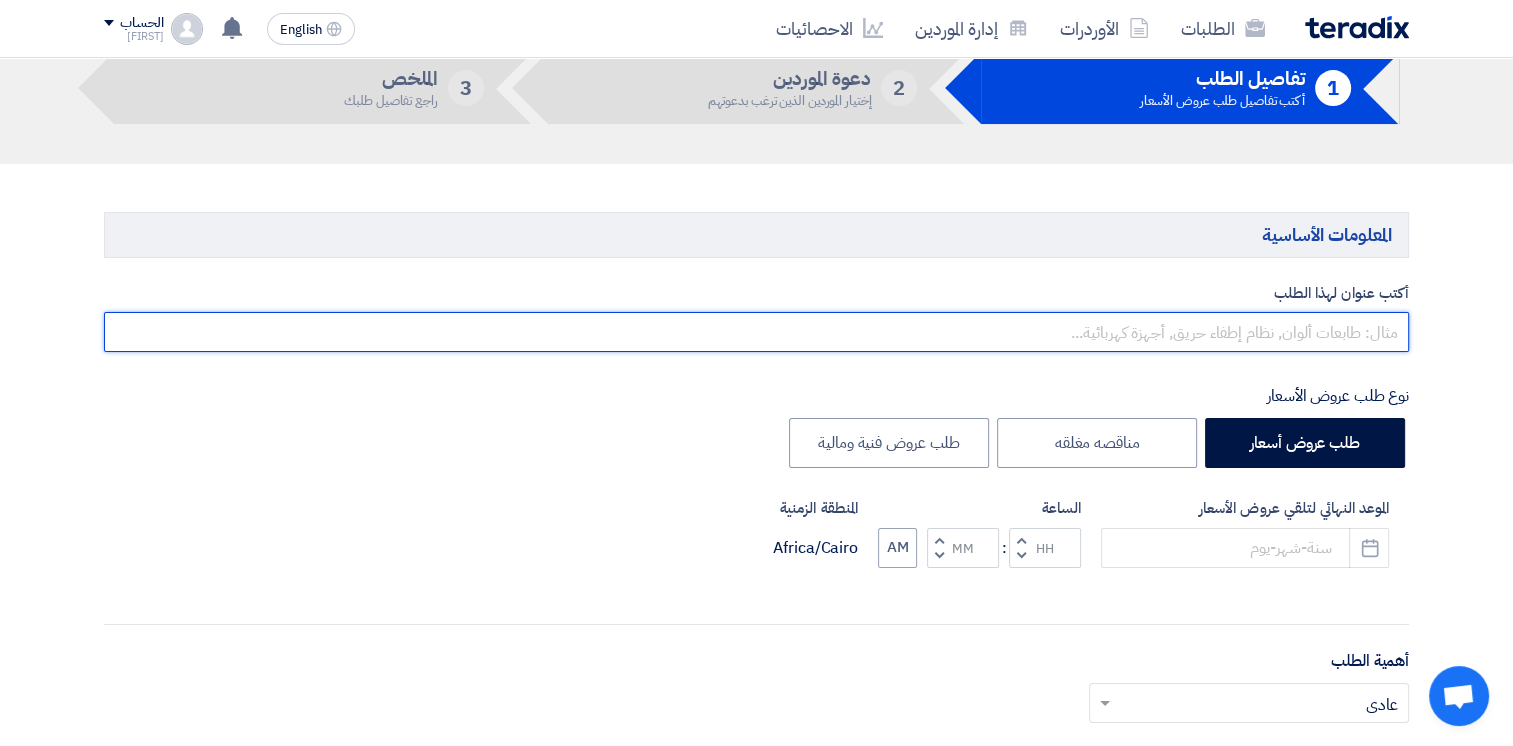click at bounding box center [756, 332] 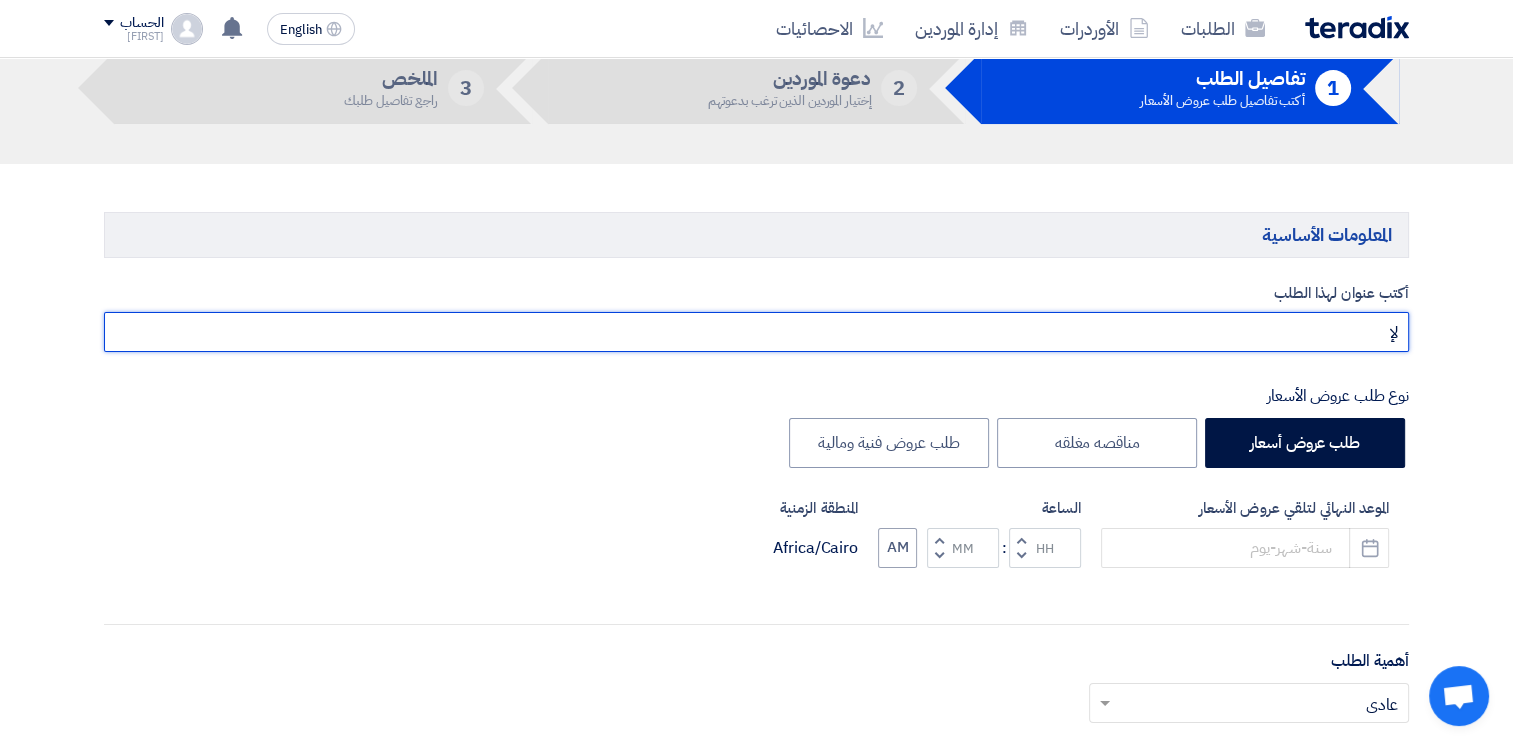 type on "ل" 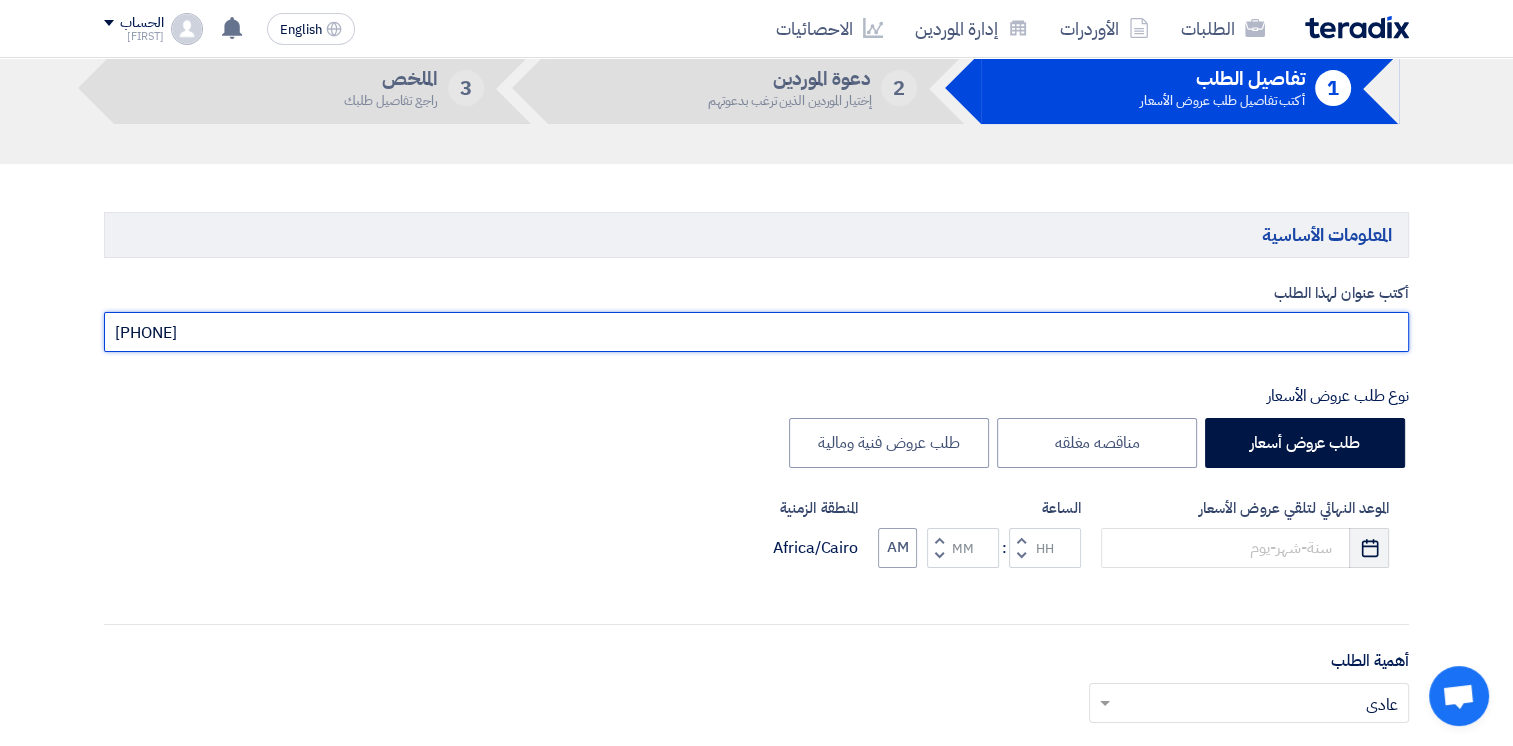 type on "[PHONE]" 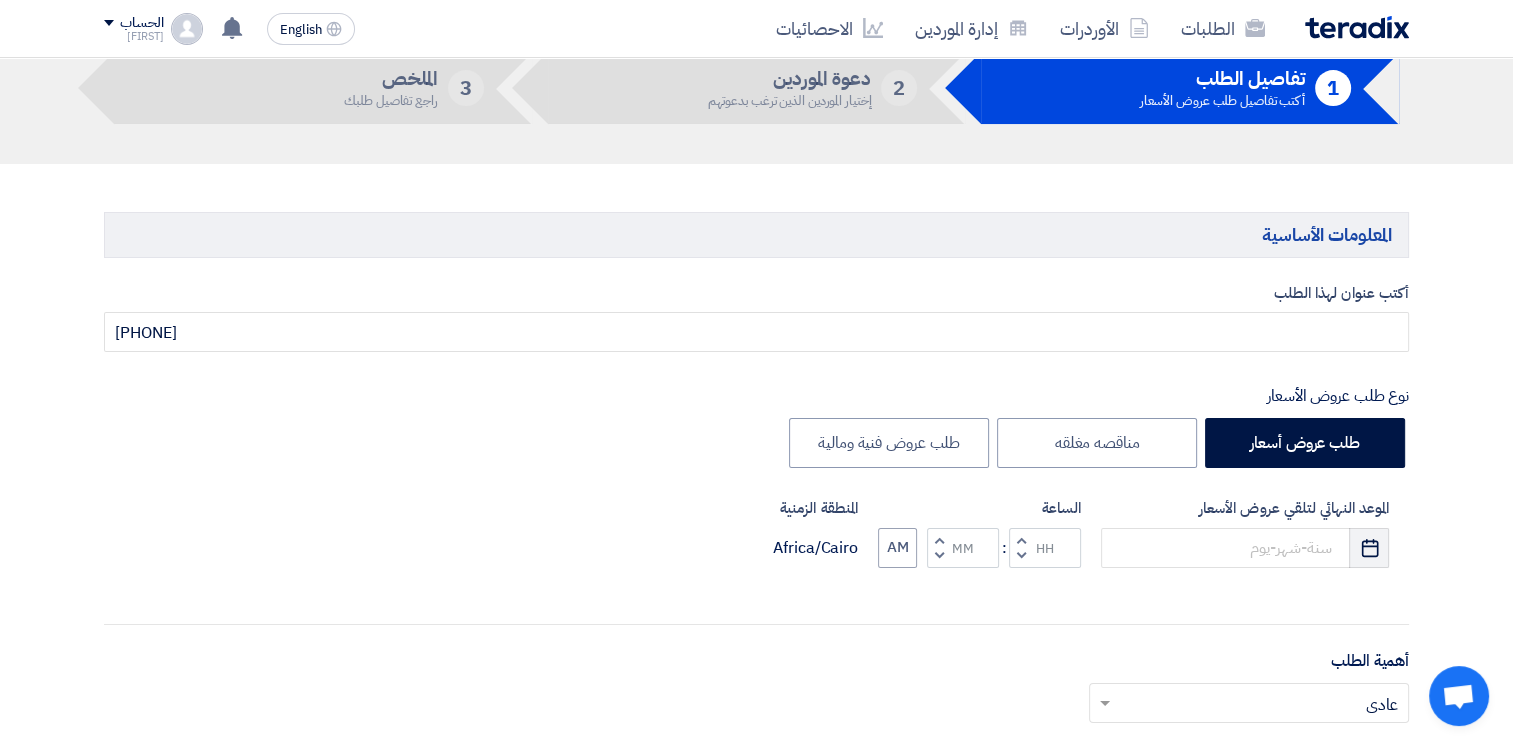 click 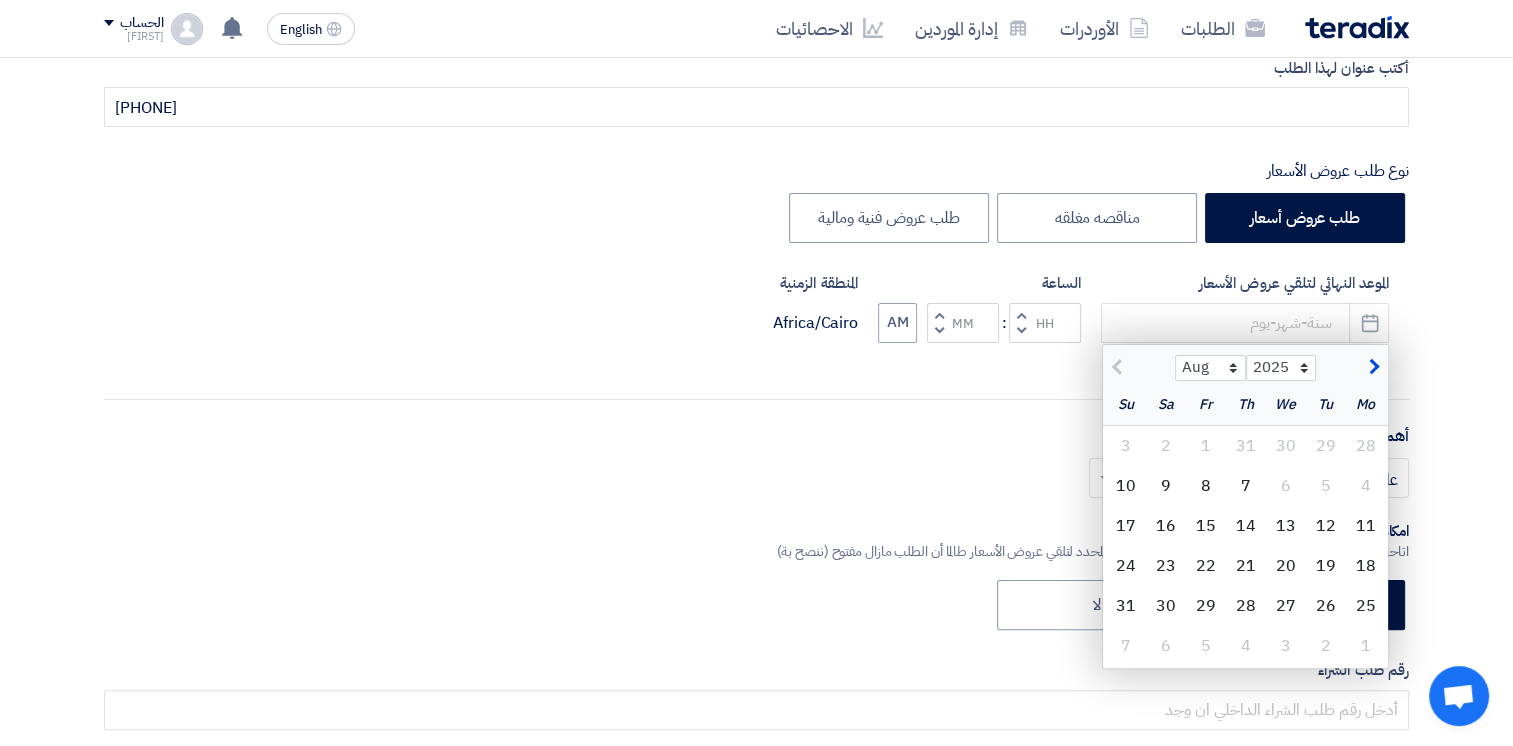scroll, scrollTop: 334, scrollLeft: 0, axis: vertical 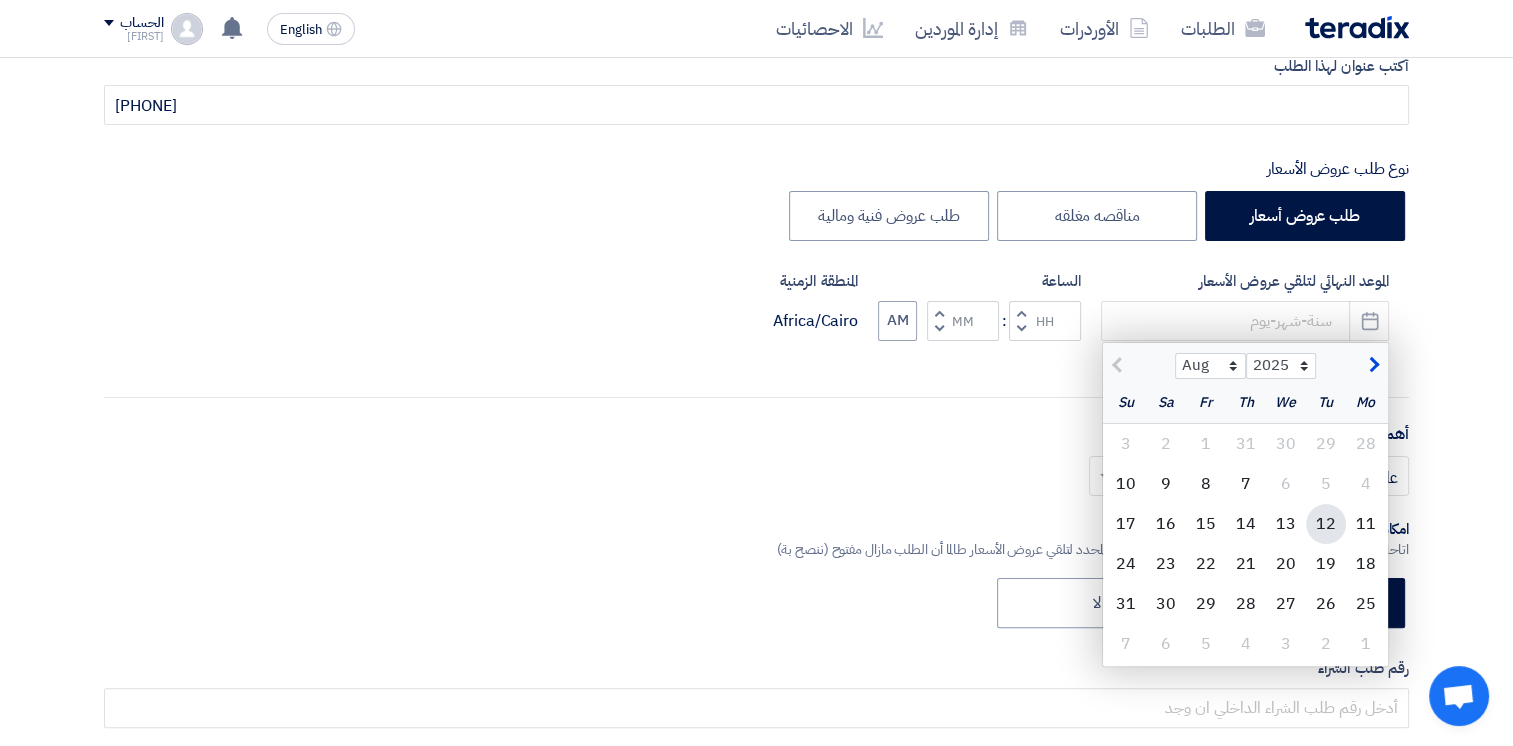 click on "12" 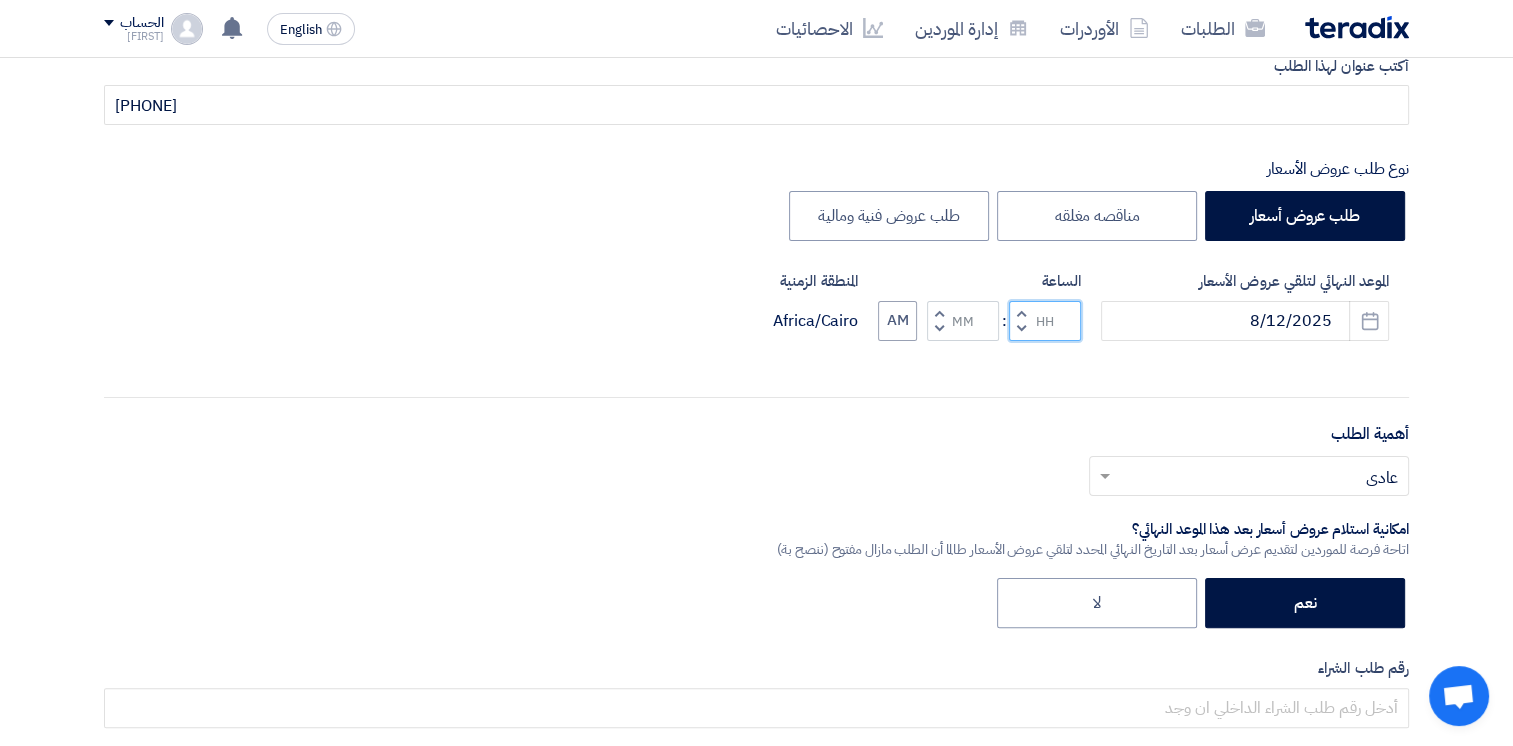 click 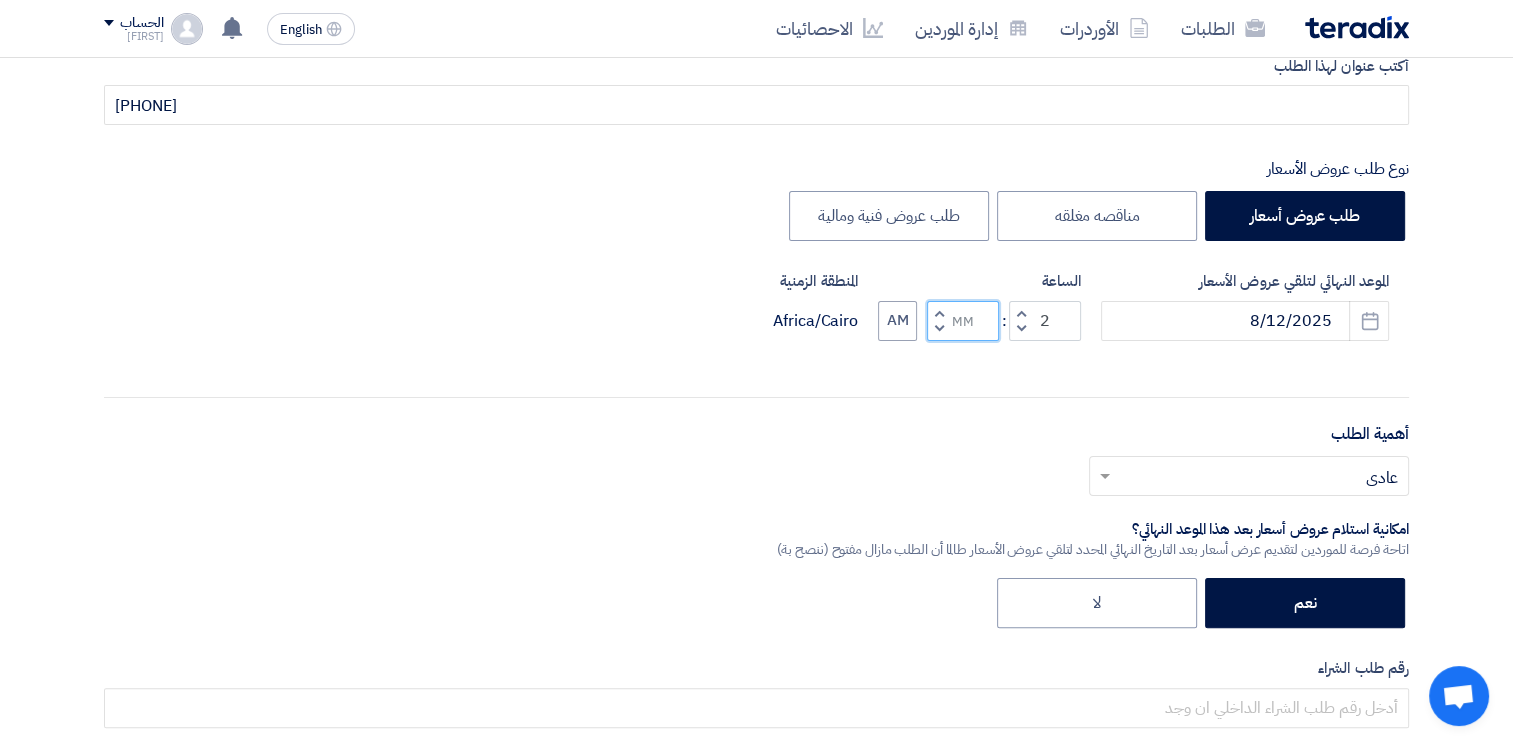 type on "02" 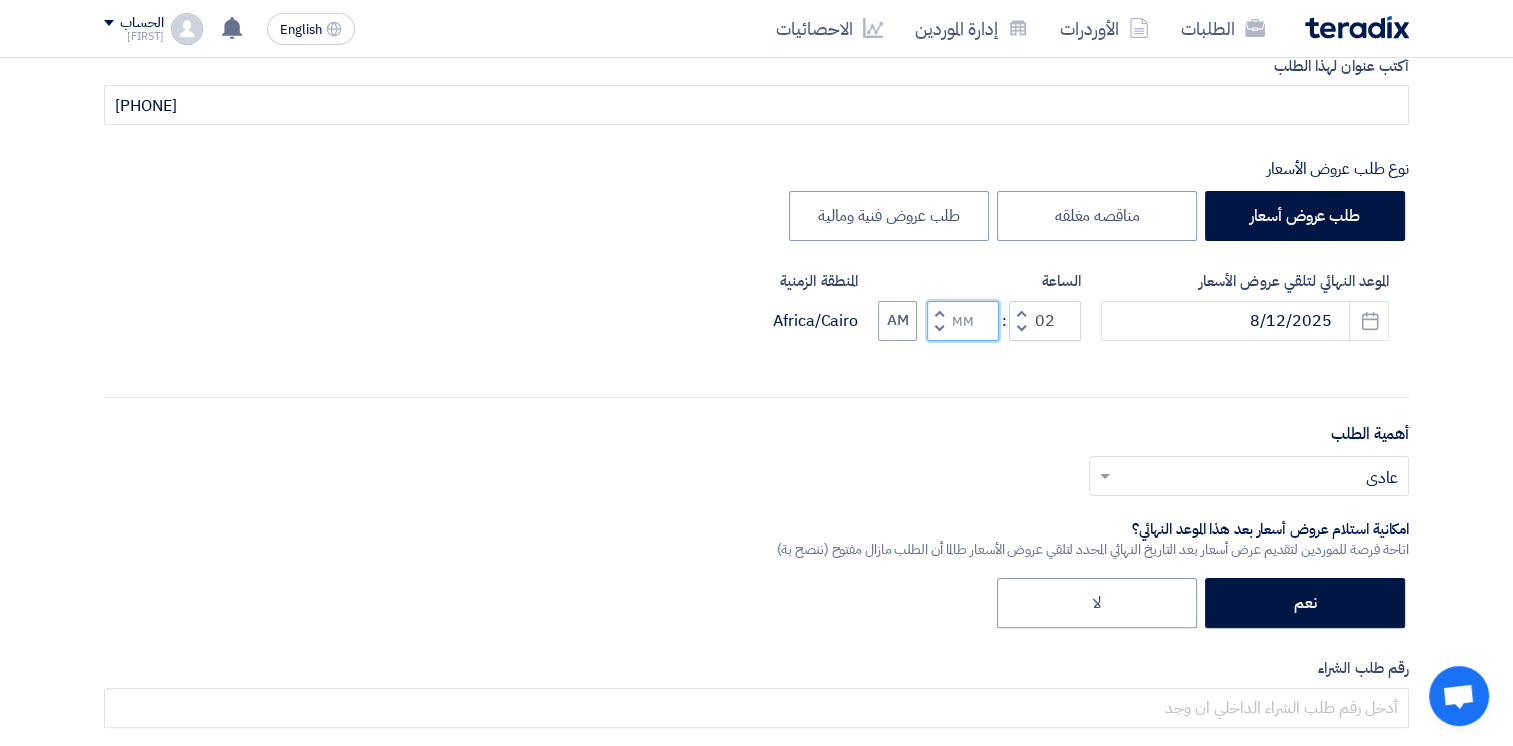 click 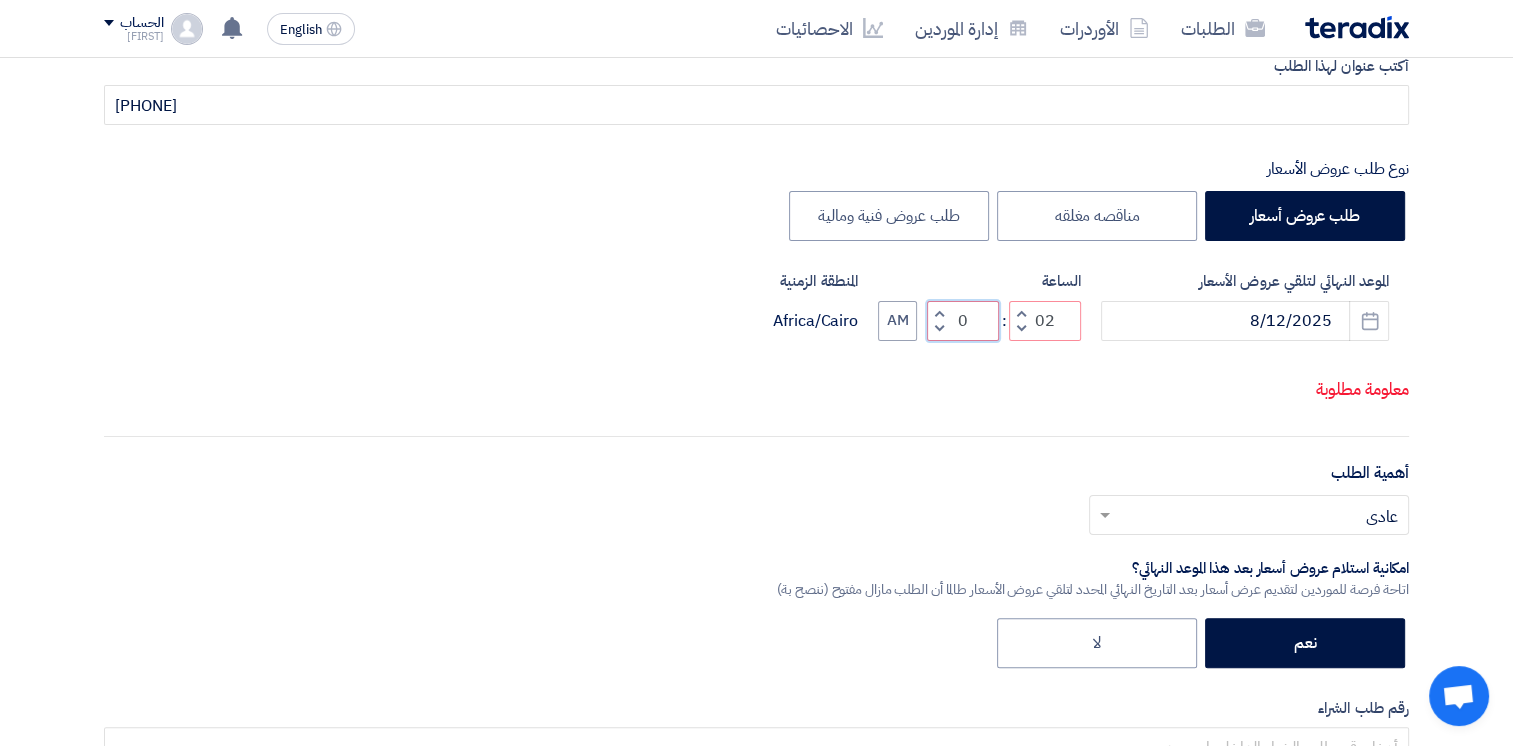 type on "00" 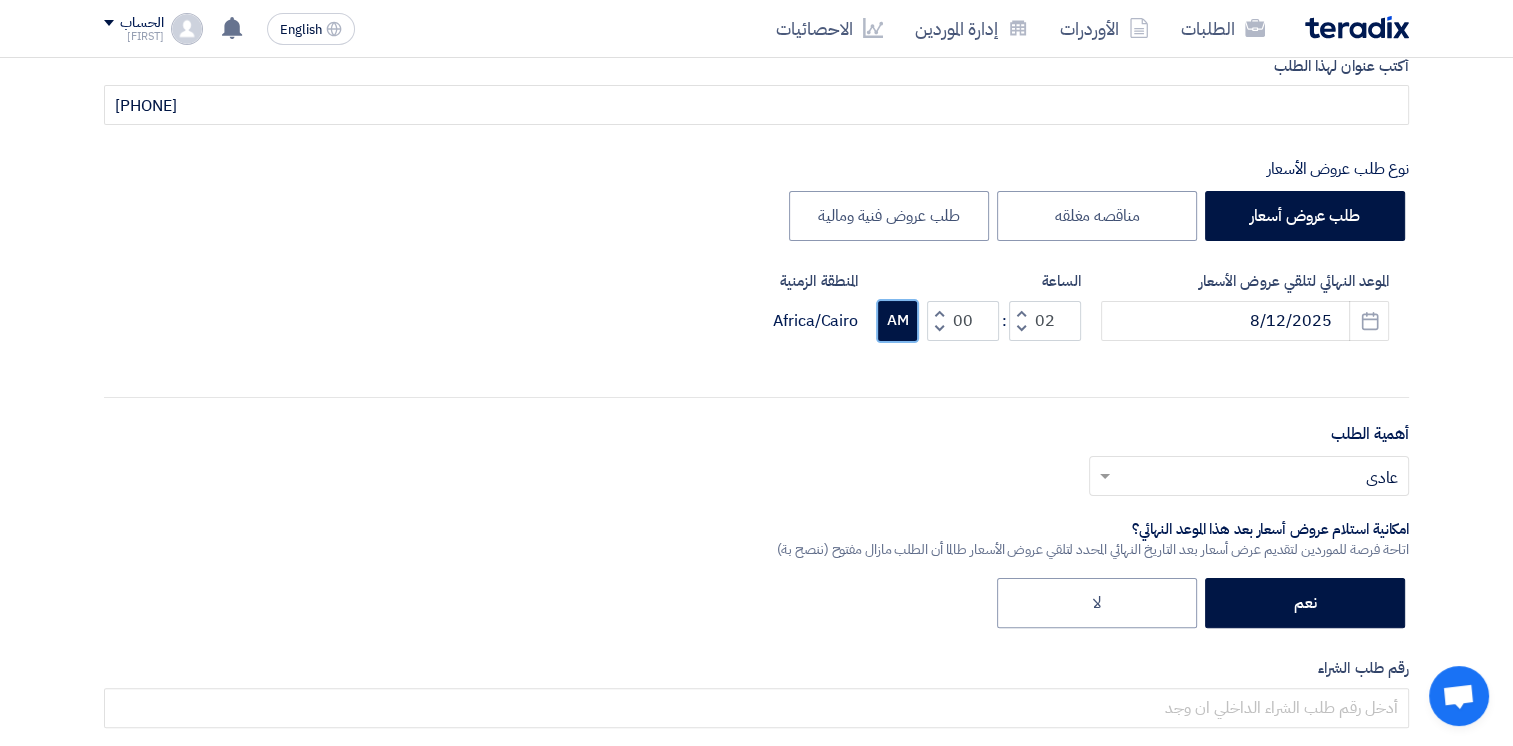 click on "AM" 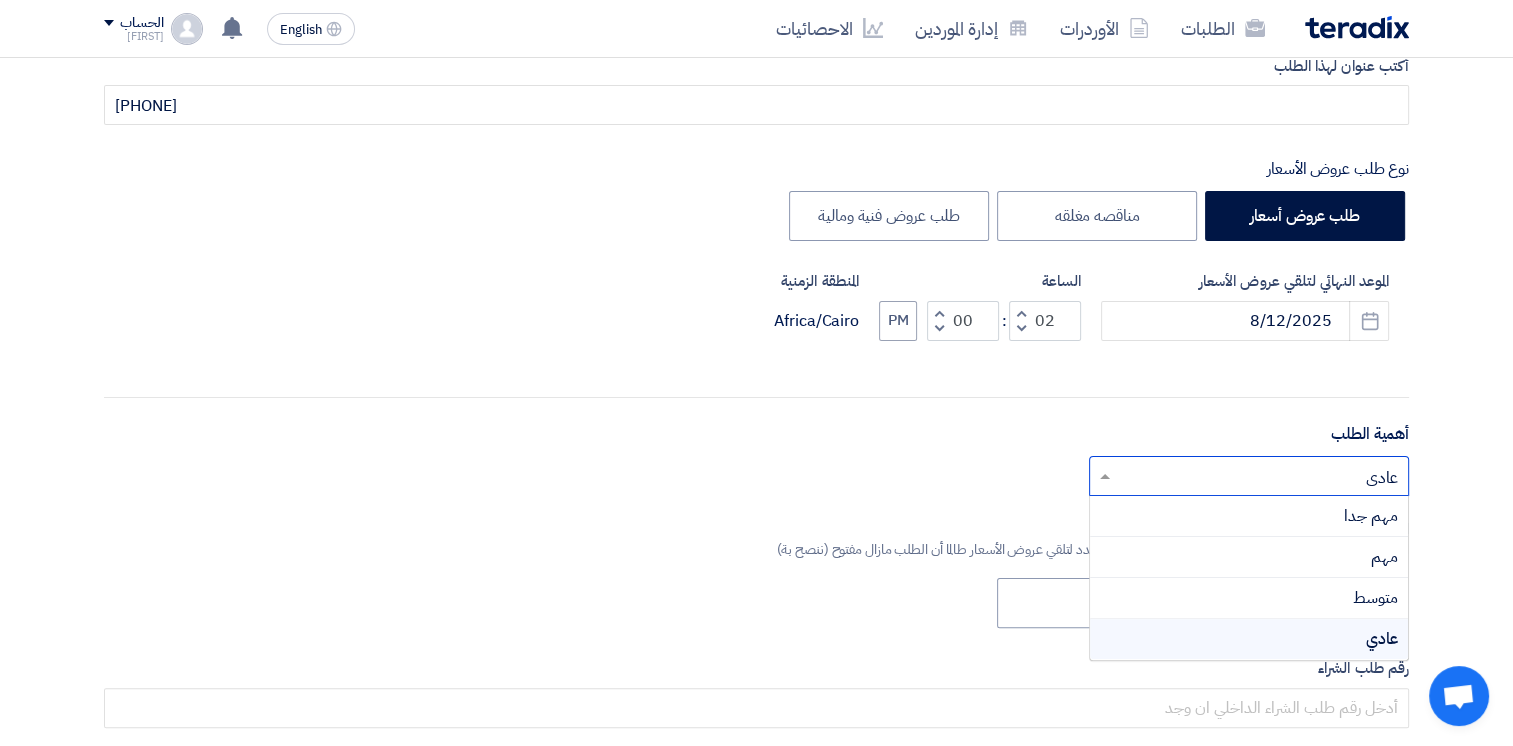 click 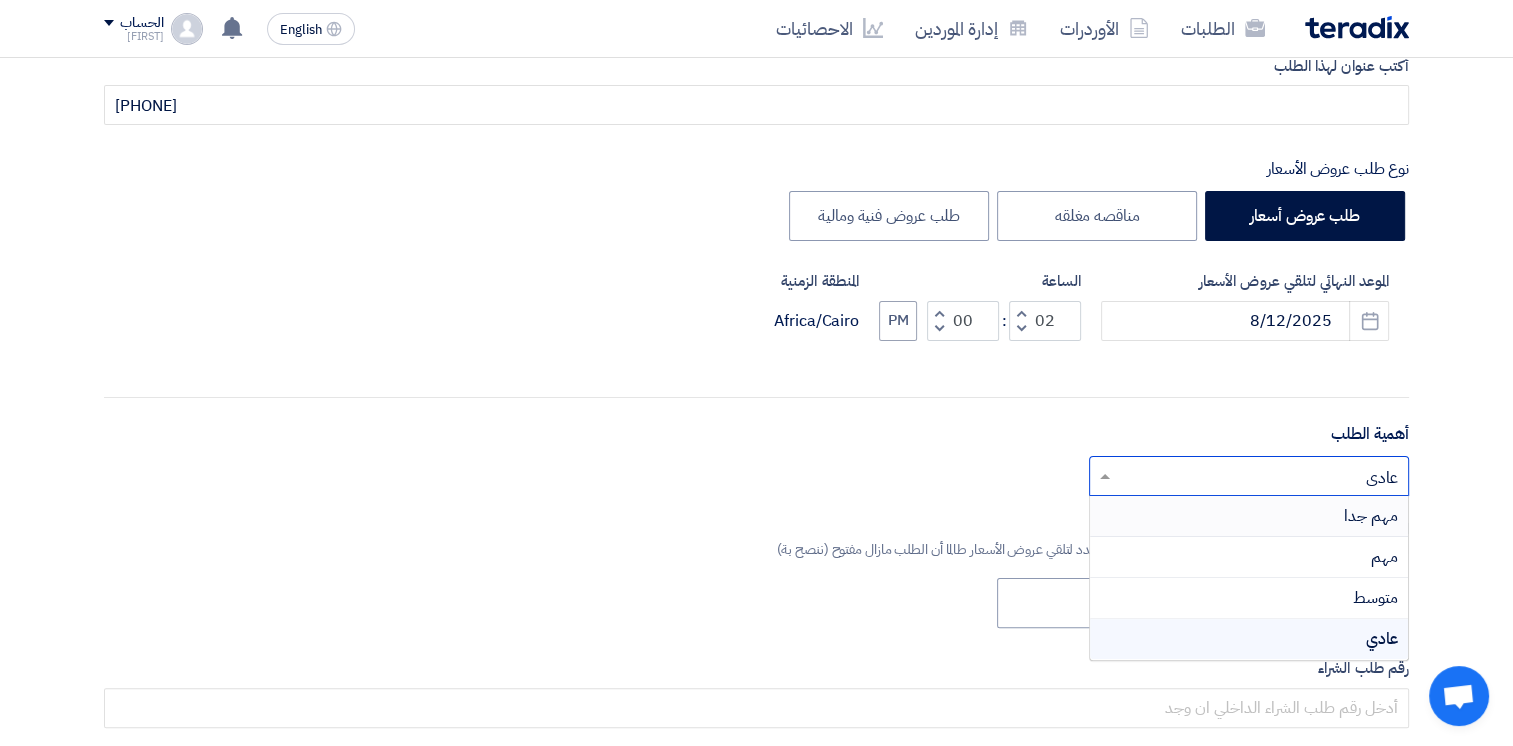 click on "مهم جدا" at bounding box center (1371, 516) 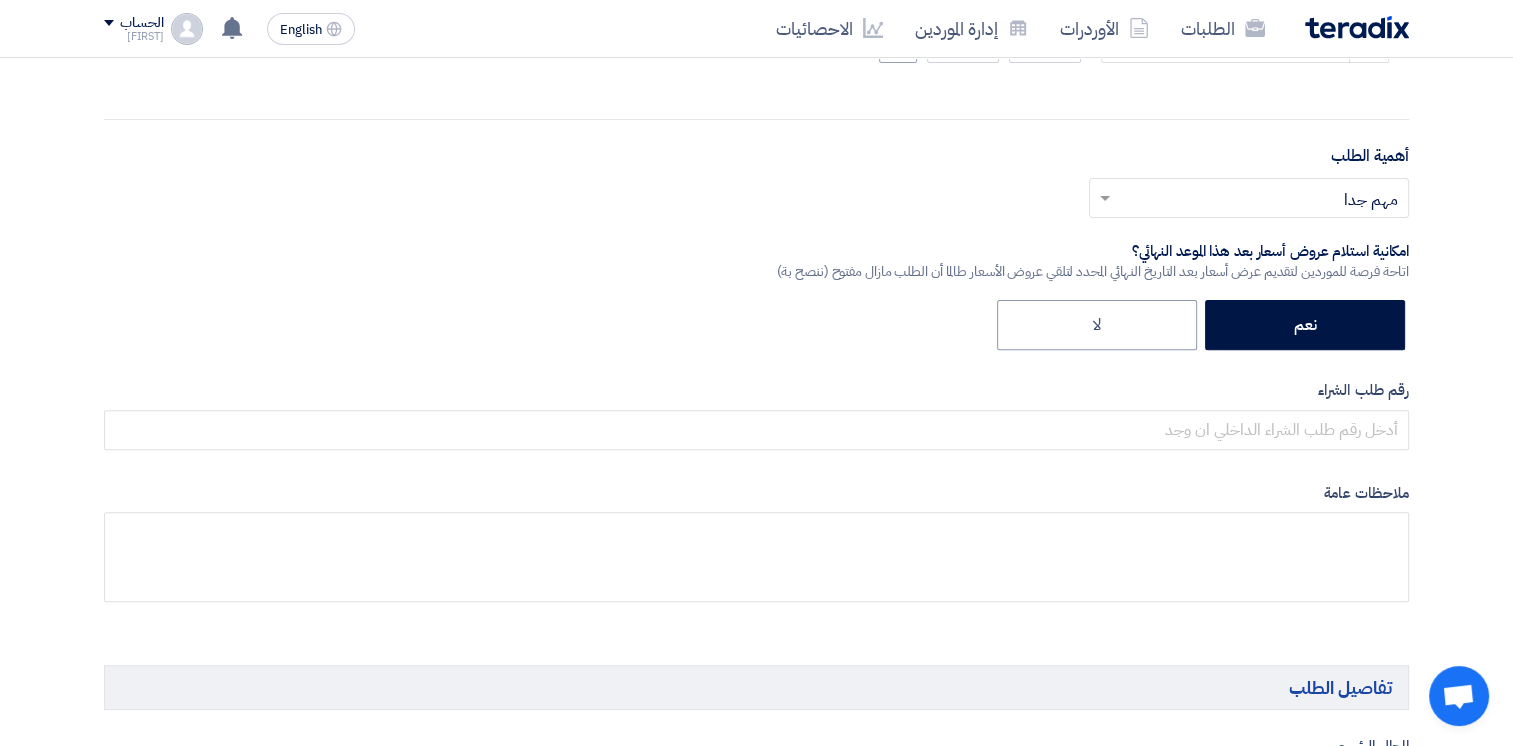 scroll, scrollTop: 614, scrollLeft: 0, axis: vertical 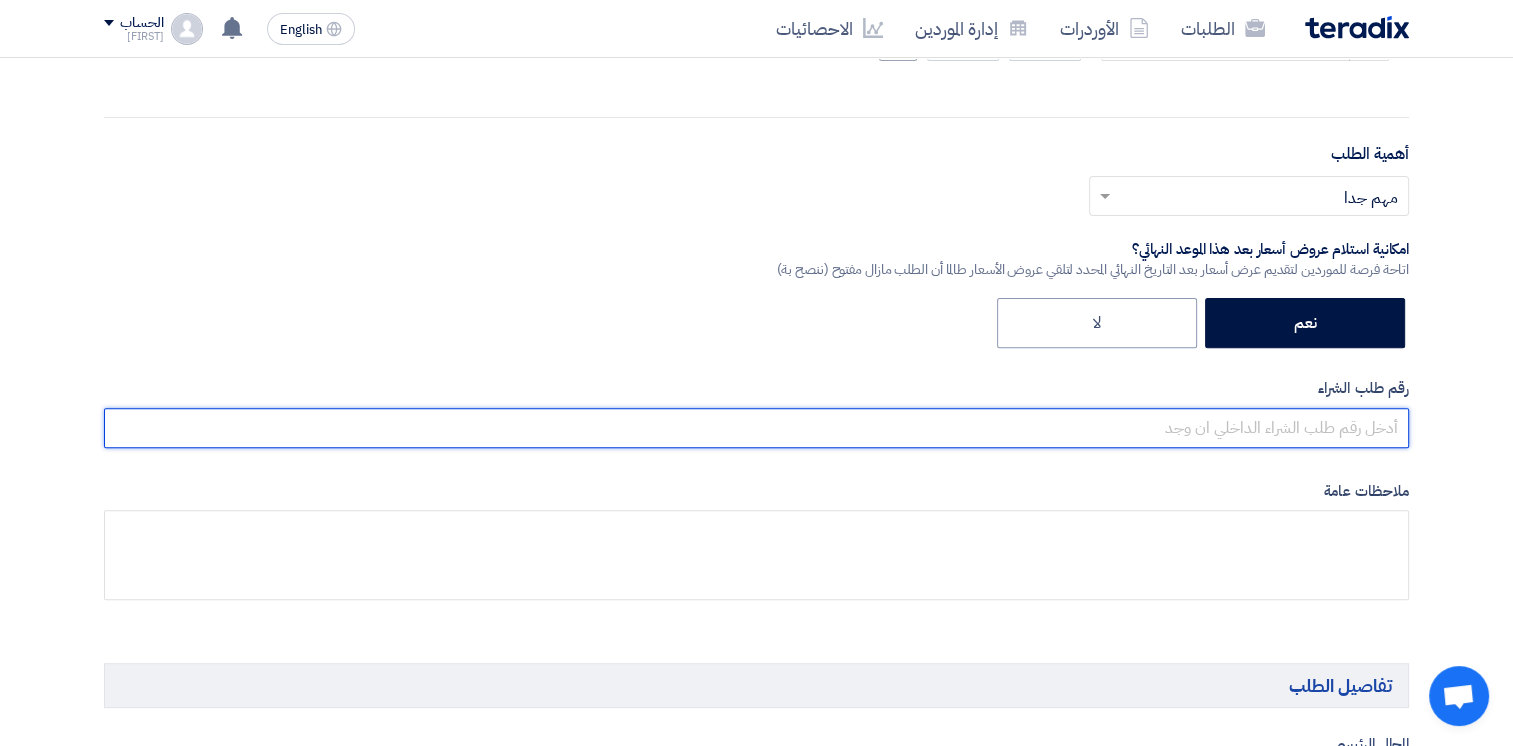 click at bounding box center (756, 428) 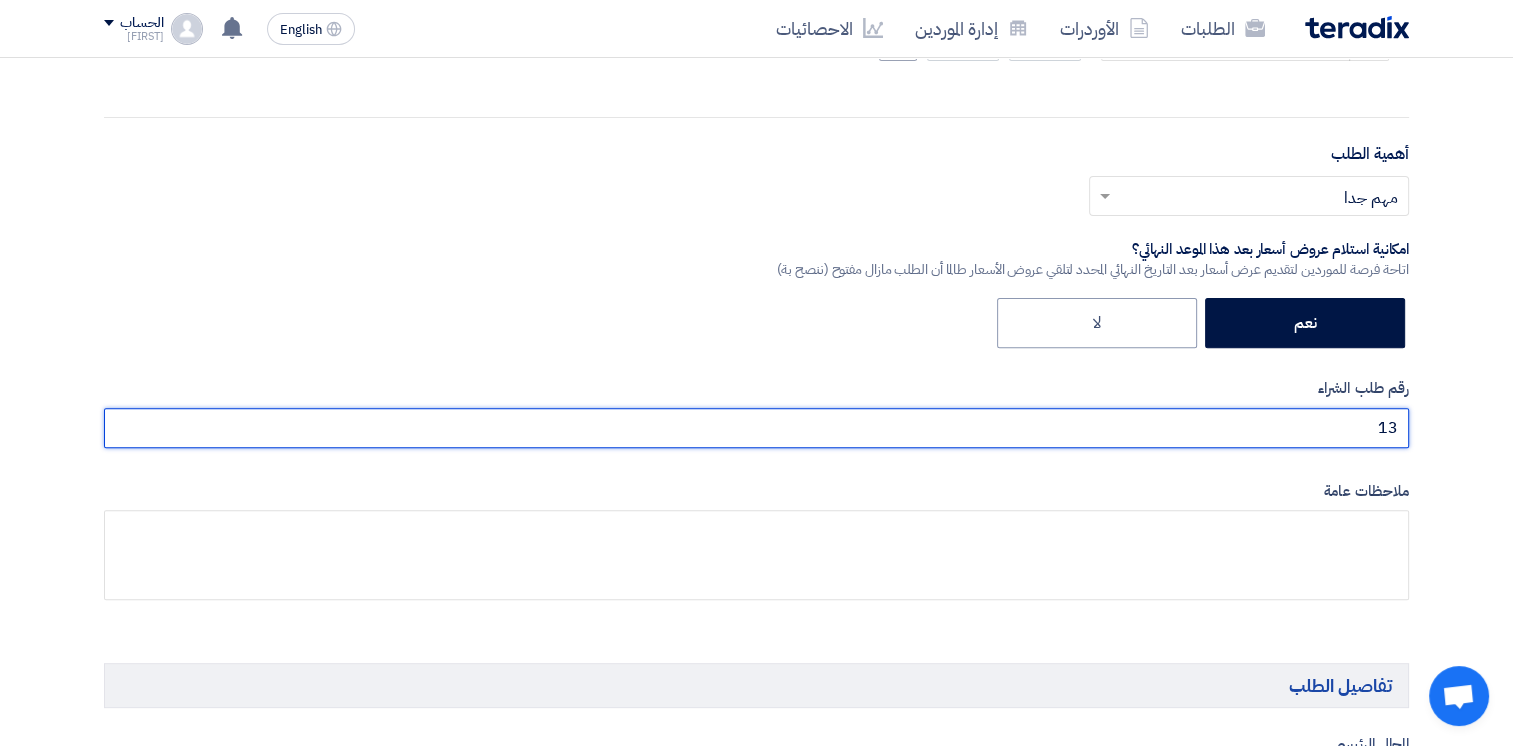 type on "13" 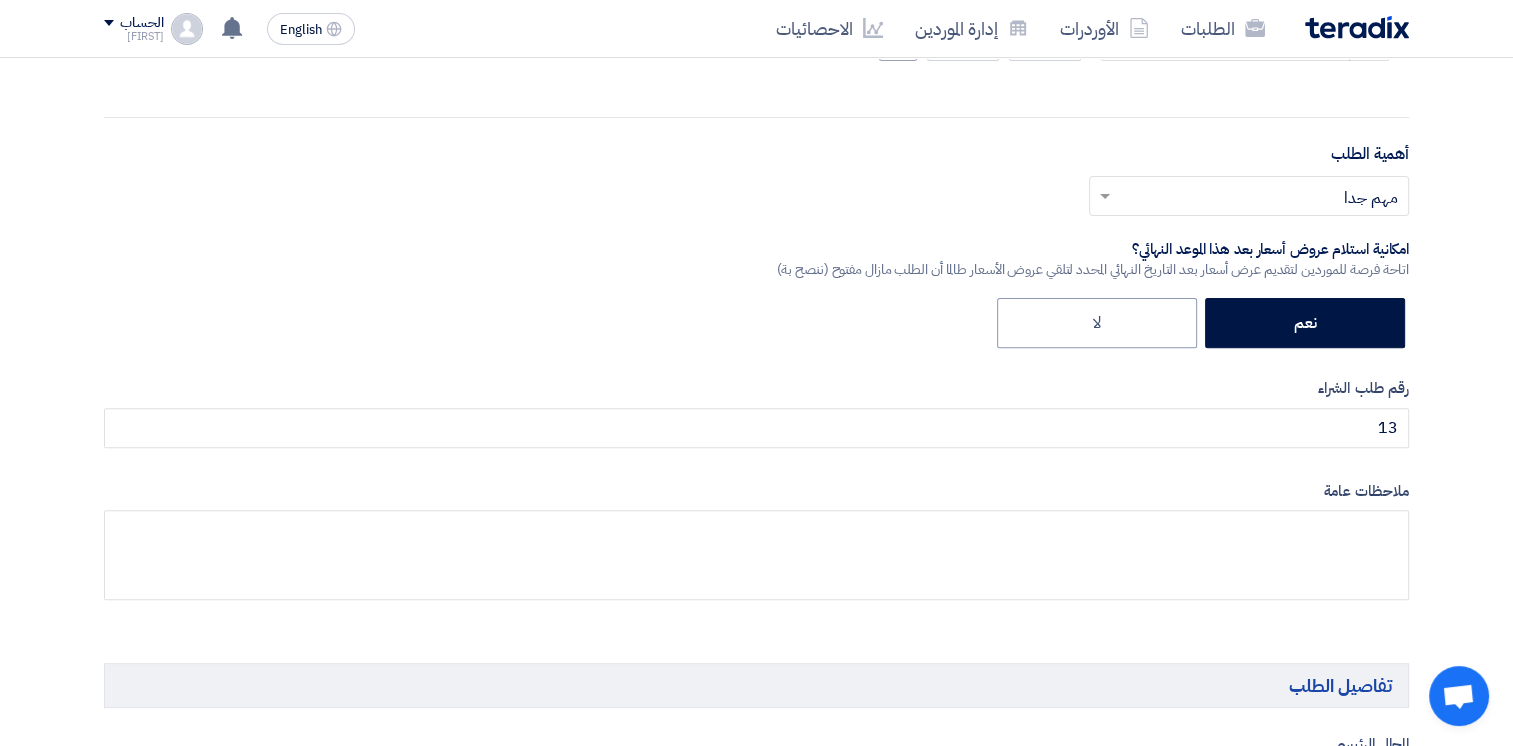 click on "المعلومات الأساسية
أكتب عنوان لهذا الطلب
T C 3
نوع طلب عروض الأسعار
طلب عروض أسعار
مناقصه مغلقه
طلب عروض فنية ومالية
الموعد النهائي لتلقي عروض الأسعار
8/[DAY]/[YEAR]
Pick a date
الساعة
02 :" 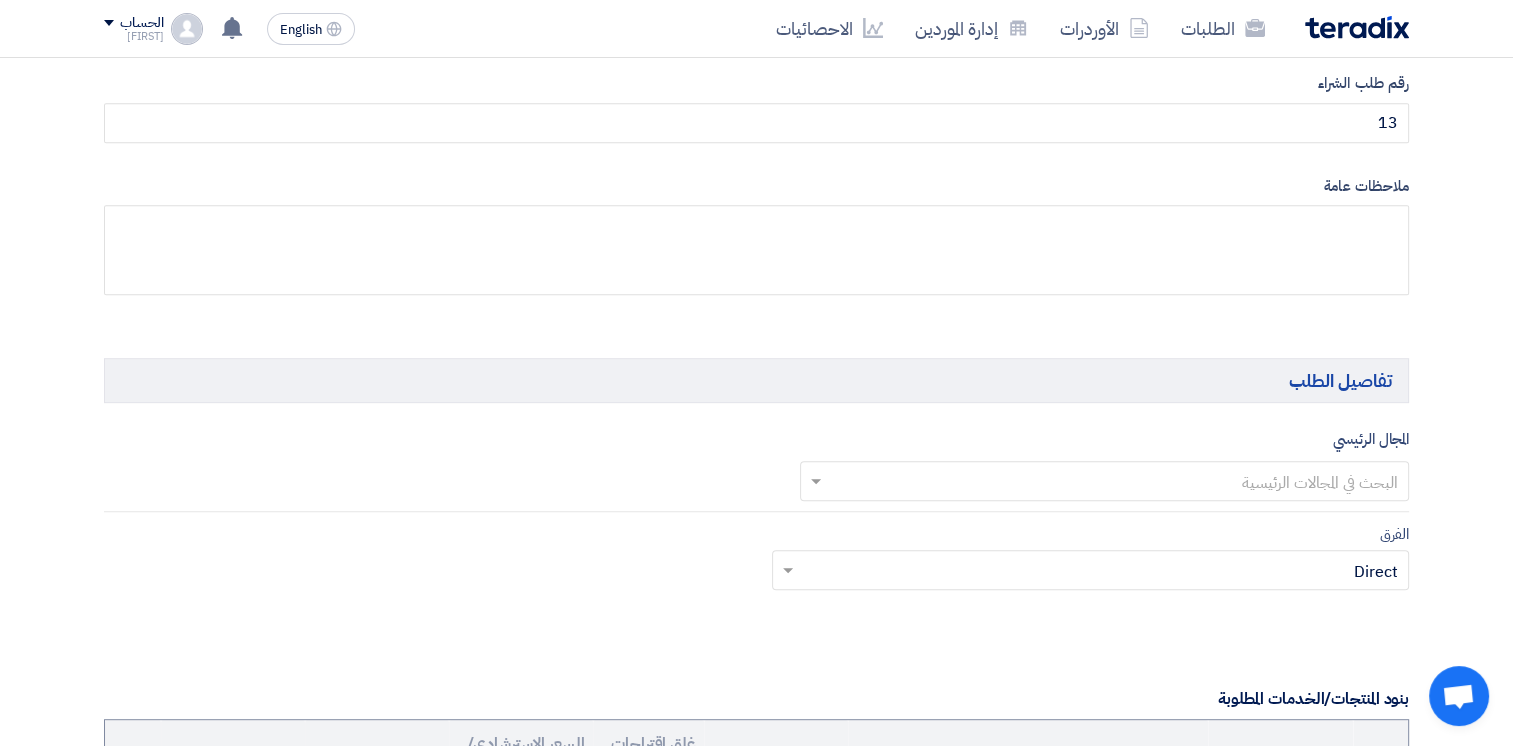 scroll, scrollTop: 1000, scrollLeft: 0, axis: vertical 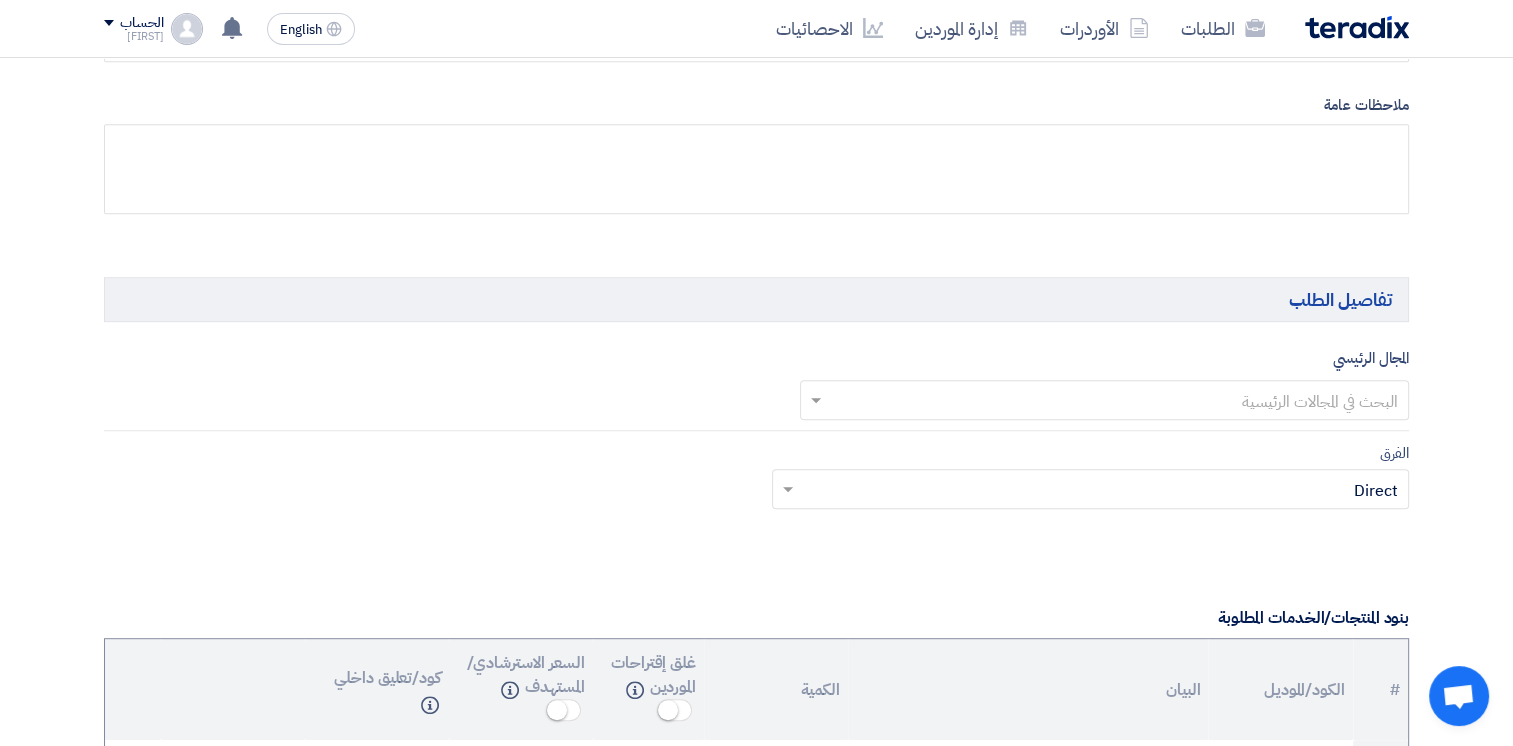click at bounding box center (1116, 401) 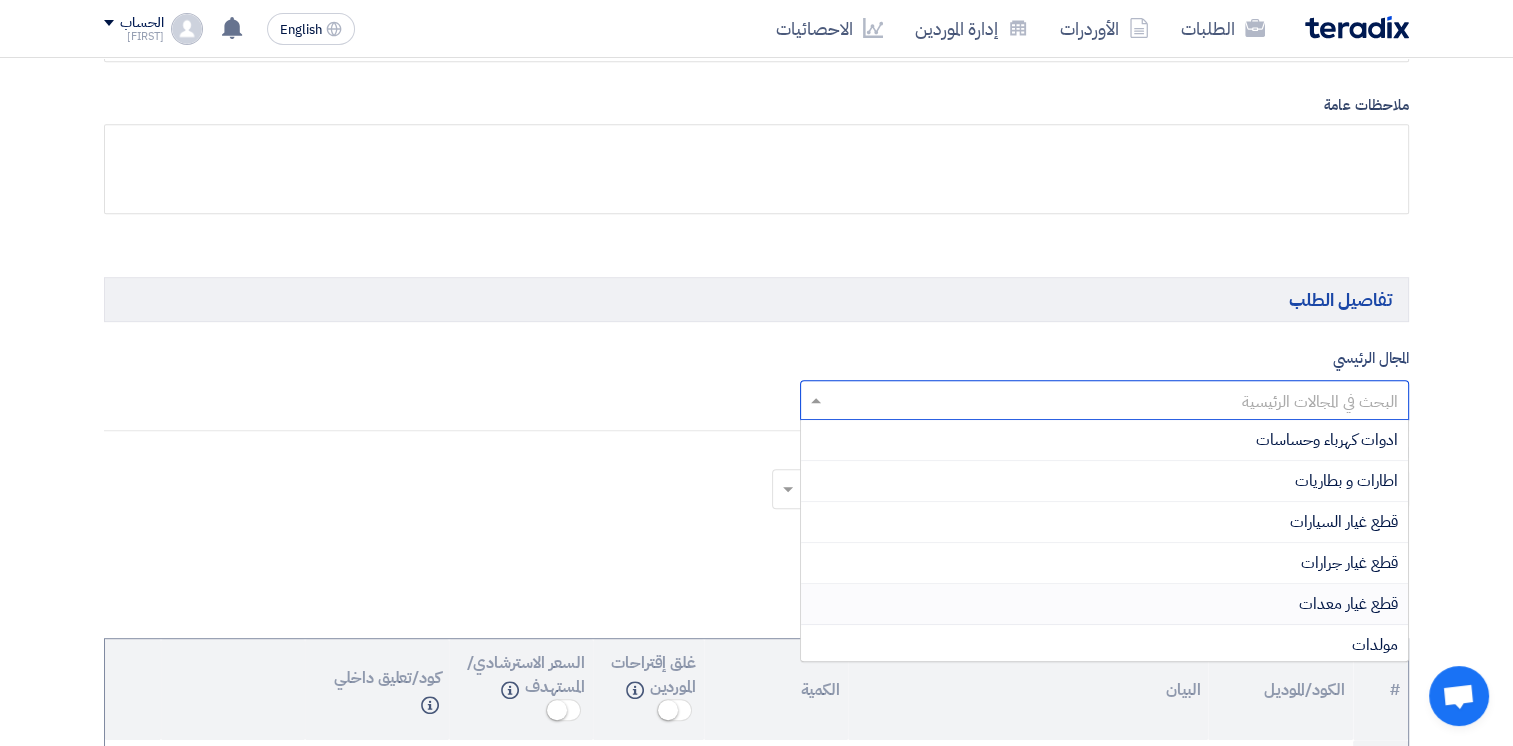 scroll, scrollTop: 44, scrollLeft: 0, axis: vertical 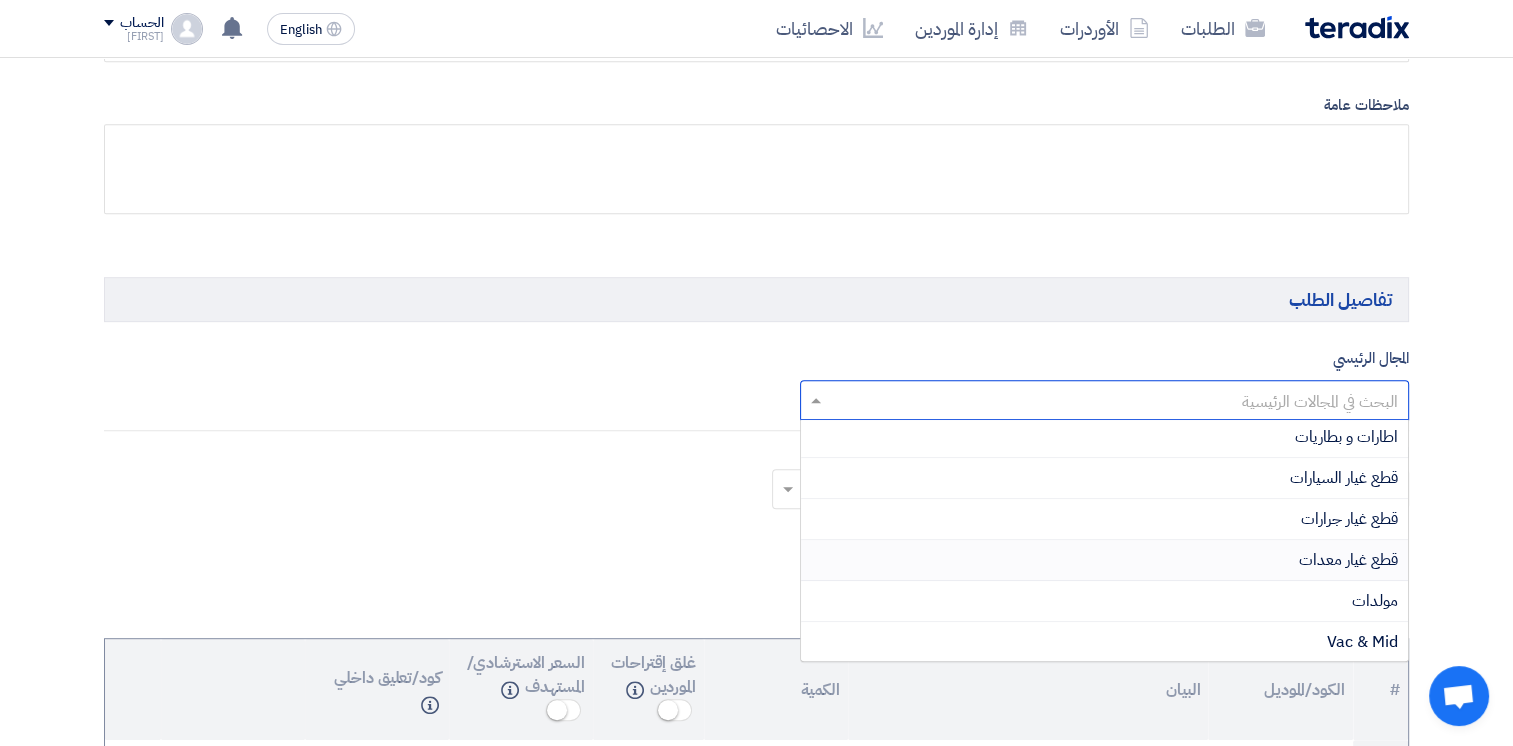 click on "قطع غيار معدات" at bounding box center [1348, 560] 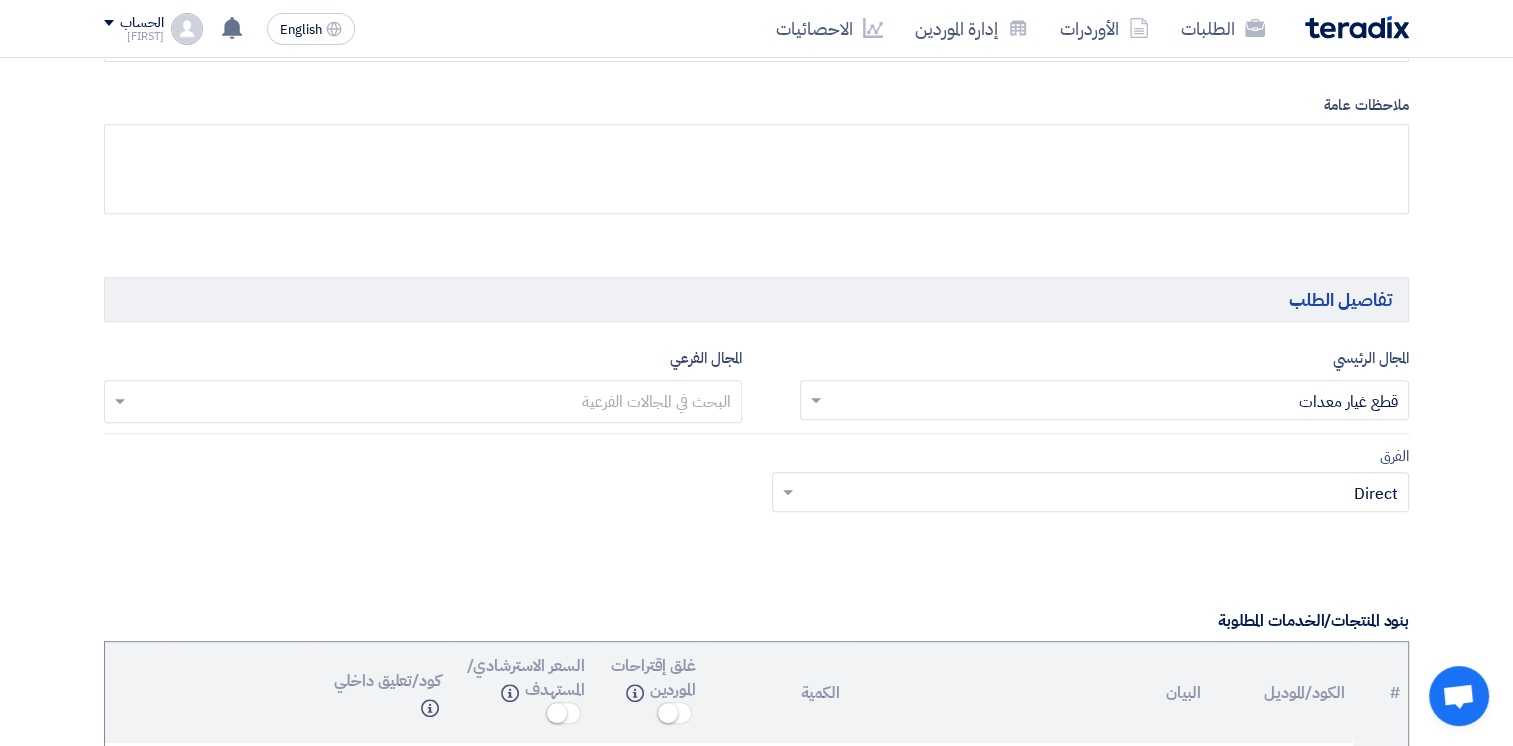 click at bounding box center (422, 403) 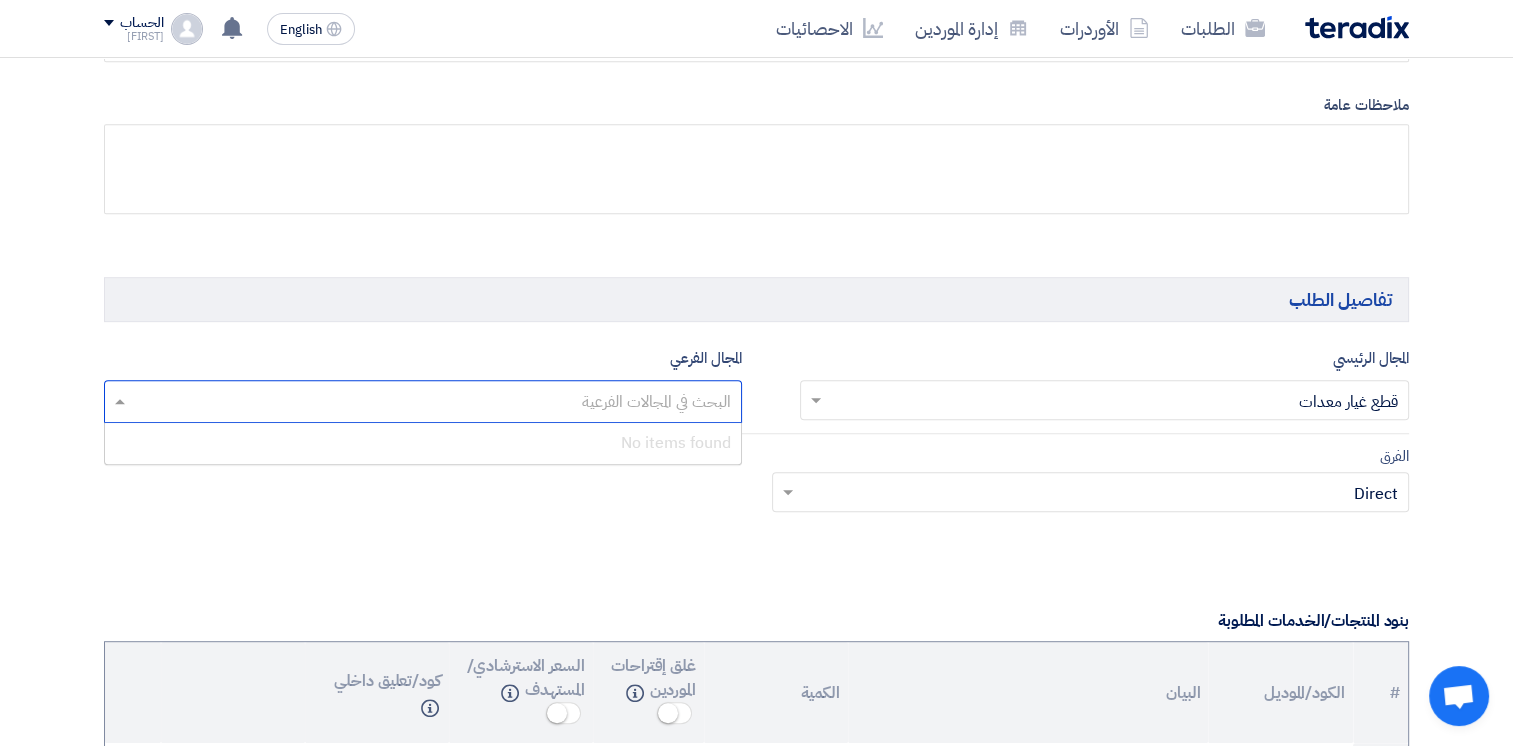 click on "No items found" at bounding box center [423, 443] 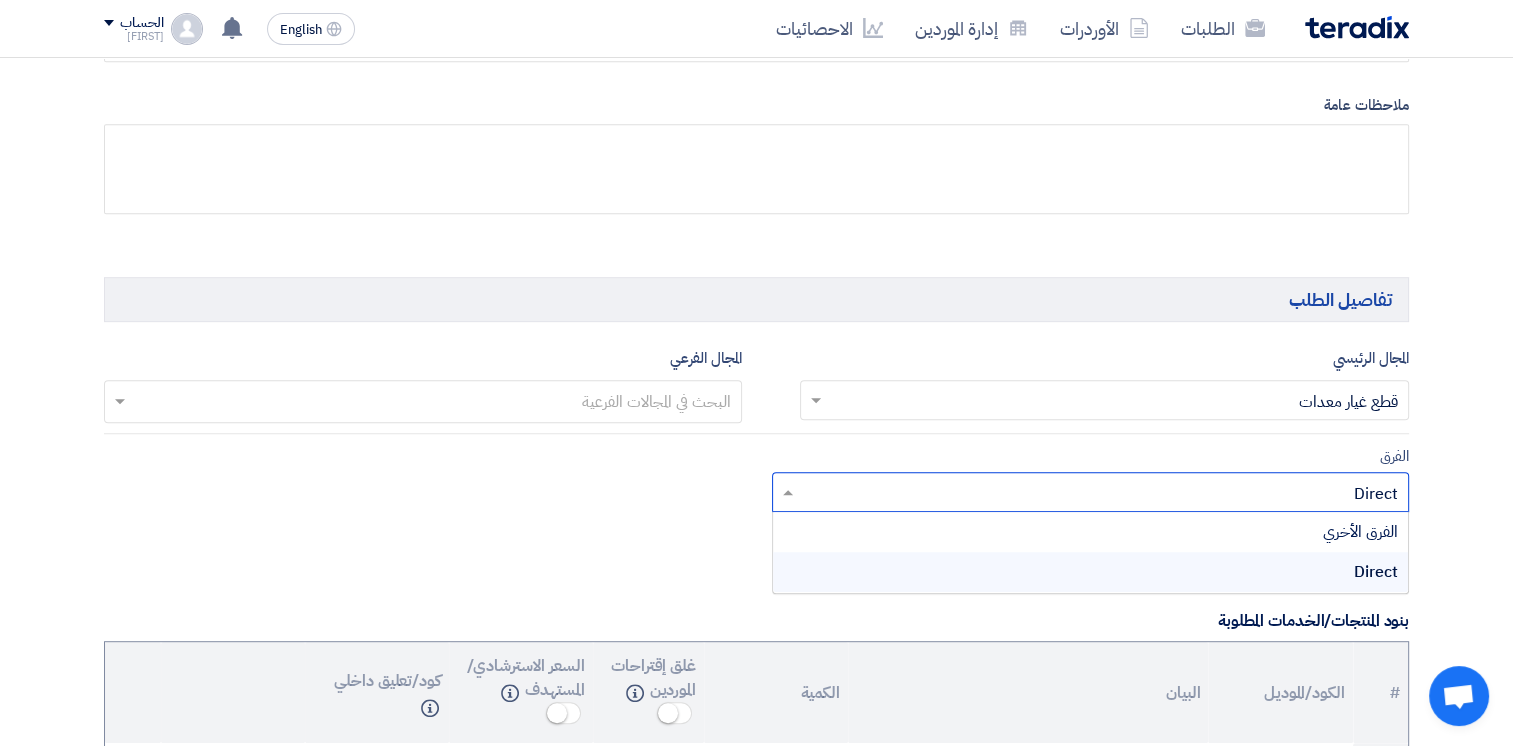 click 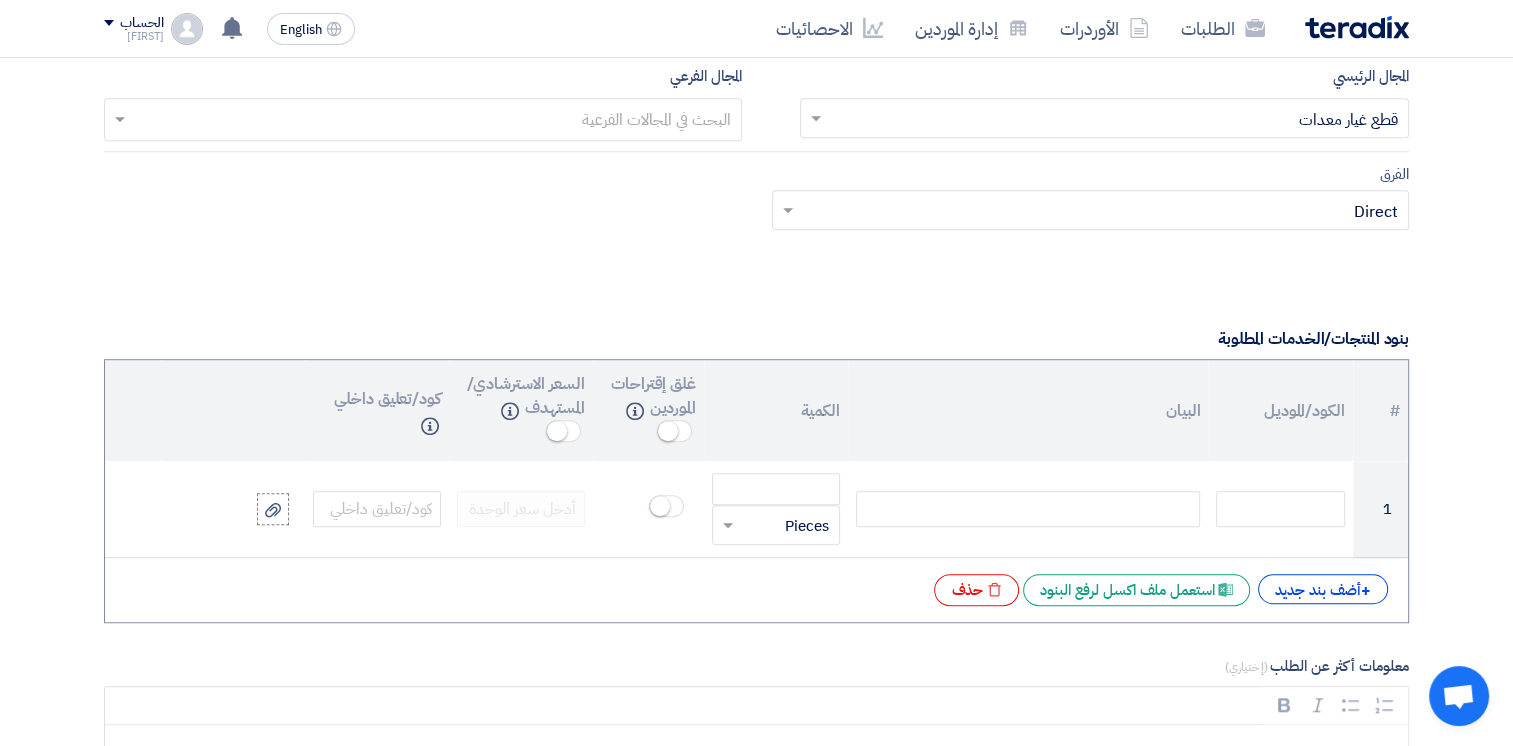 scroll, scrollTop: 1284, scrollLeft: 0, axis: vertical 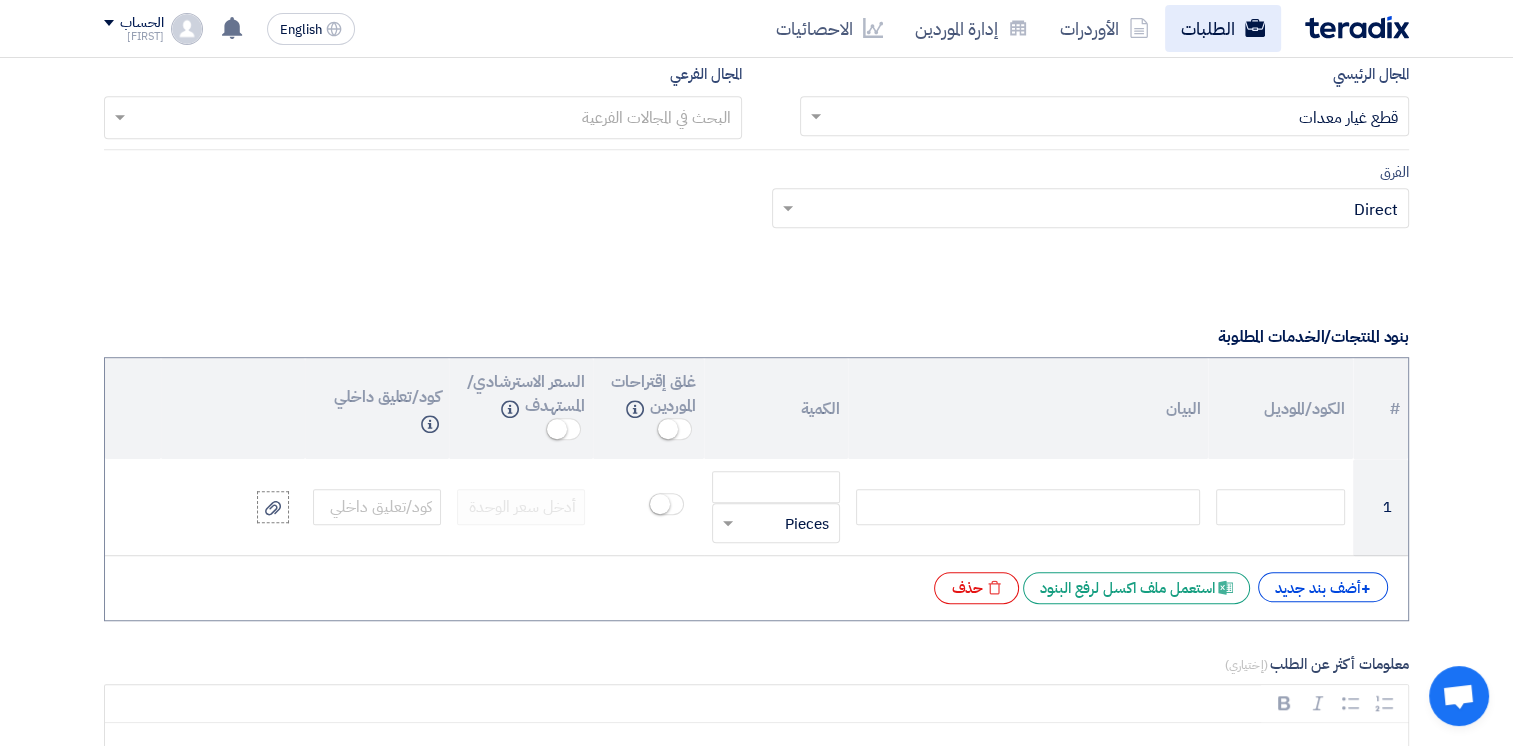 click on "الطلبات" 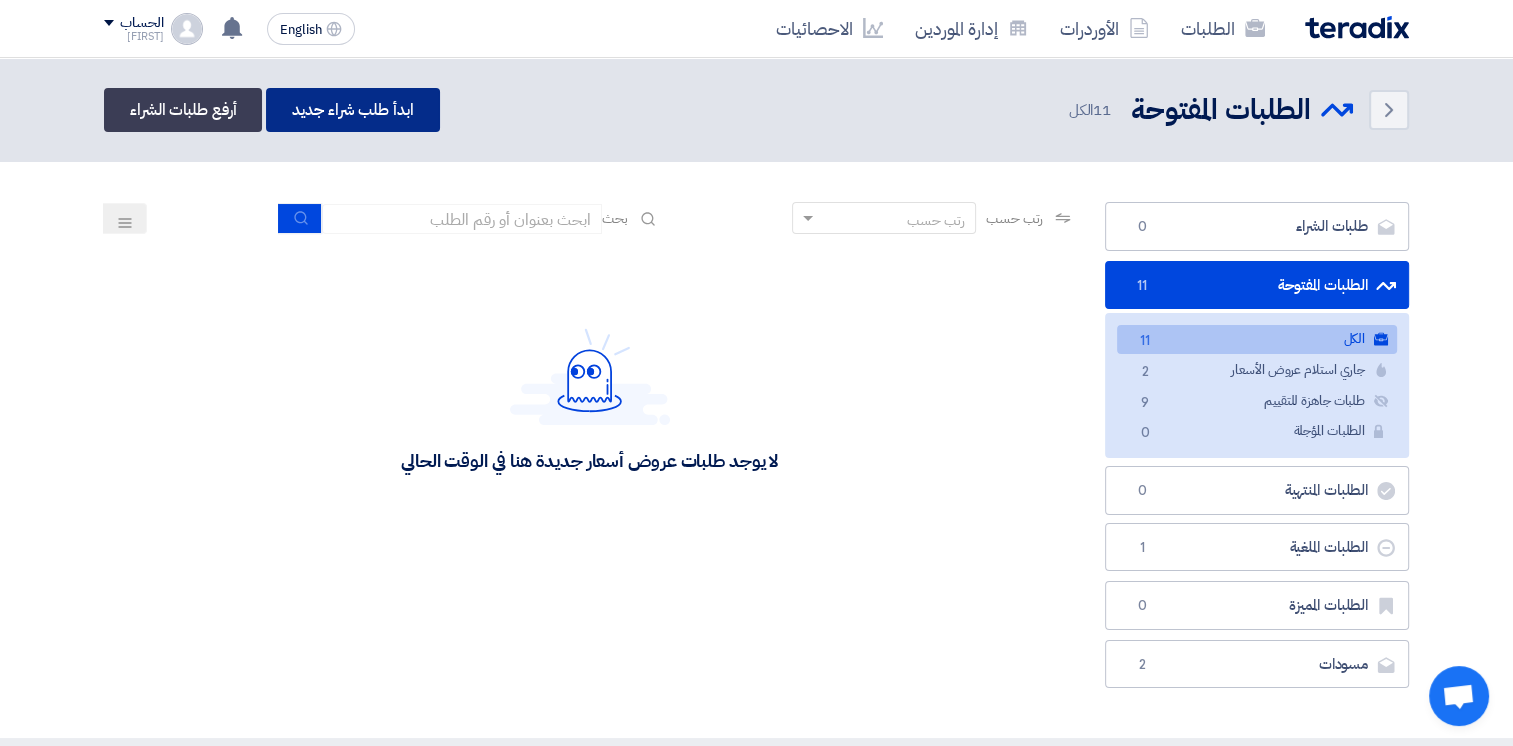click on "ابدأ طلب شراء جديد" 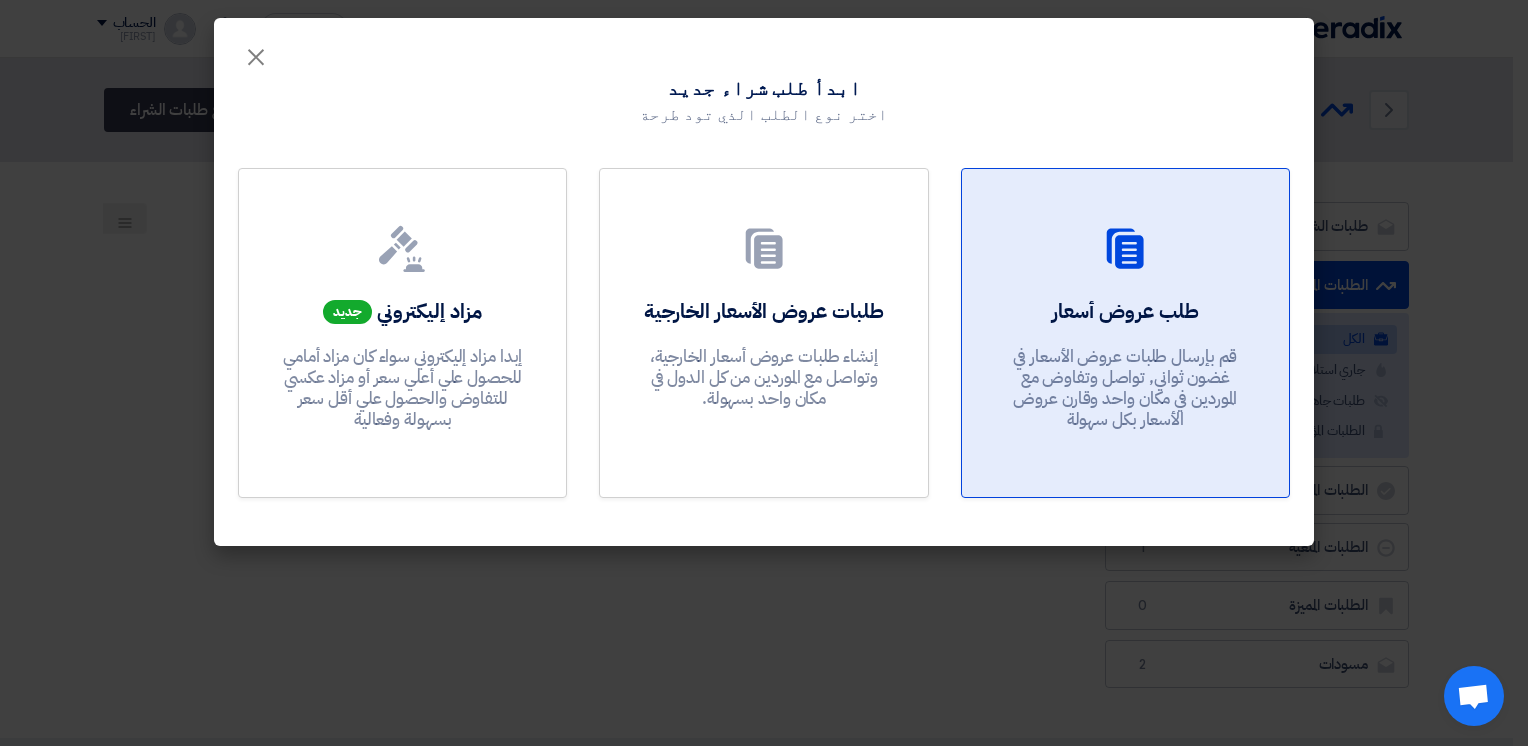 click on "قم بإرسال طلبات عروض الأسعار في غضون ثواني, تواصل وتفاوض مع الموردين في مكان واحد وقارن عروض الأسعار بكل سهولة" 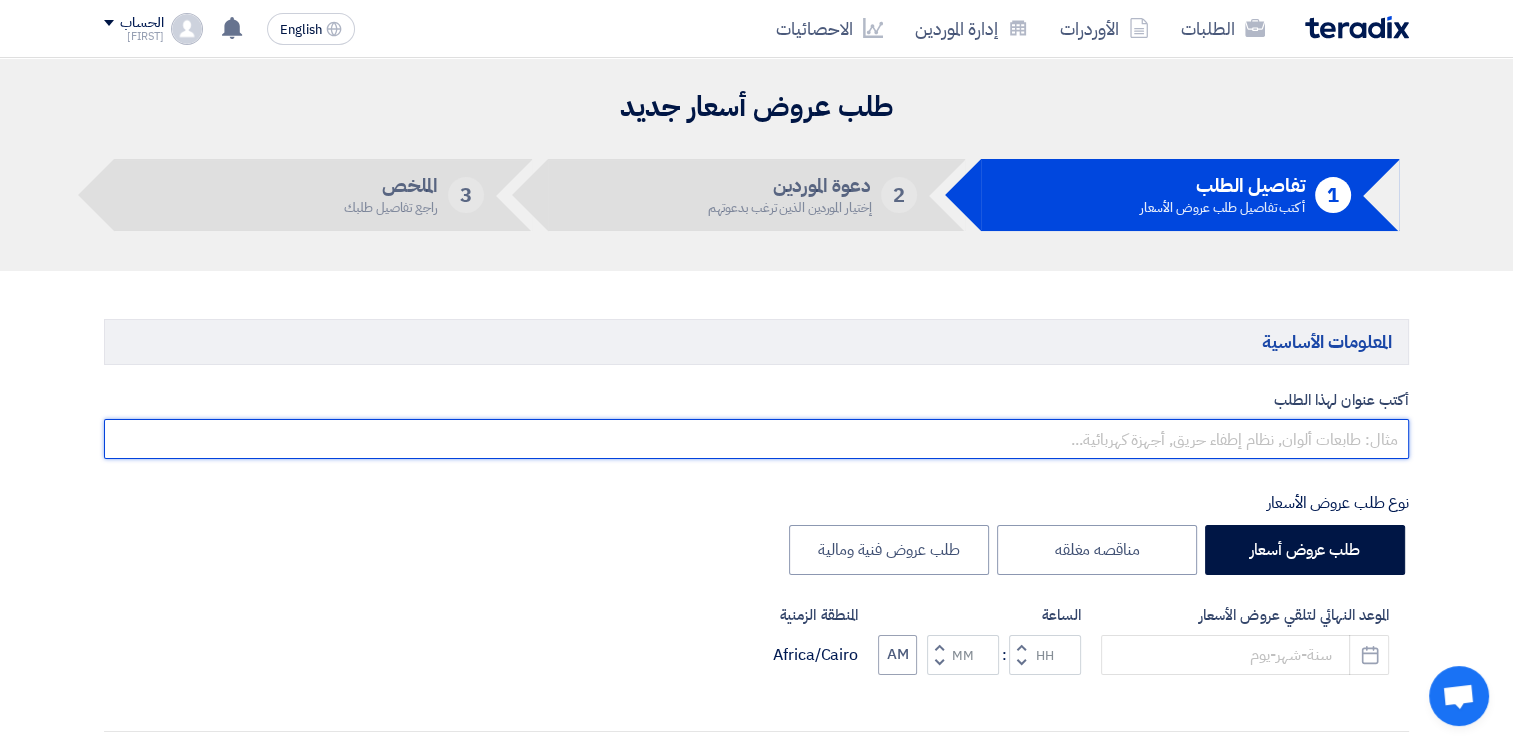 click at bounding box center (756, 439) 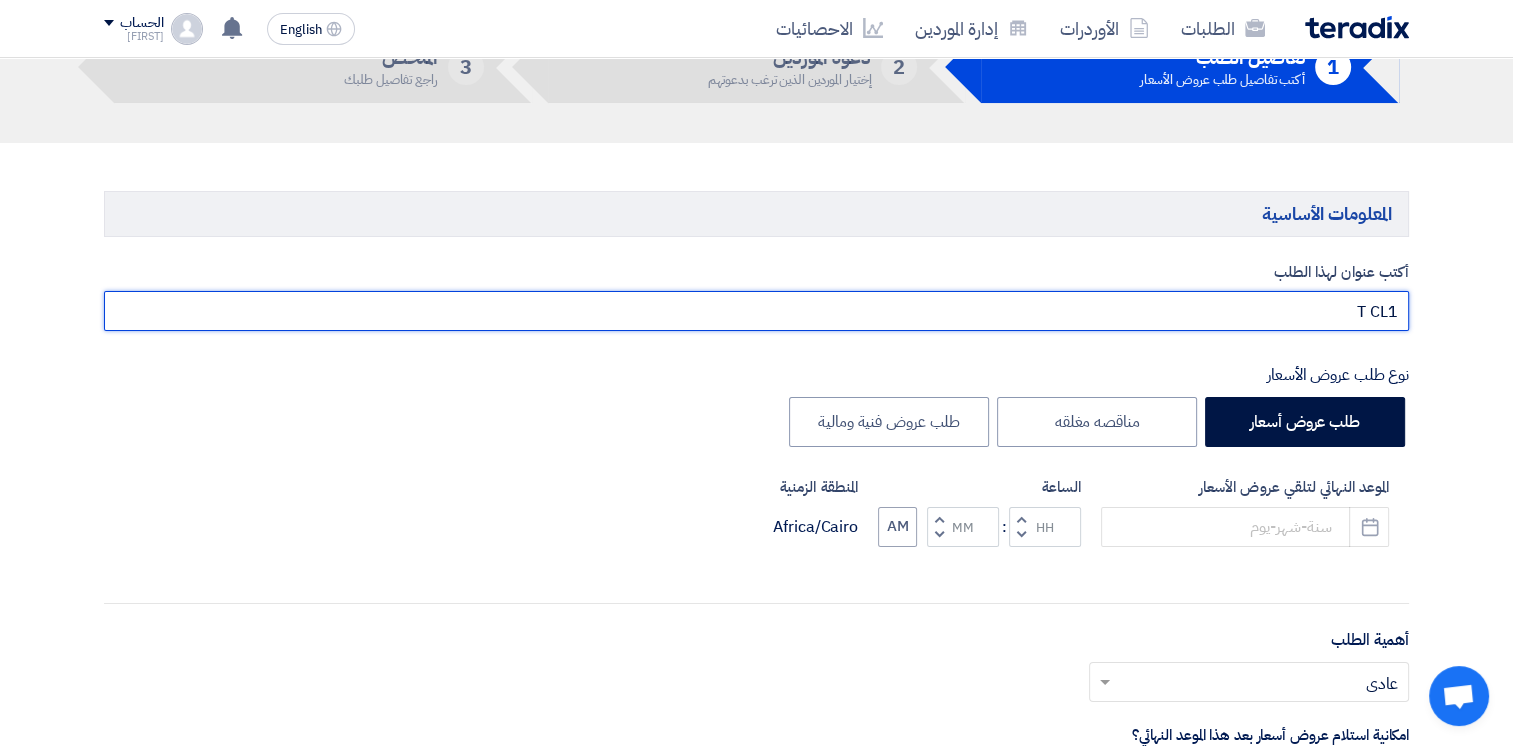 scroll, scrollTop: 224, scrollLeft: 0, axis: vertical 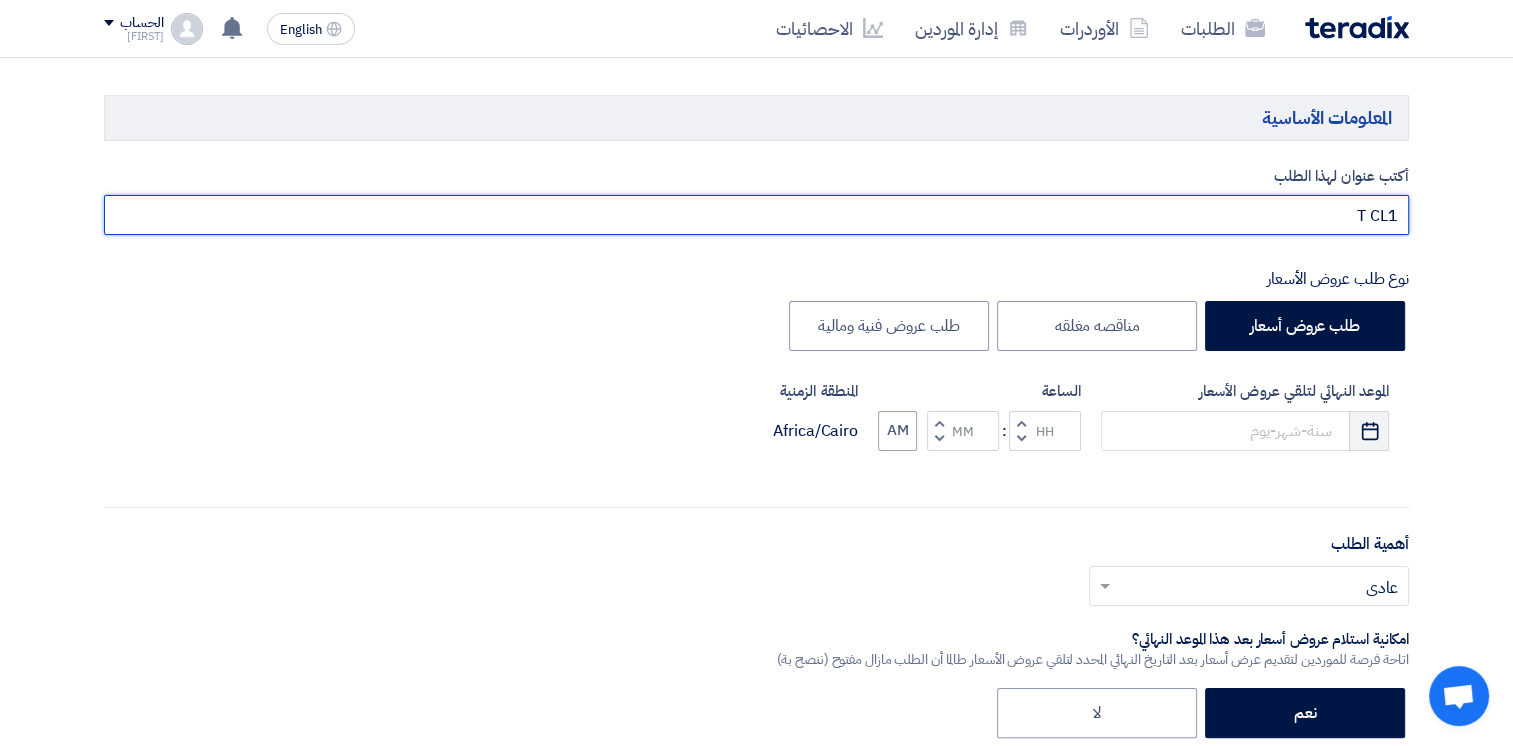 type on "T CL1" 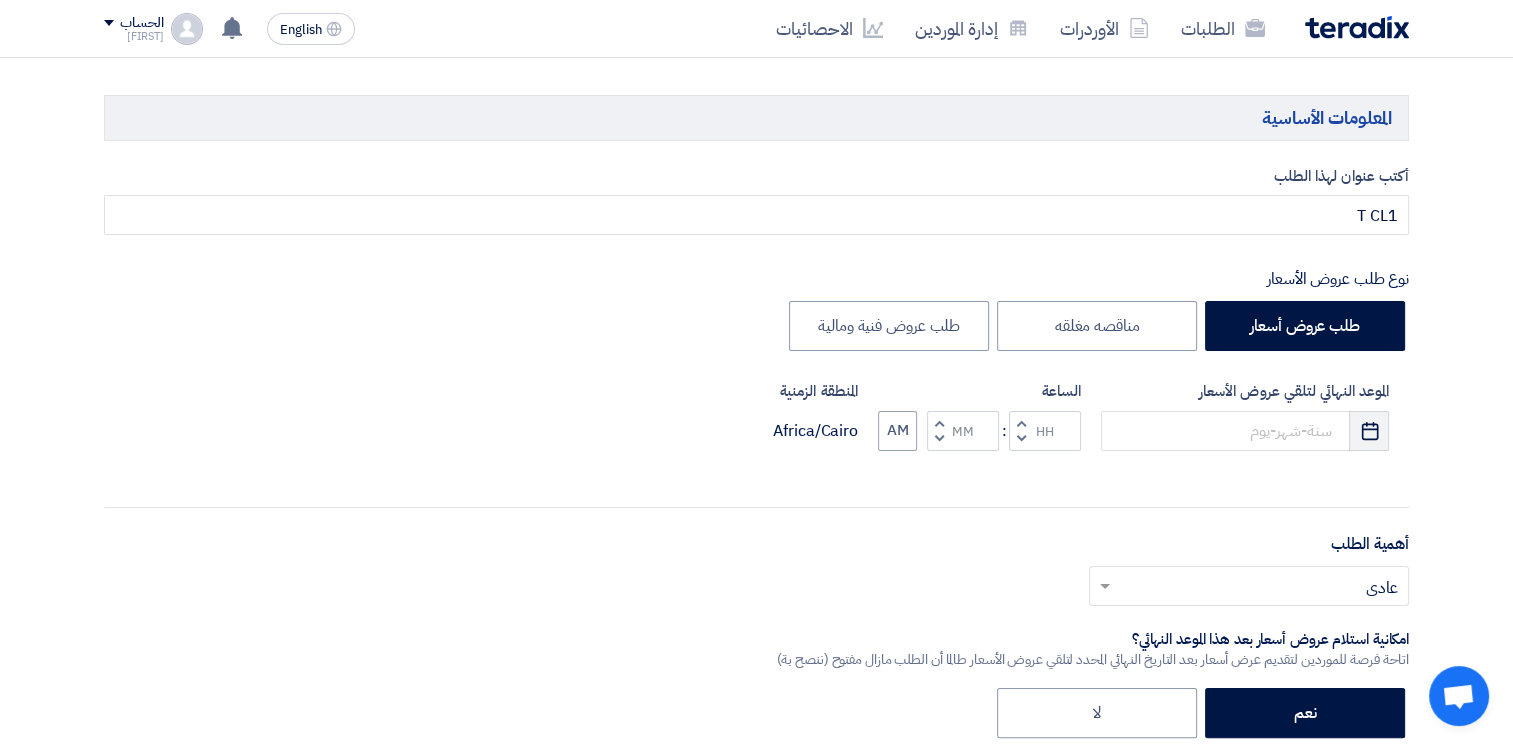 click 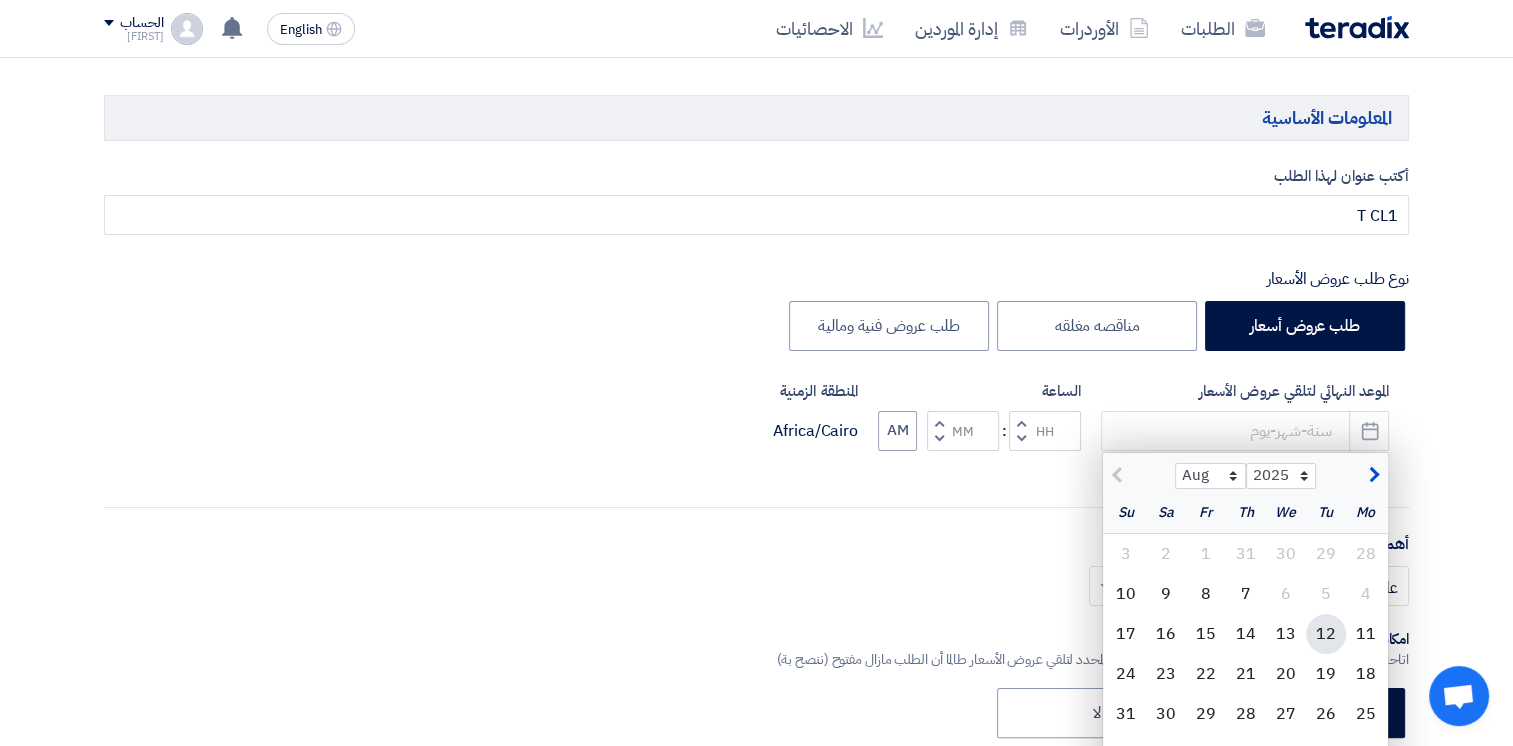 click on "12" 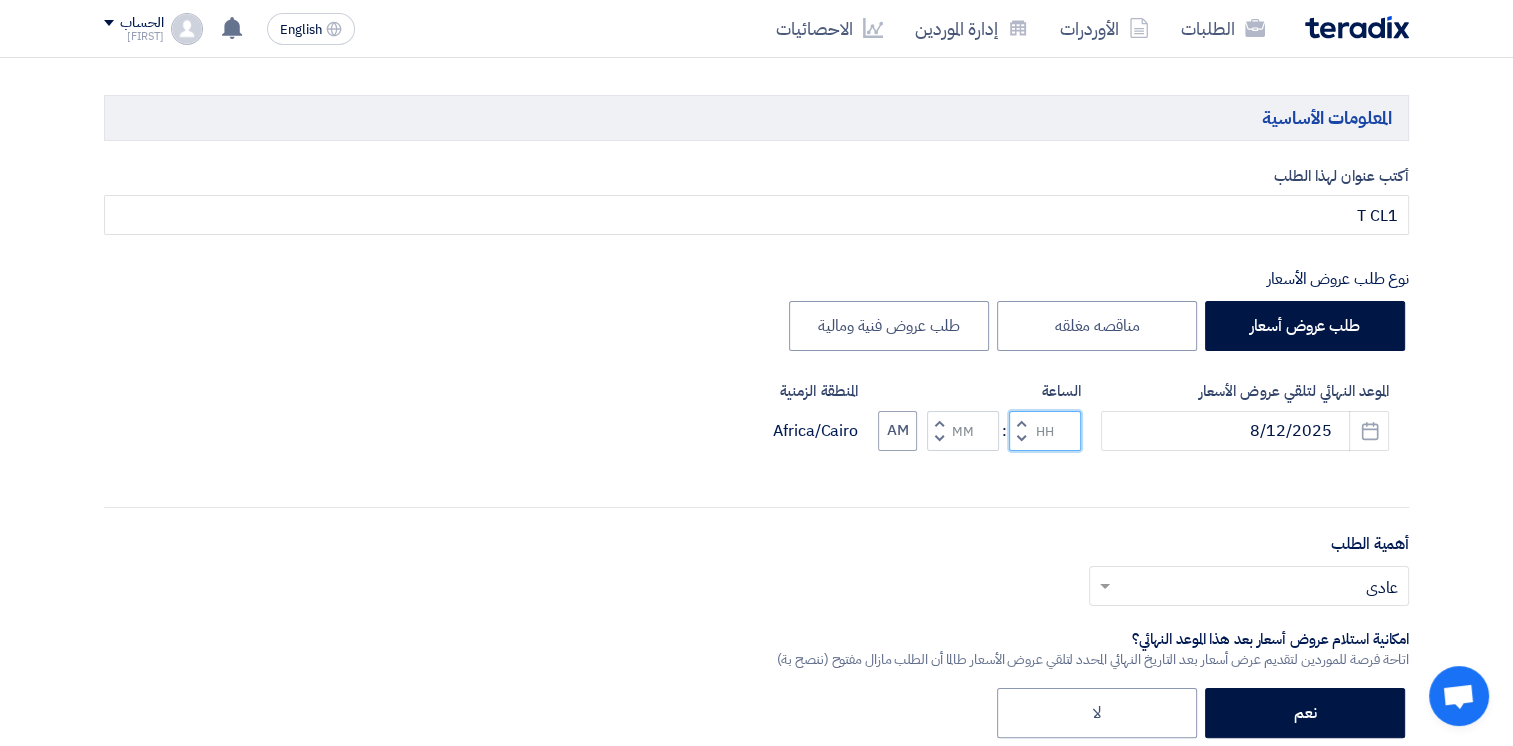 click 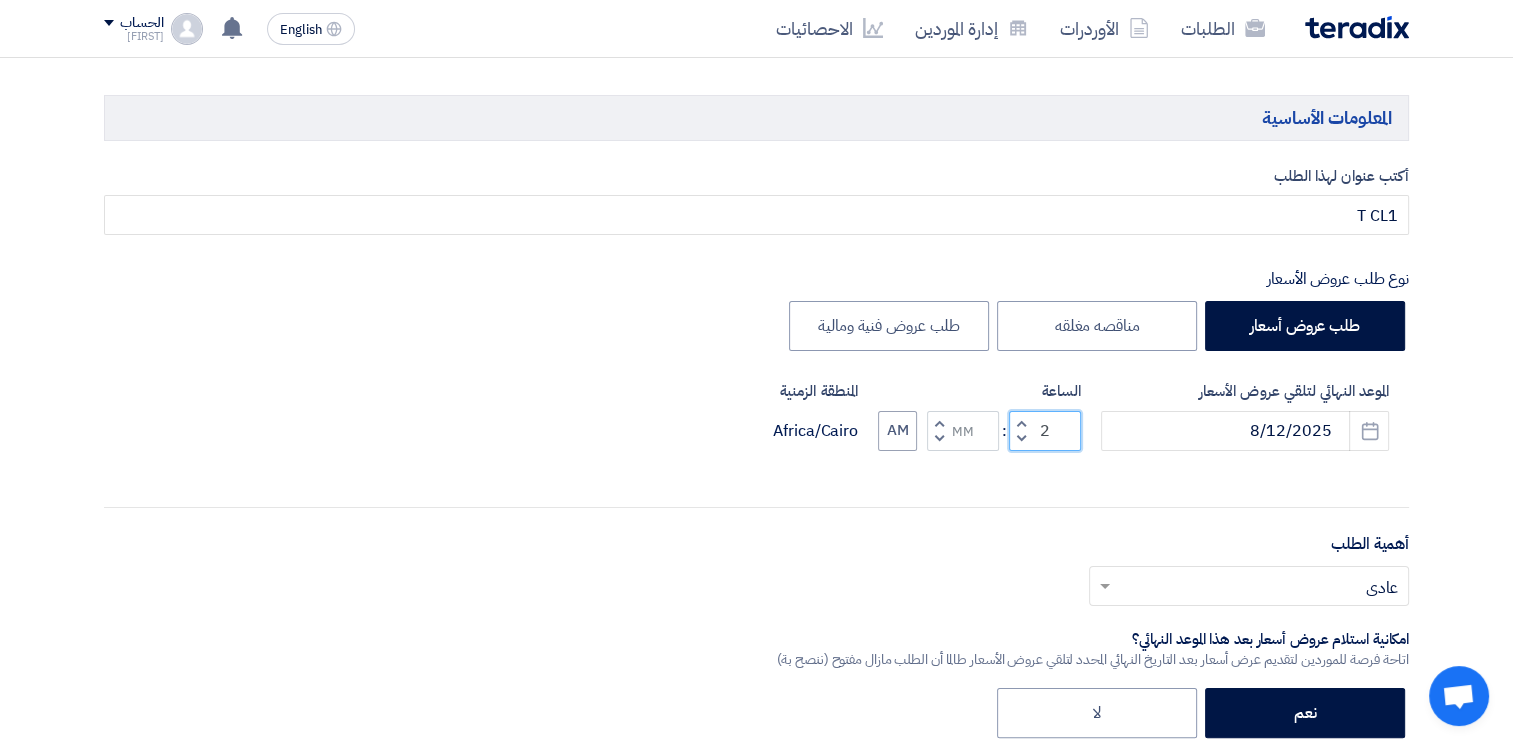 type on "02" 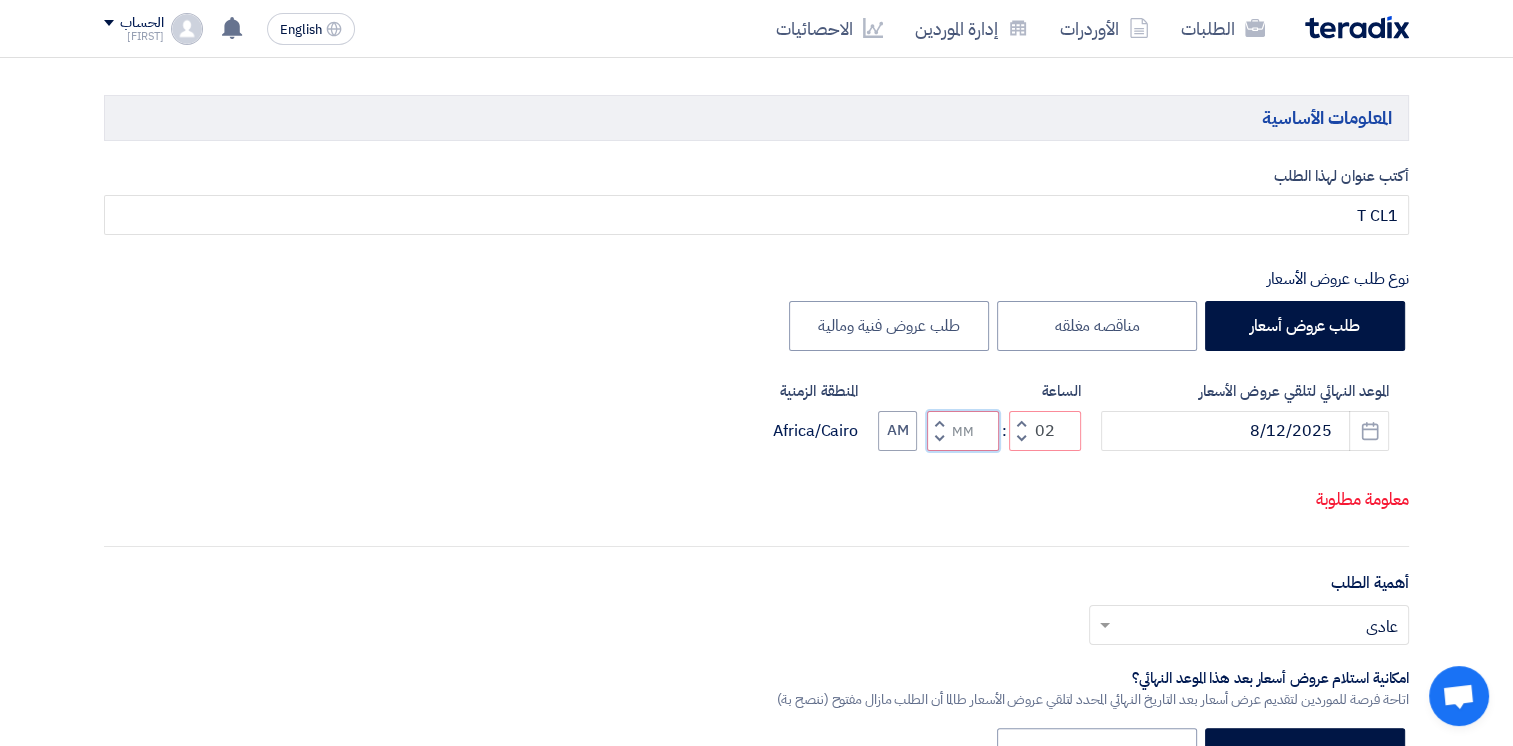 click 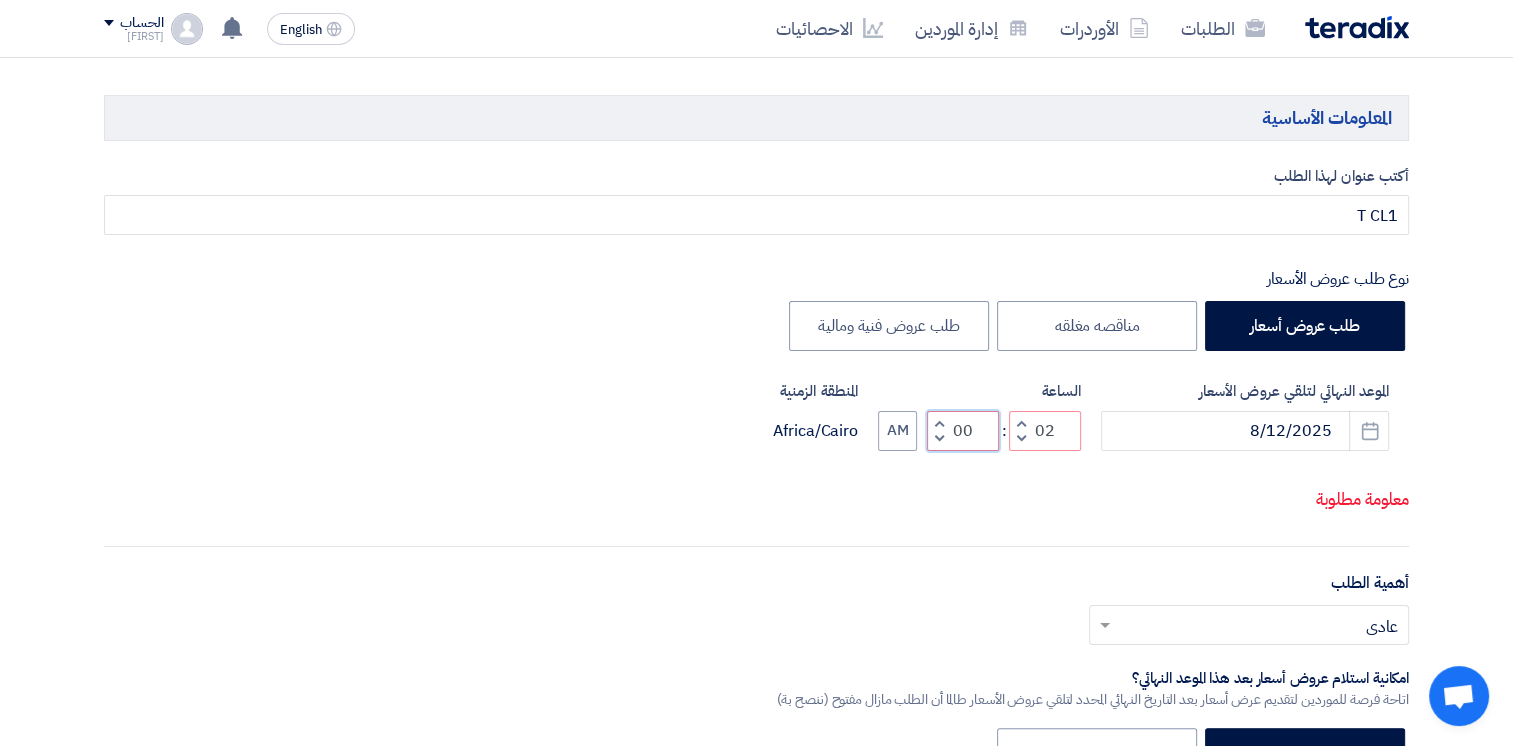 type on "00" 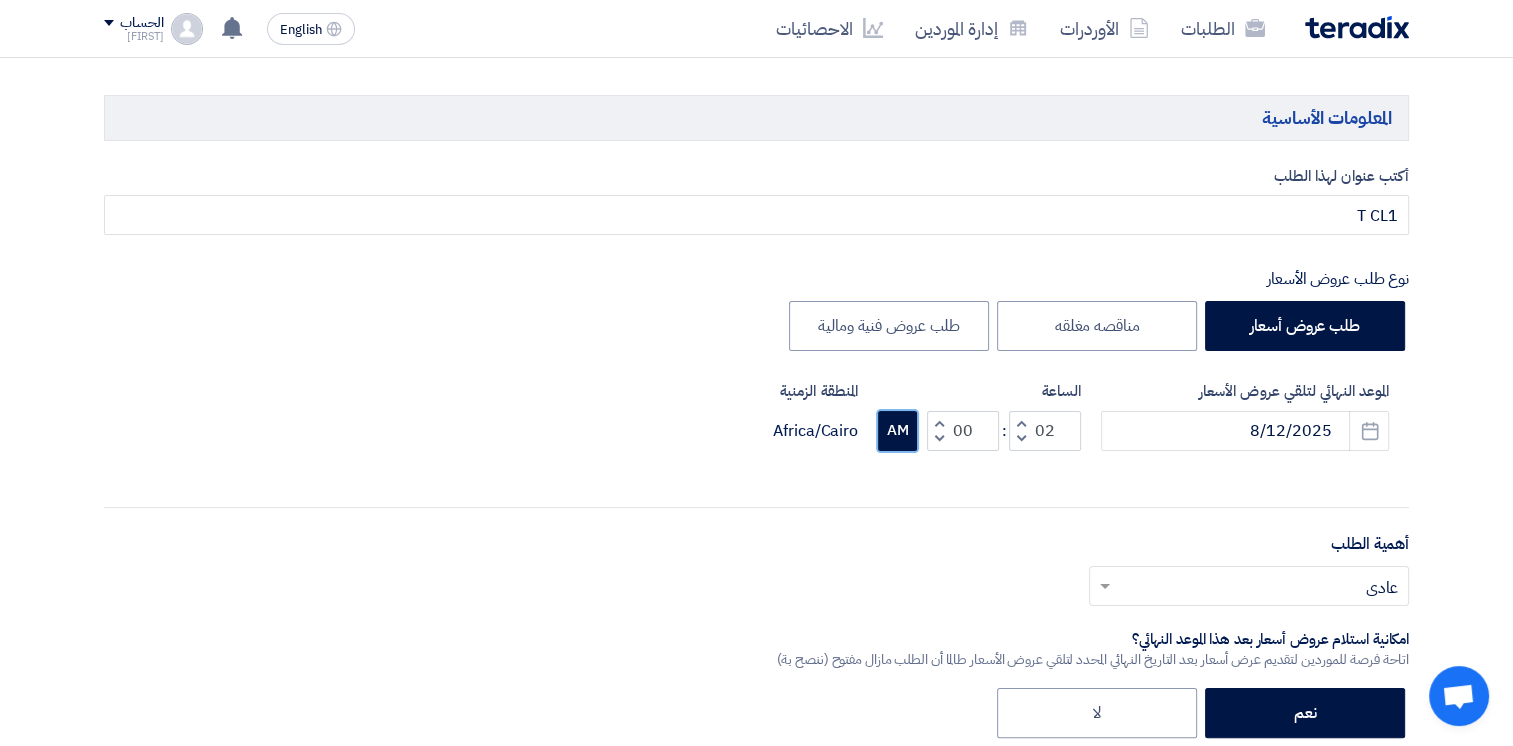 click on "AM" 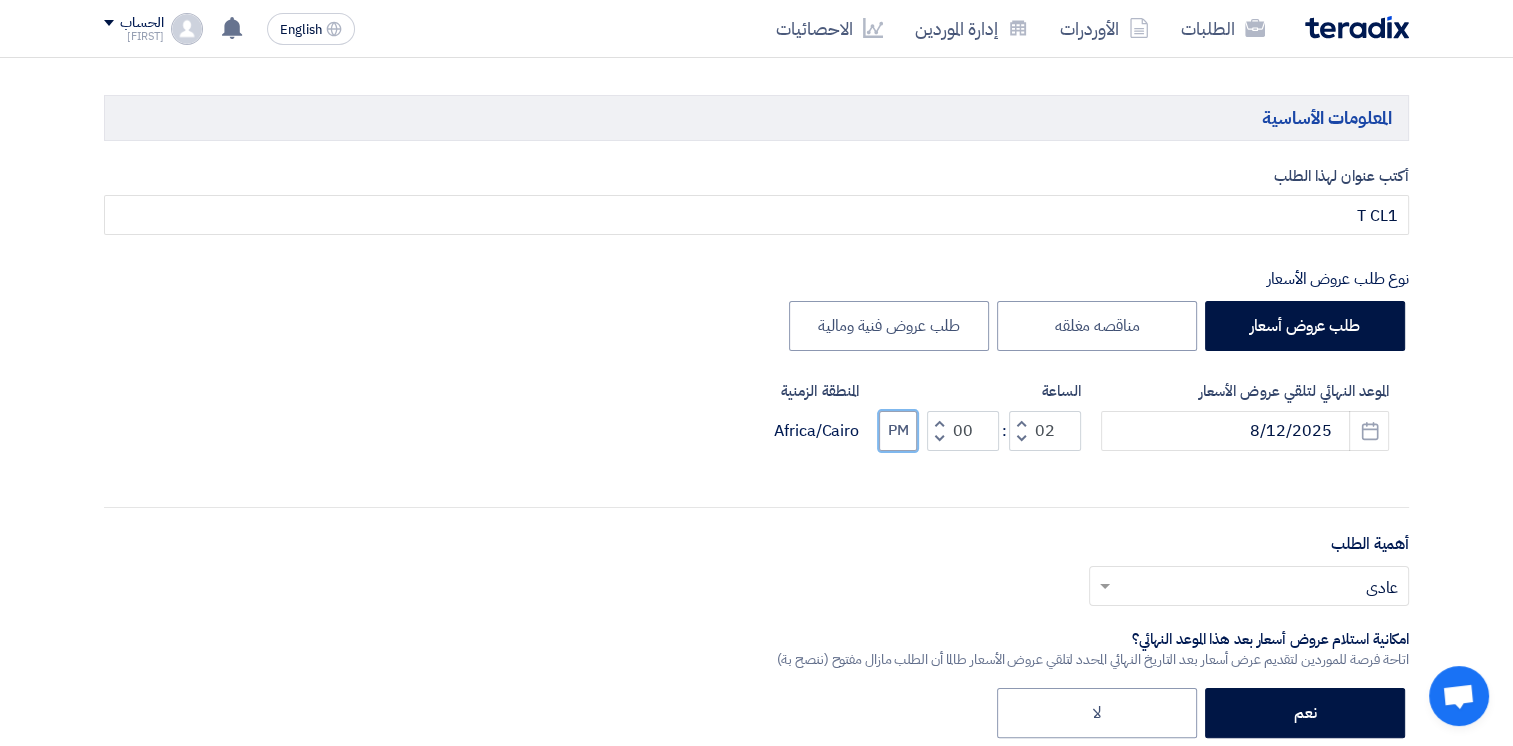 scroll, scrollTop: 322, scrollLeft: 0, axis: vertical 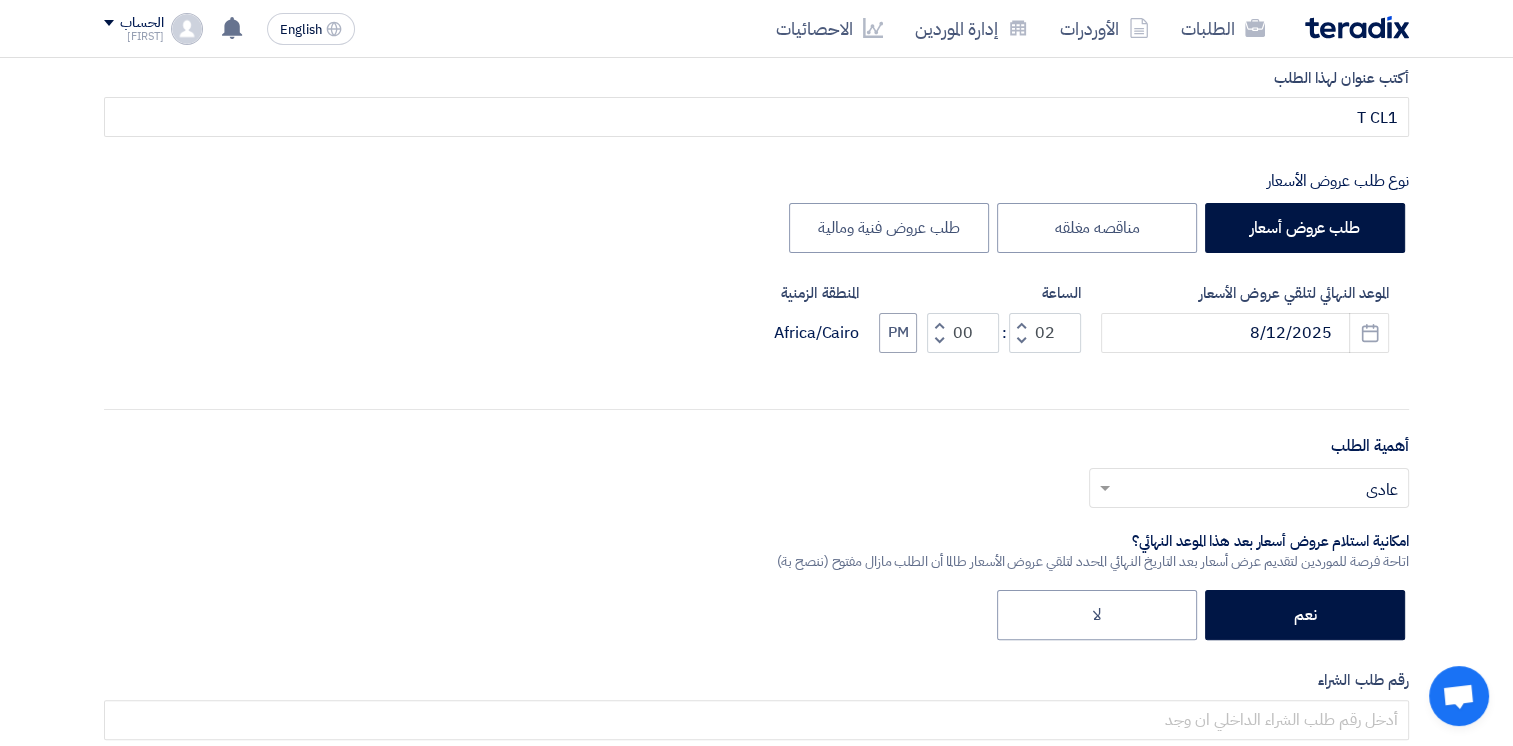 click 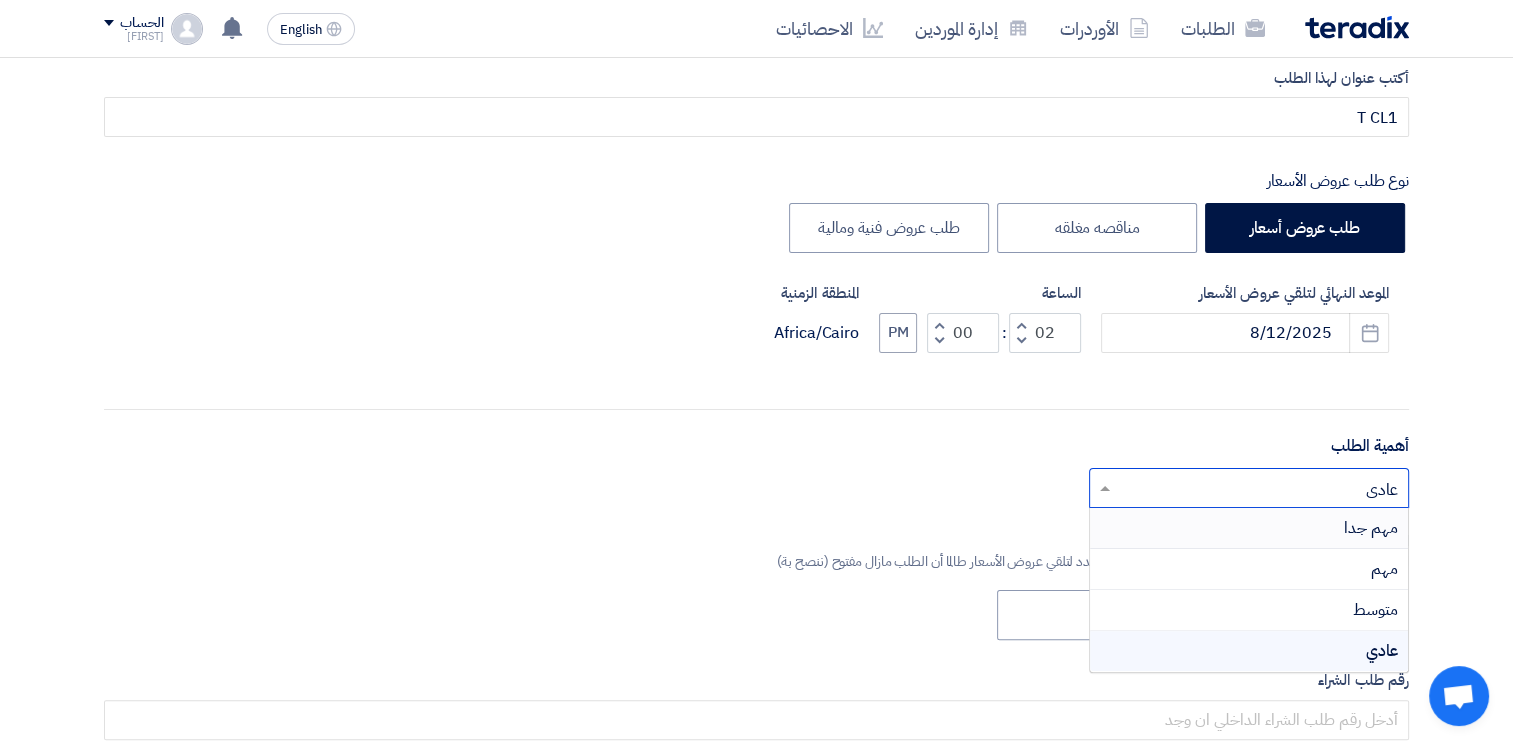 click on "مهم جدا" at bounding box center [1249, 528] 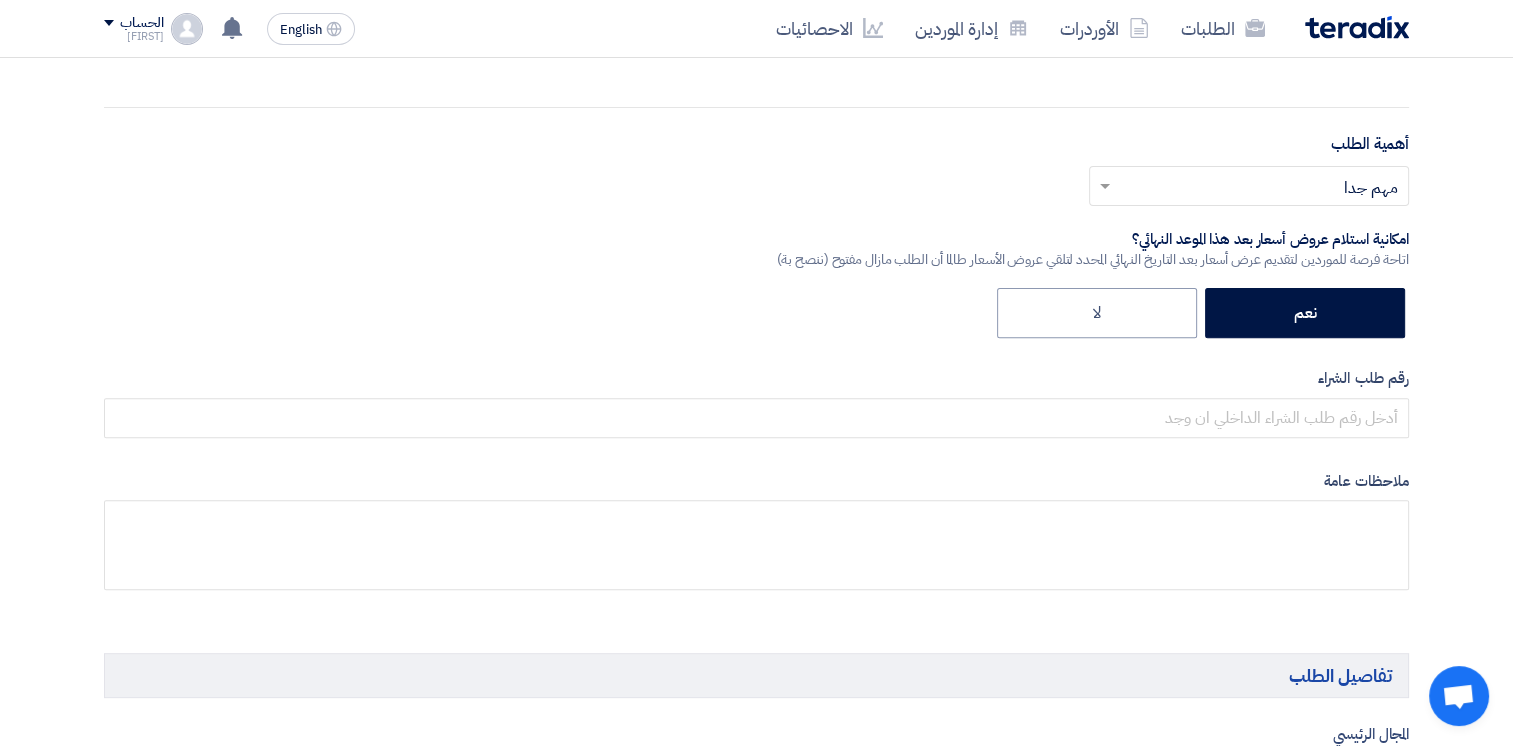 scroll, scrollTop: 628, scrollLeft: 0, axis: vertical 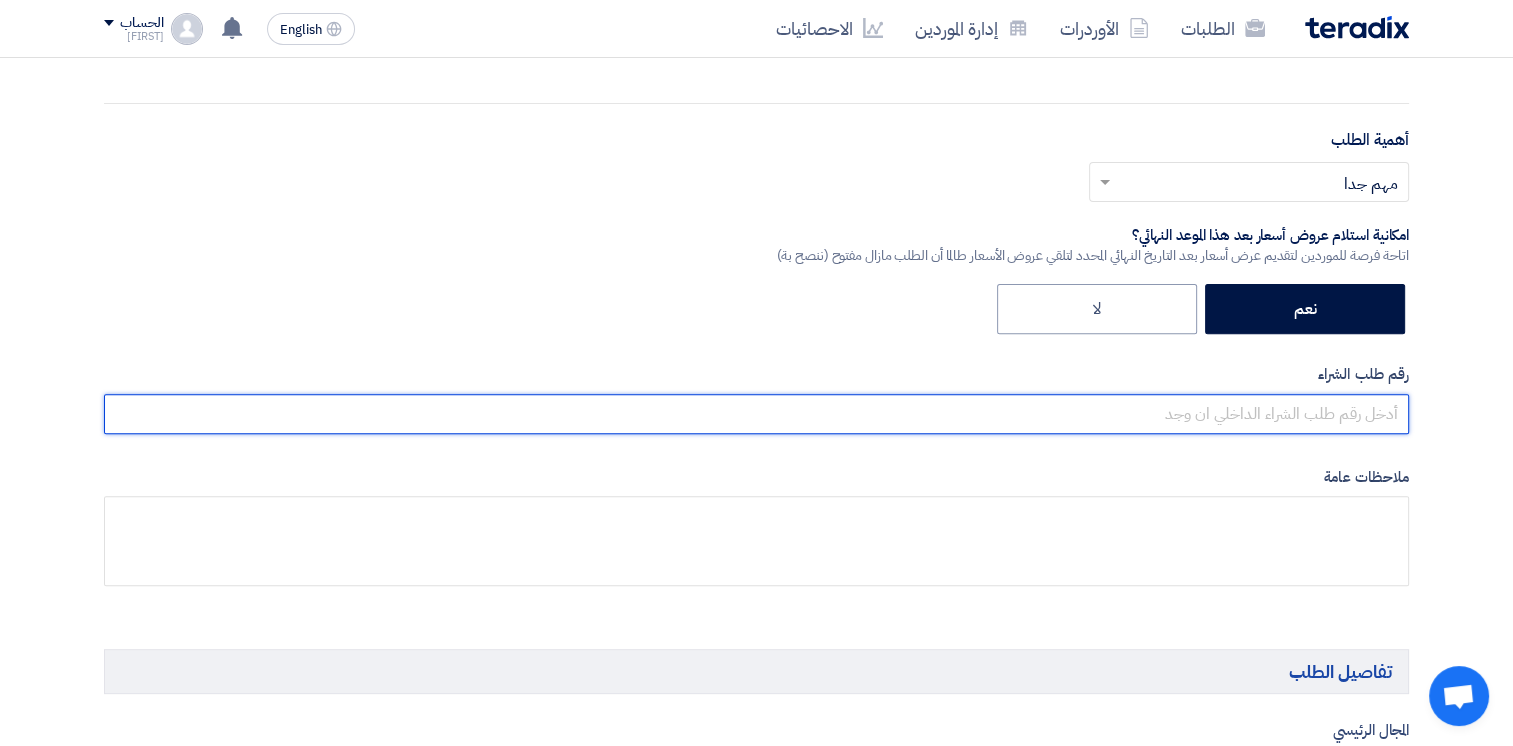 click at bounding box center [756, 414] 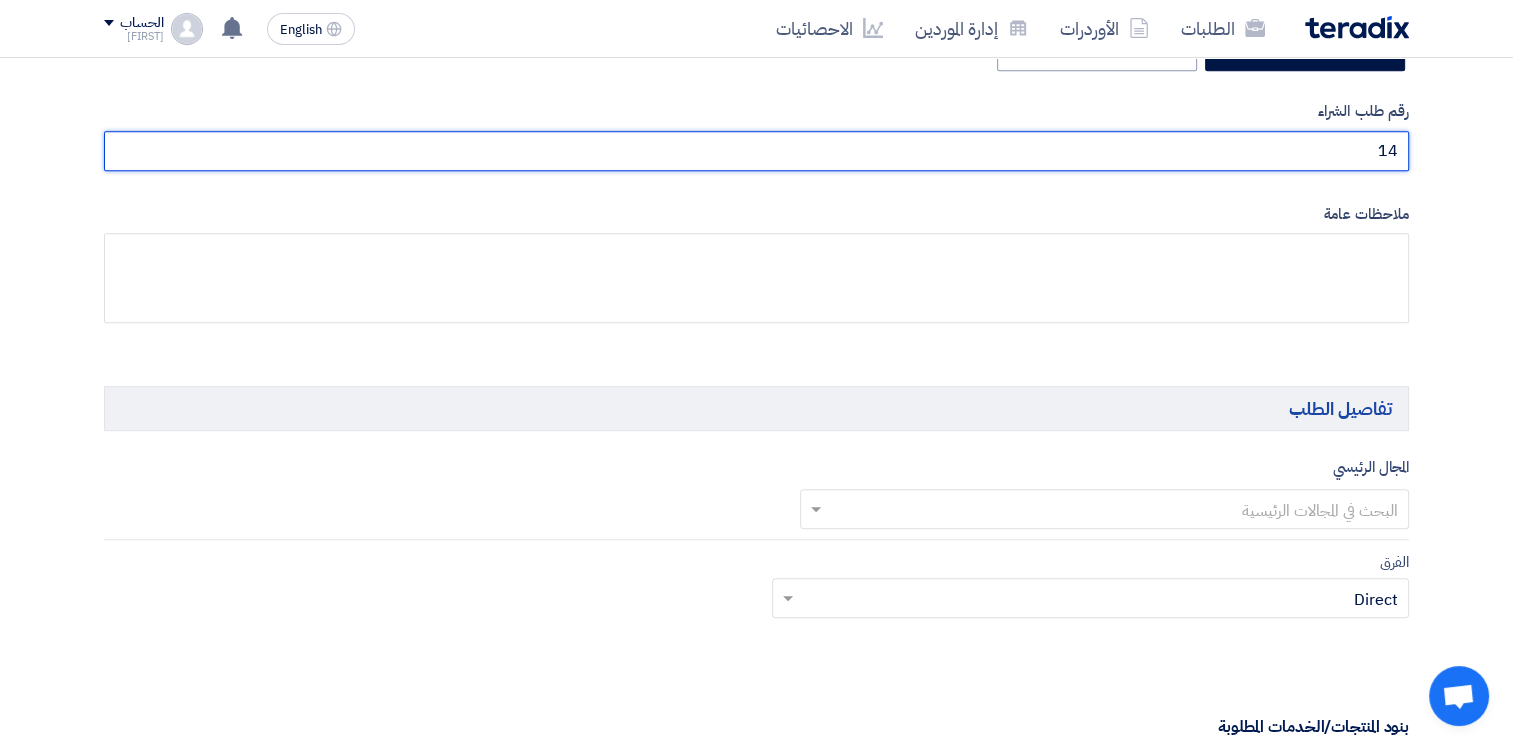 scroll, scrollTop: 894, scrollLeft: 0, axis: vertical 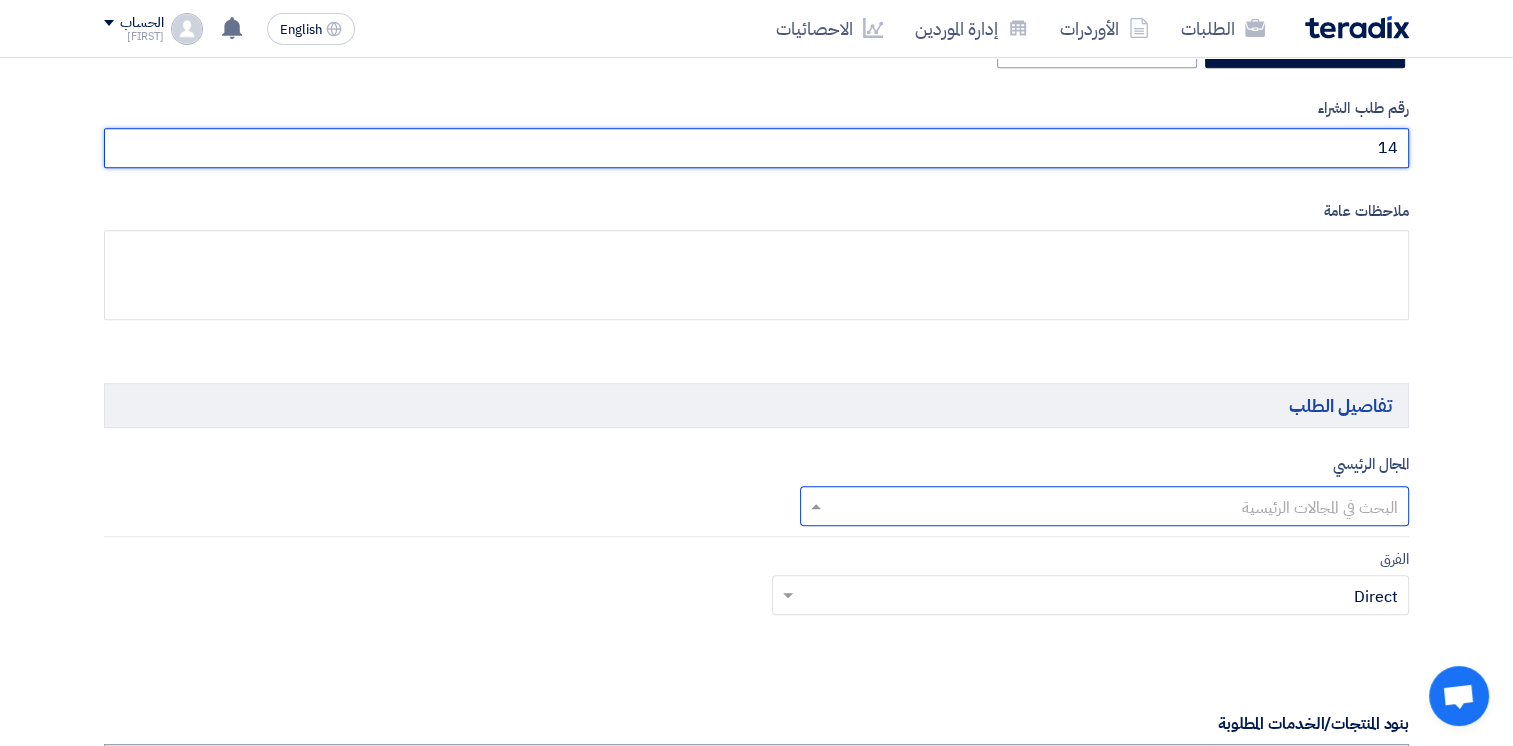 type on "14" 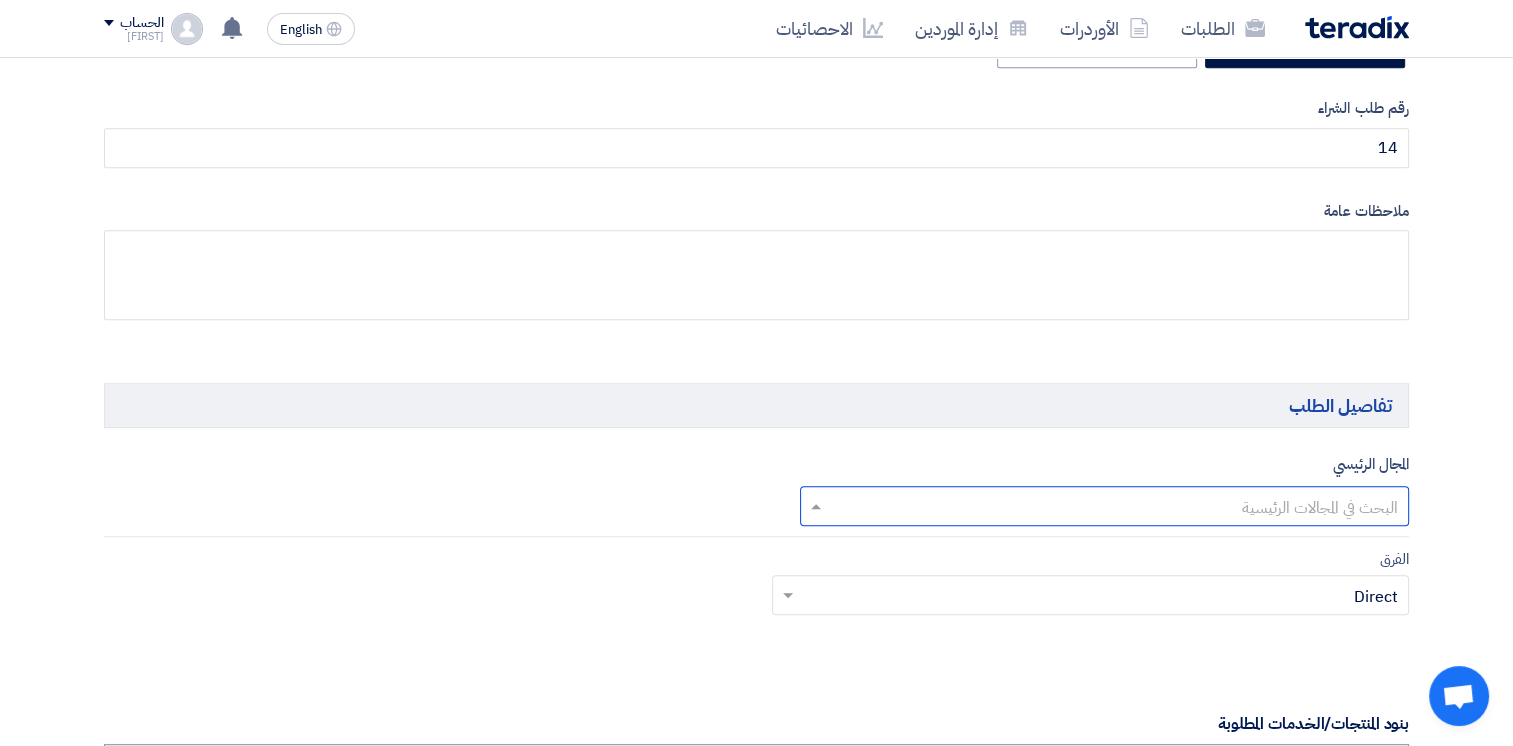 click at bounding box center (1116, 507) 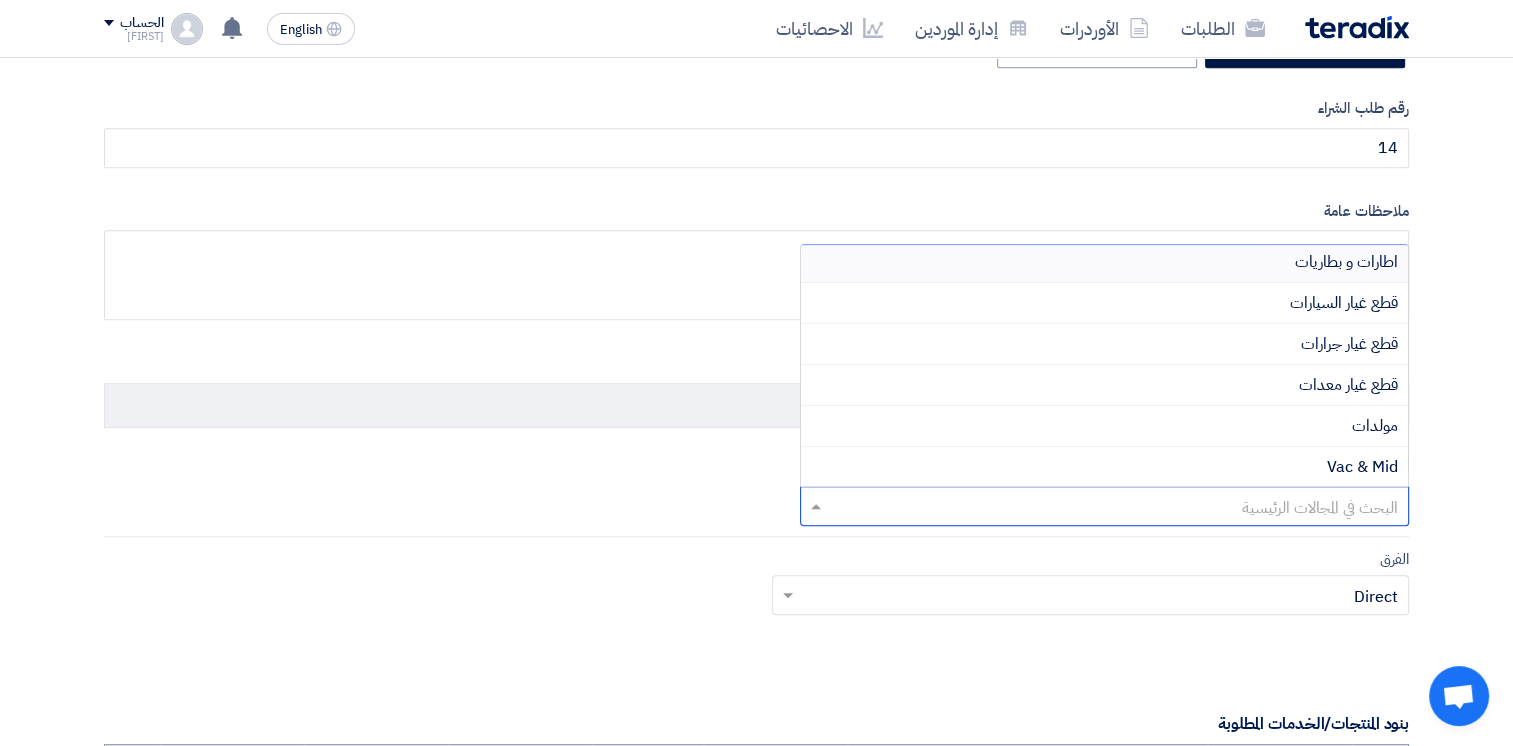 scroll, scrollTop: 44, scrollLeft: 0, axis: vertical 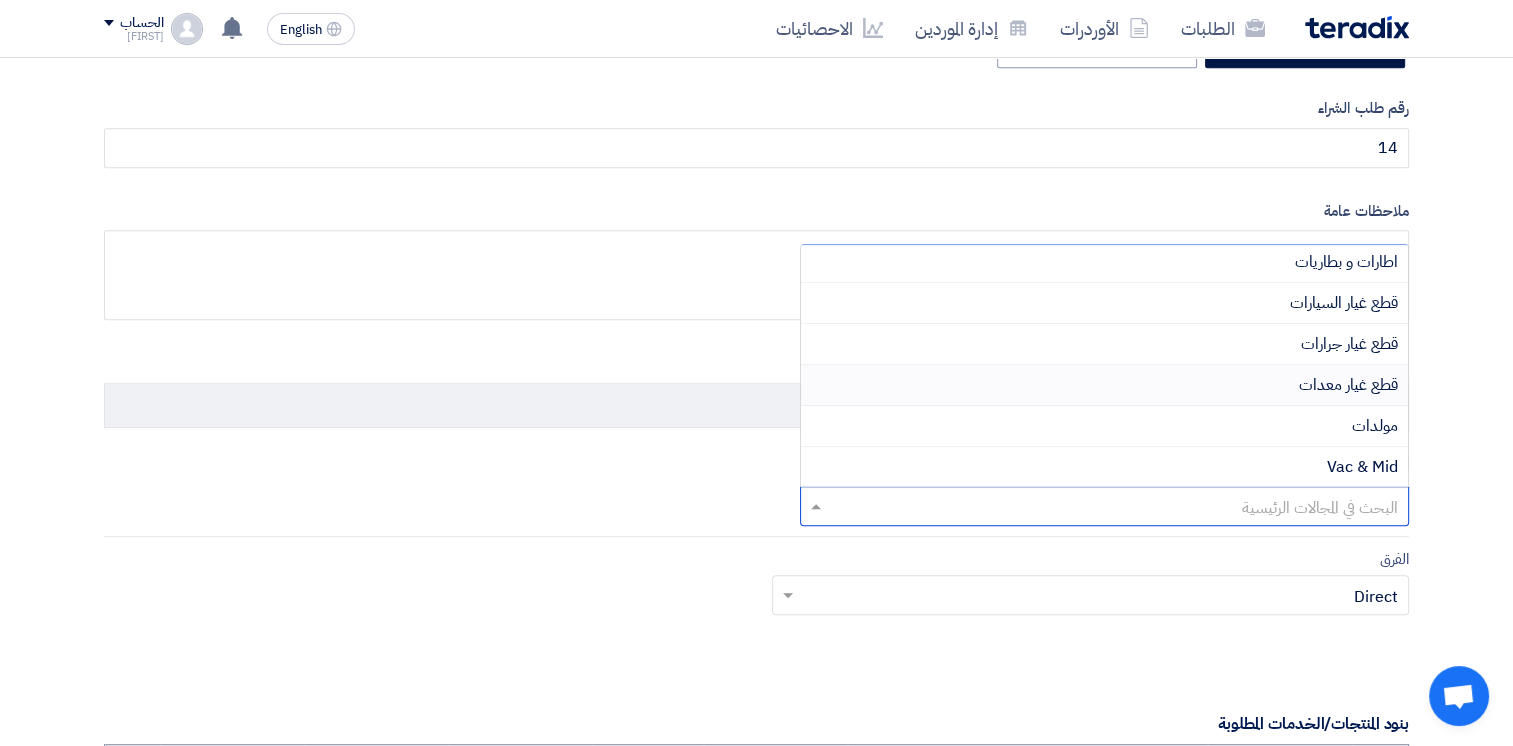 click on "قطع غيار معدات" at bounding box center [1105, 385] 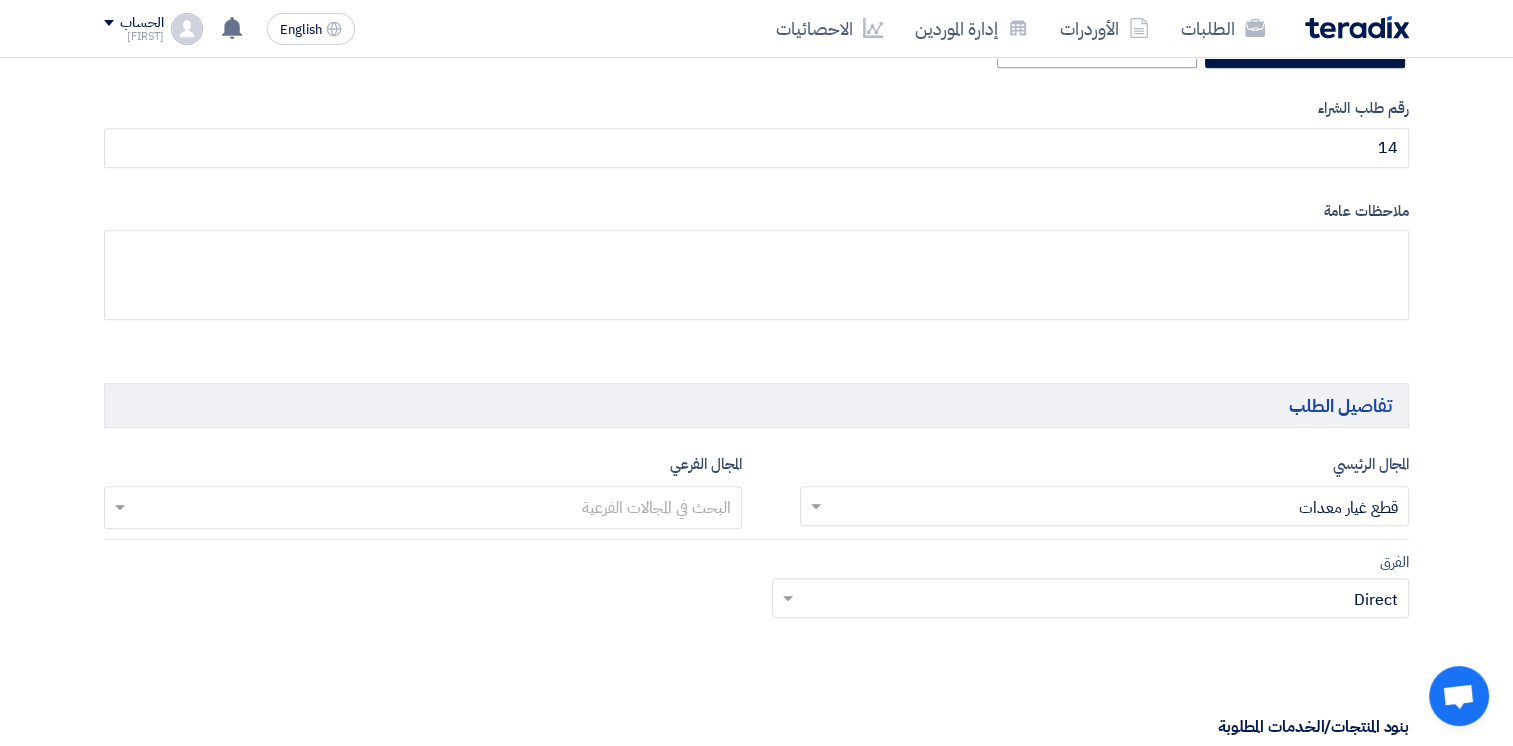 click at bounding box center [422, 509] 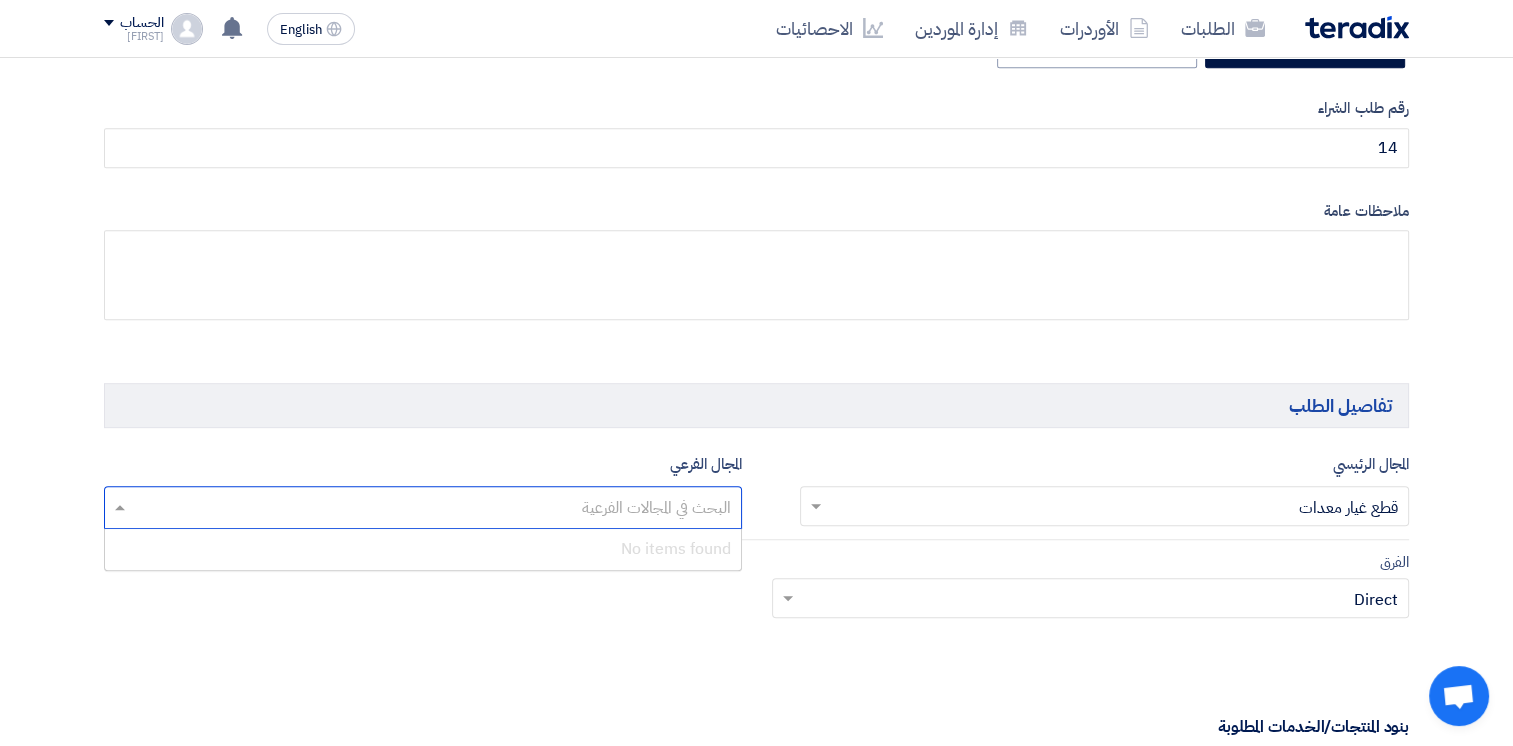 click on "No items found" at bounding box center (423, 549) 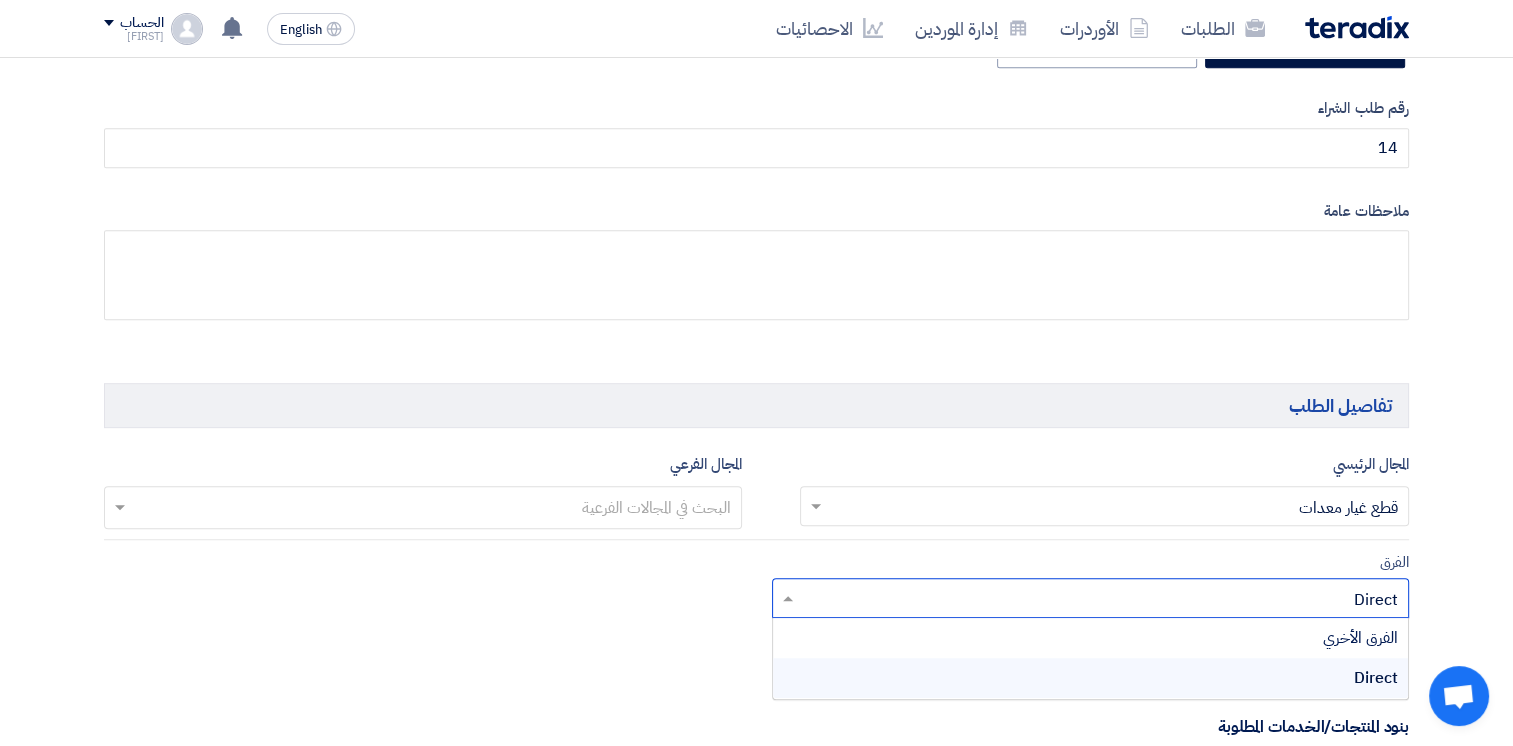 click on "Direct" at bounding box center [1091, 678] 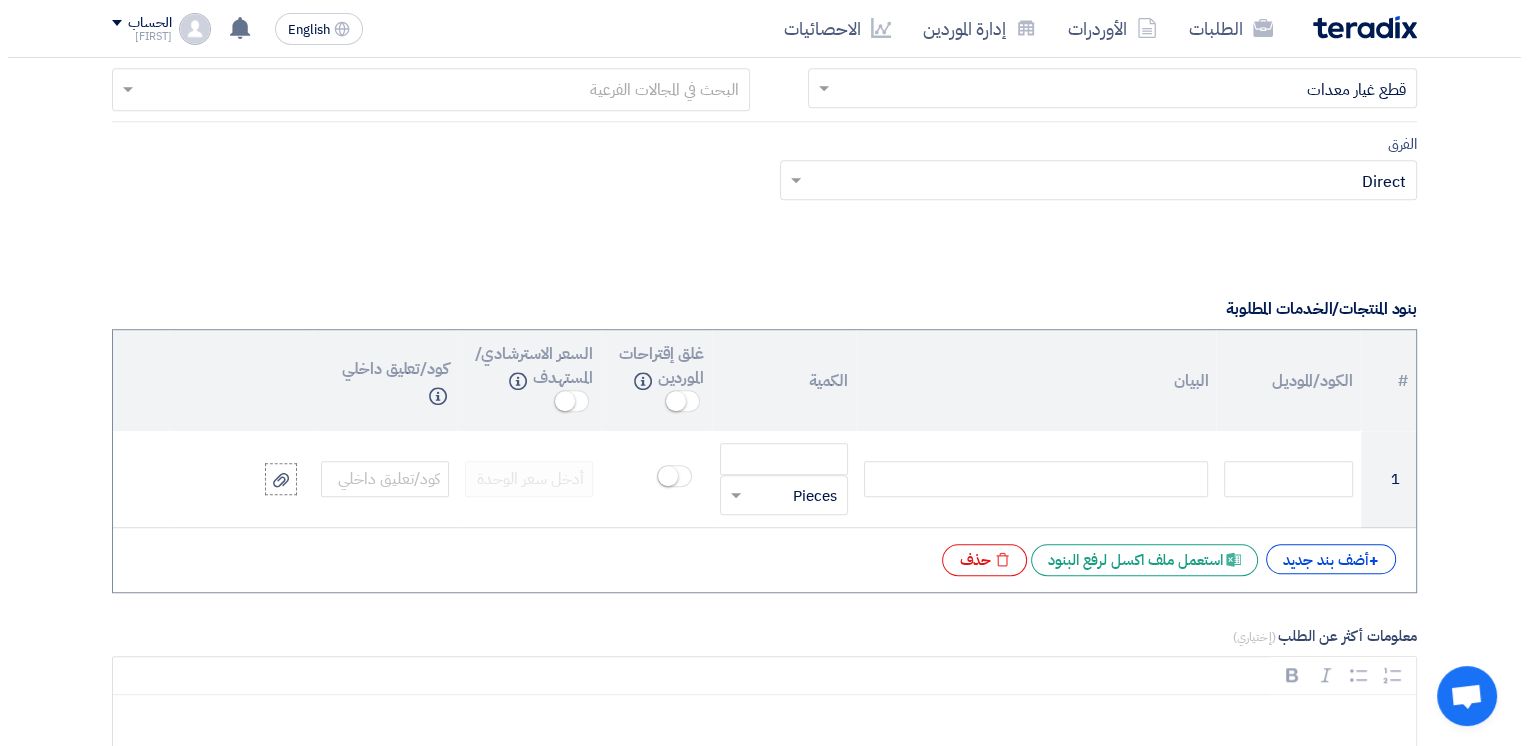 scroll, scrollTop: 1314, scrollLeft: 0, axis: vertical 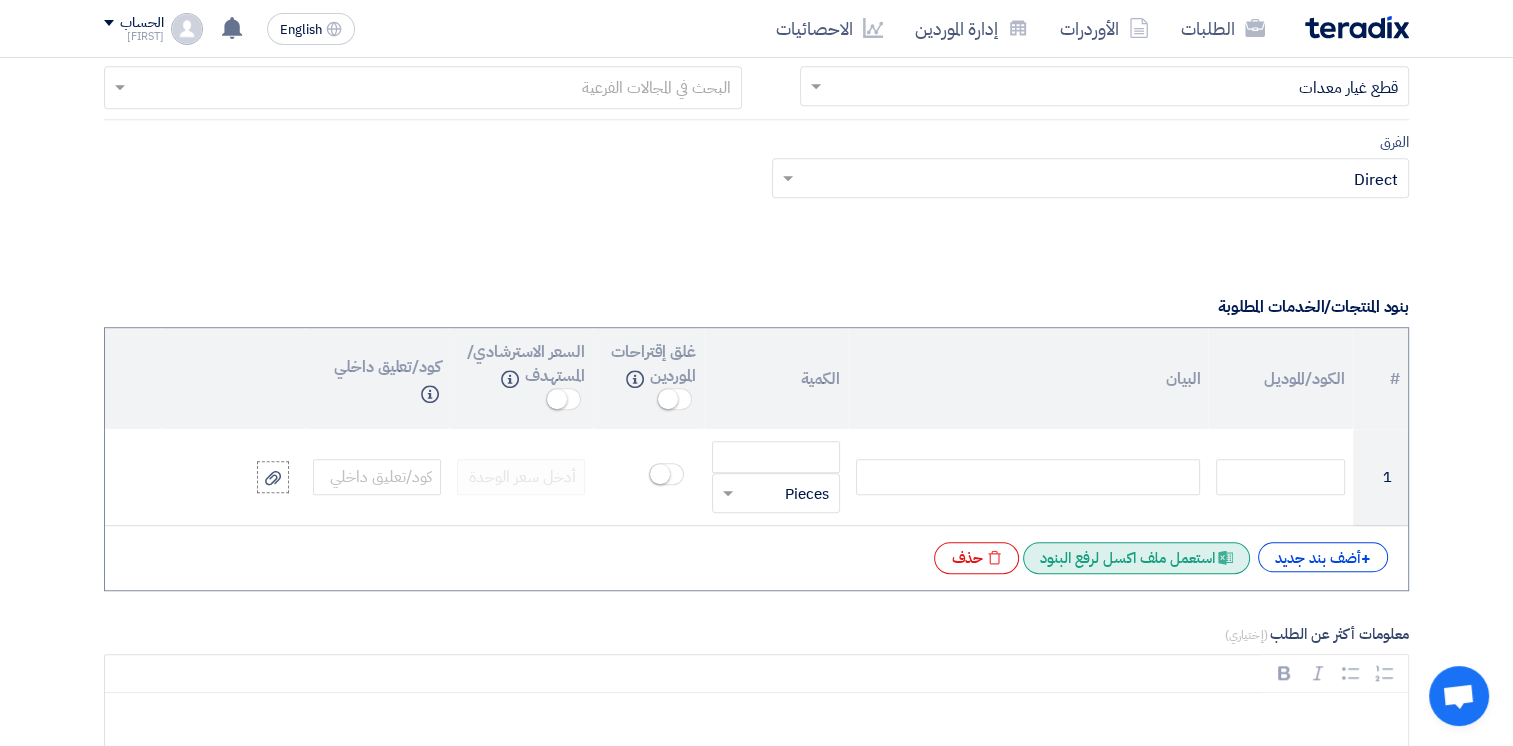 click on "Excel file
استعمل ملف اكسل لرفع البنود" 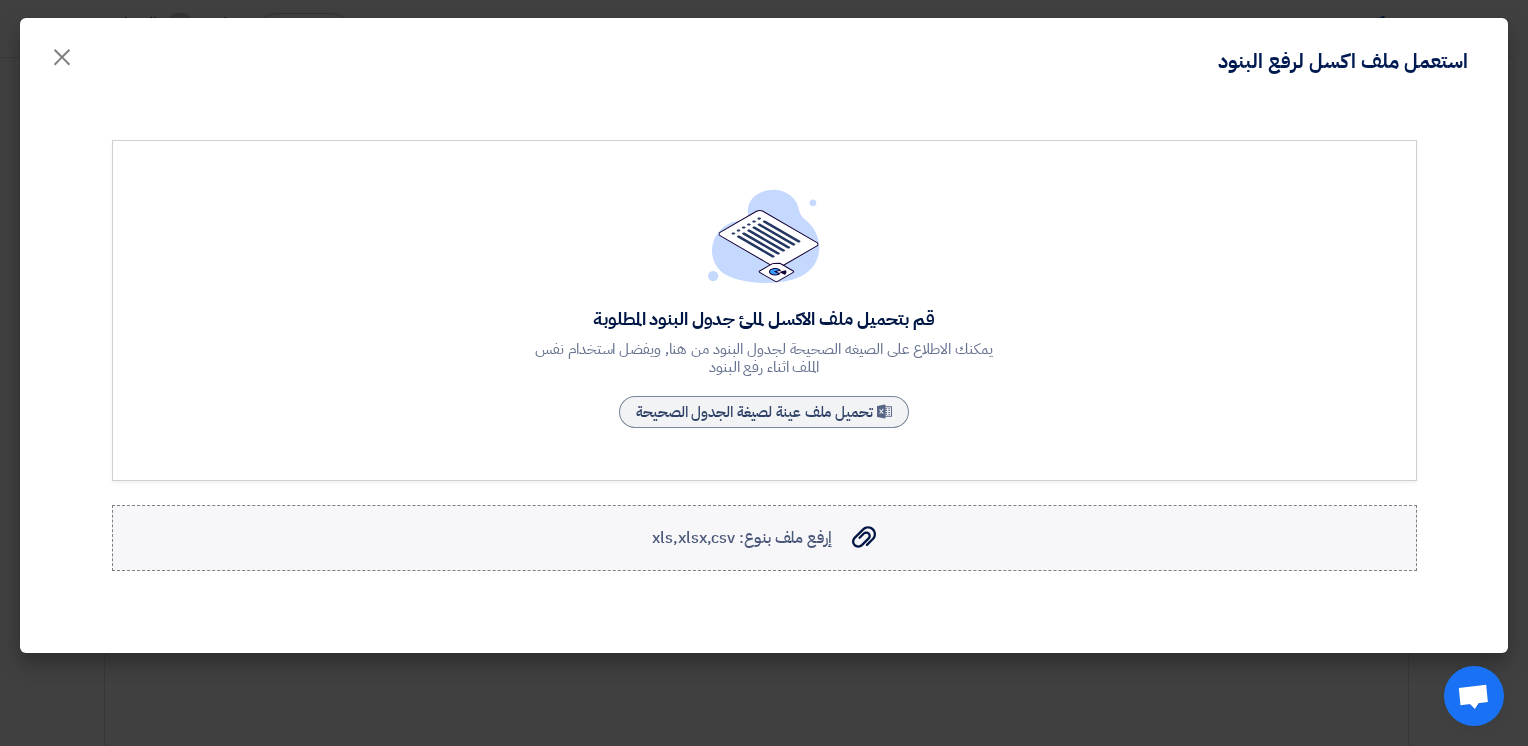 click on "إرفع ملف بنوع: xls,xlsx,csv" 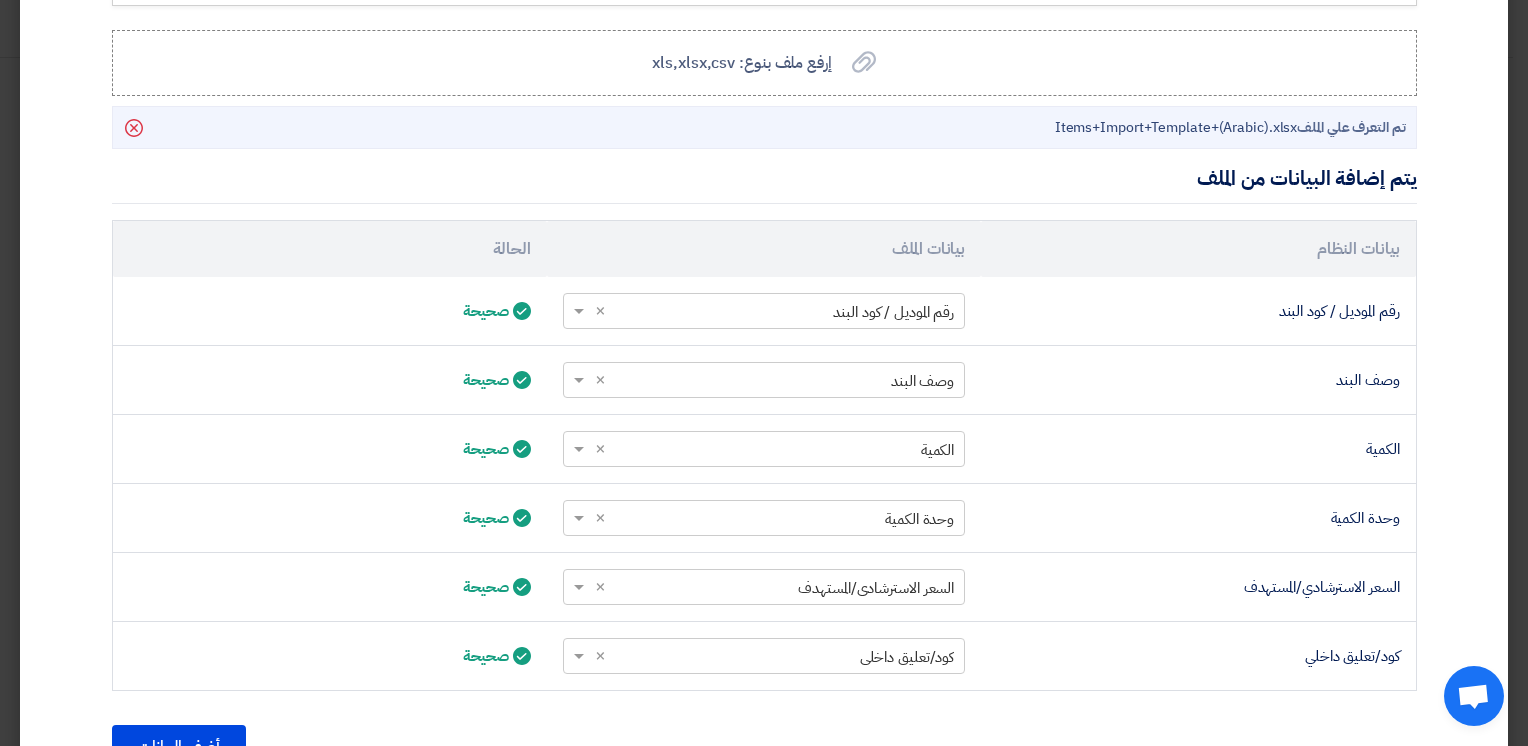 scroll, scrollTop: 584, scrollLeft: 0, axis: vertical 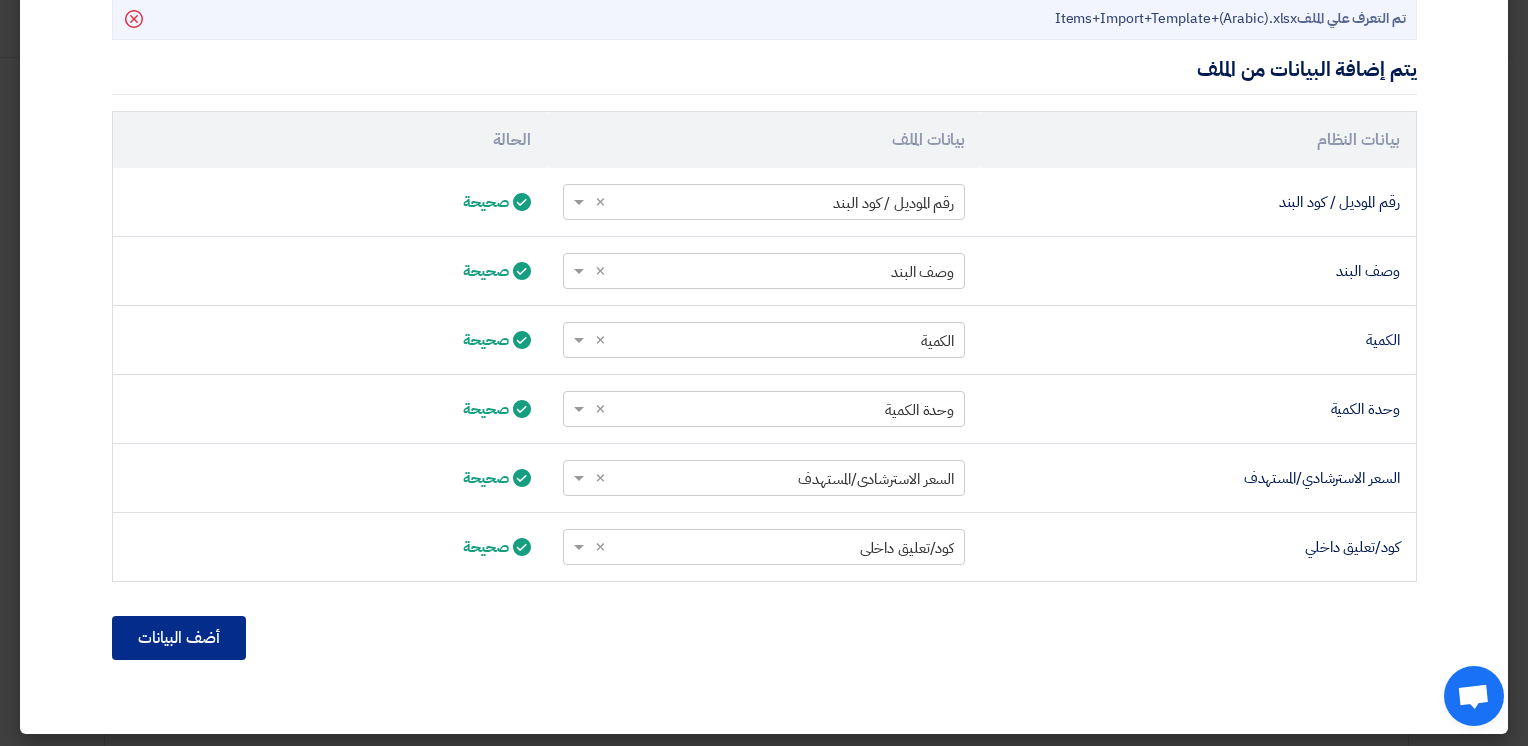 click on "أضف البيانات" 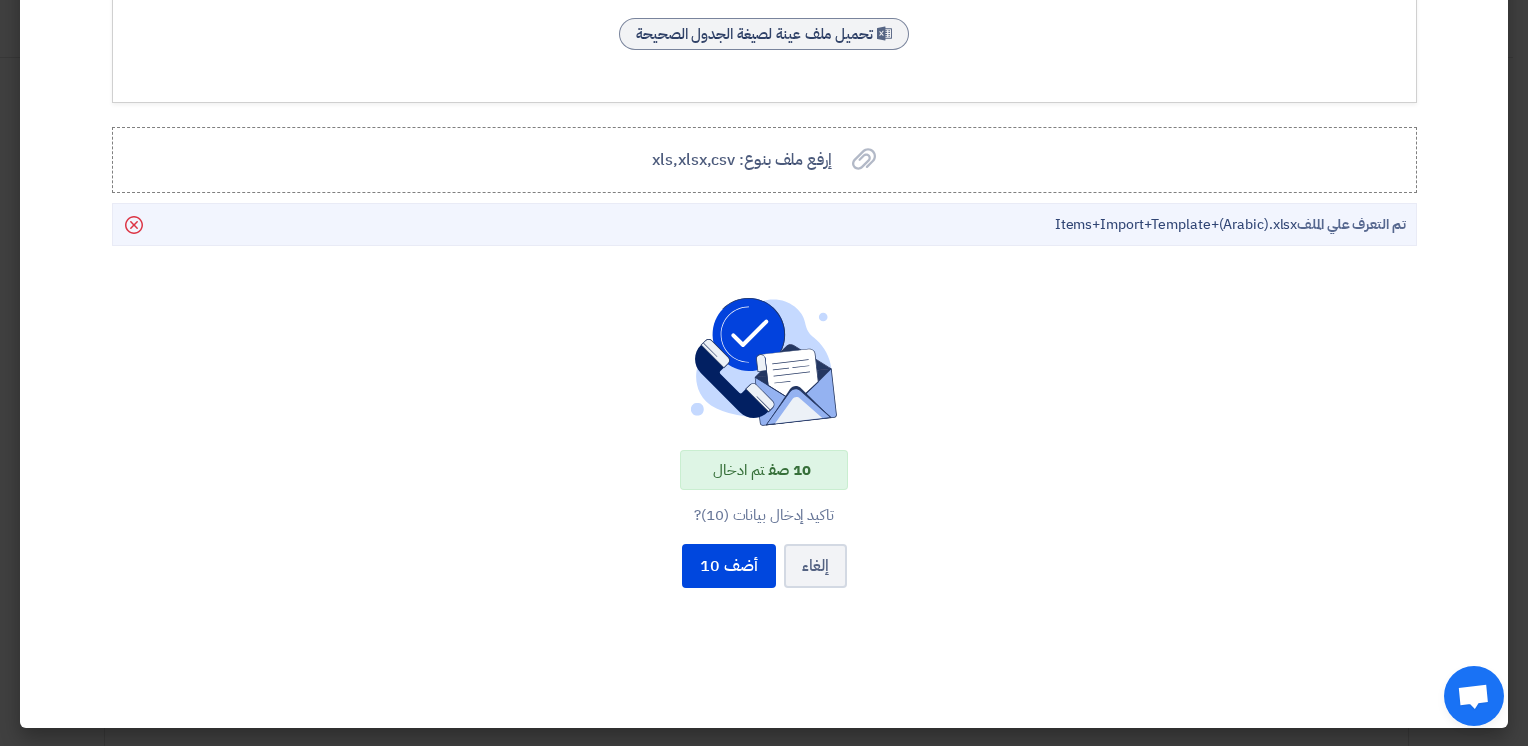 scroll, scrollTop: 200, scrollLeft: 0, axis: vertical 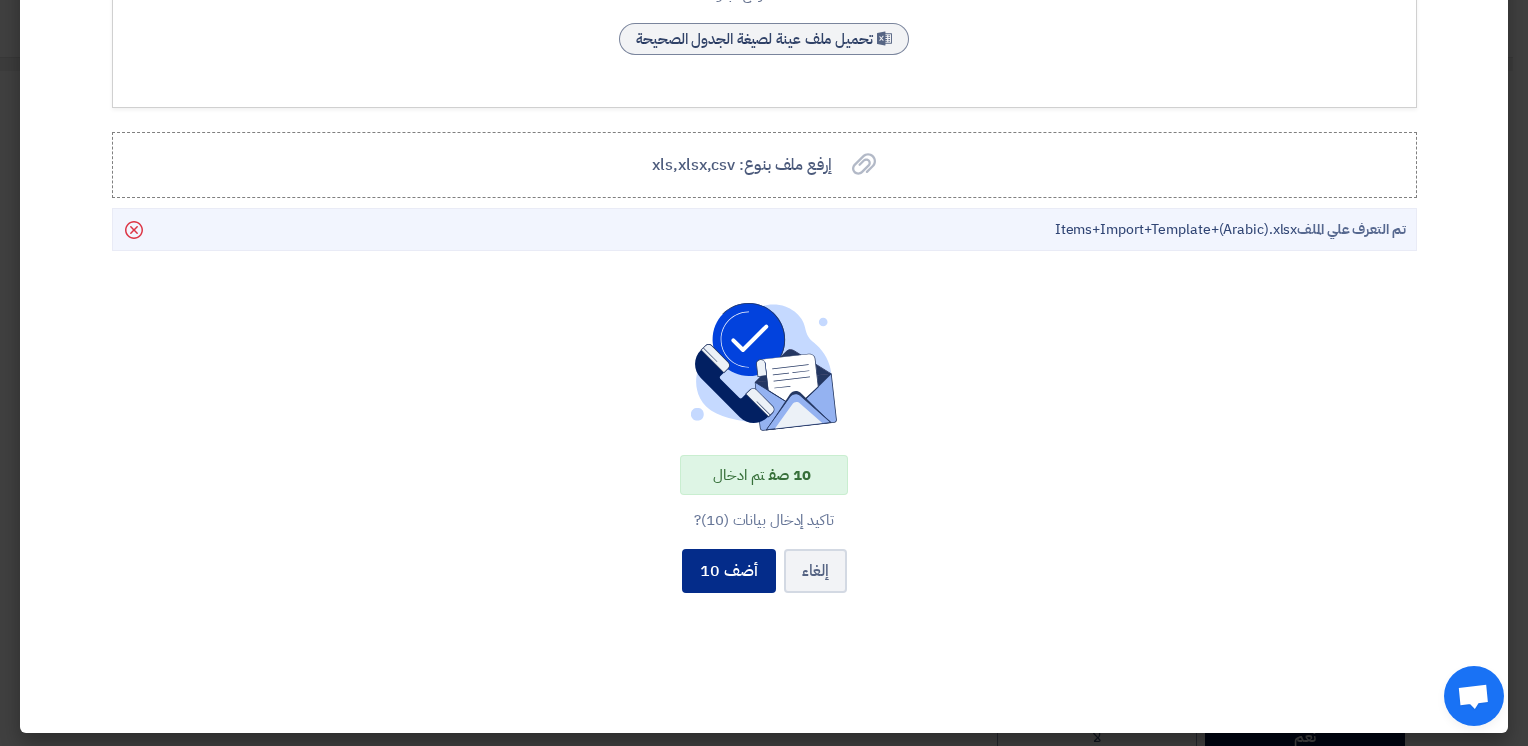 click on "أضف 10" at bounding box center (729, 571) 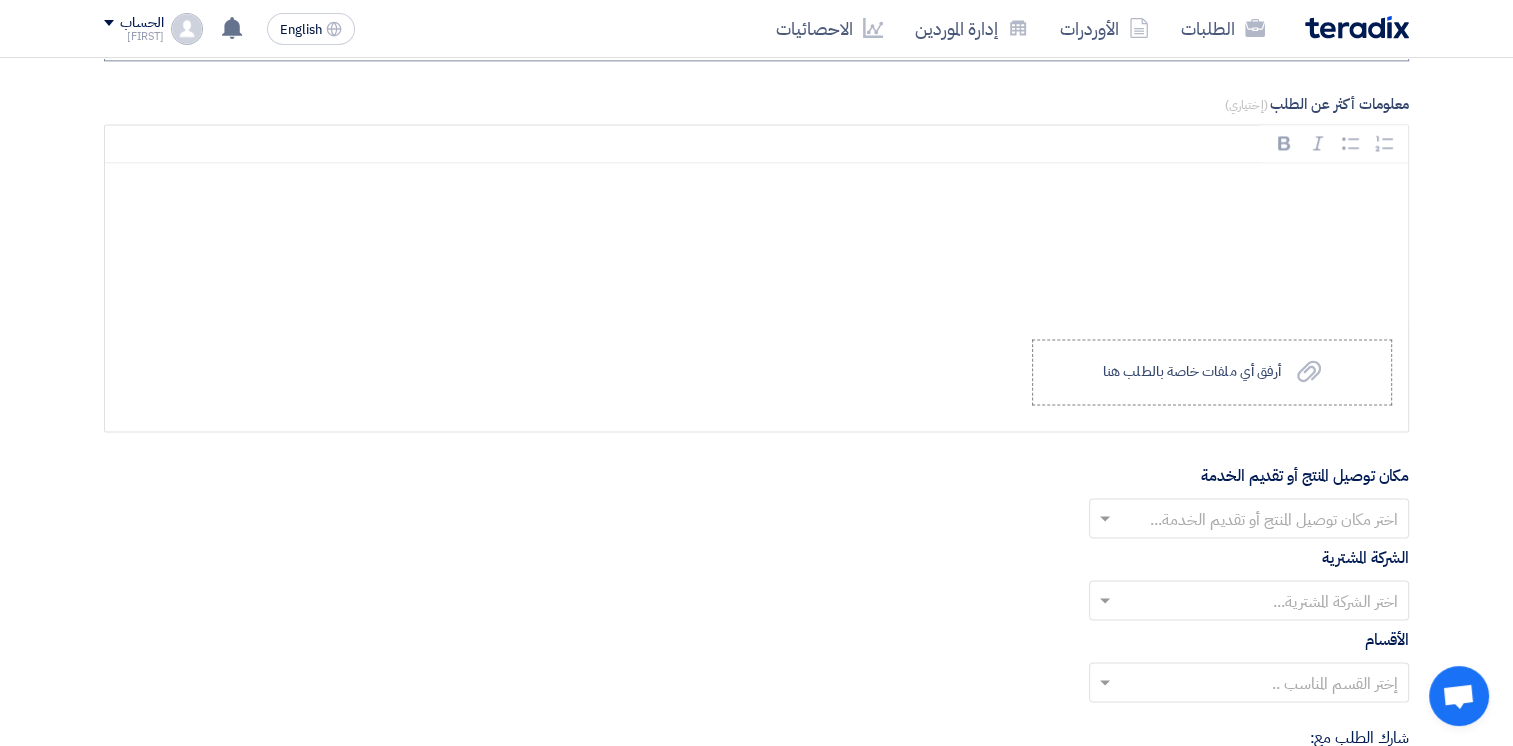 scroll, scrollTop: 2950, scrollLeft: 0, axis: vertical 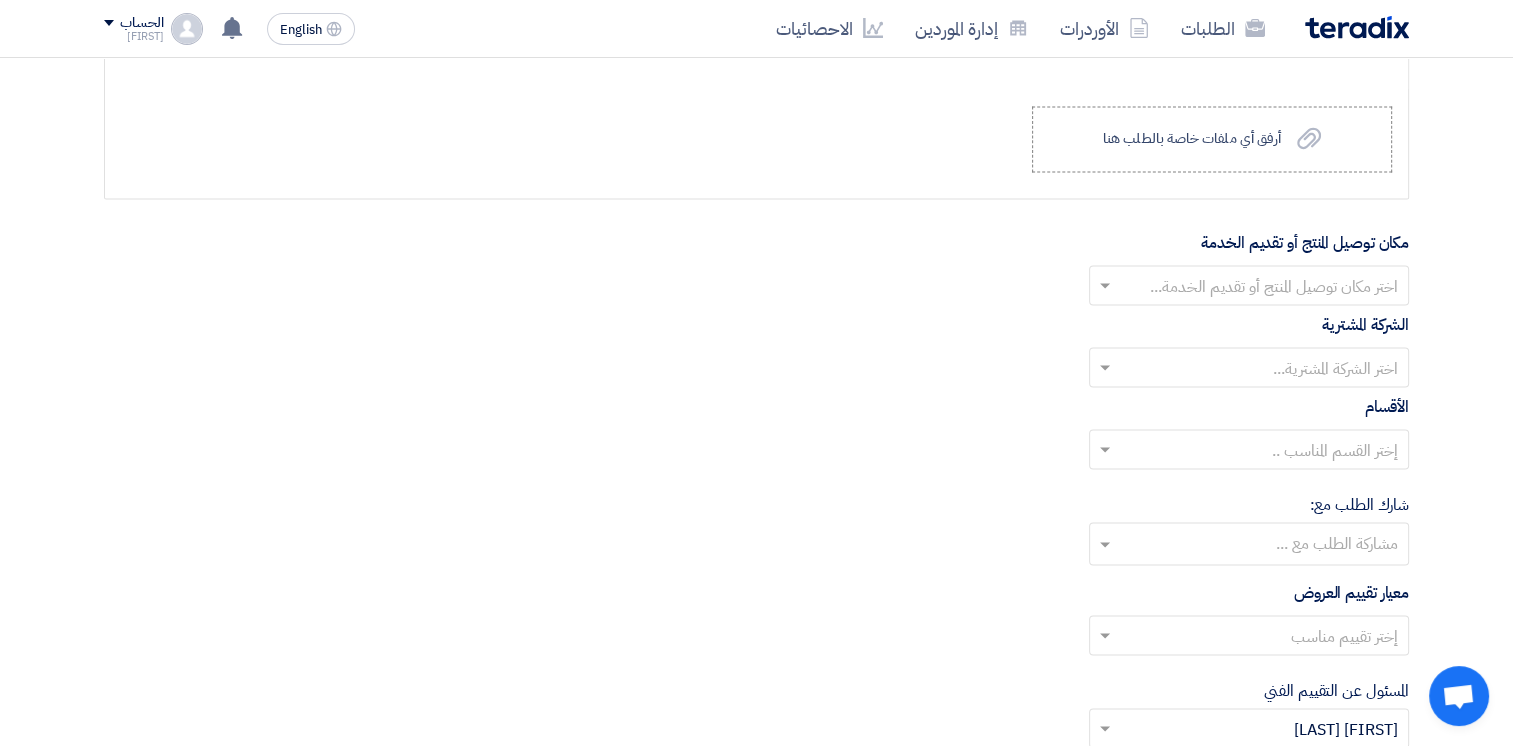 click 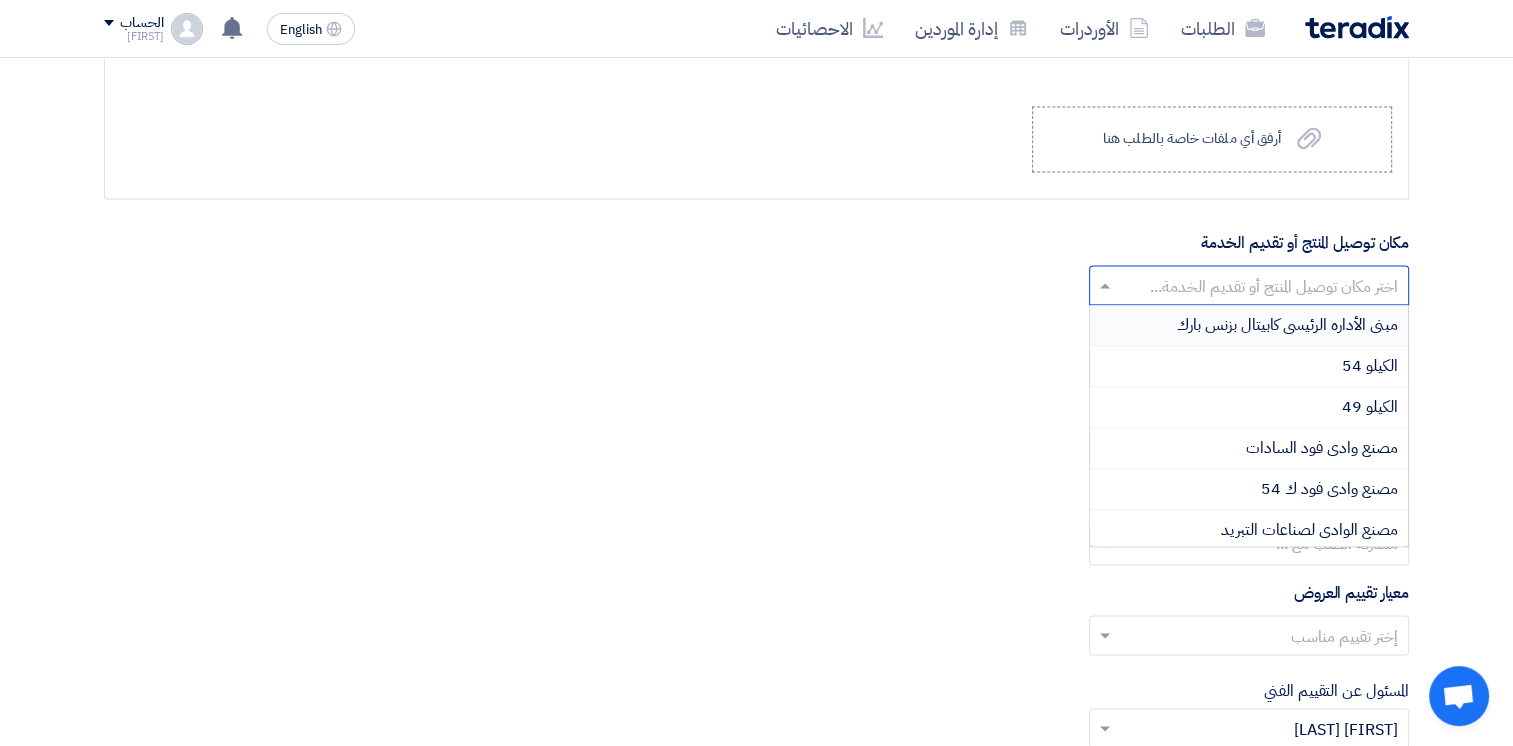 click on "مبنى الأداره الرئيسى كابيتال بزنس بارك" at bounding box center (1287, 325) 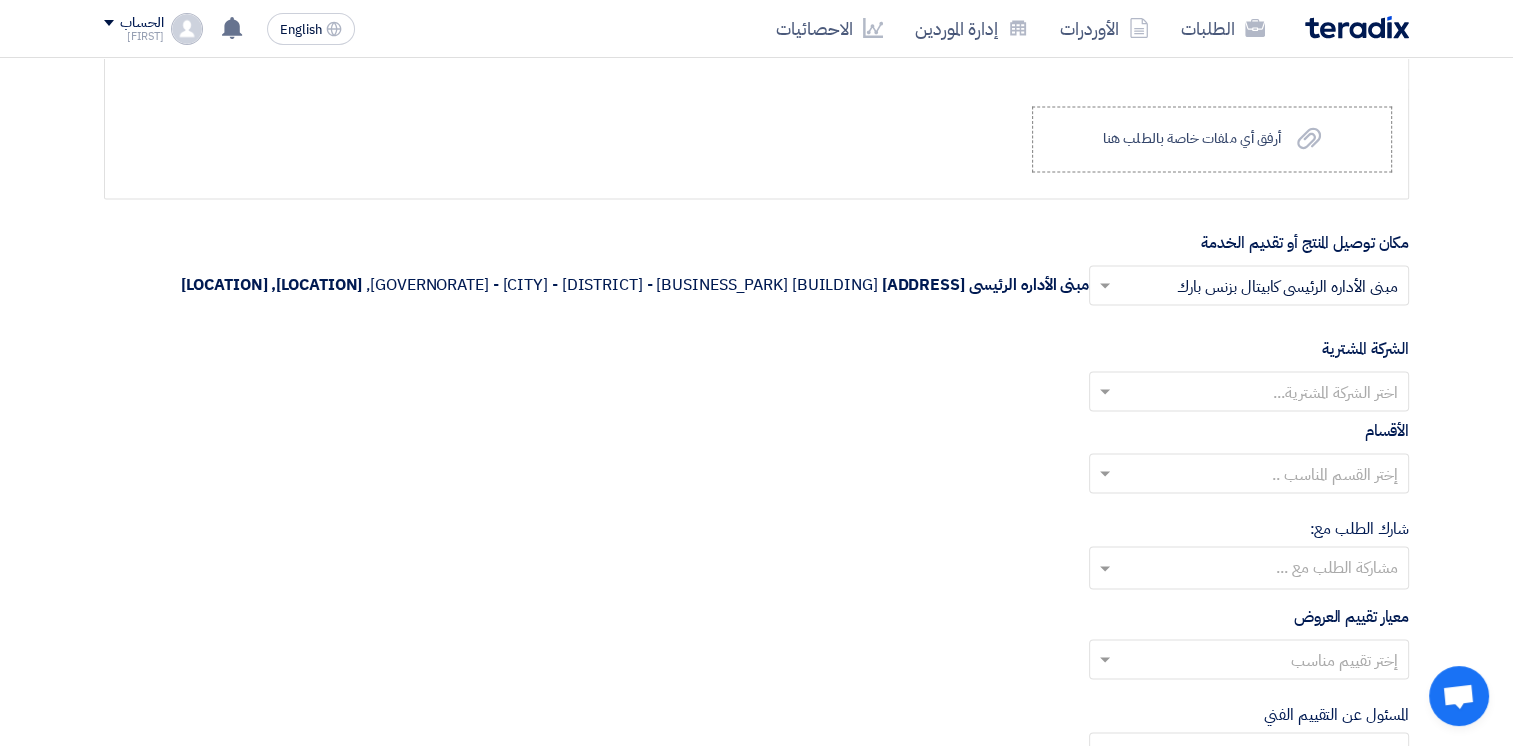 click 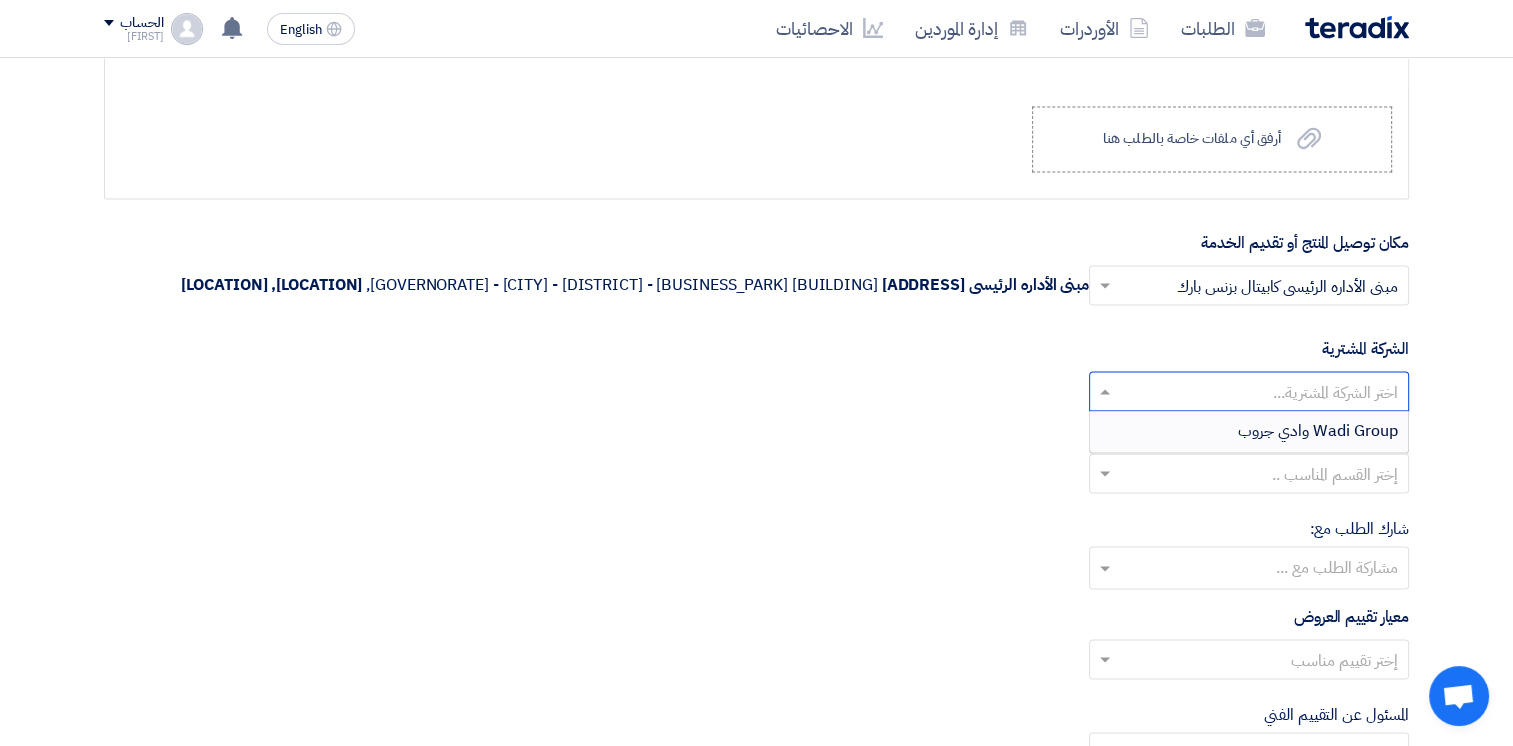 click on "Wadi Group وادي جروب" at bounding box center (1318, 431) 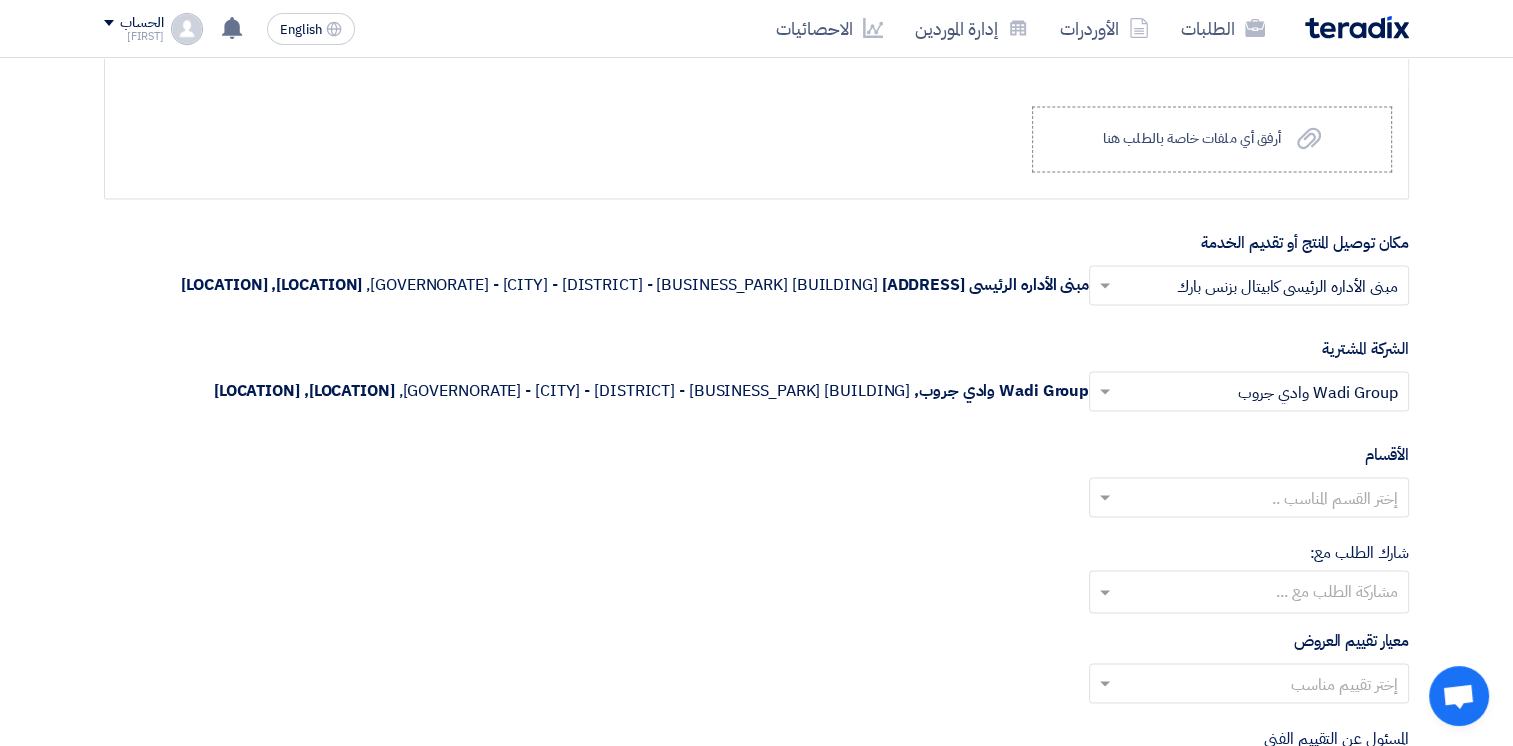 click 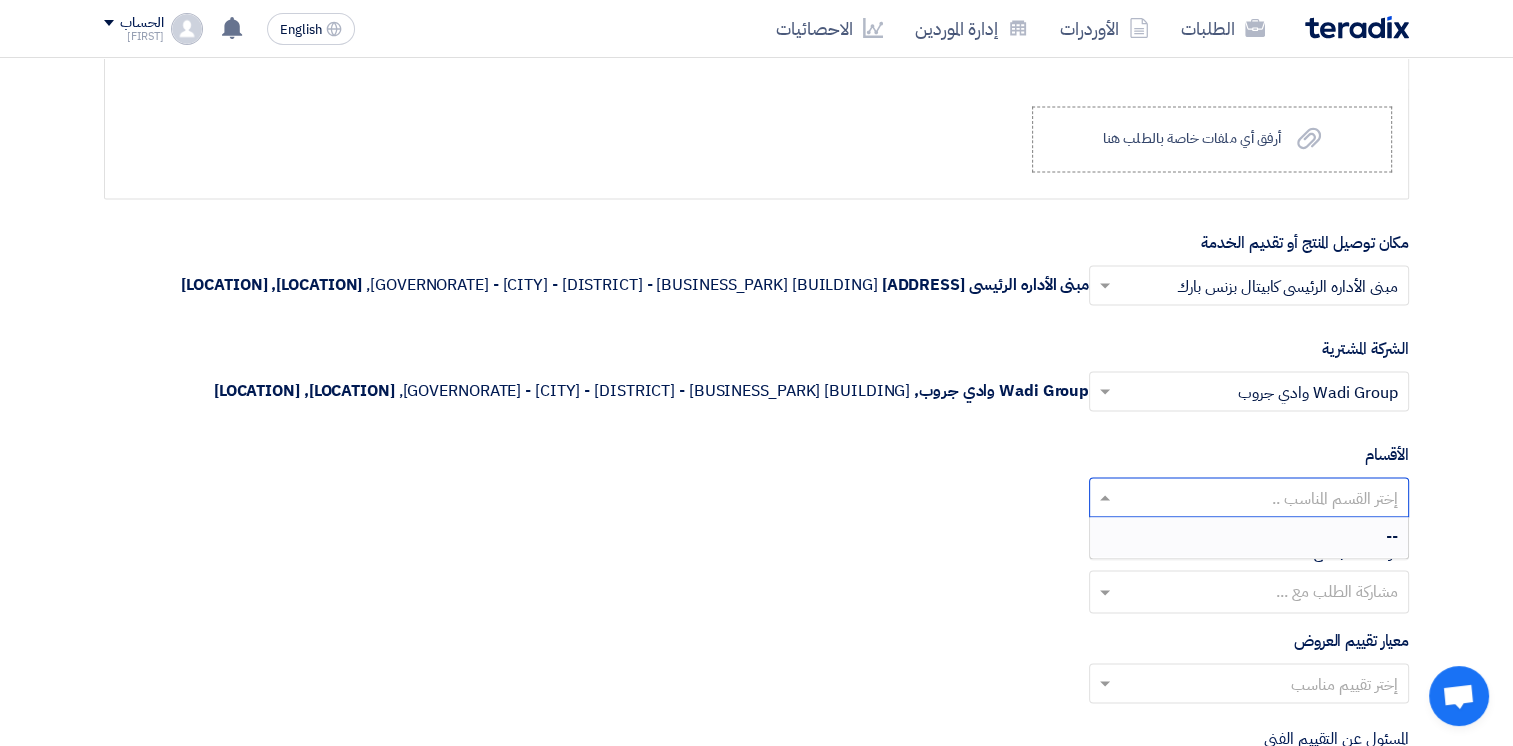 click on "--" at bounding box center [1249, 537] 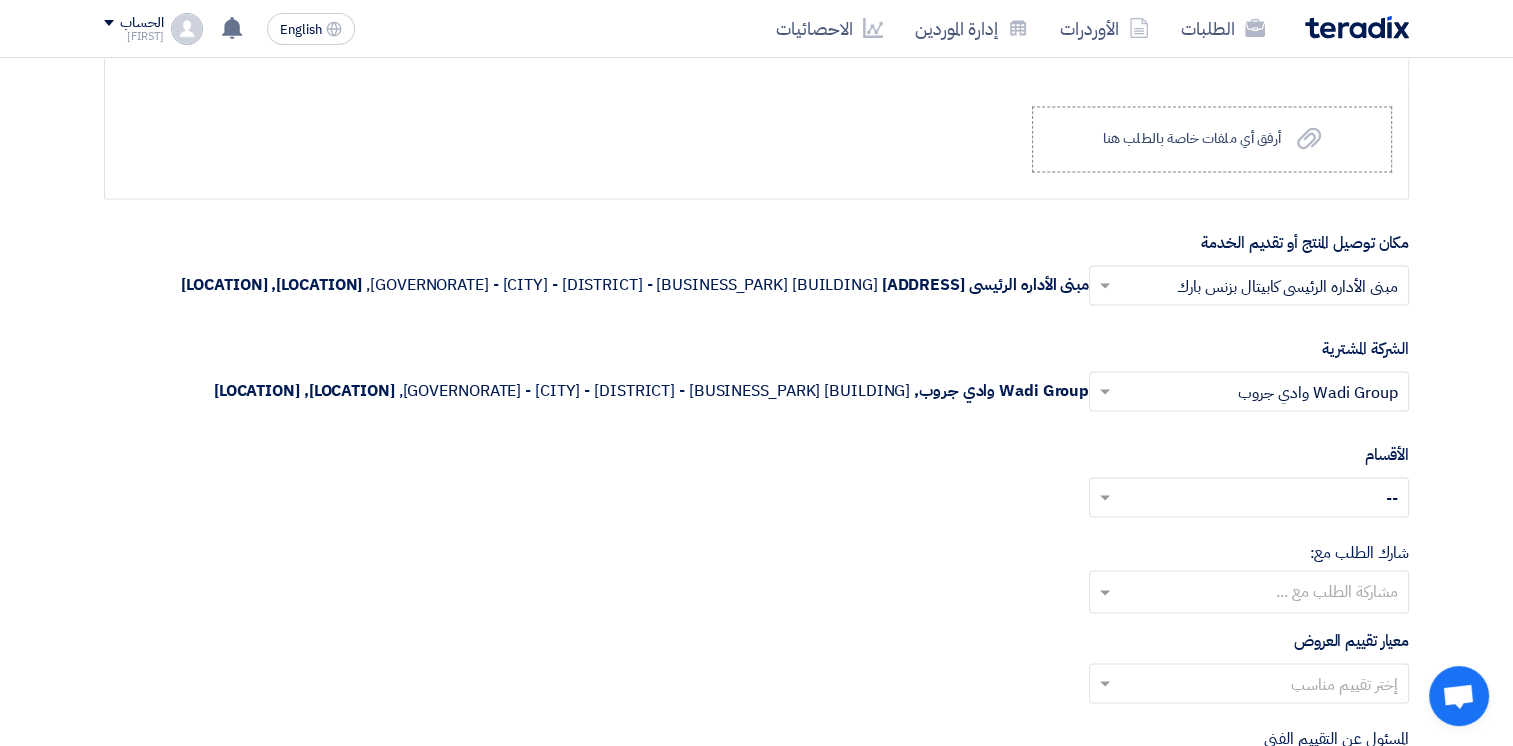 click at bounding box center [1248, 593] 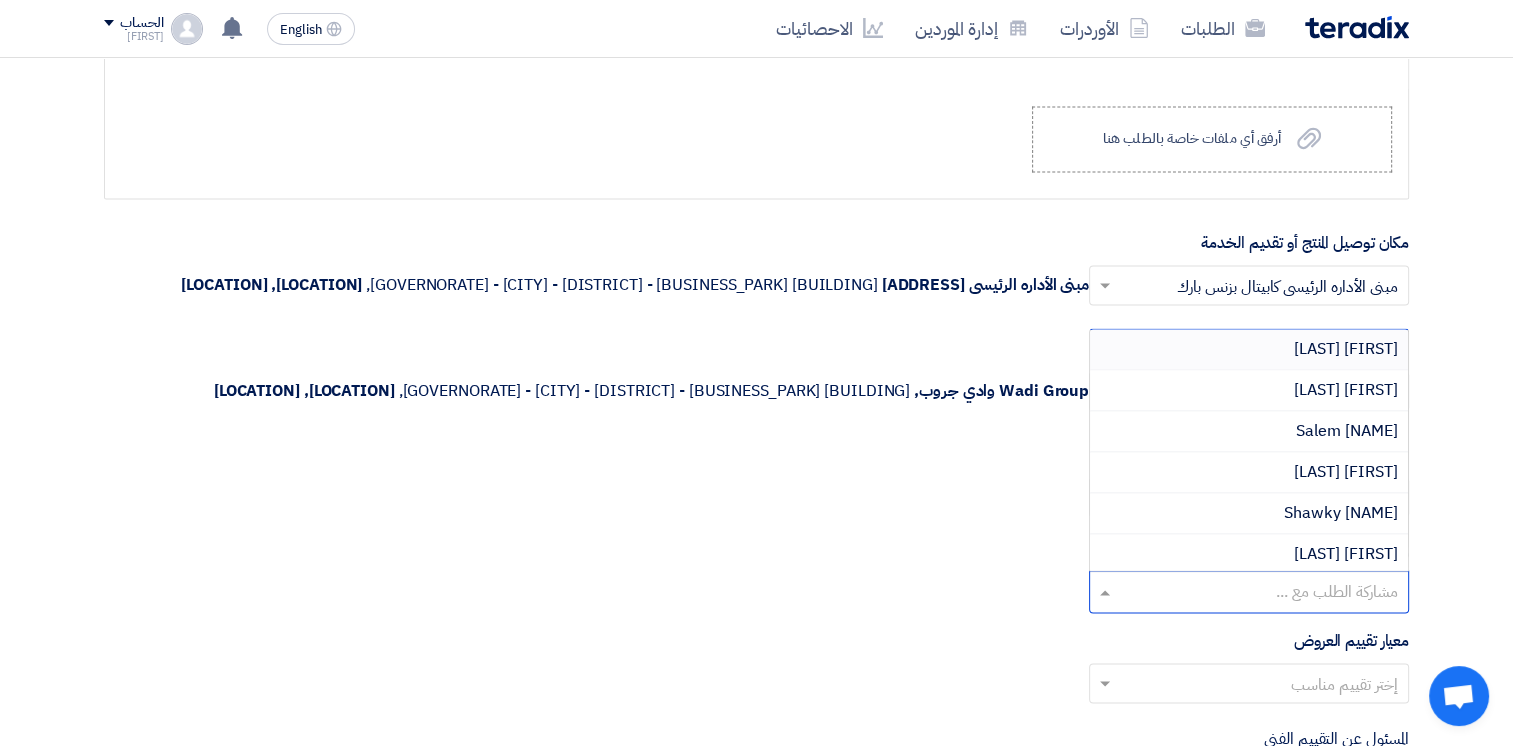 click on "أكتب عنوان لهذا الطلب  T CL1
نوع طلب عروض الأسعار
طلب عروض أسعار
مناقصه مغلقه
طلب عروض فنية ومالية
الموعد النهائي لتلقي عروض الأسعار
8/12/2025
Pick a date
الساعة
02 : 00" 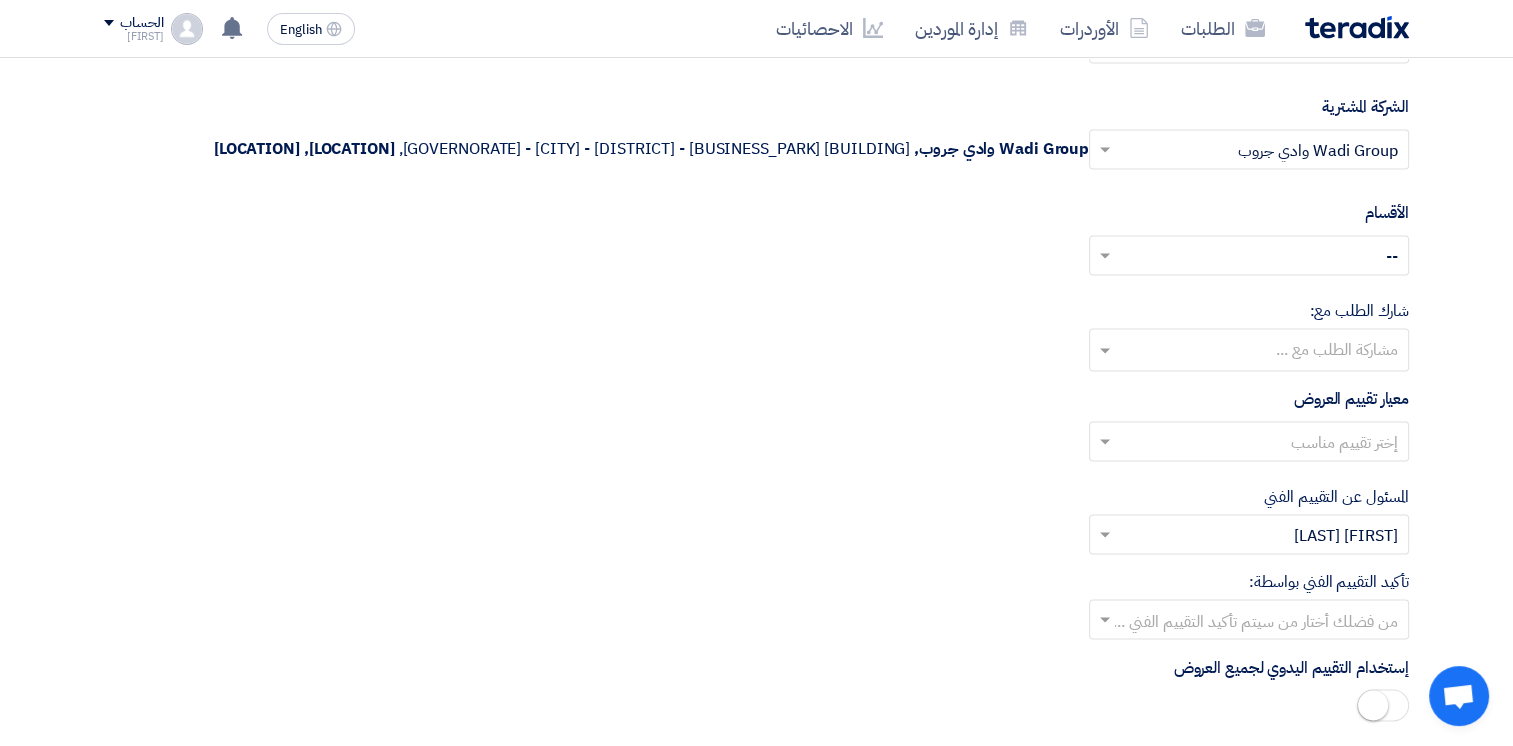 scroll, scrollTop: 3222, scrollLeft: 0, axis: vertical 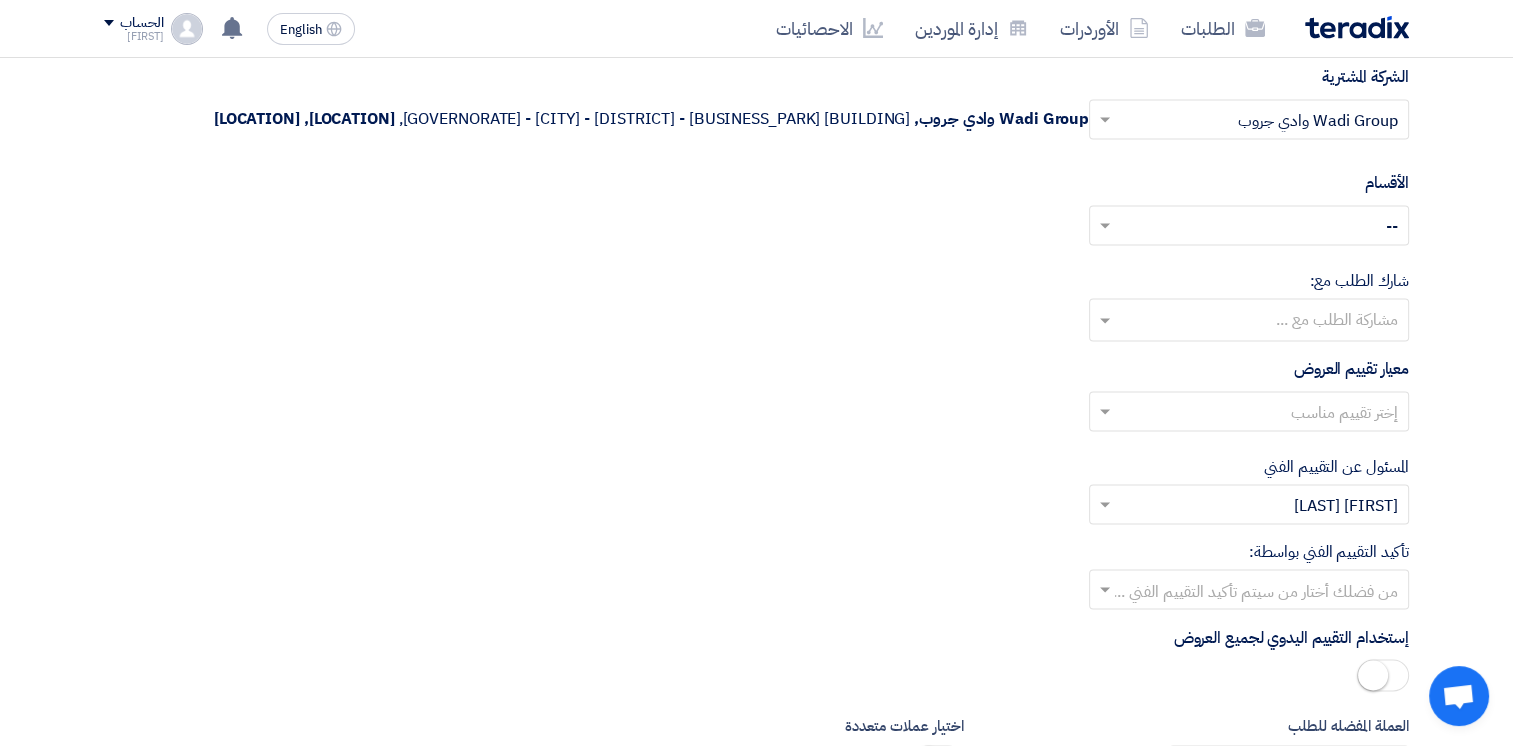 click 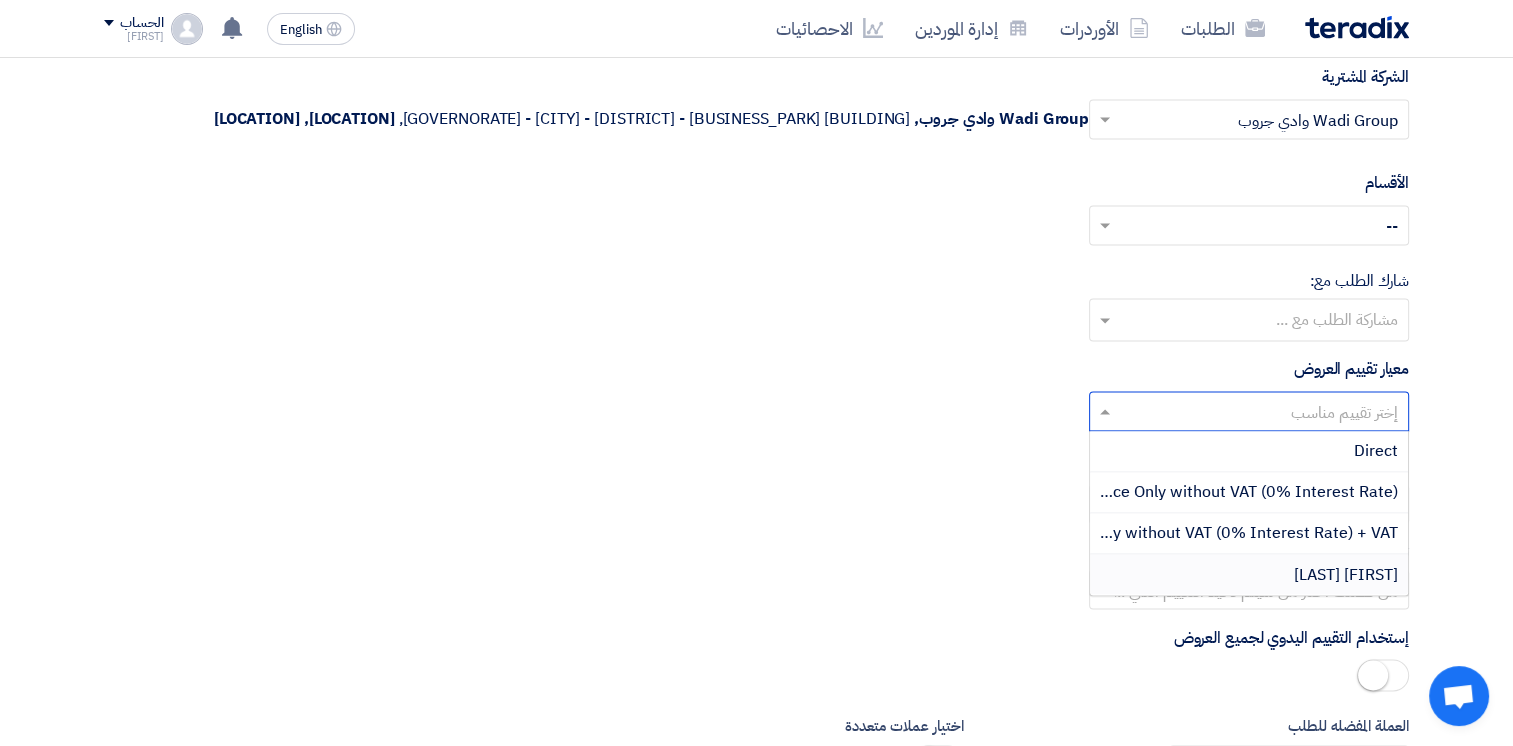click on "[FIRST] [LAST]" at bounding box center [1346, 574] 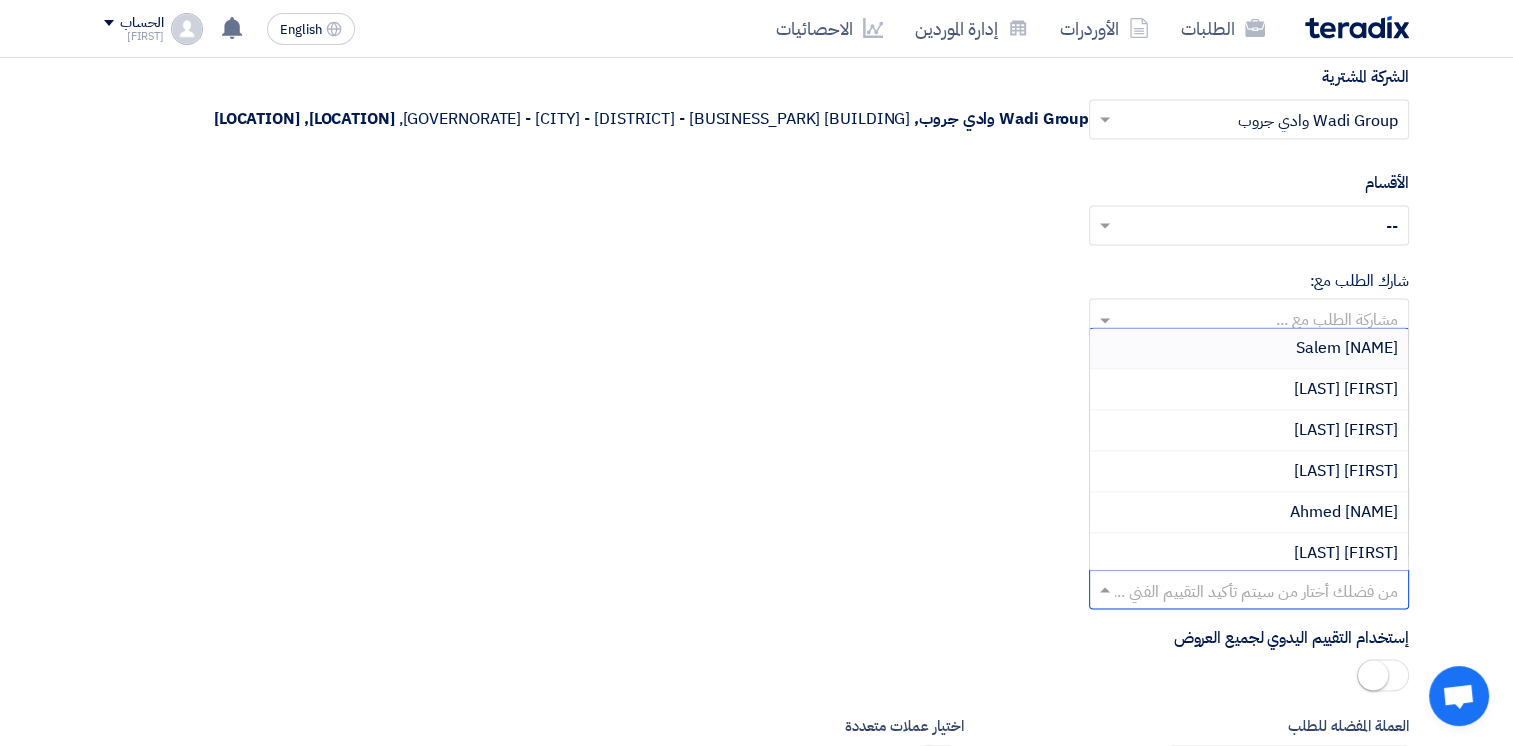 click at bounding box center [1260, 591] 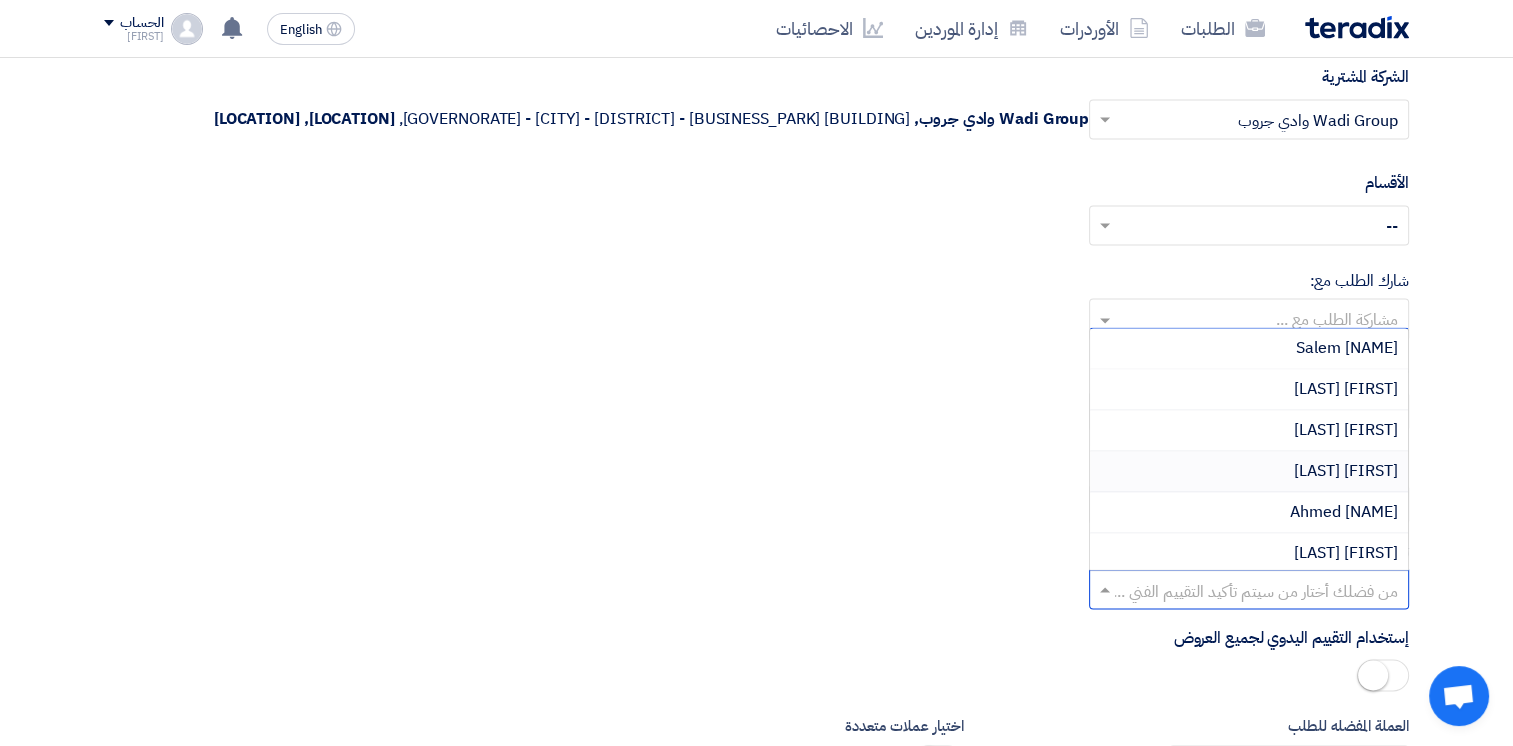 click on "[FIRST] [LAST]" at bounding box center [1346, 471] 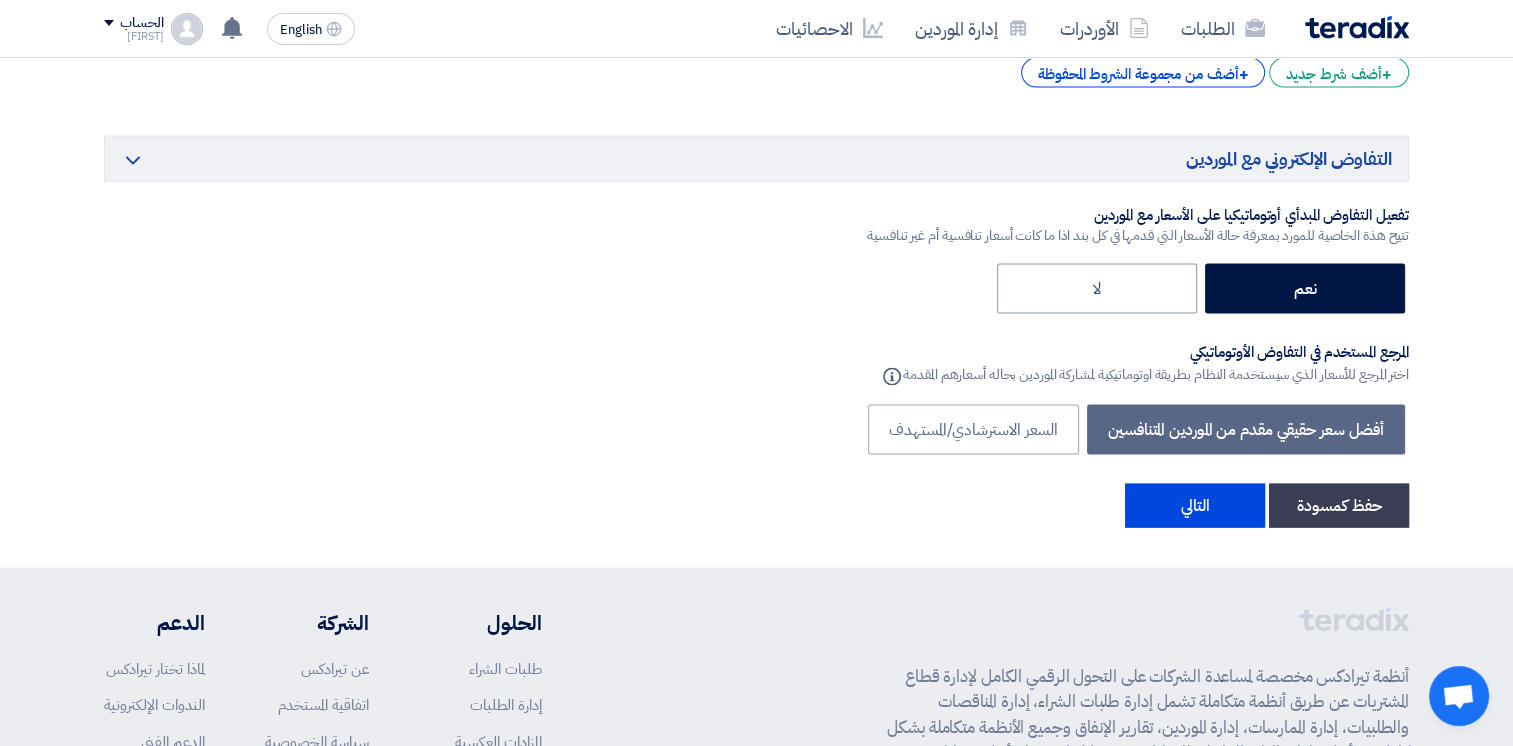 scroll, scrollTop: 4104, scrollLeft: 0, axis: vertical 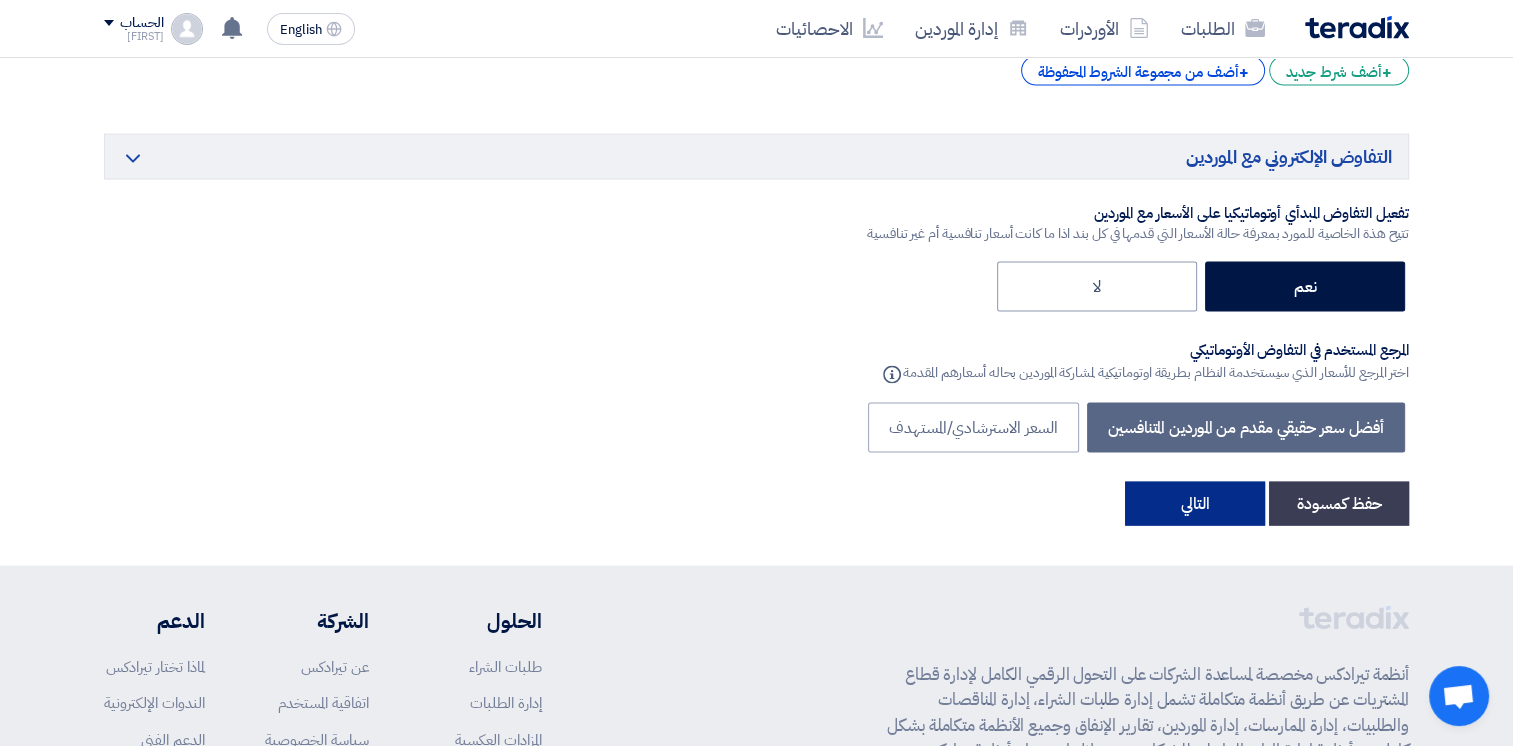 click on "التالي" 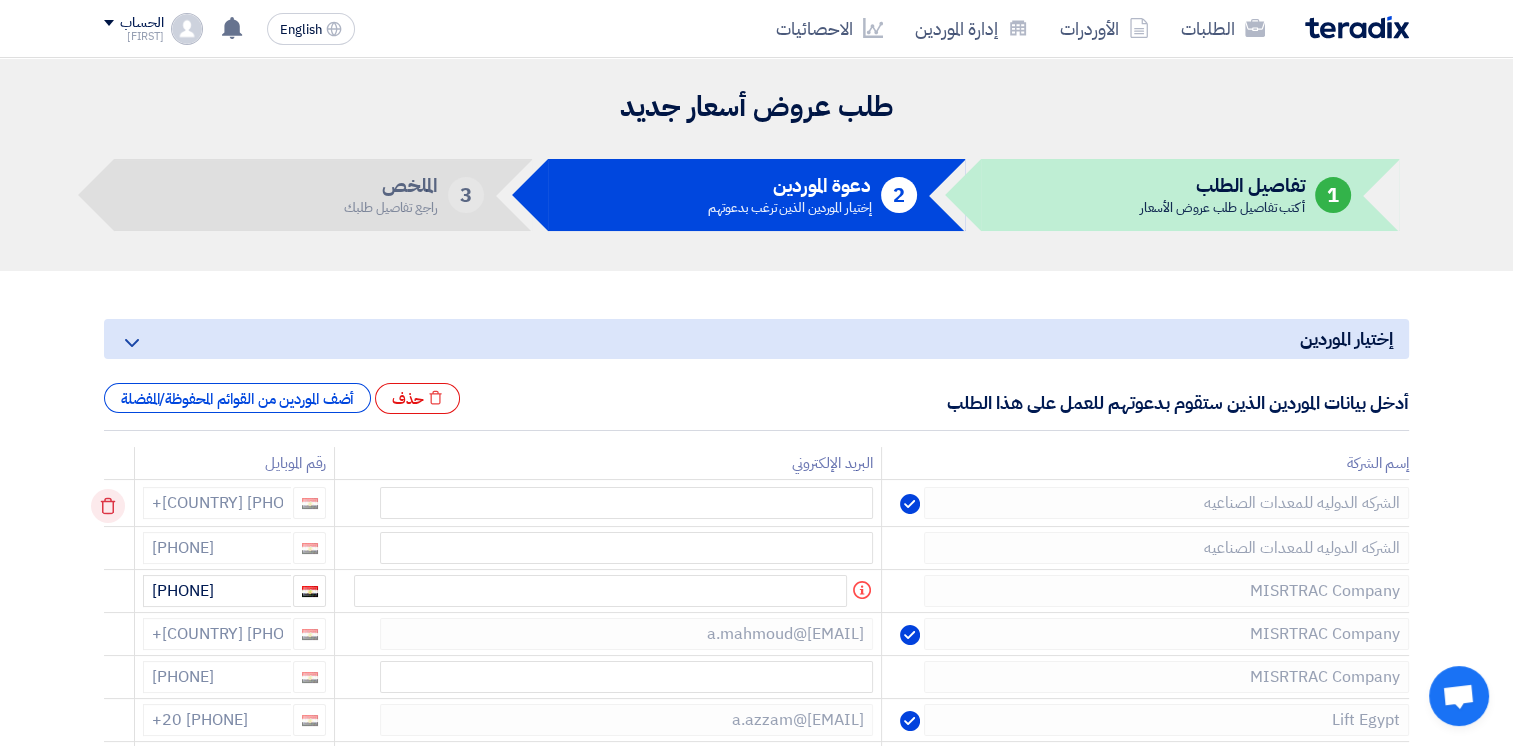 click 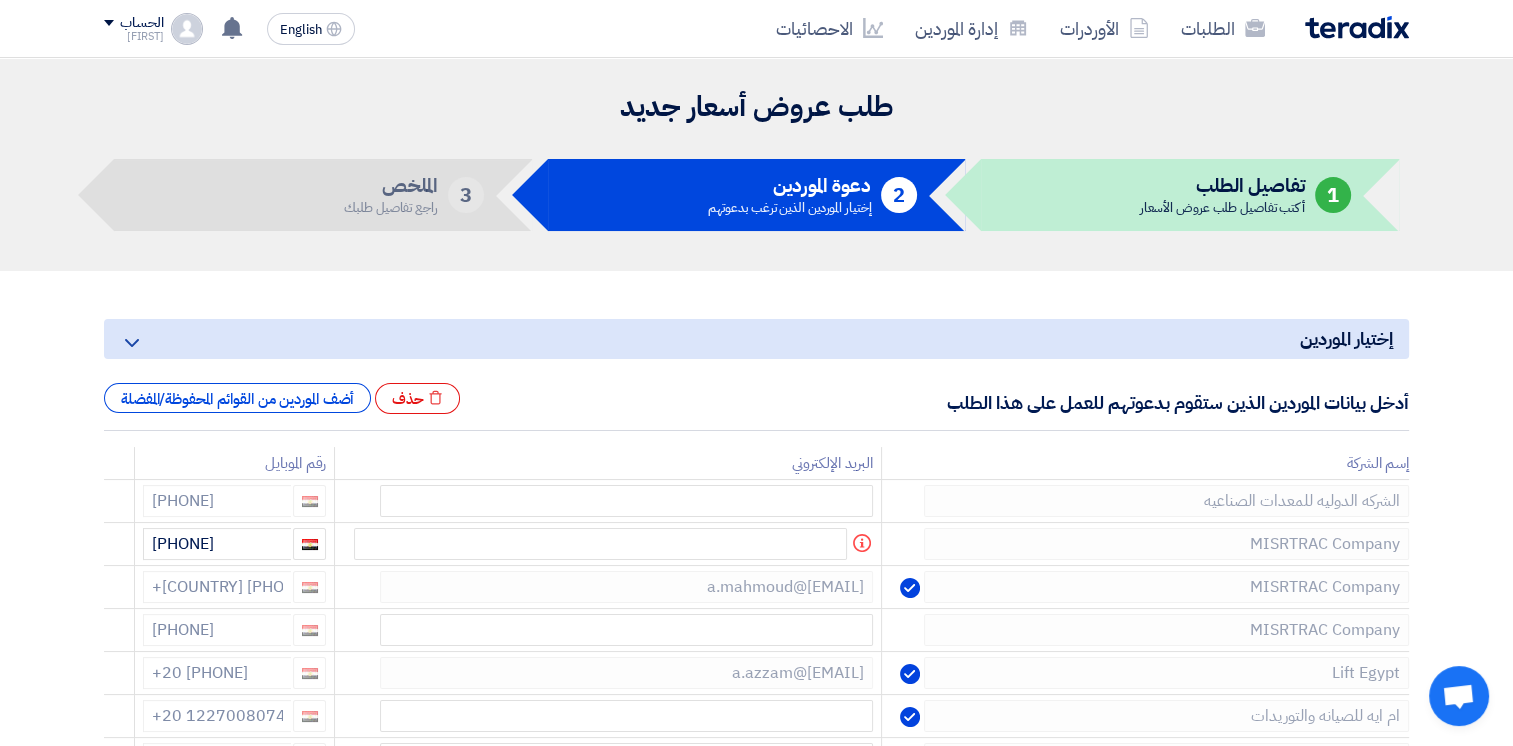 click 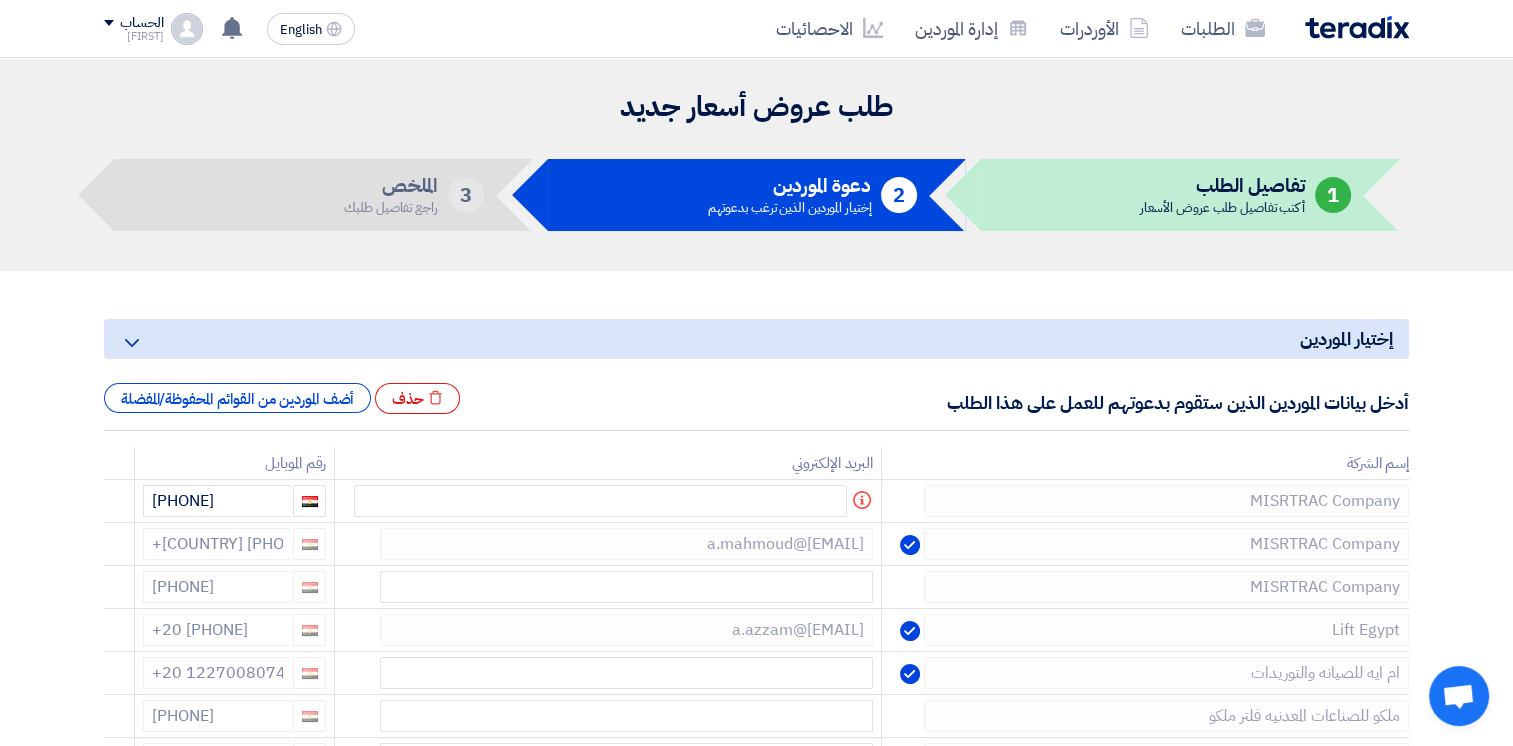 click 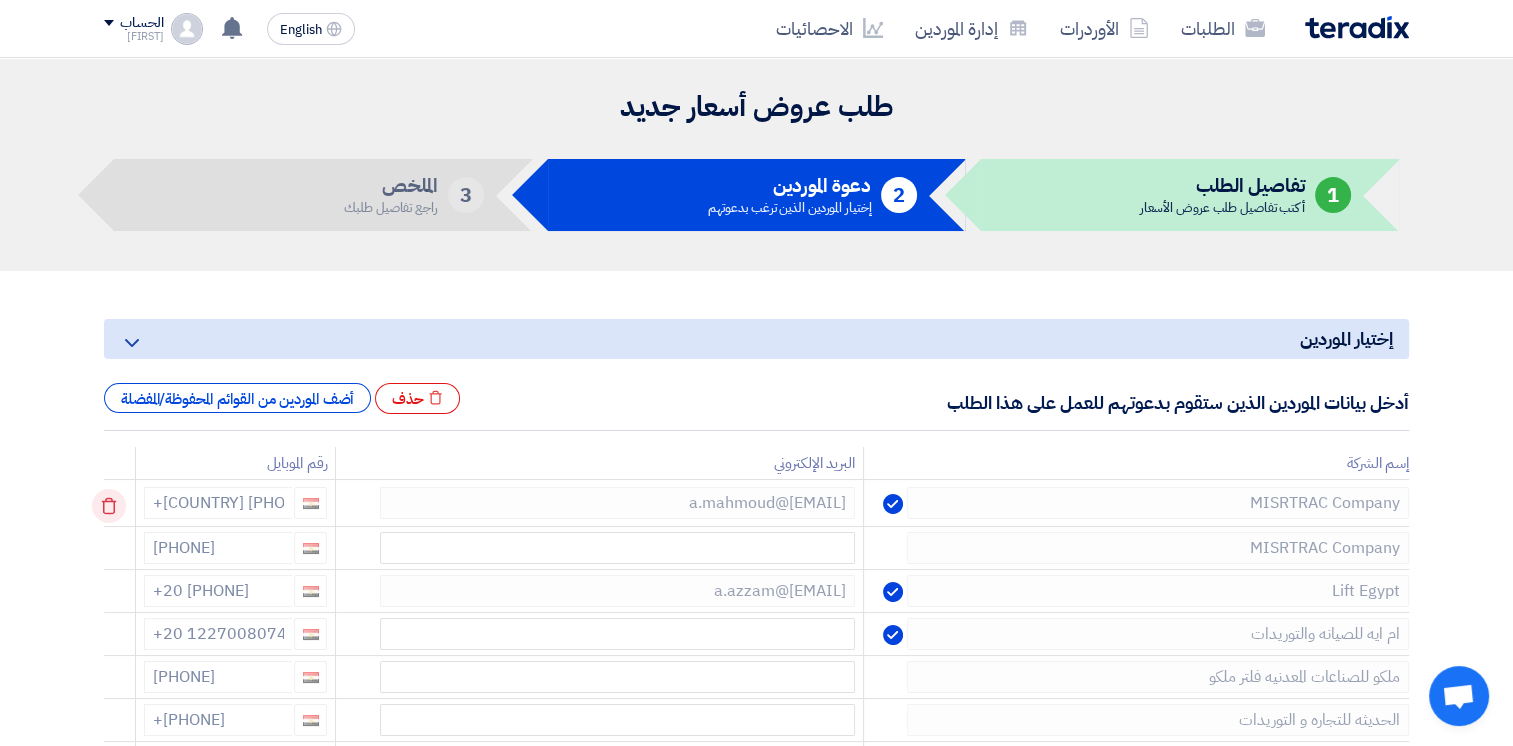 click 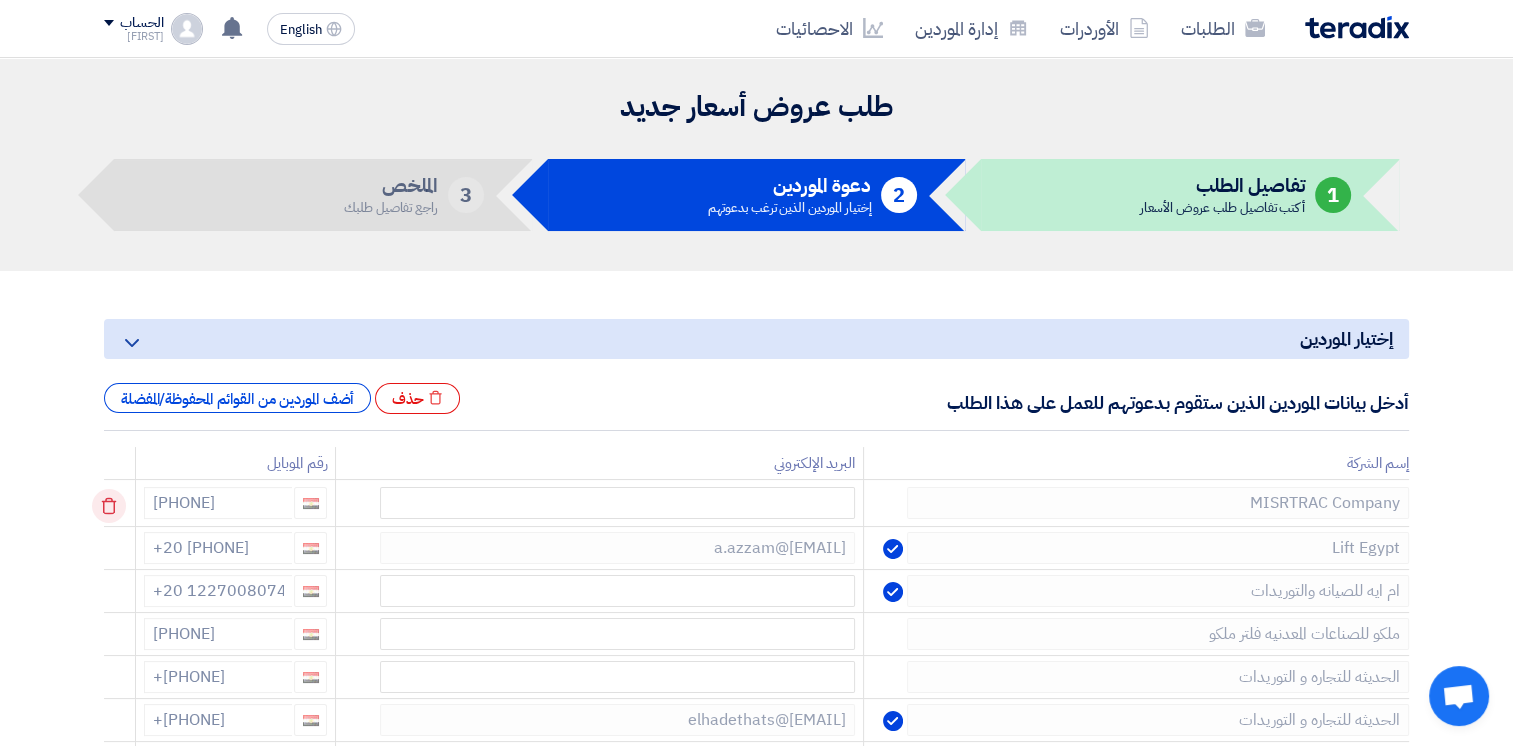 click 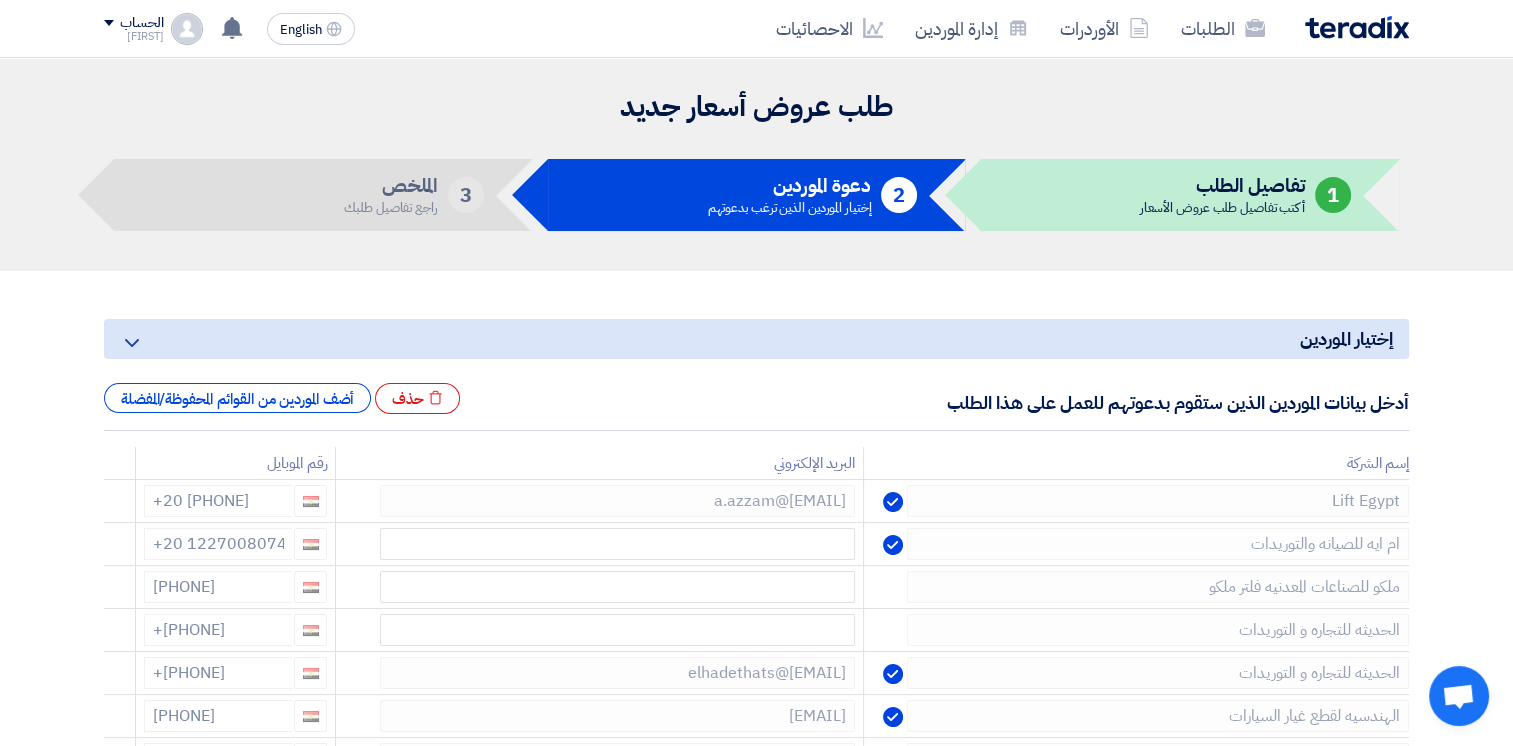 click 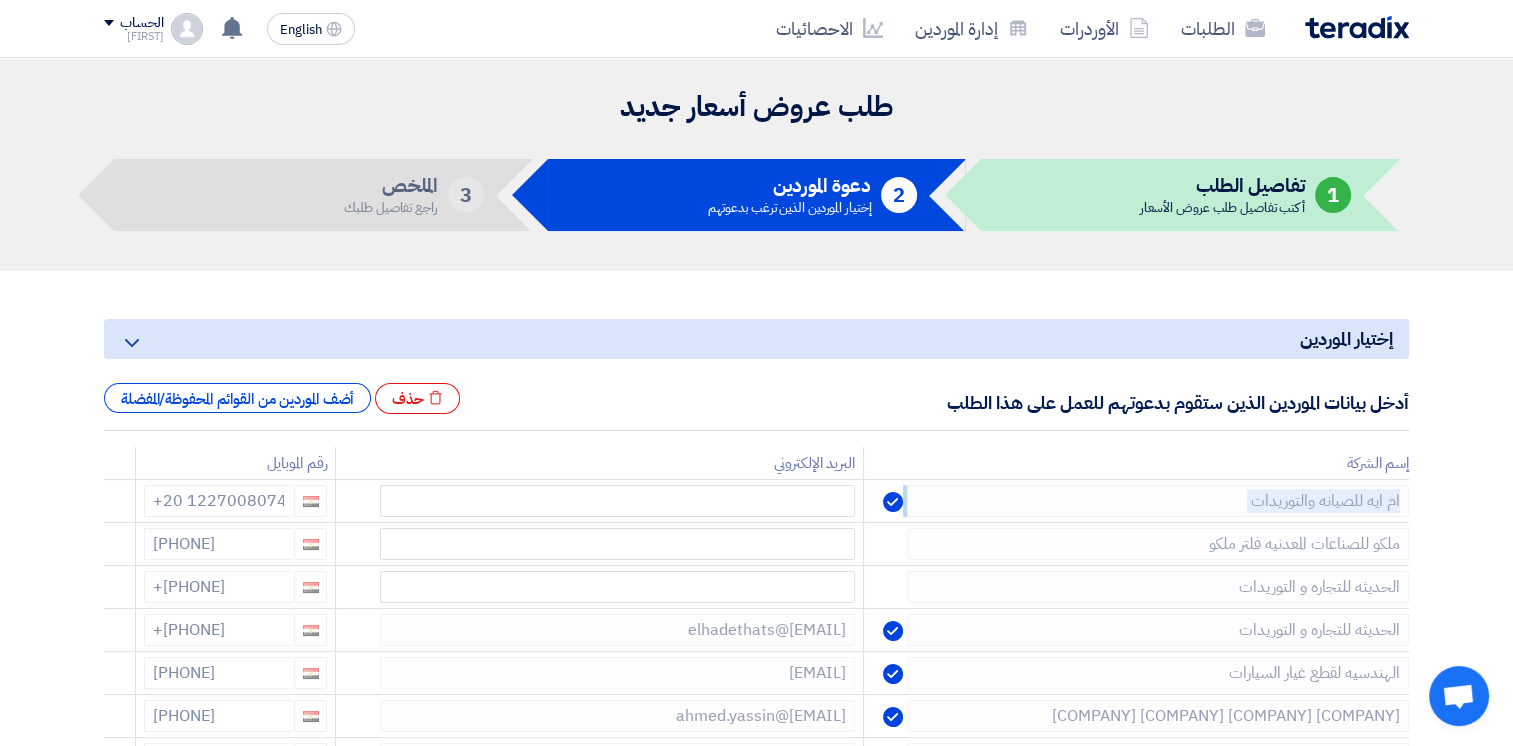 drag, startPoint x: 112, startPoint y: 498, endPoint x: 64, endPoint y: 546, distance: 67.88225 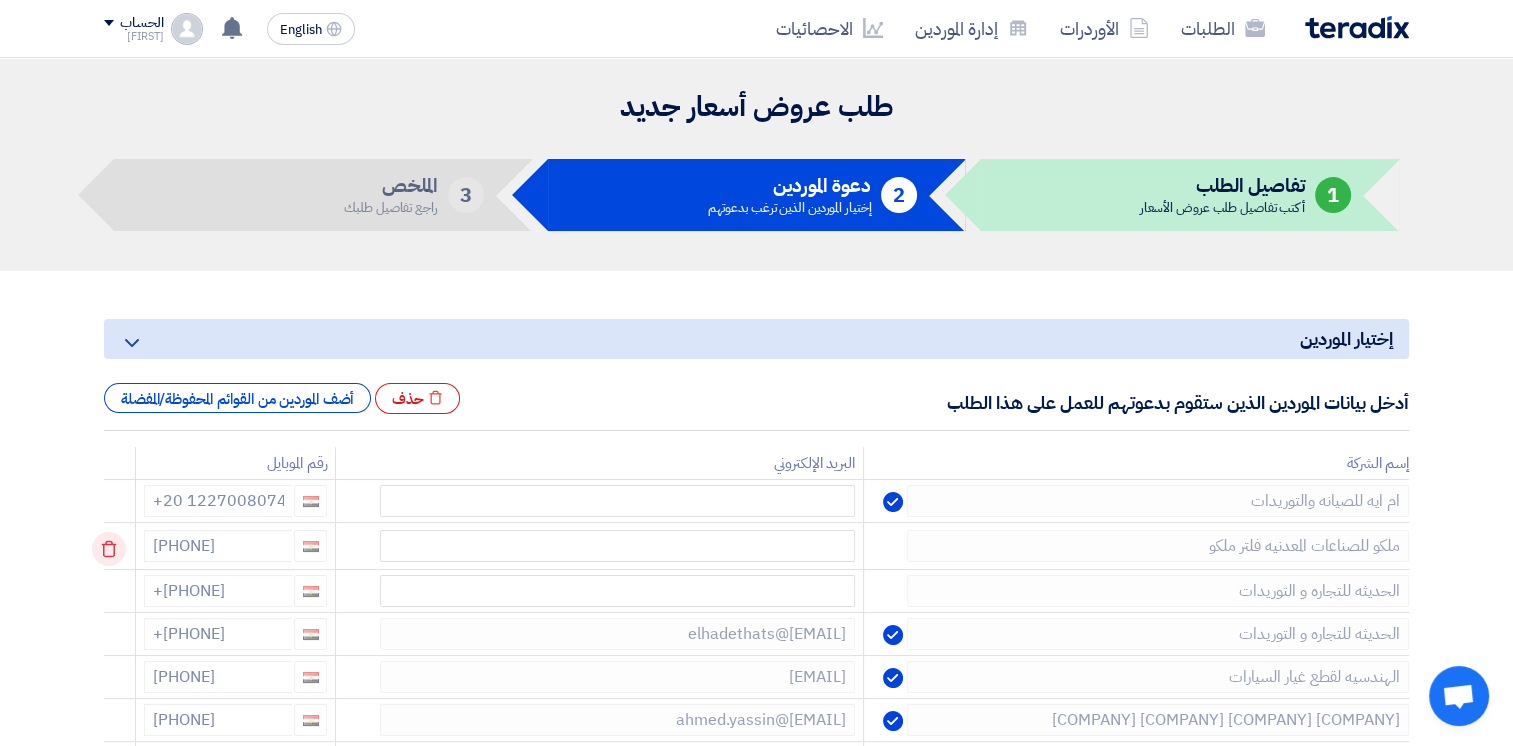 click 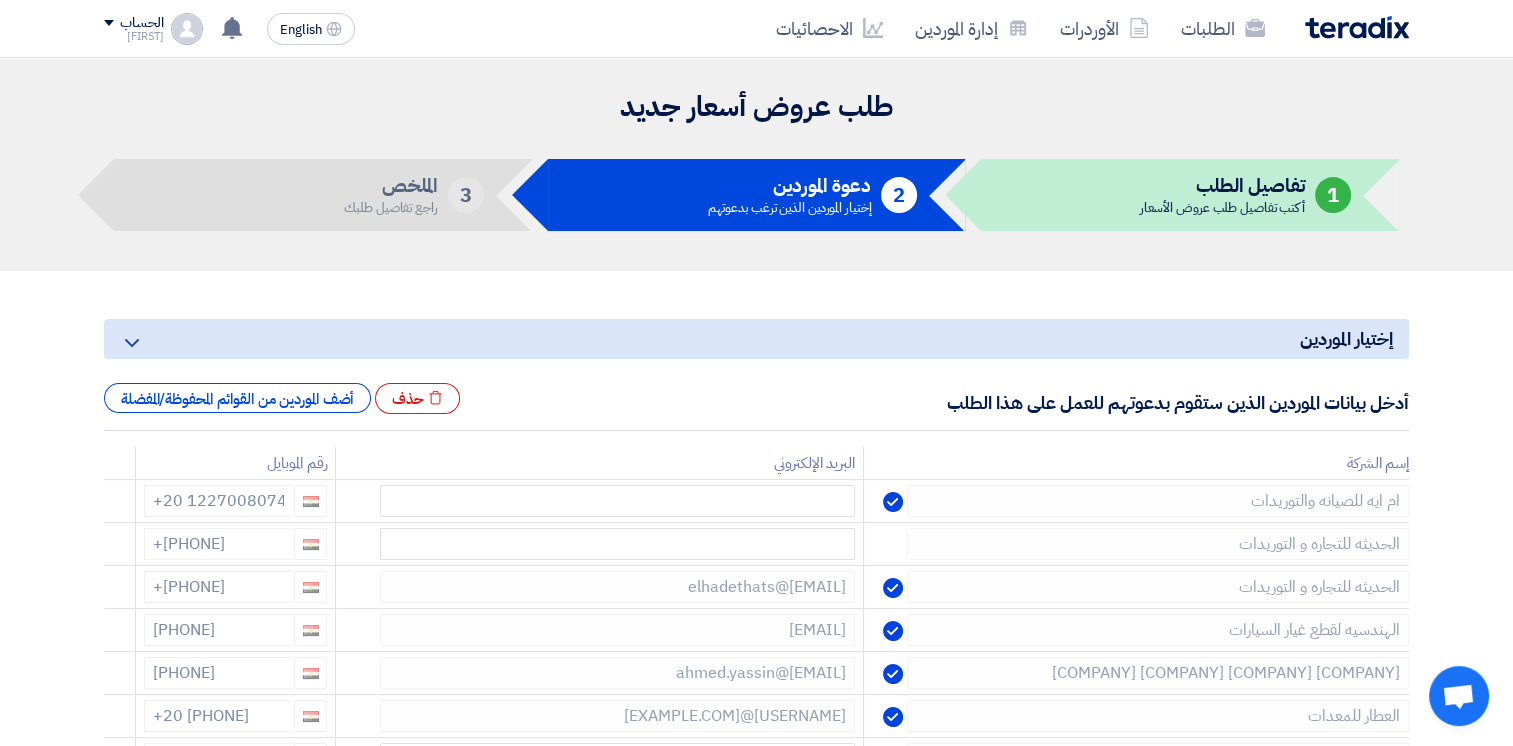 click 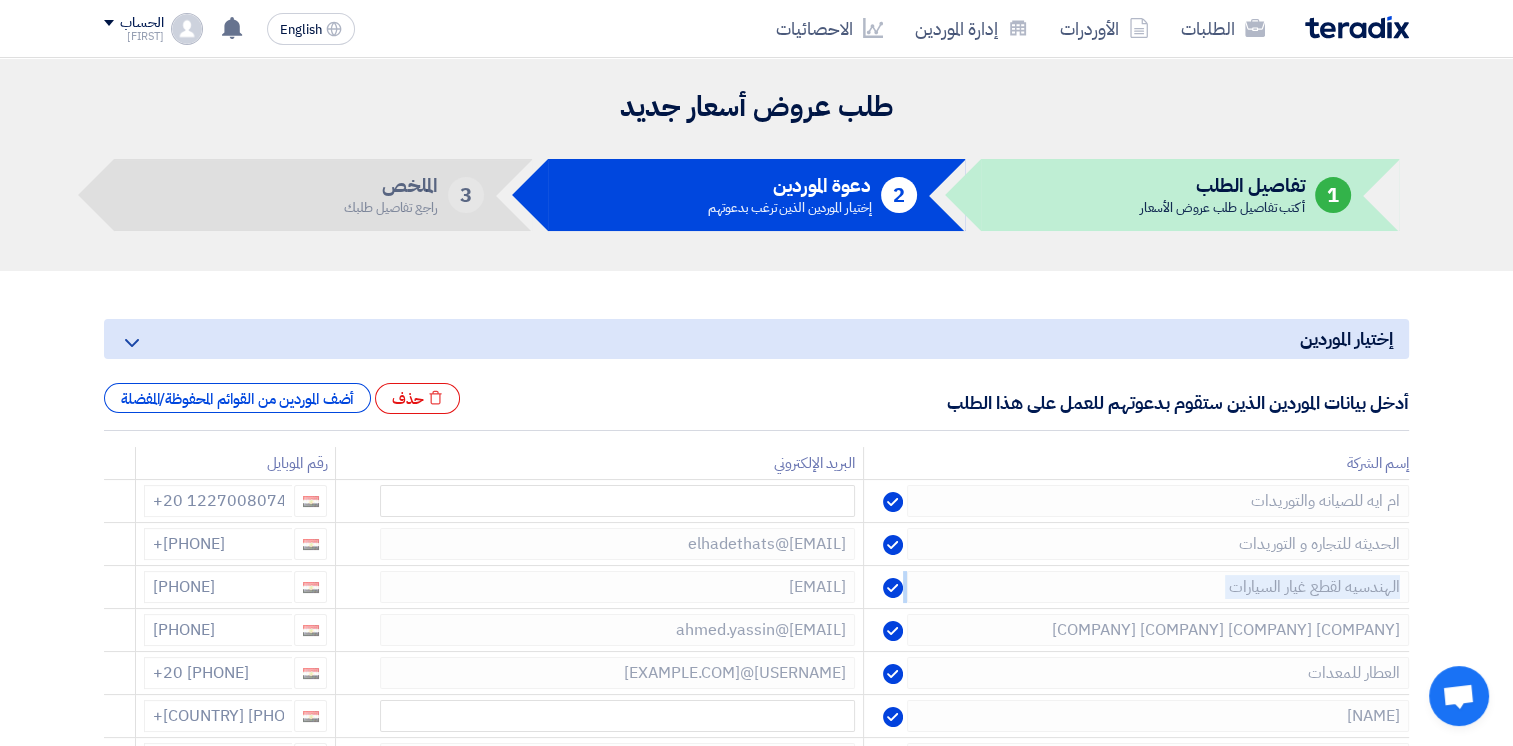 click 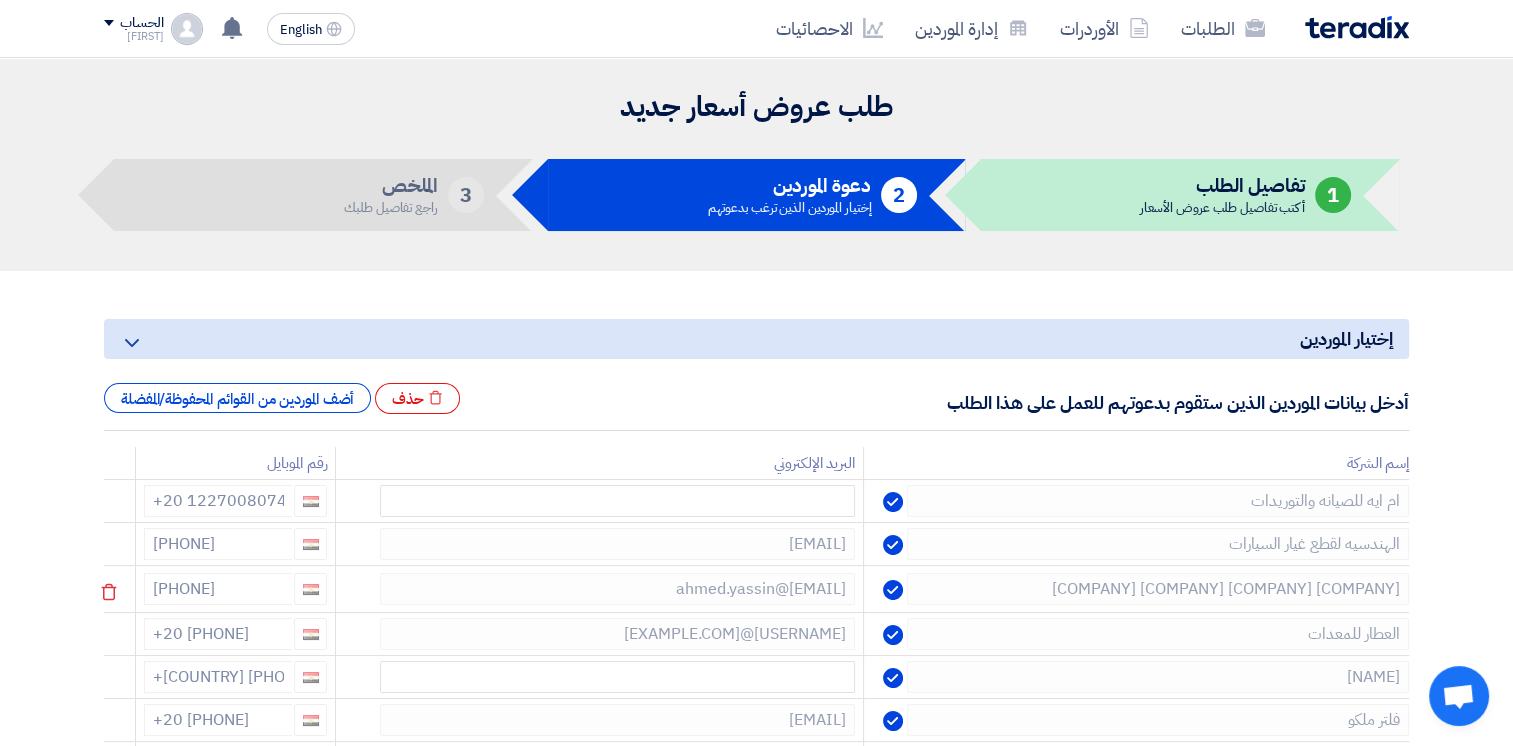 click 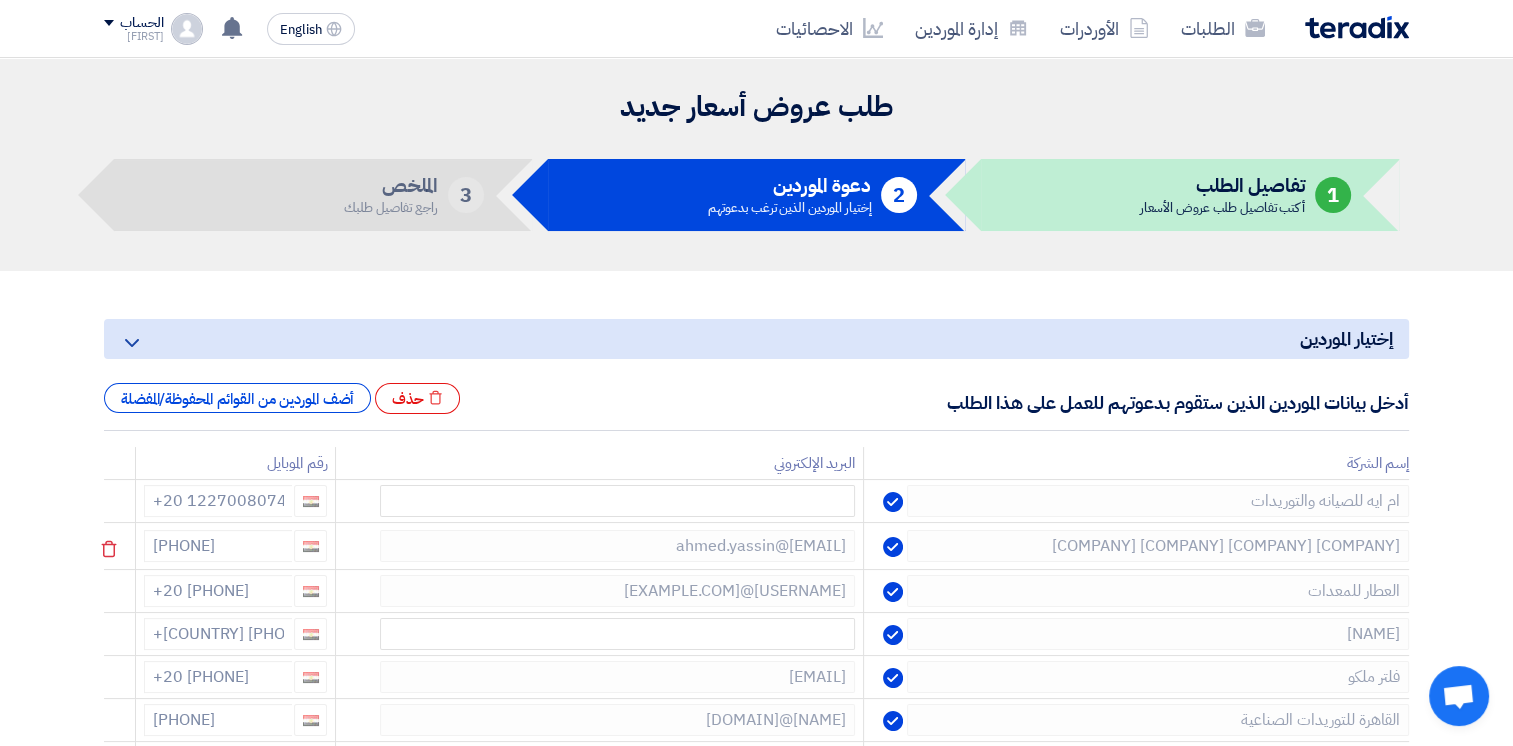 click 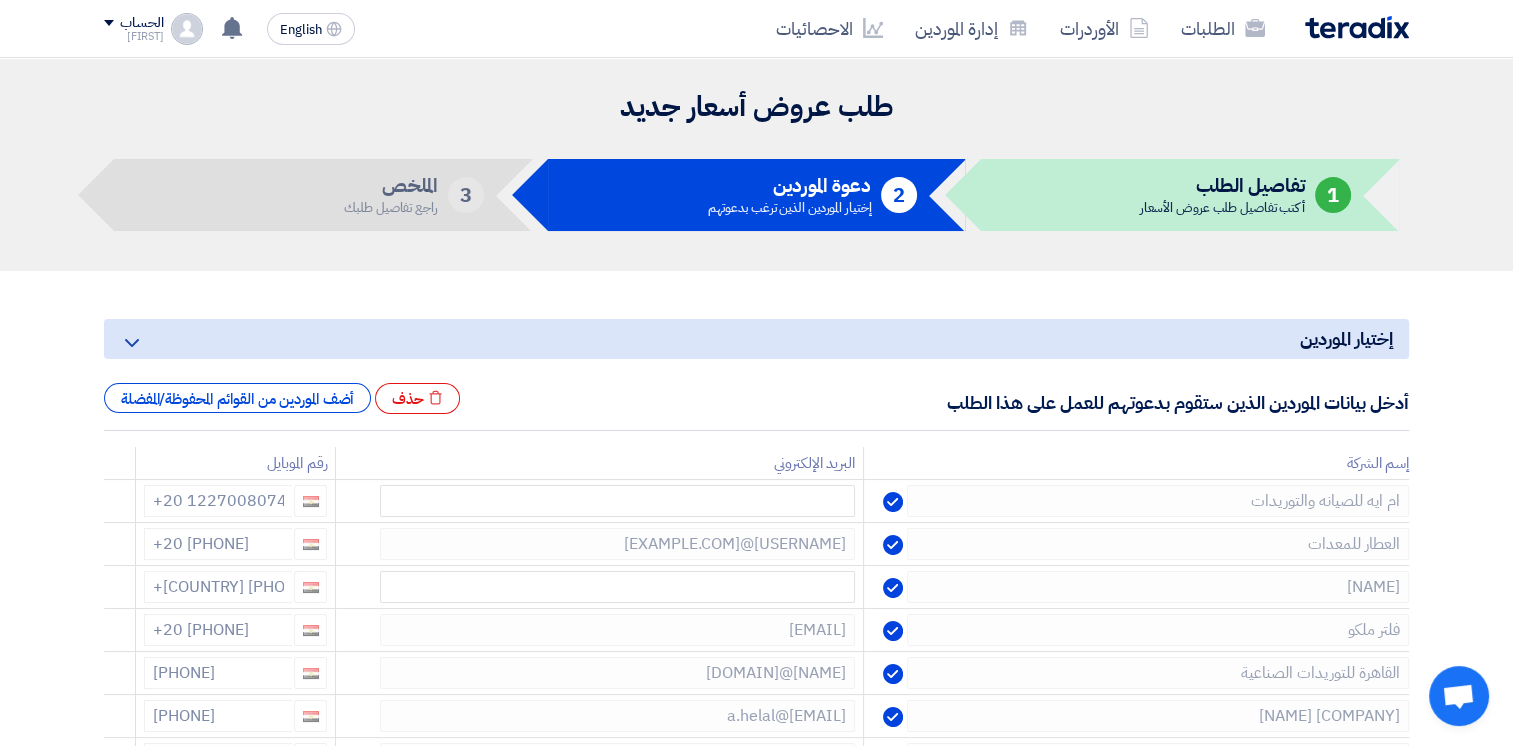 click 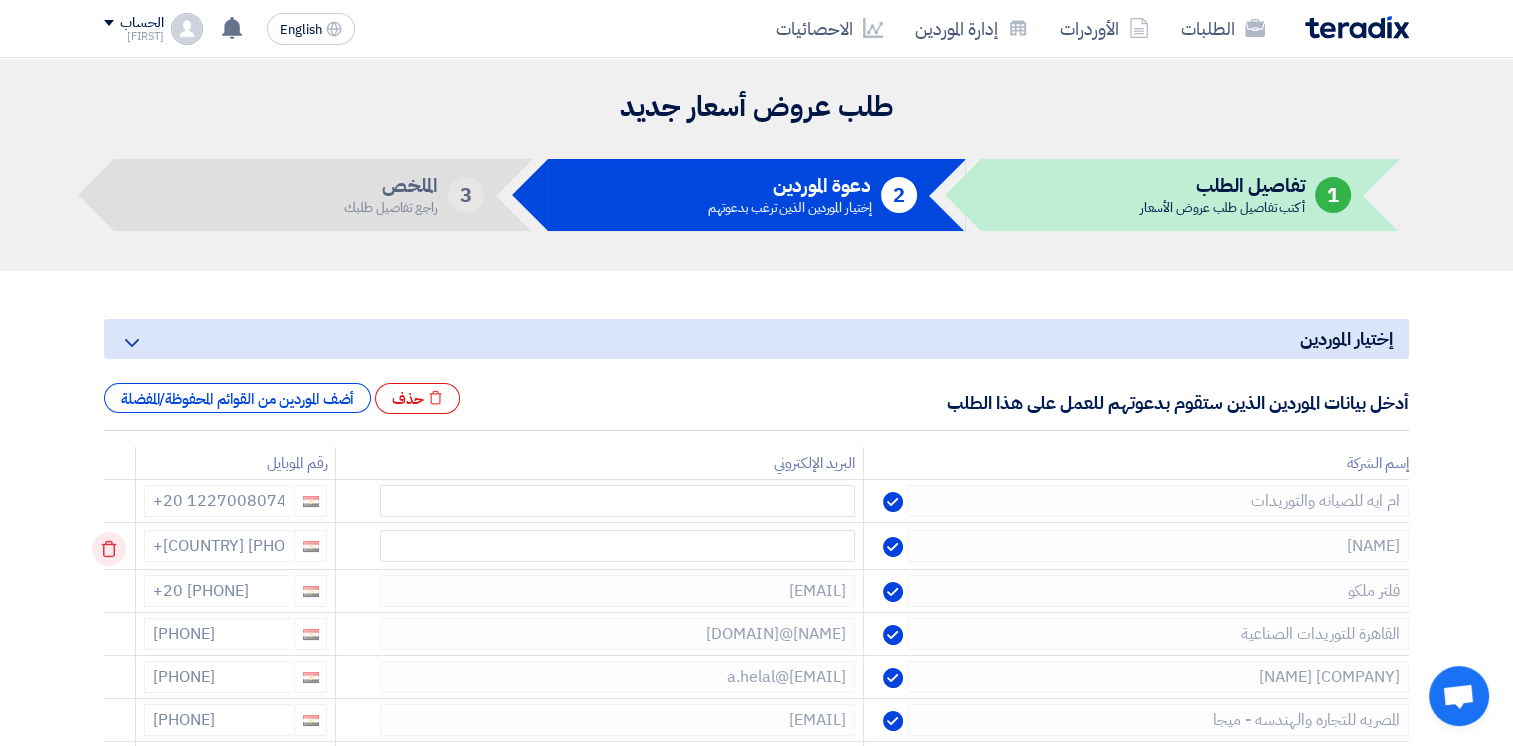 click 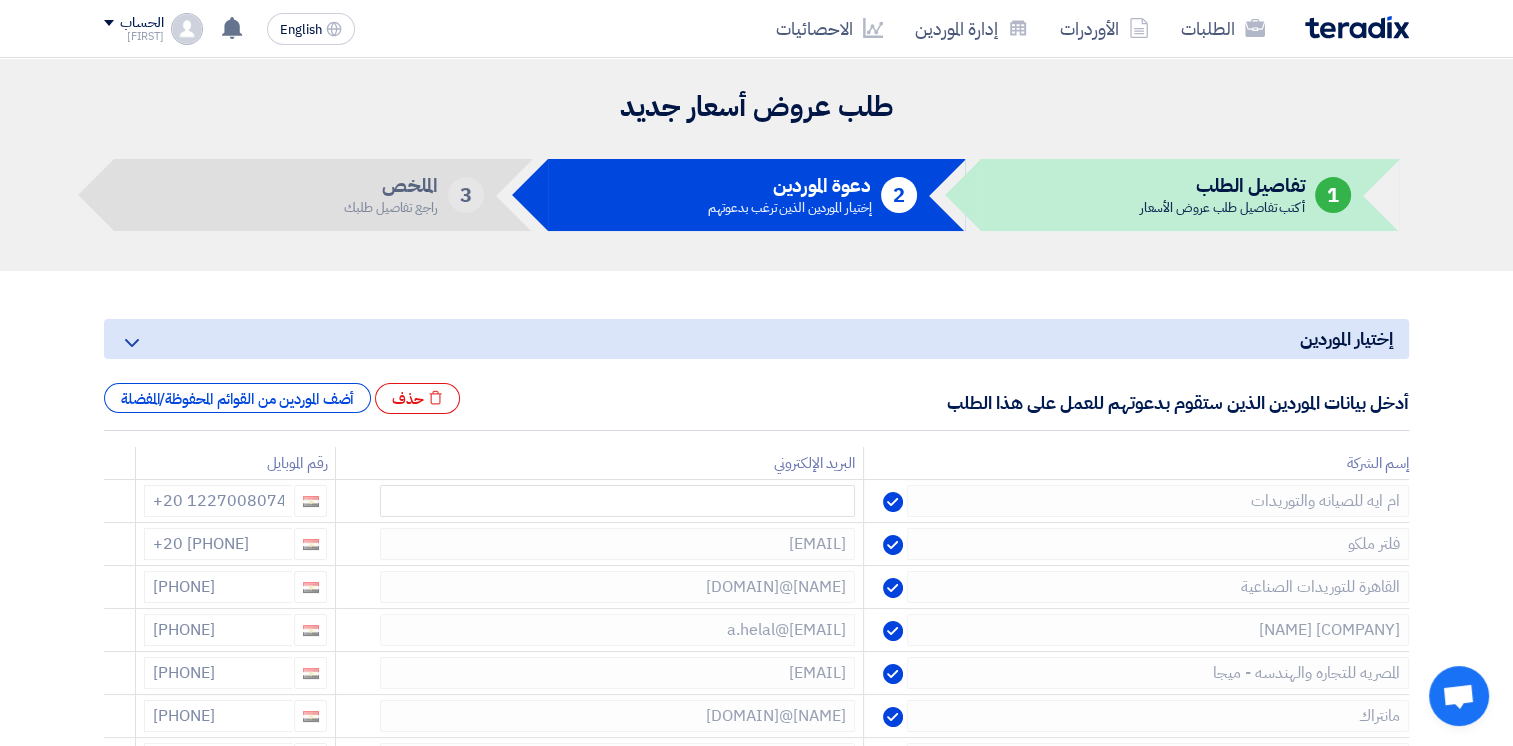 click 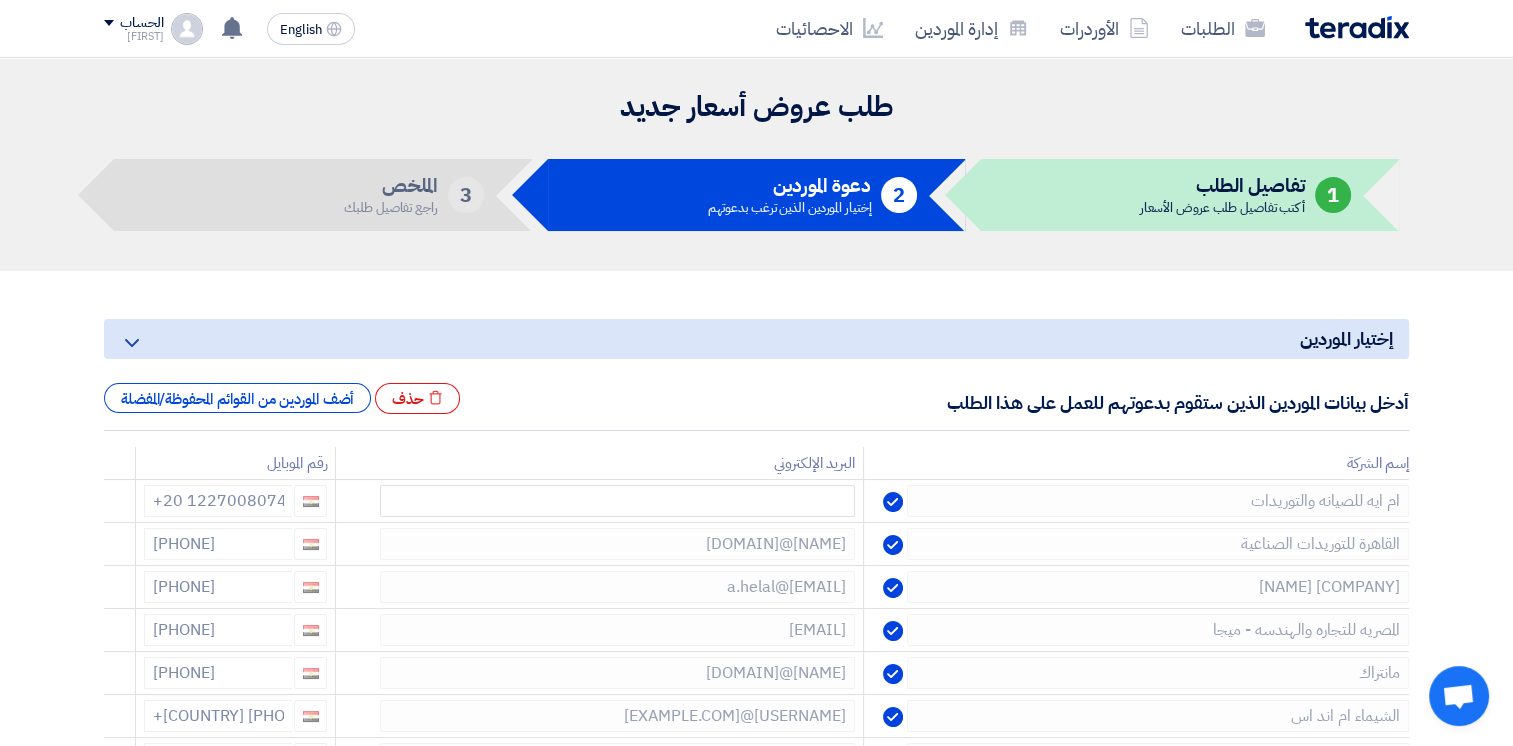 click 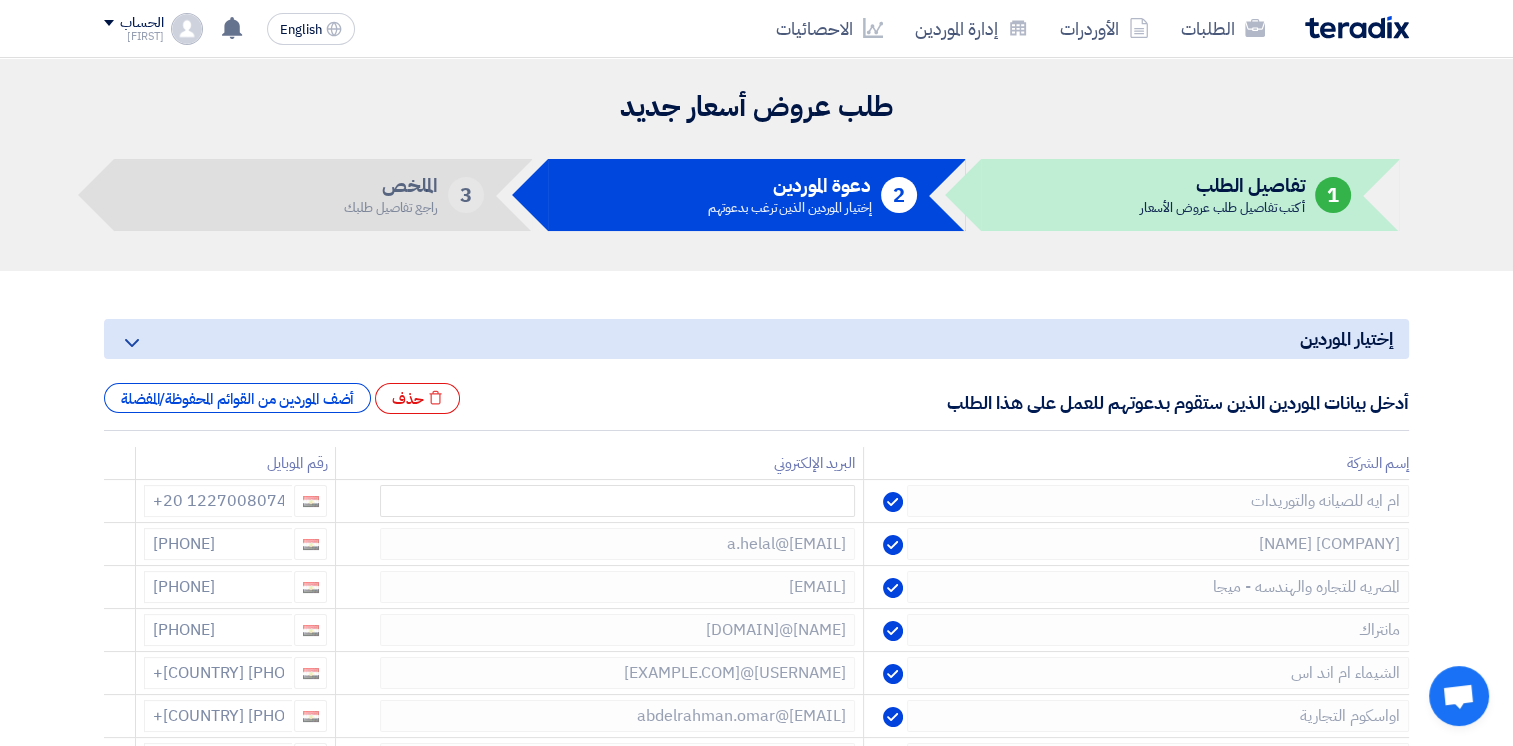 click 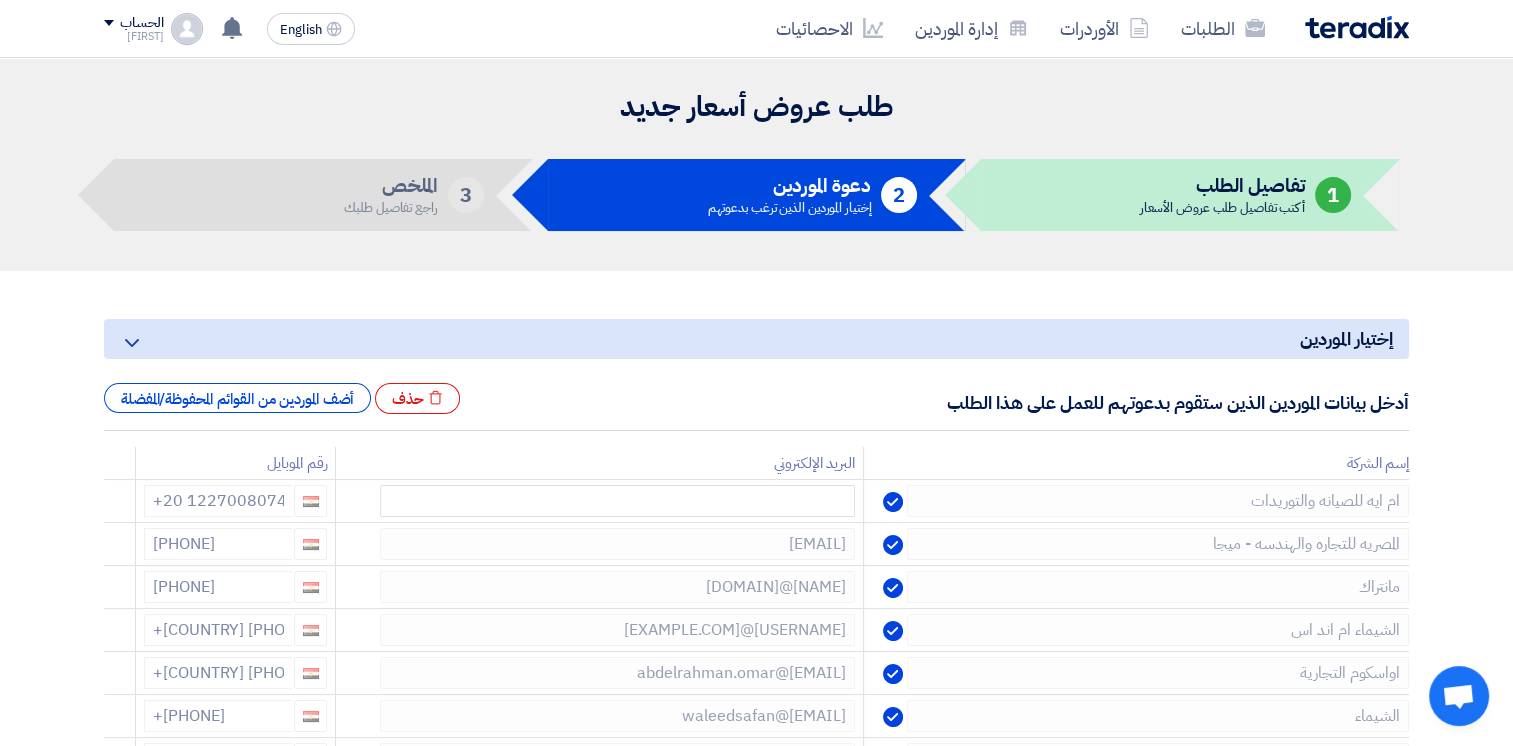 click 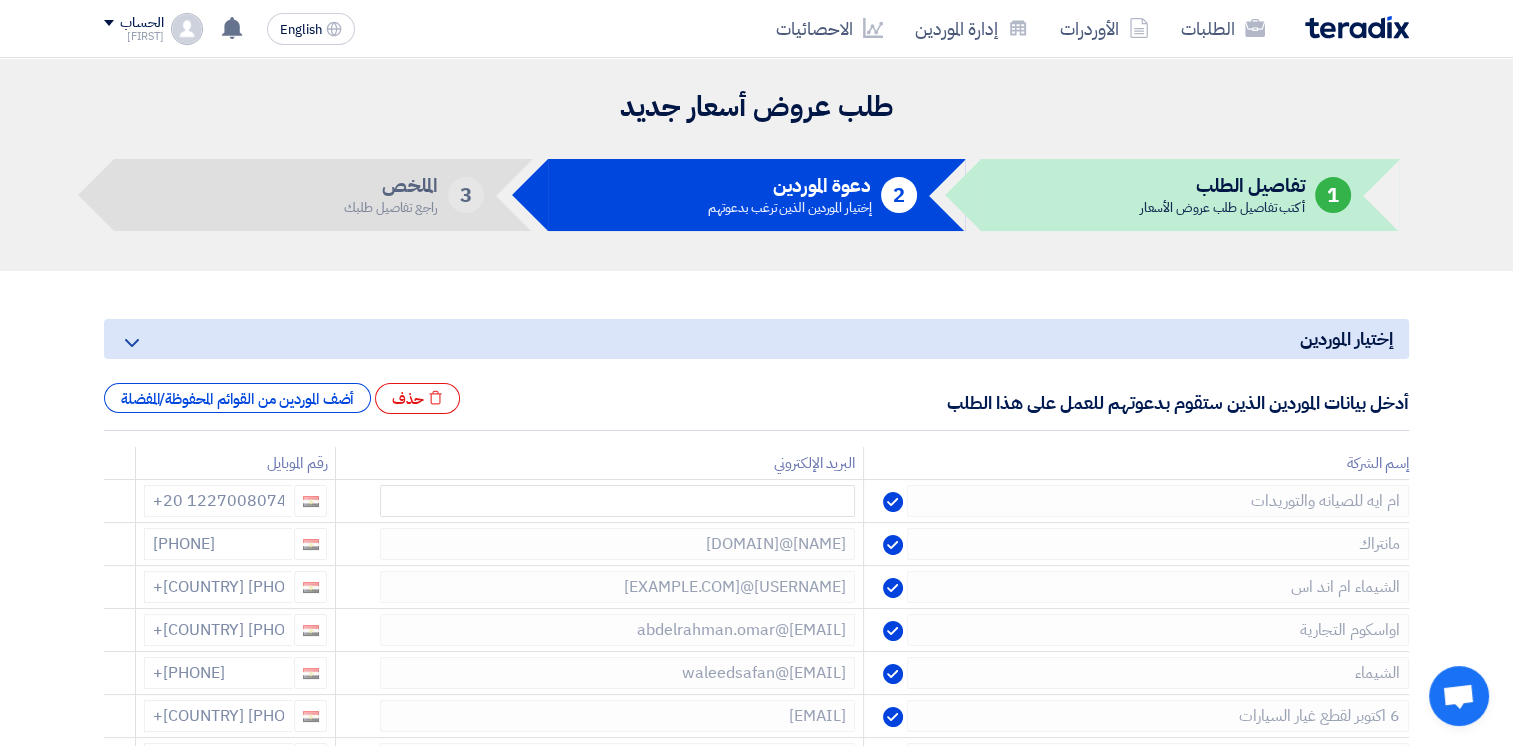 click 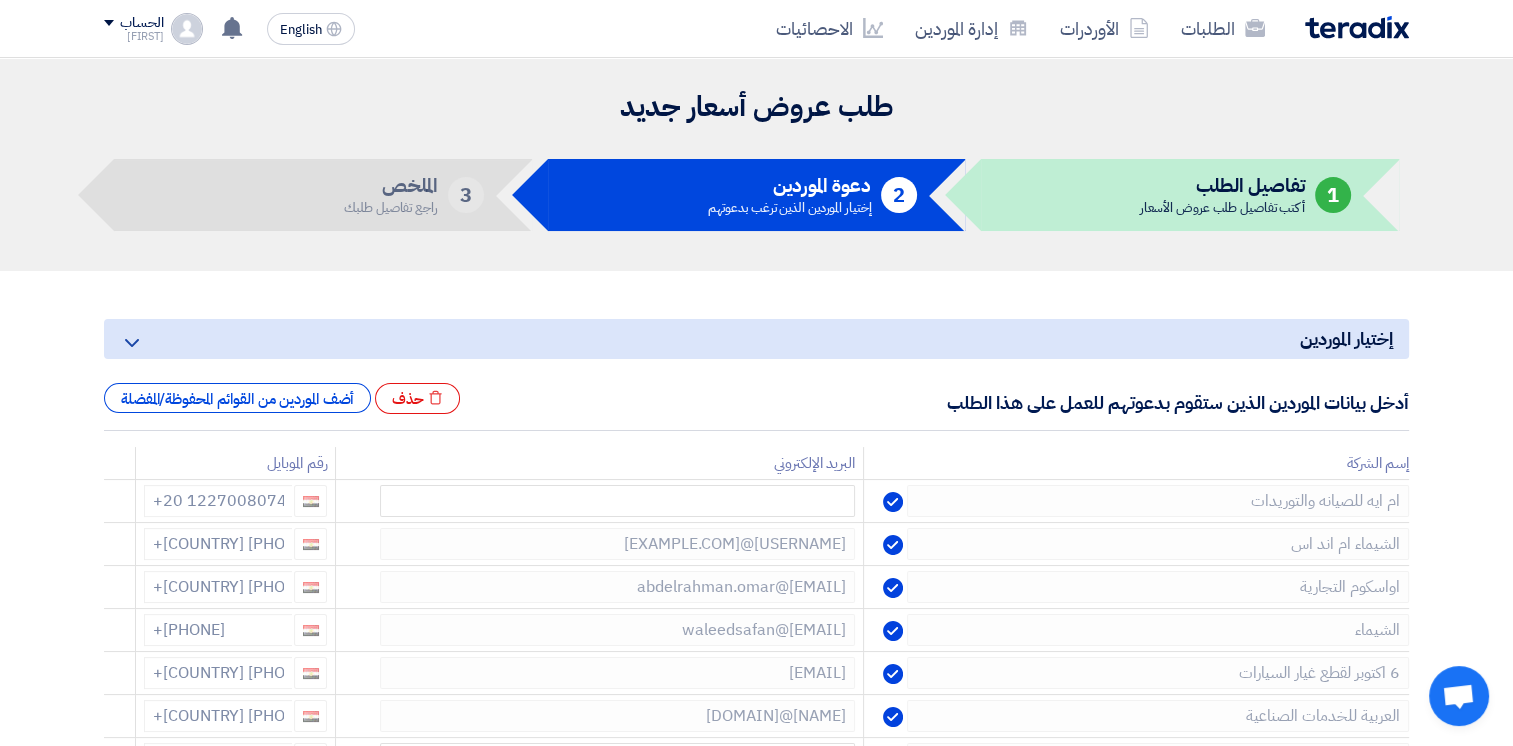 click 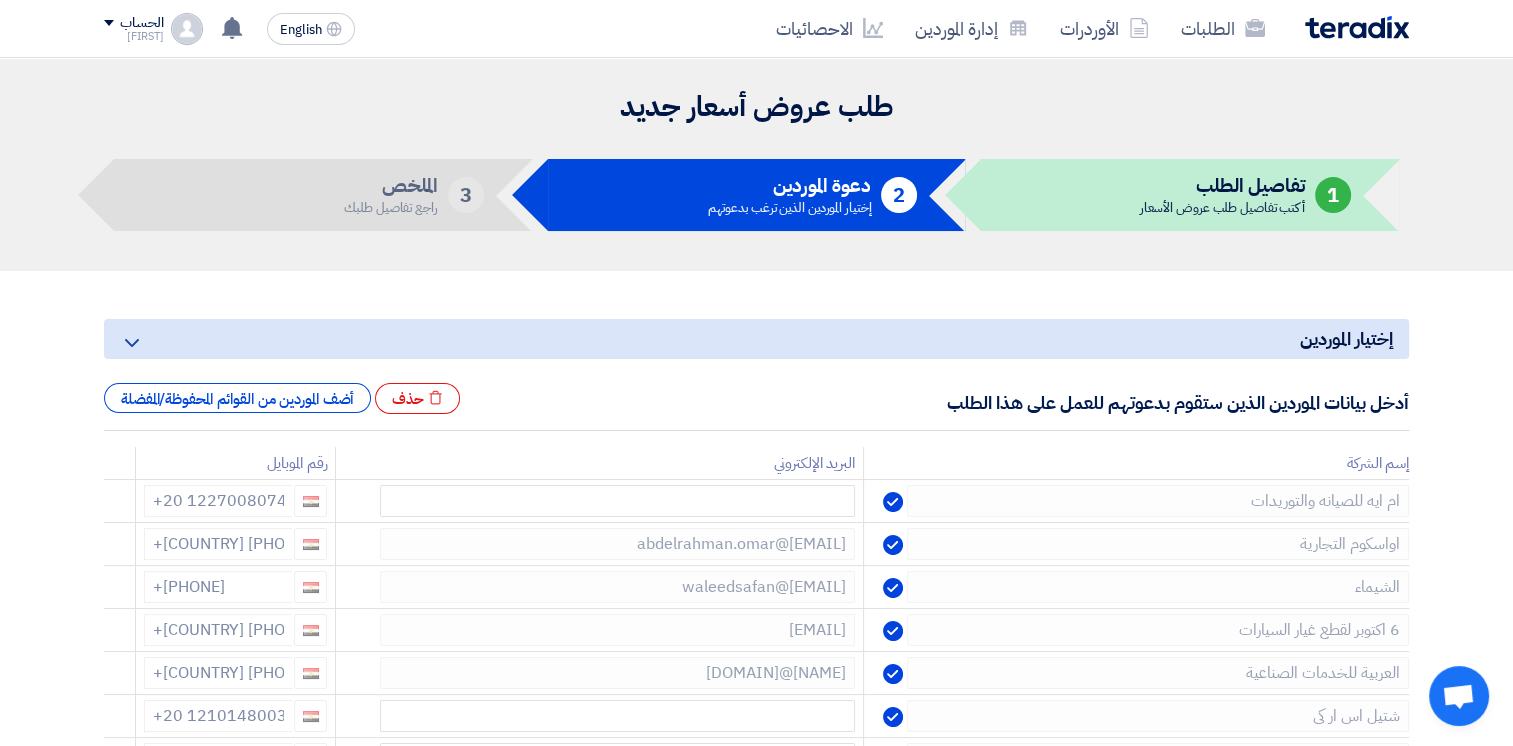 click 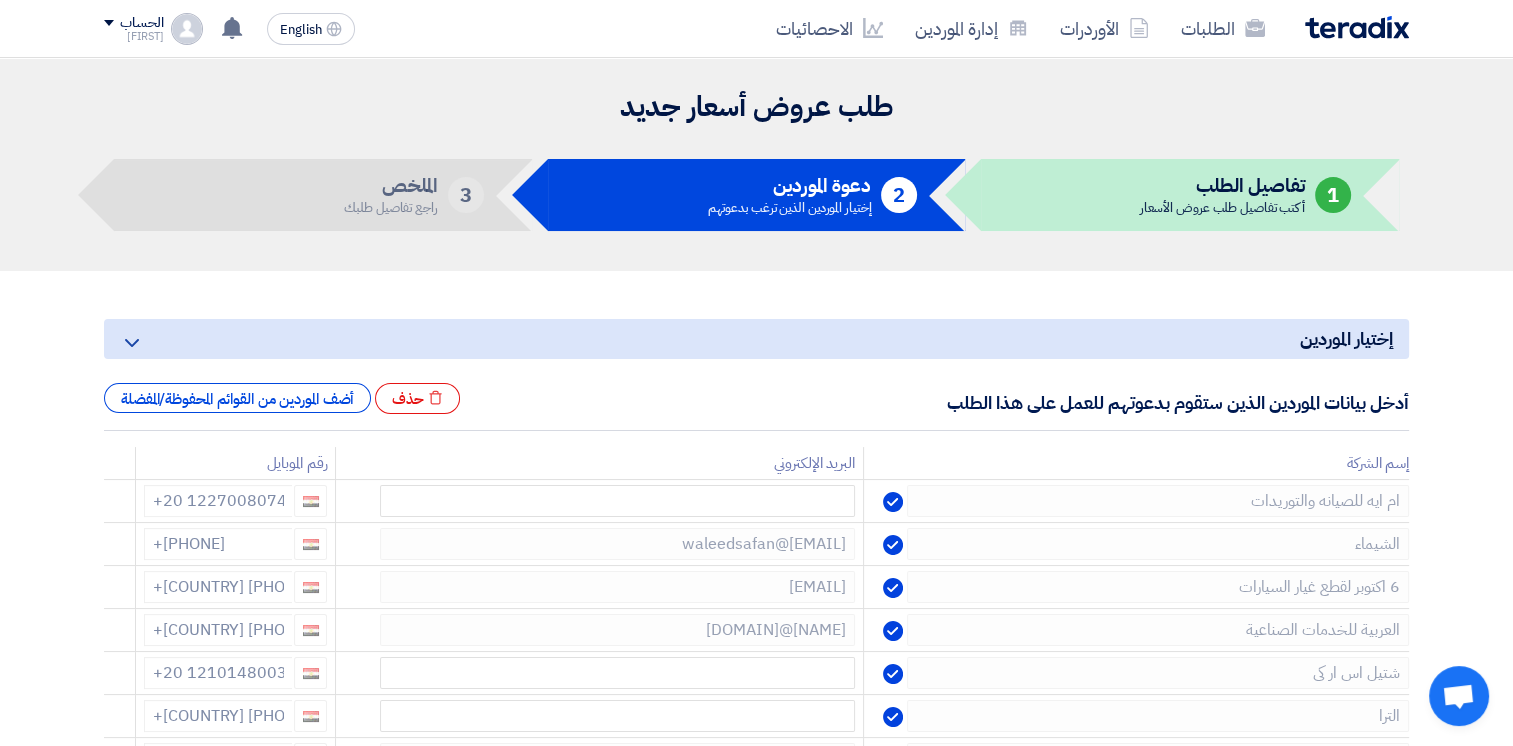 click 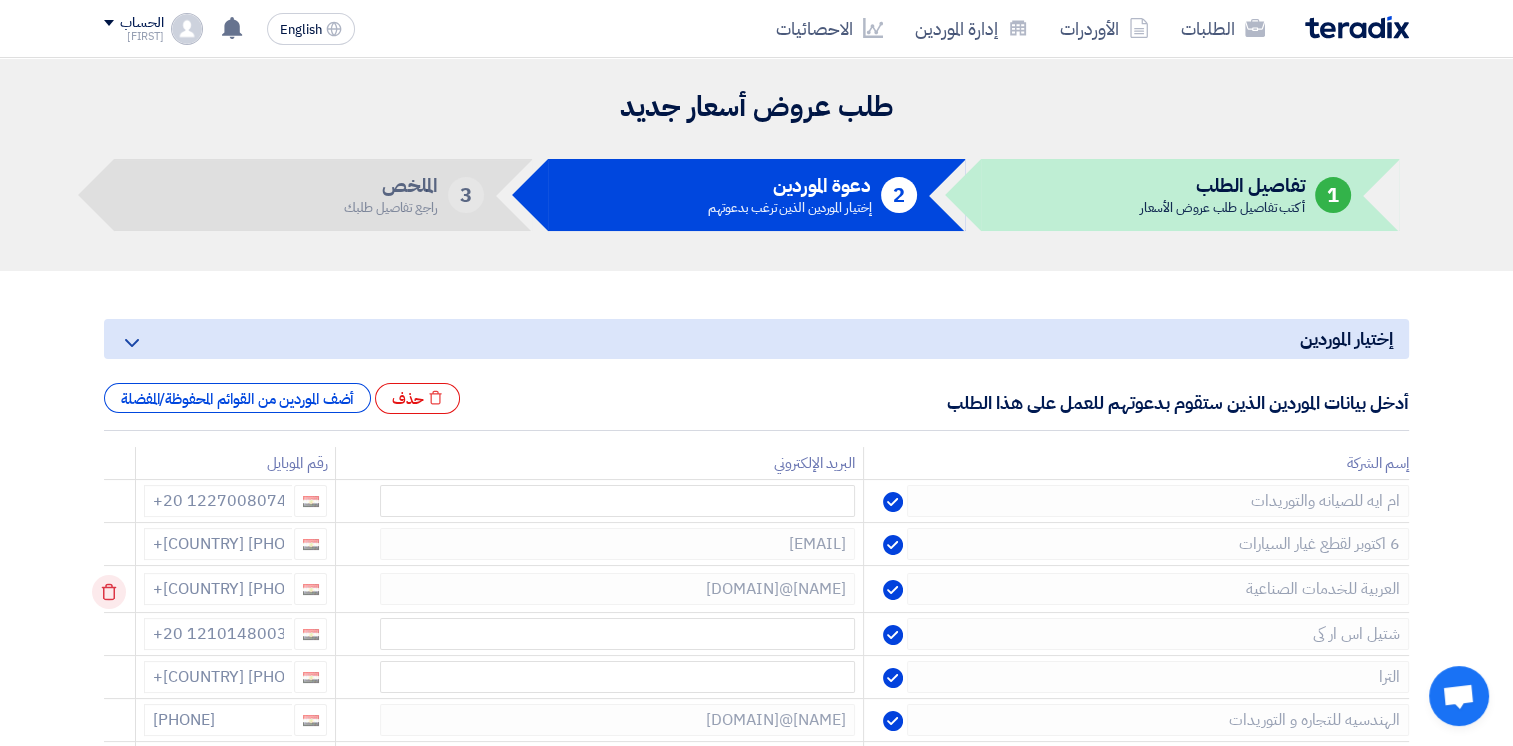 click 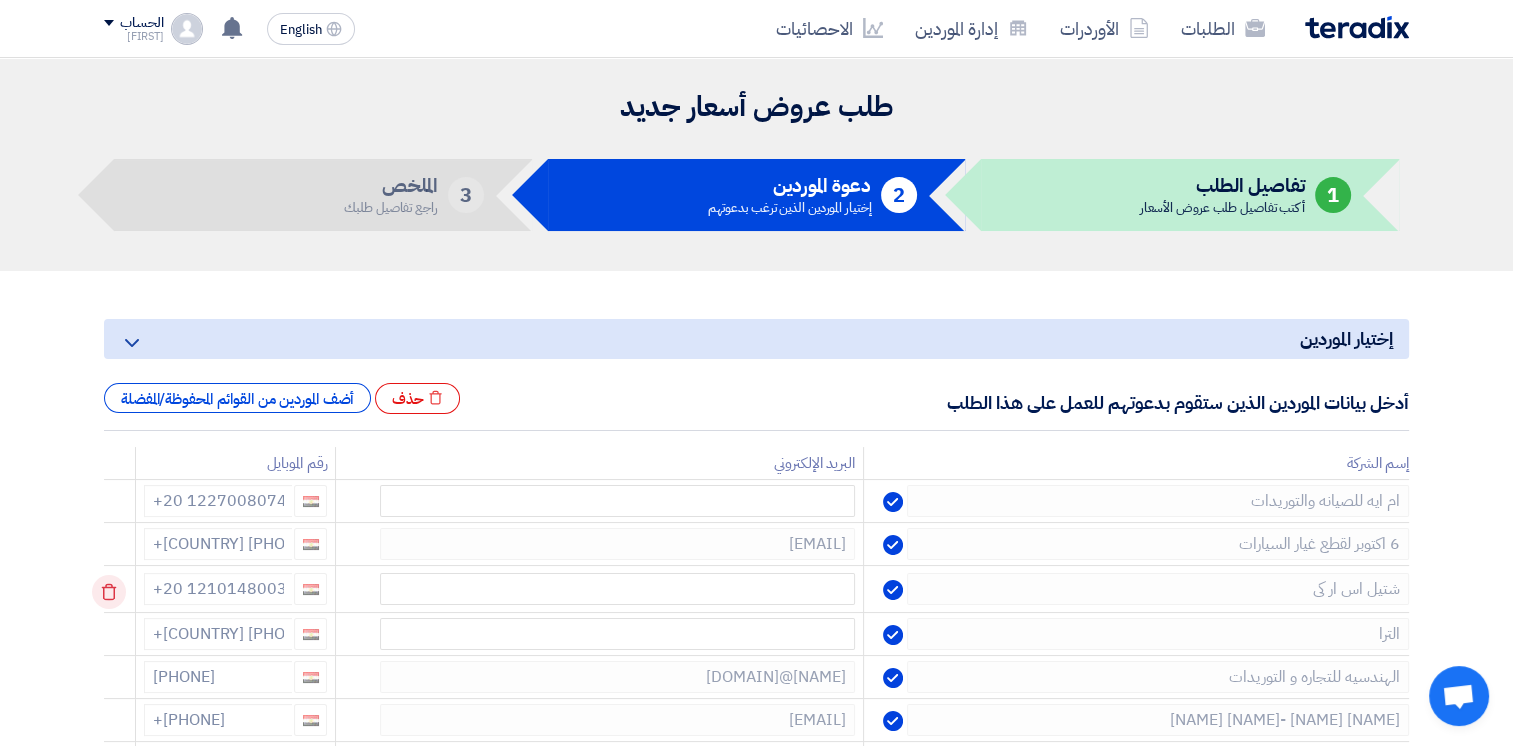 click 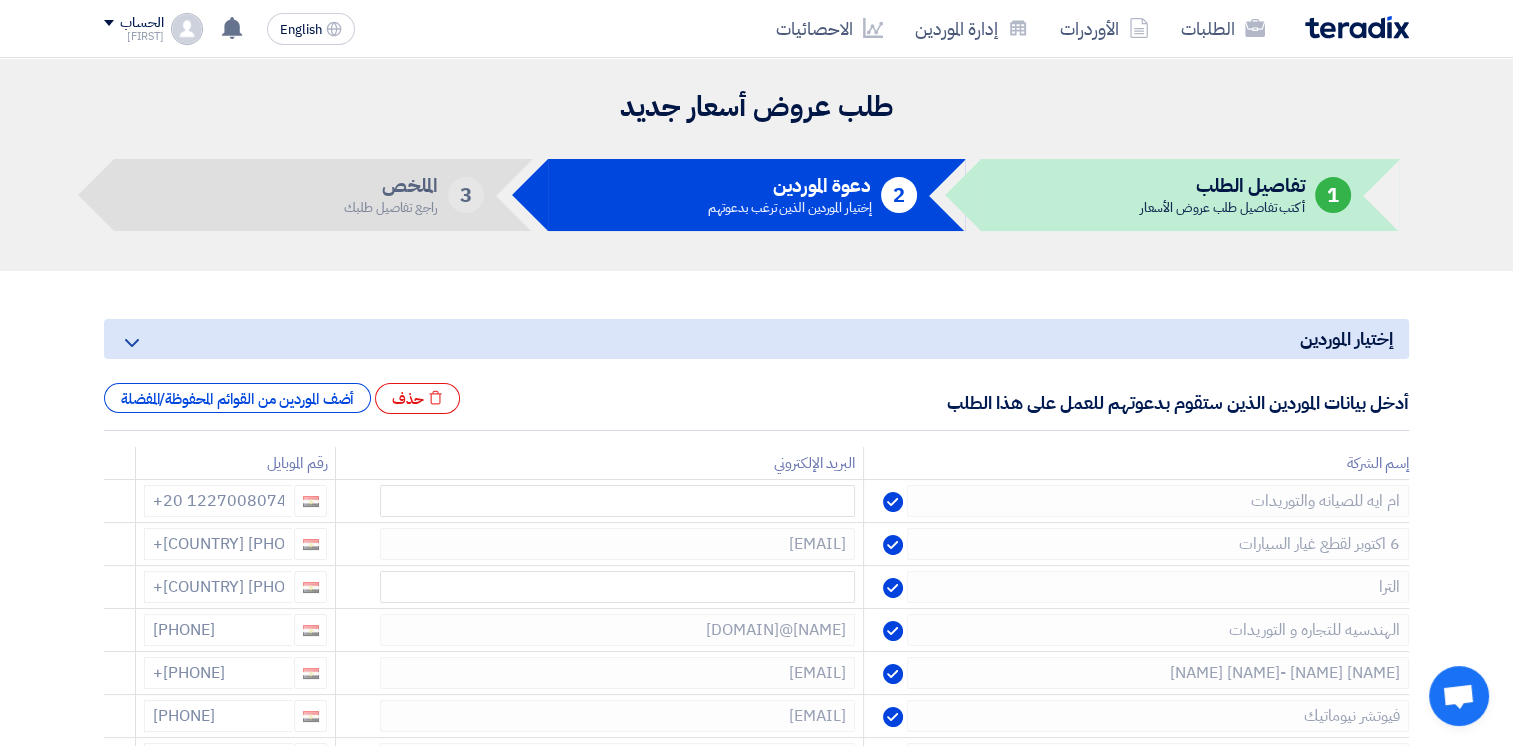 click 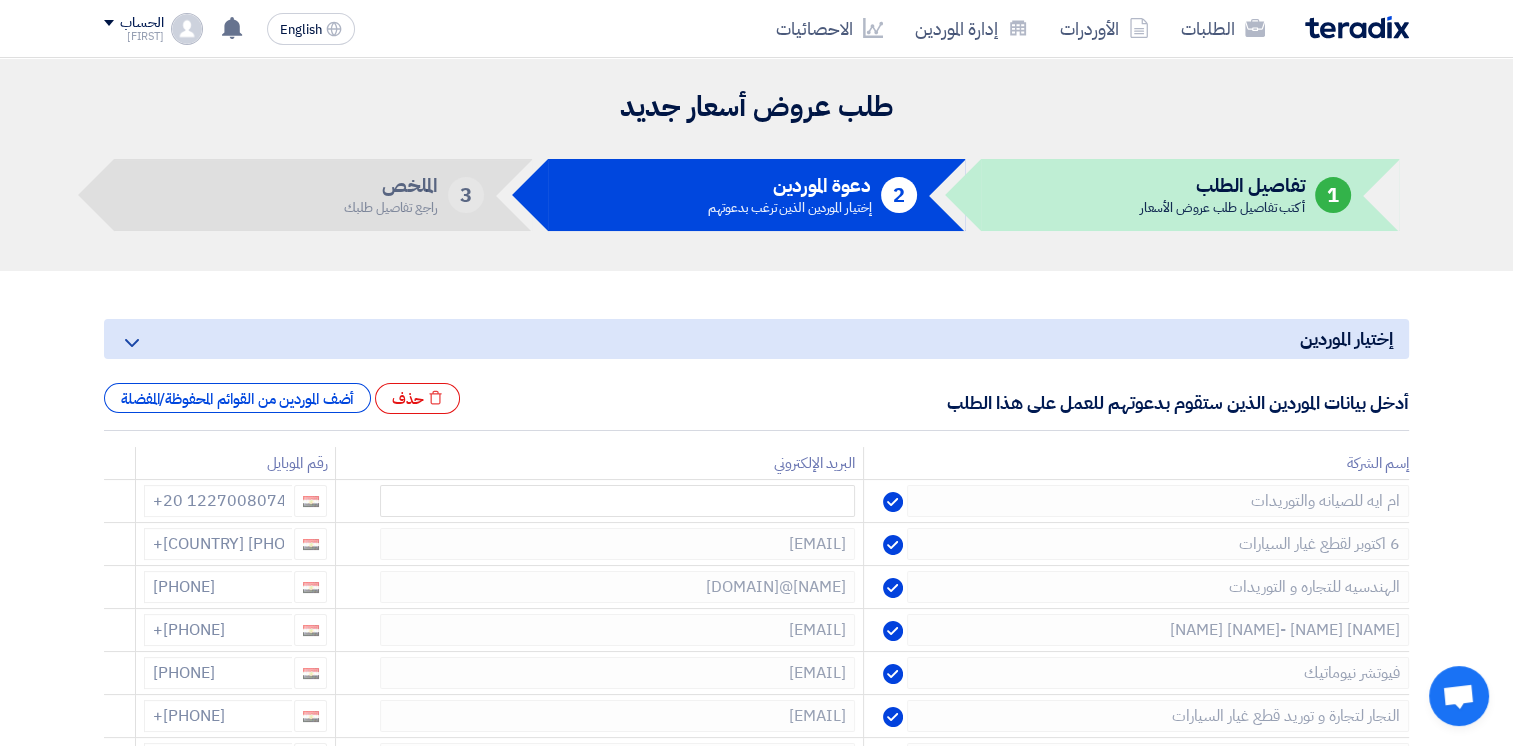 click 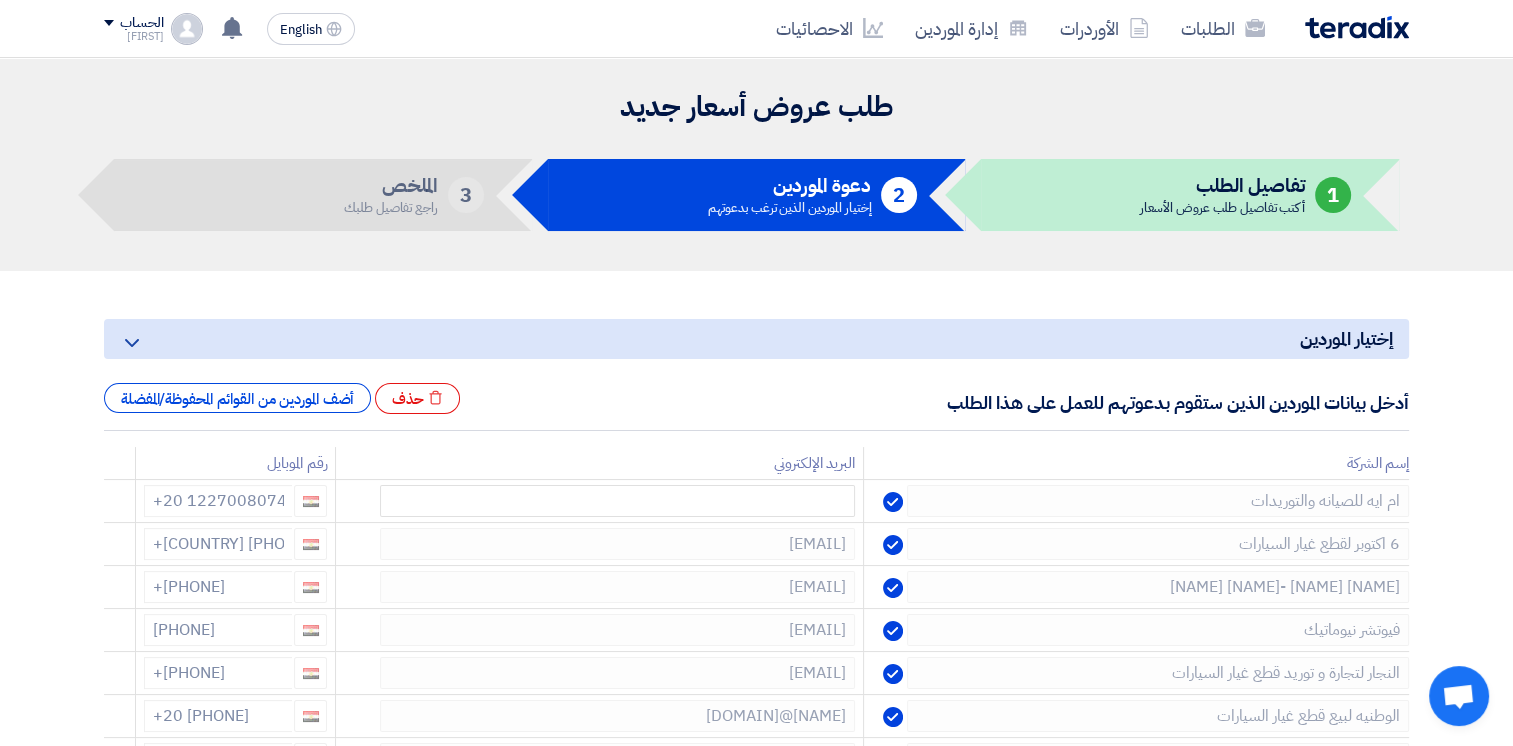 click 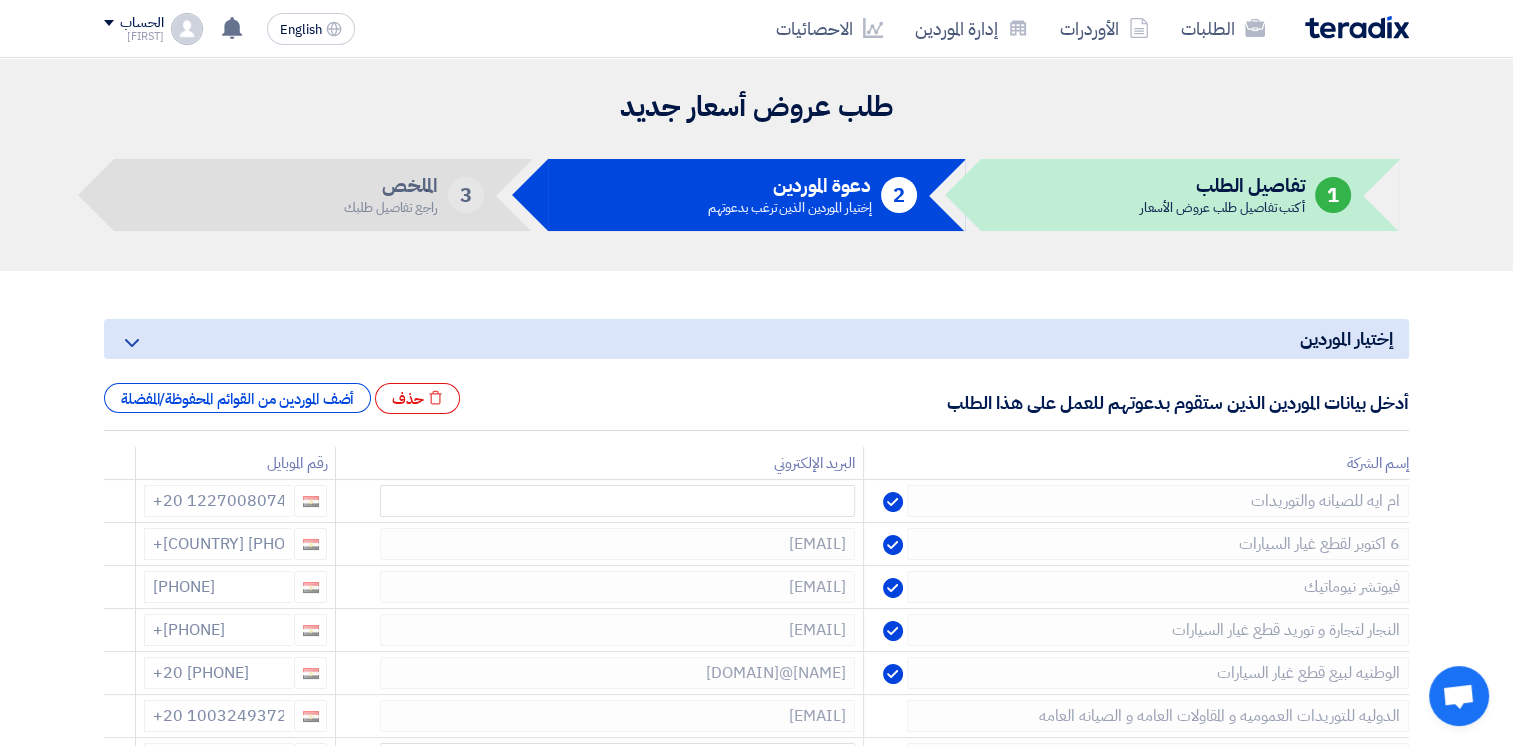 click 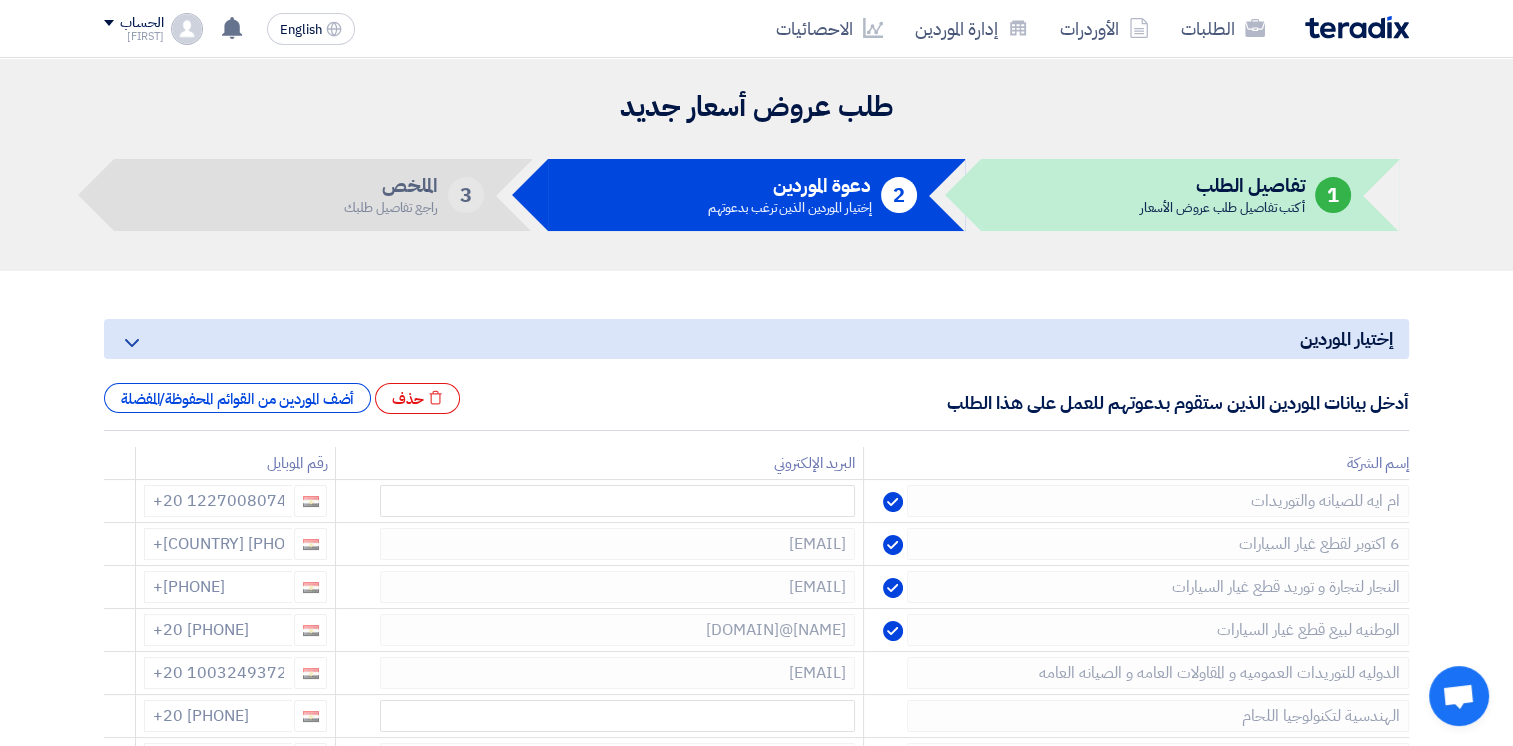 click 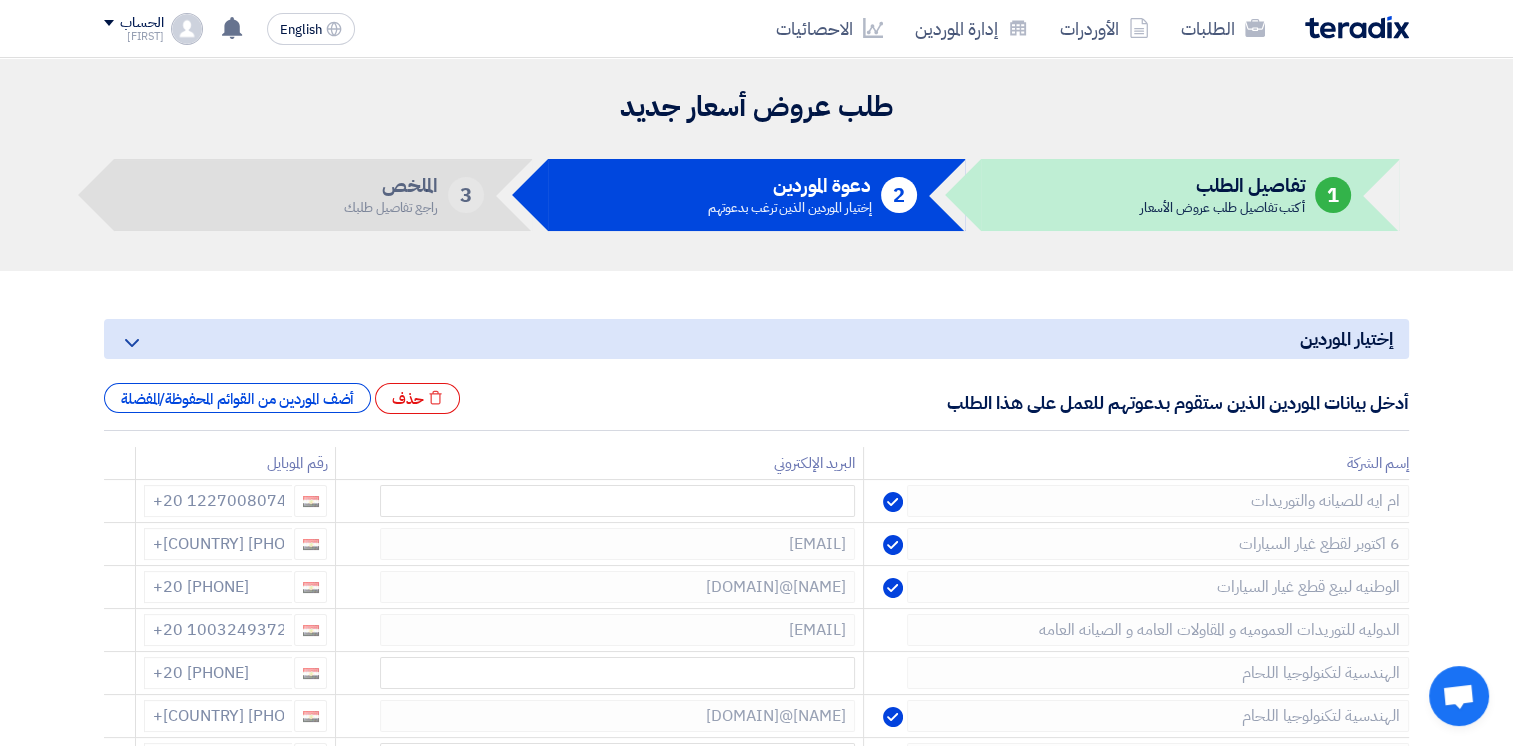click 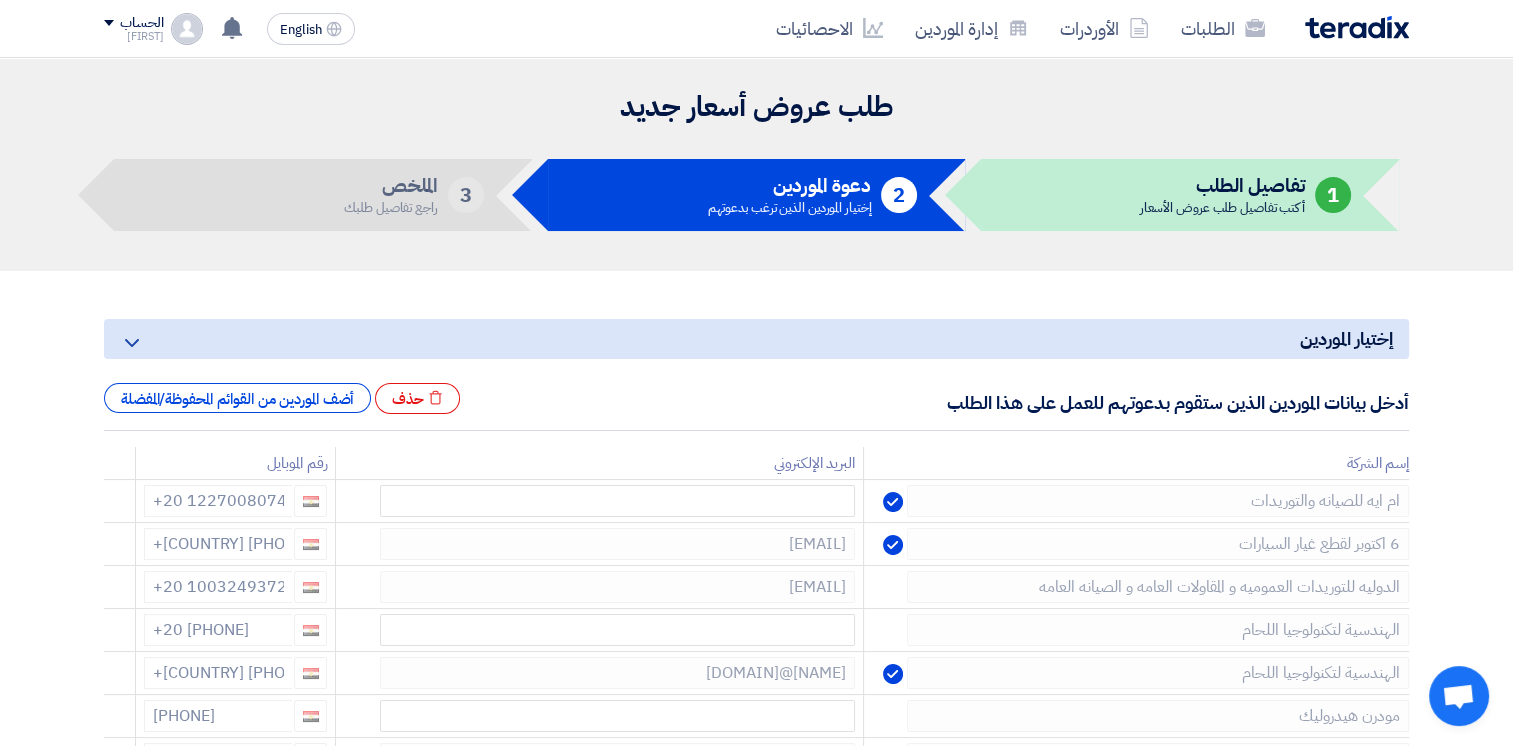 click 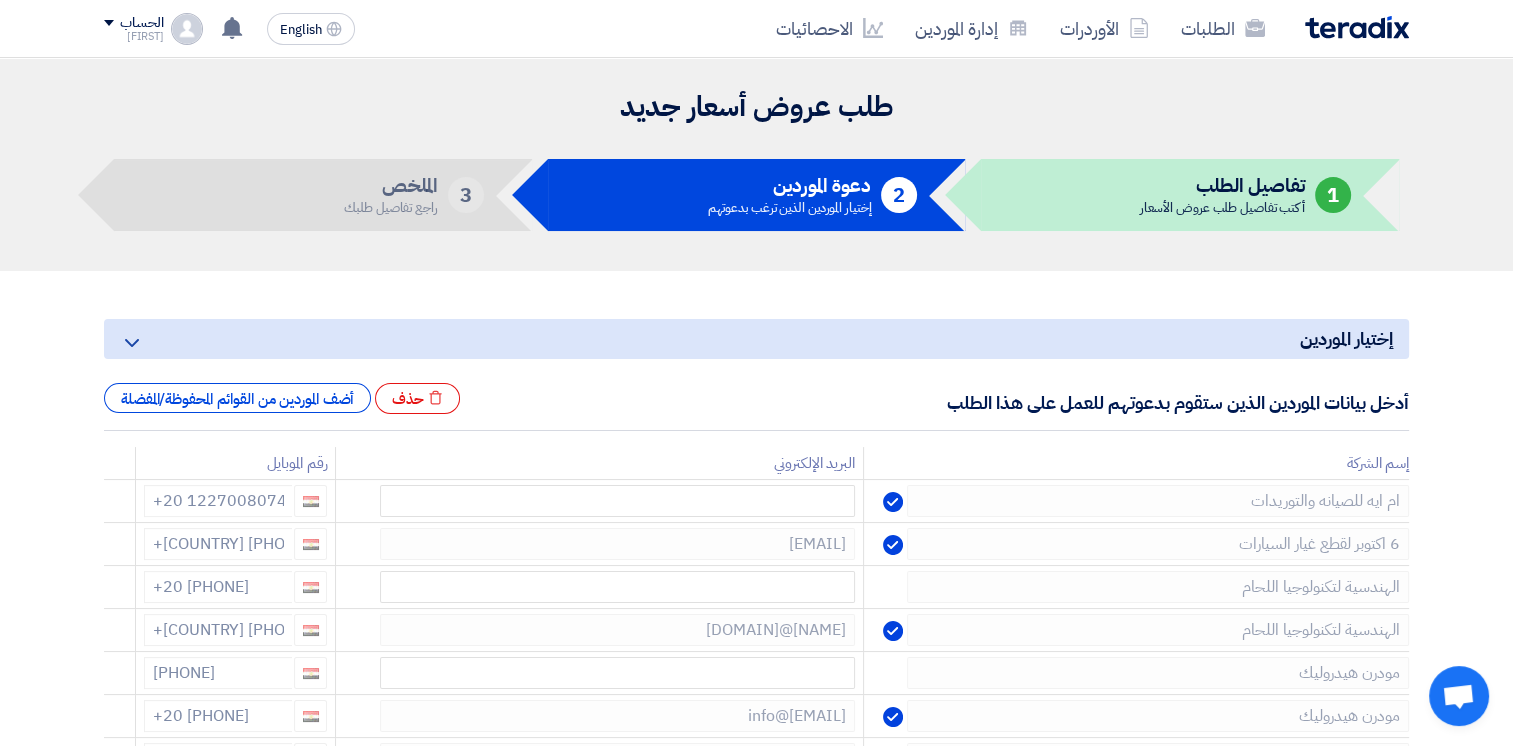 click 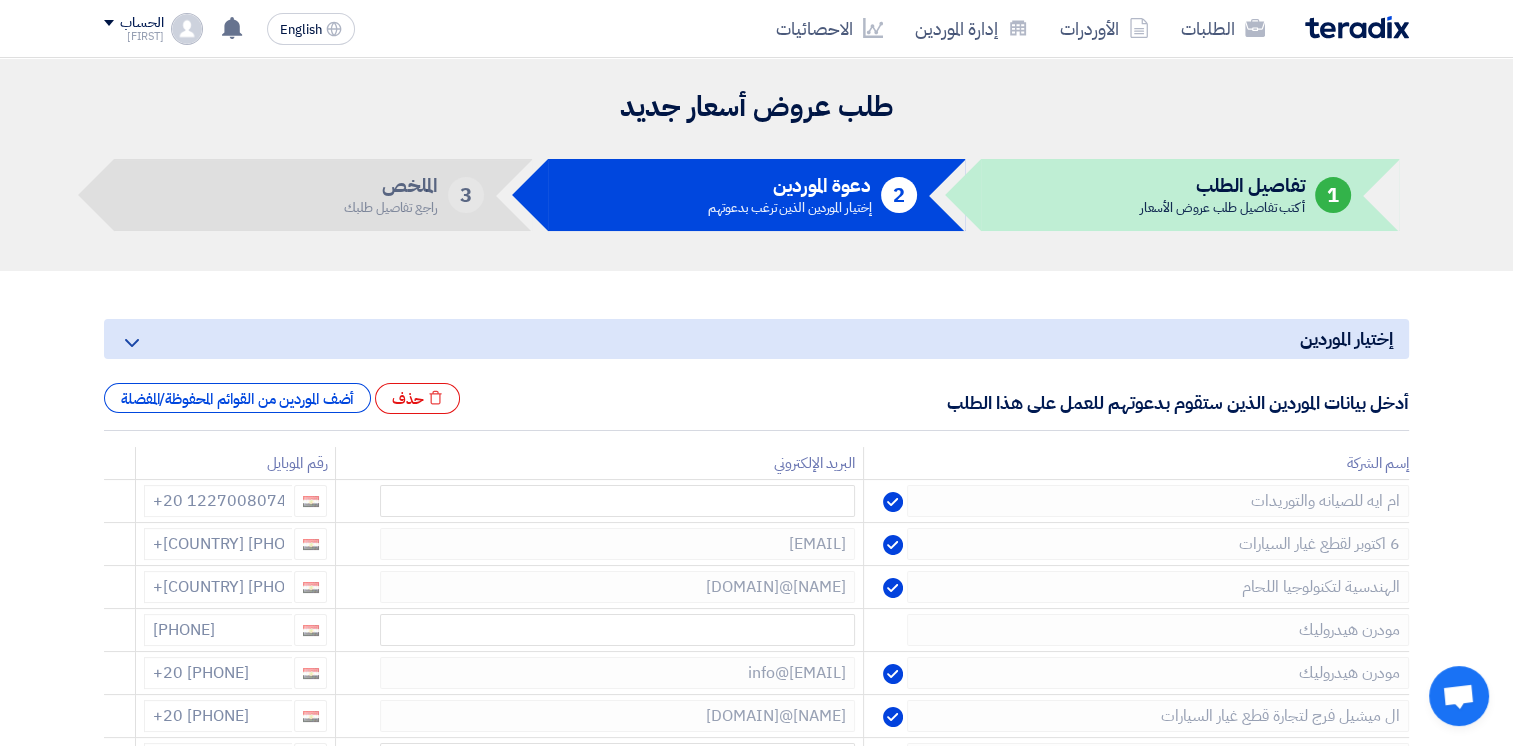 click 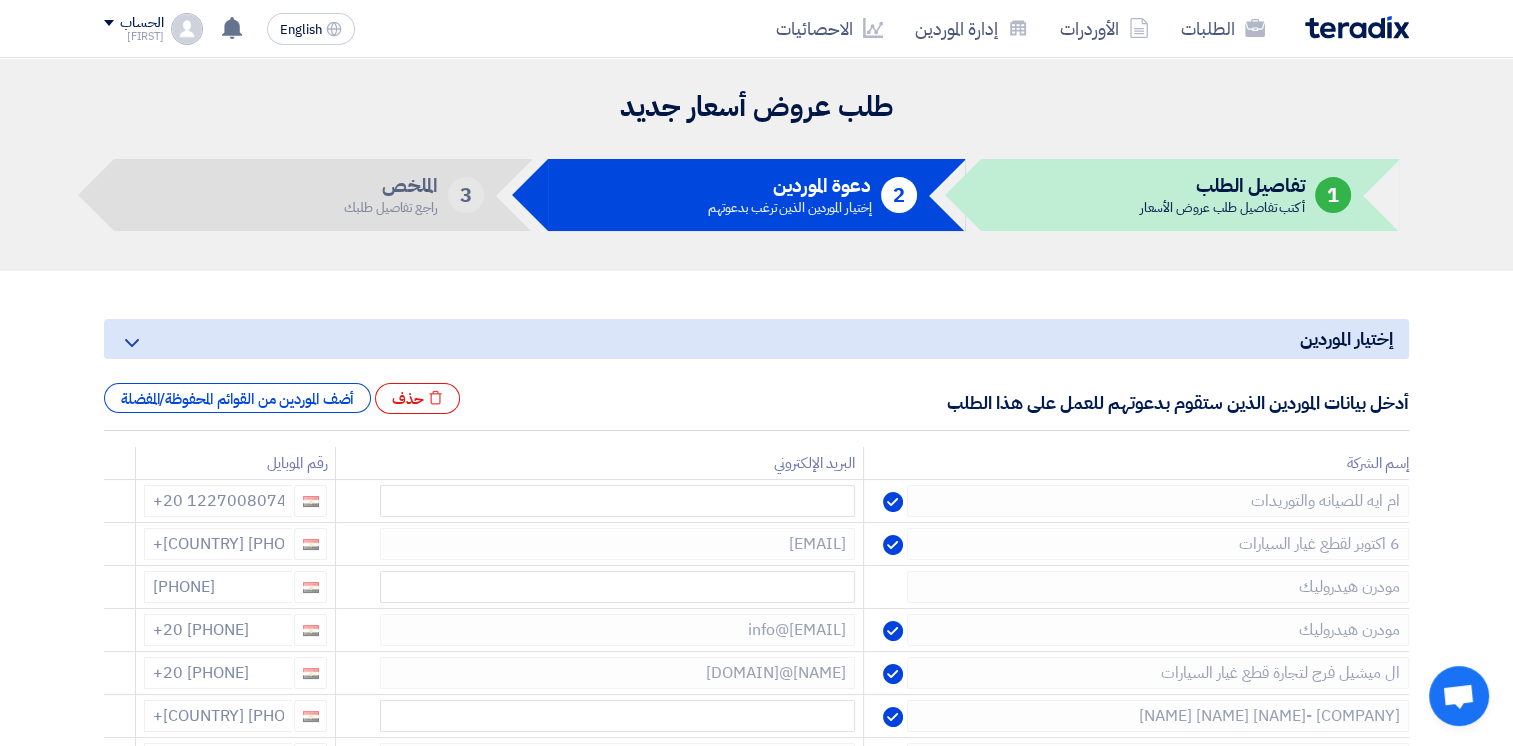 click 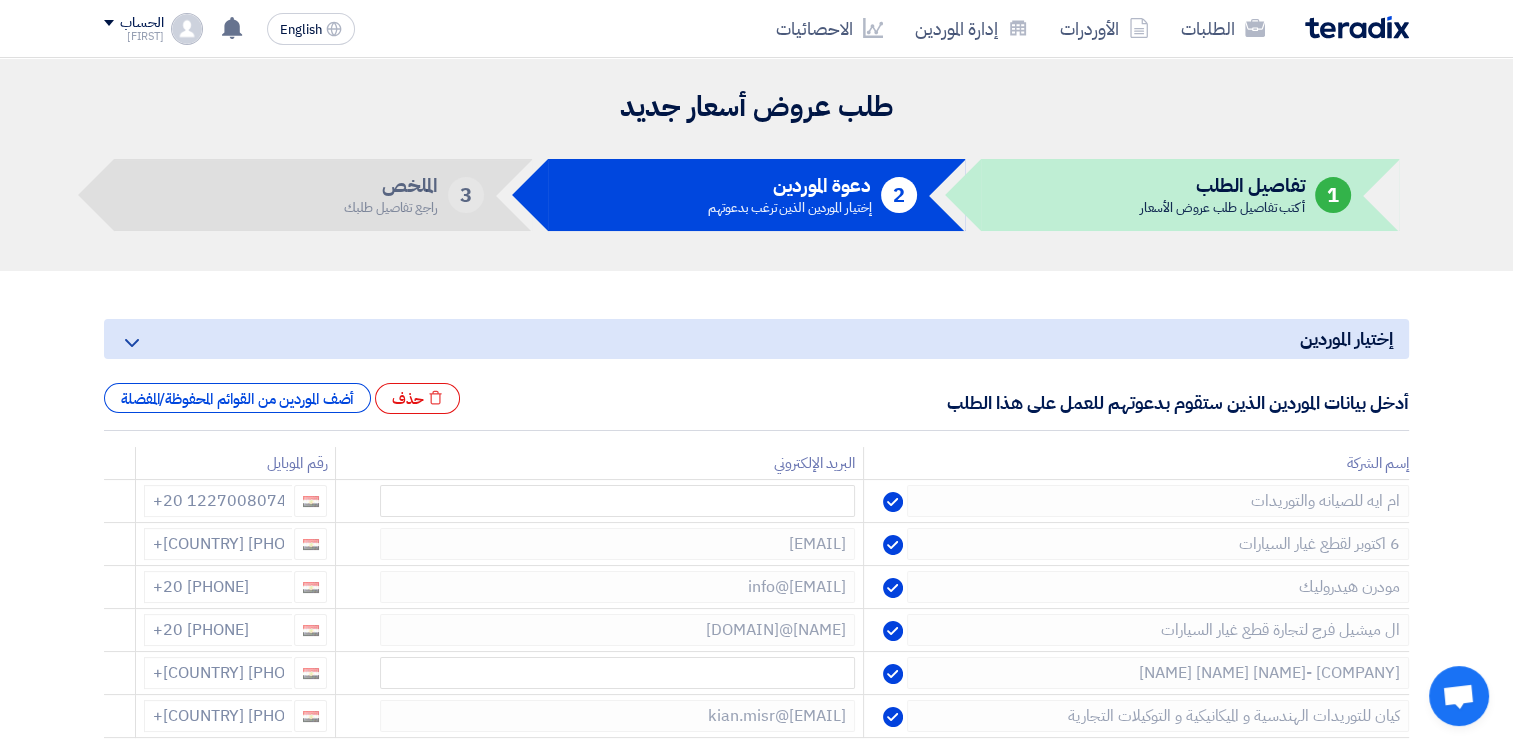 click 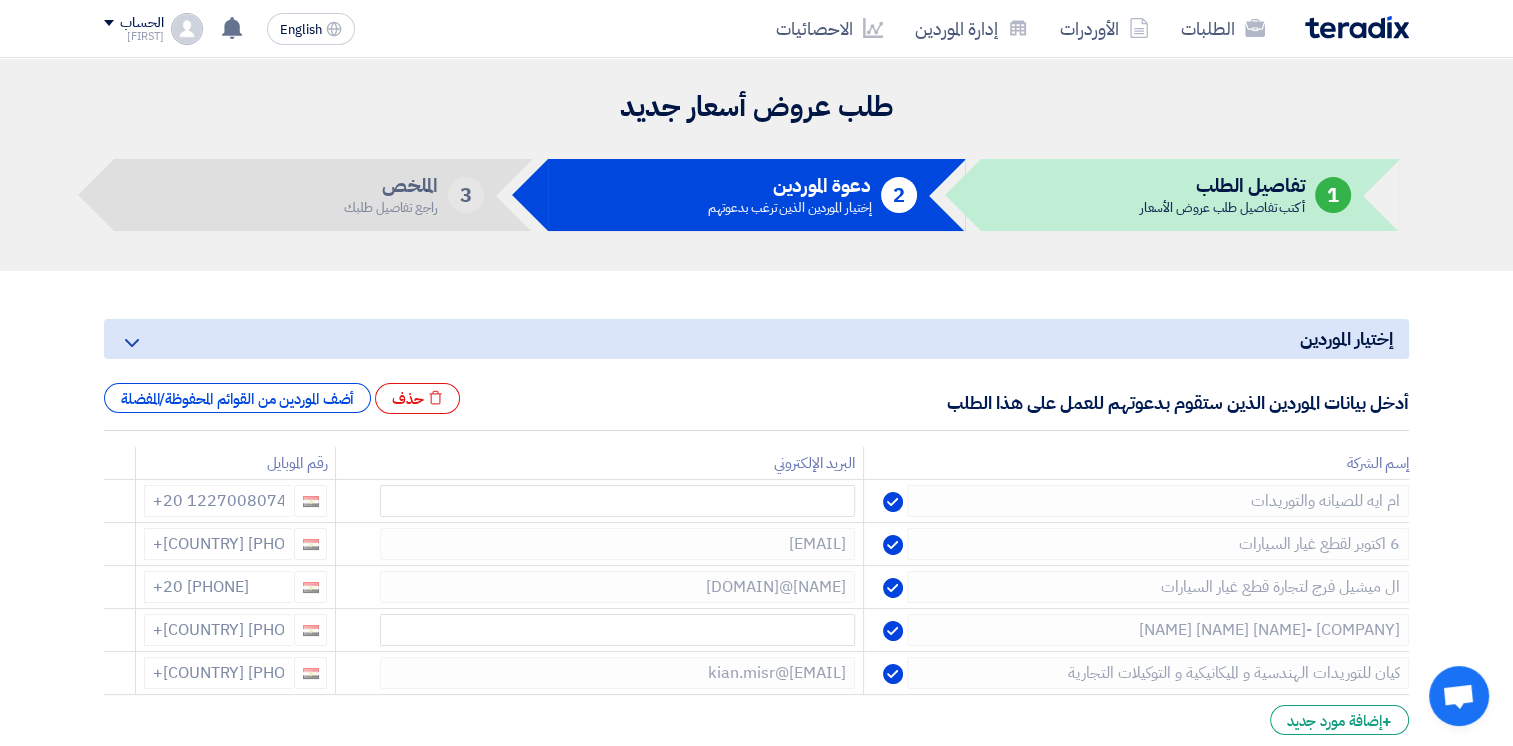 click 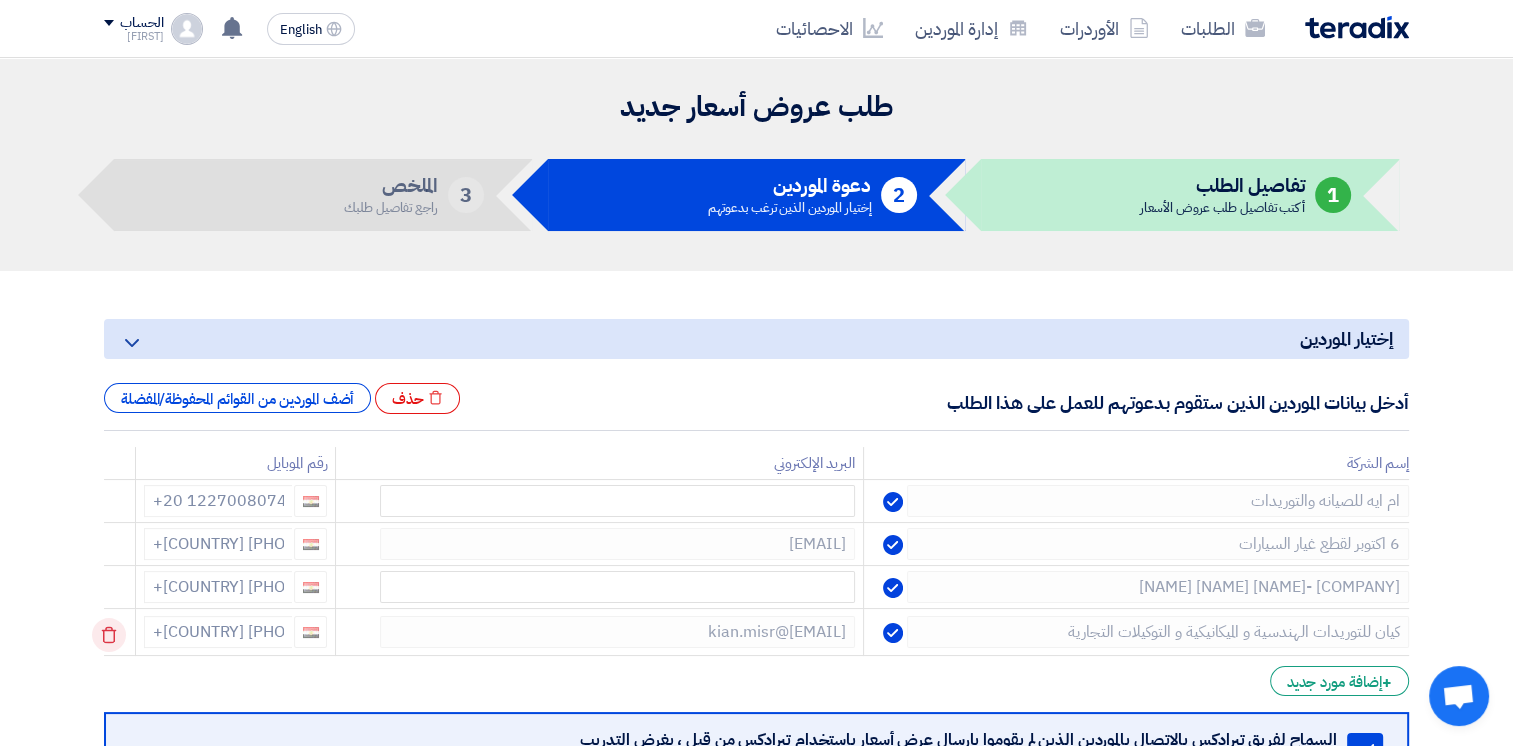 click 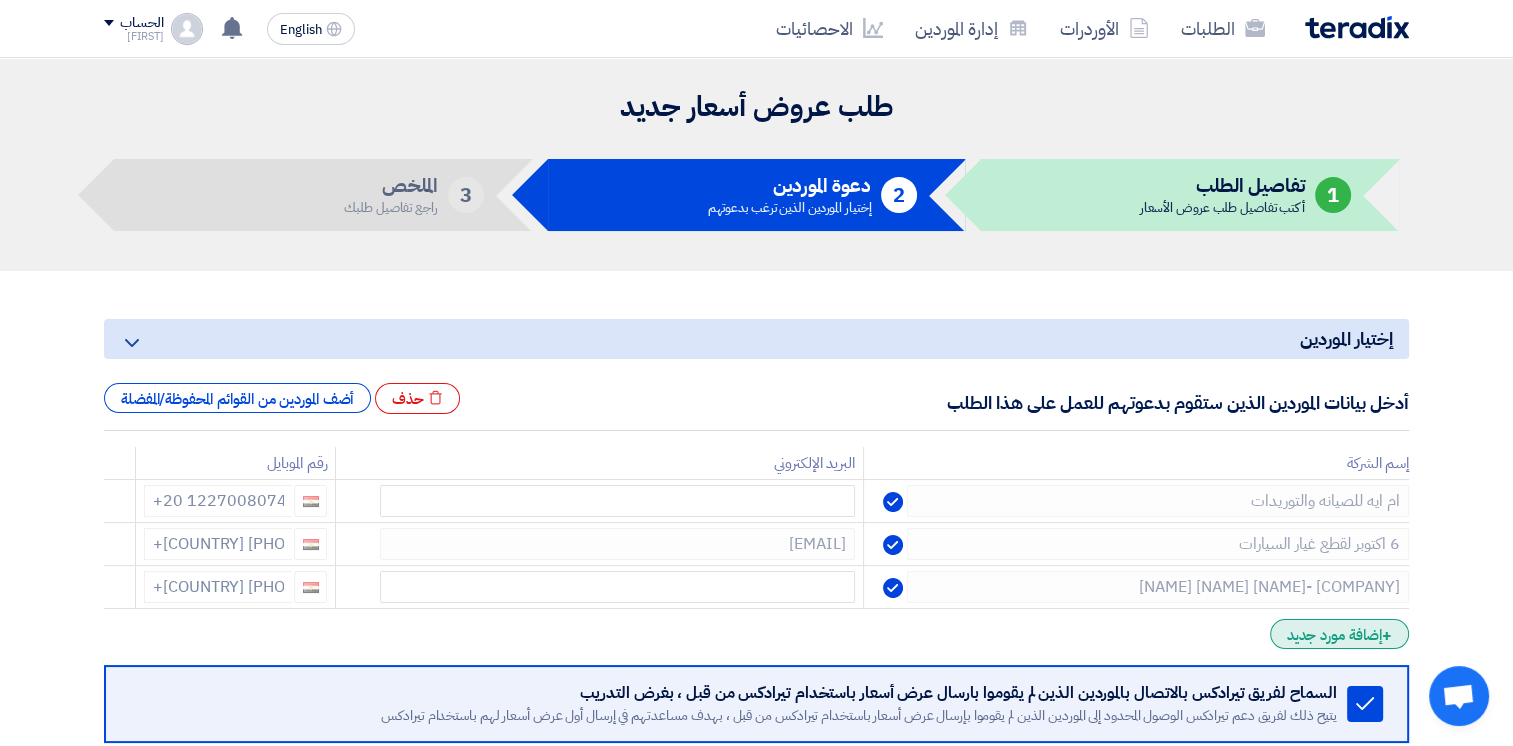 click on "+
إضافة مورد جديد" 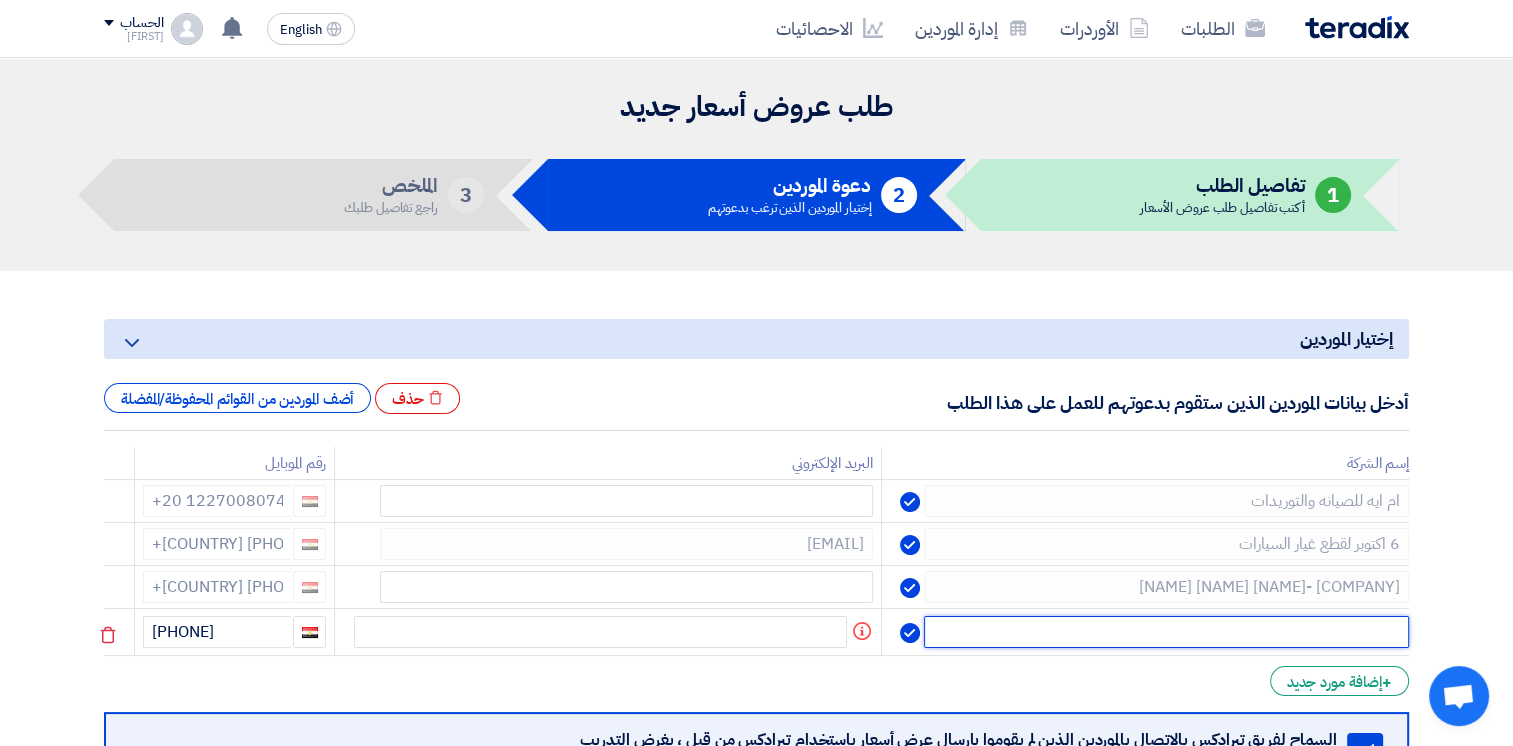click 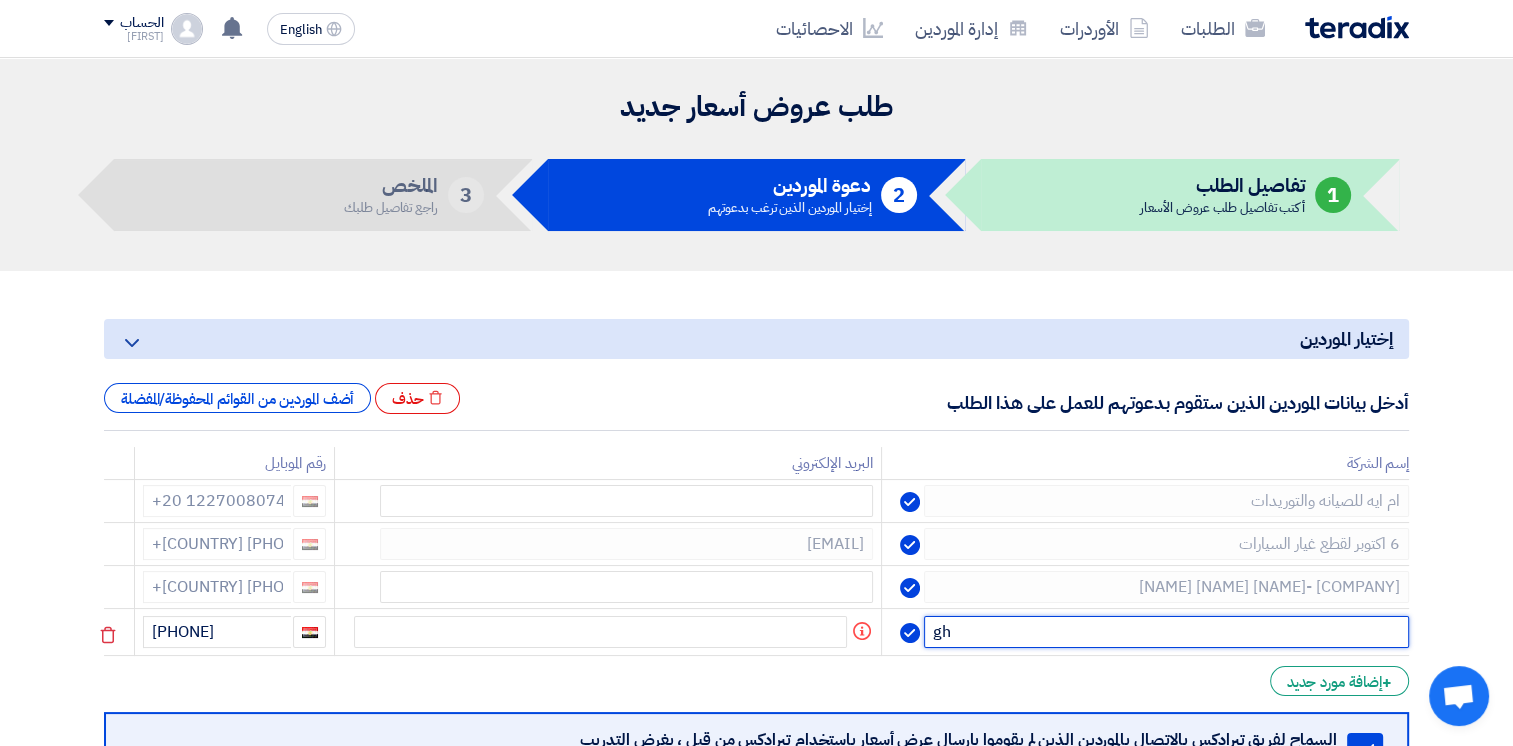 type on "g" 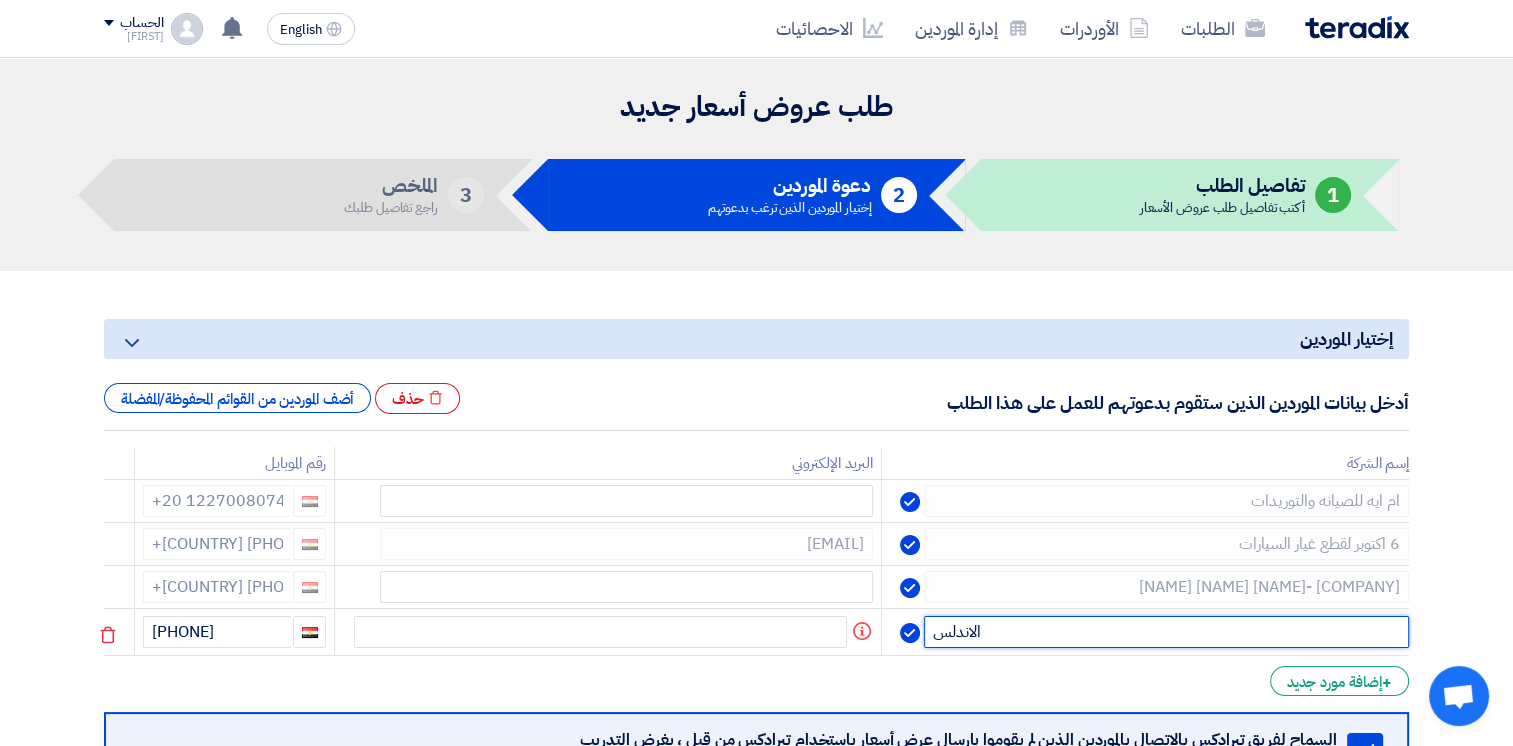 type on "الاندلس" 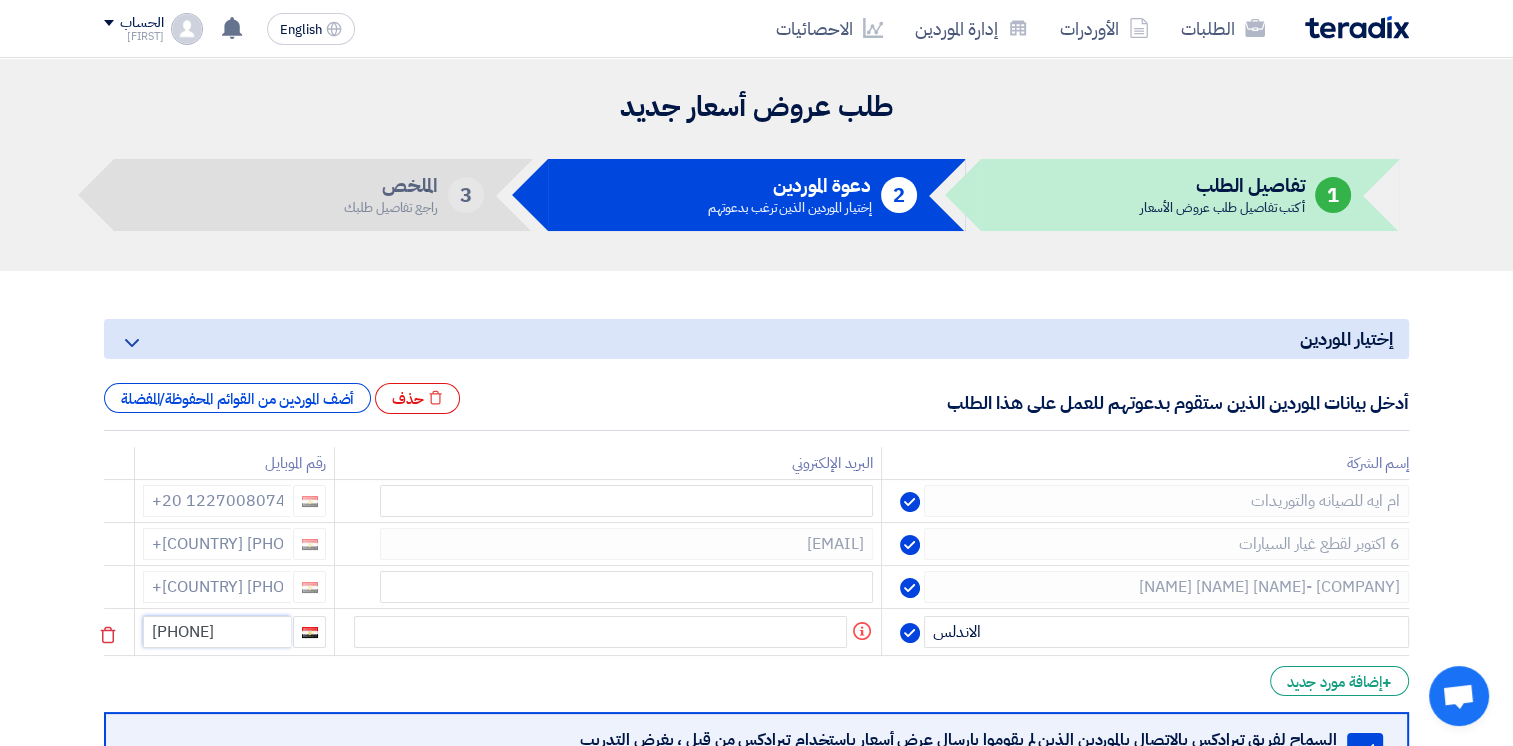 click on "[PHONE]" 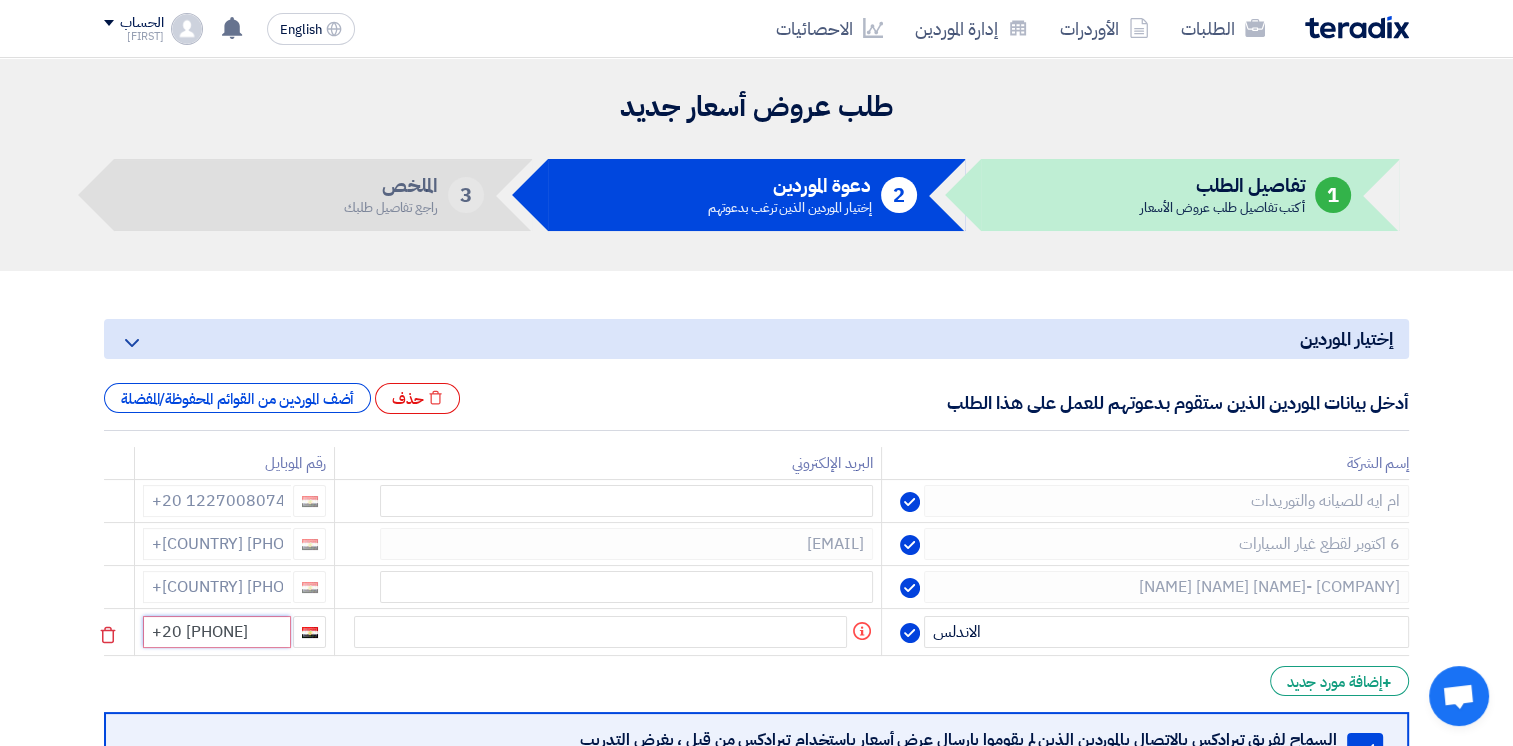 type on "+[COUNTRY] [PHONE]" 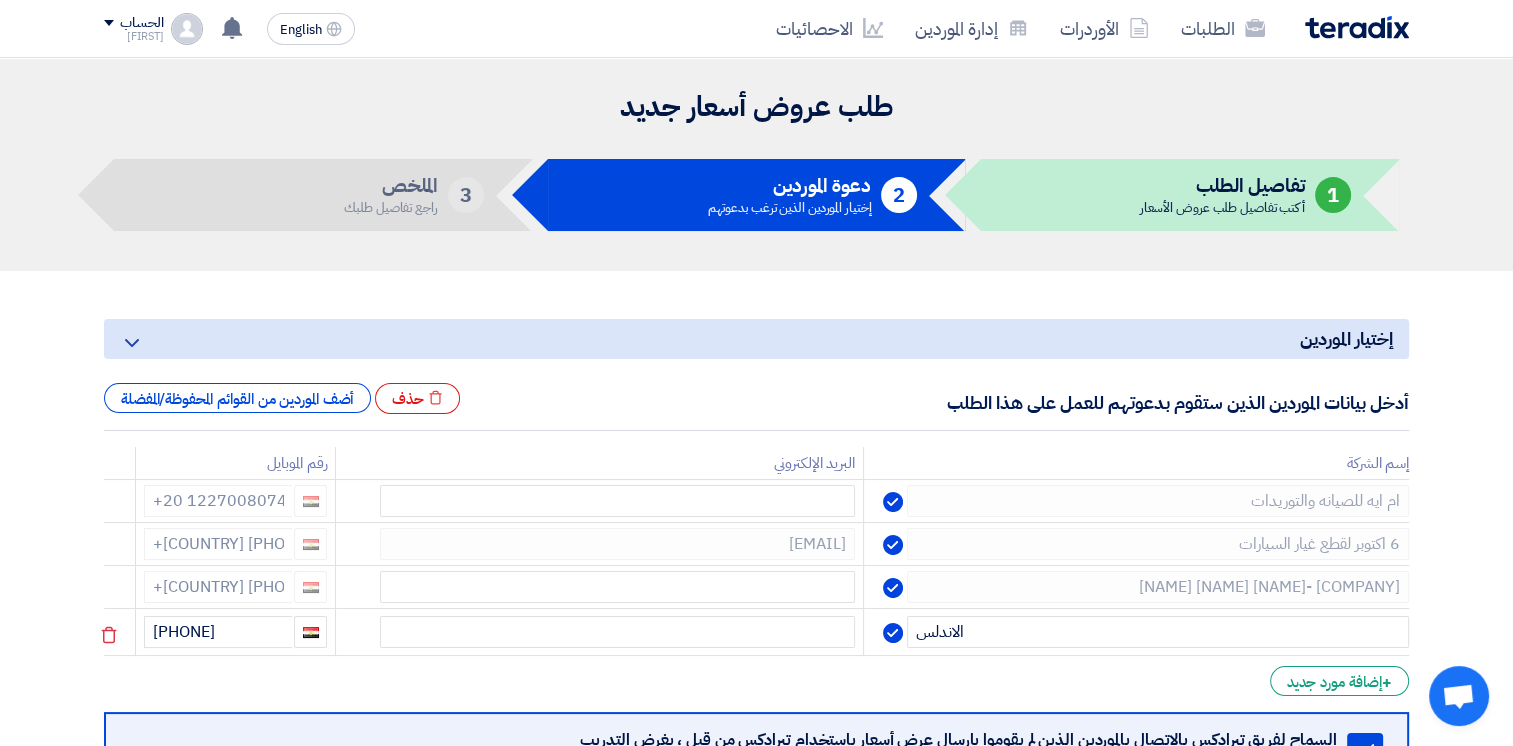 click on "[NAME] [NAME] [NAME] +[COUNTRY] [PHONE]" 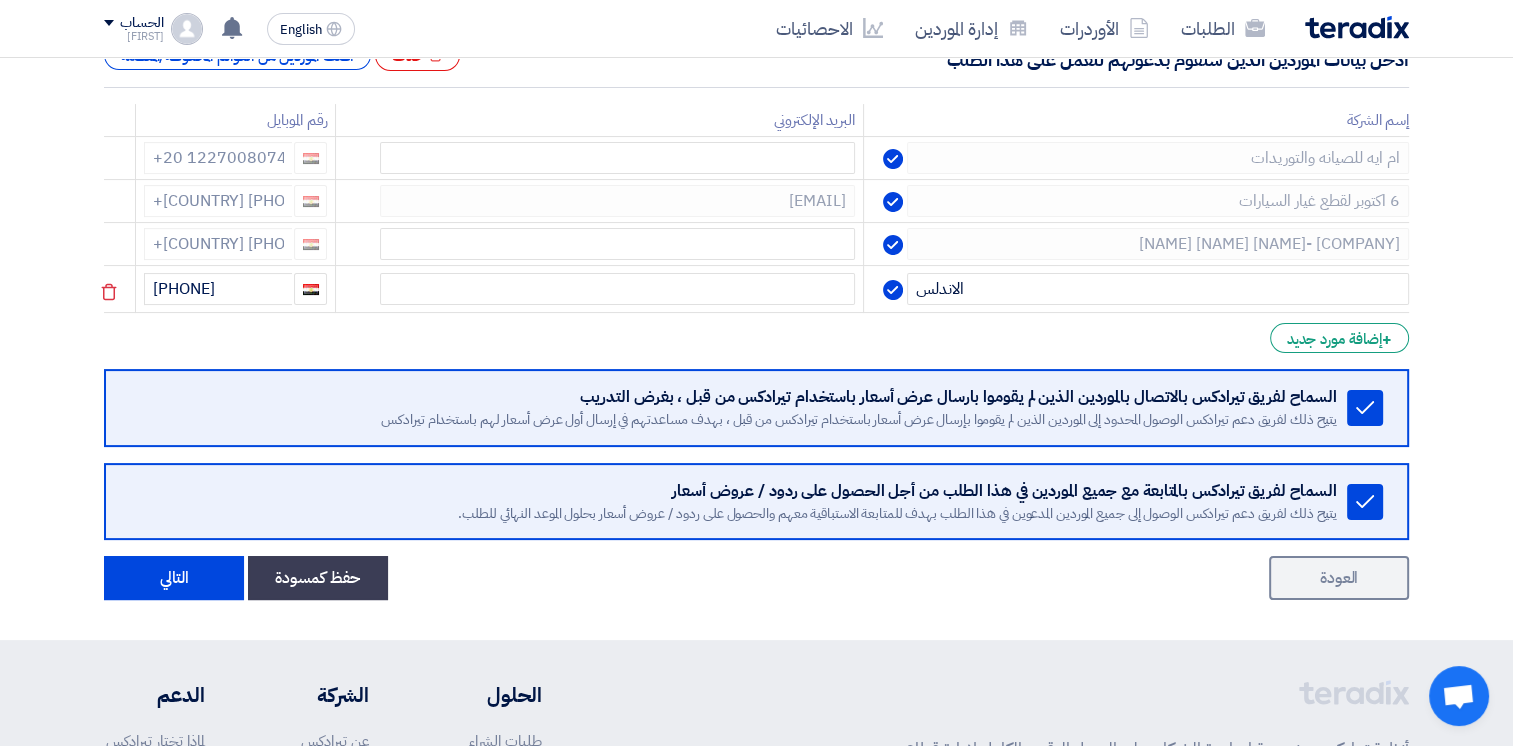 scroll, scrollTop: 484, scrollLeft: 0, axis: vertical 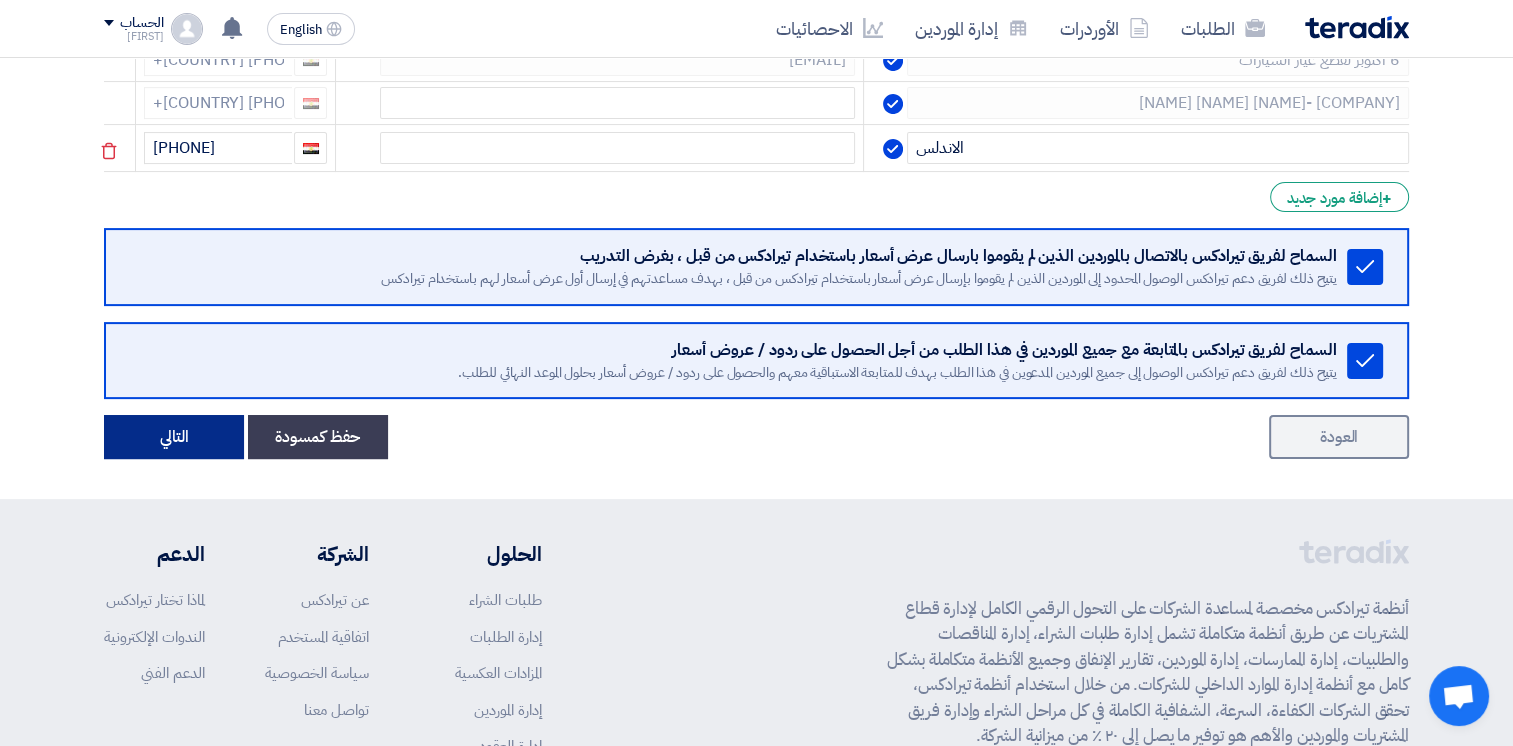 click on "التالي" 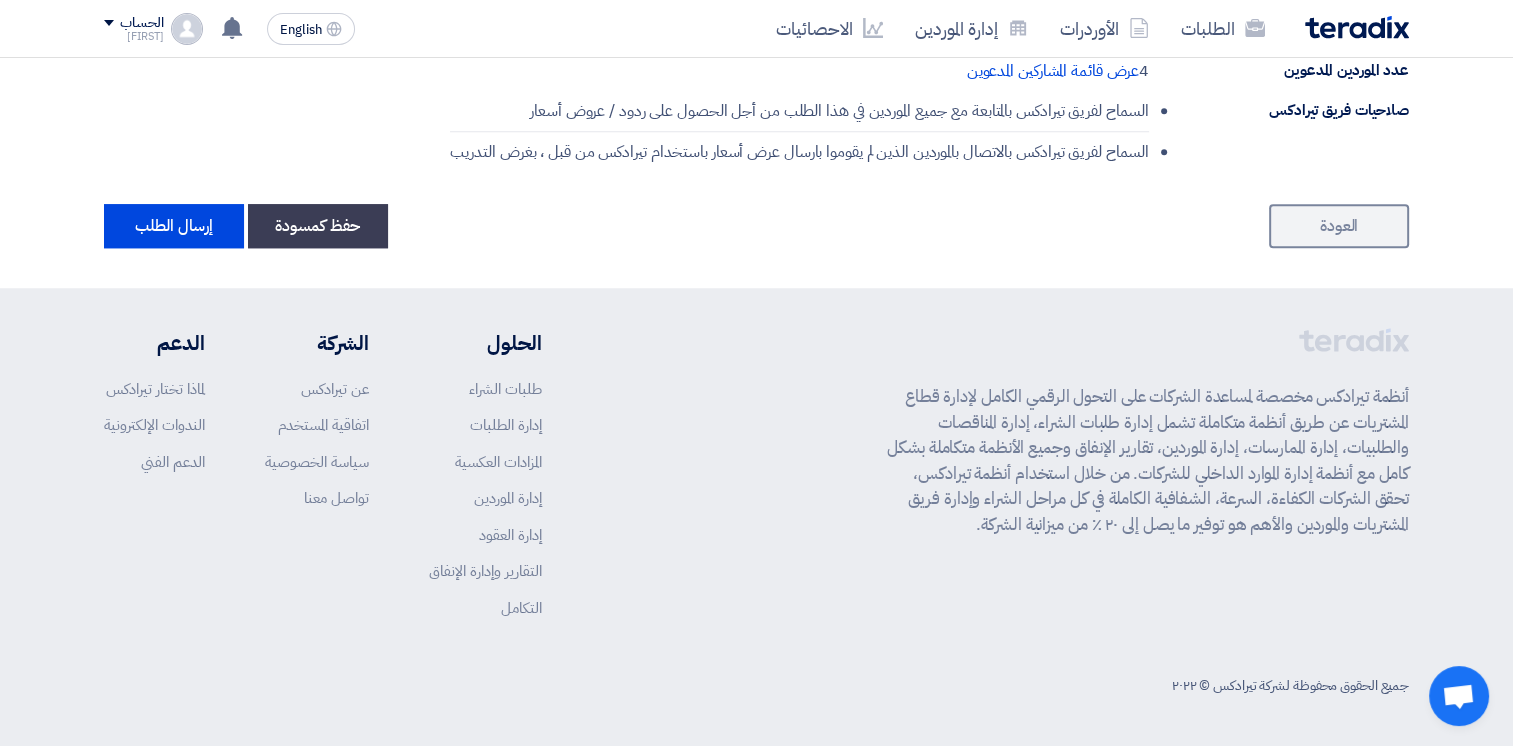 scroll, scrollTop: 1743, scrollLeft: 0, axis: vertical 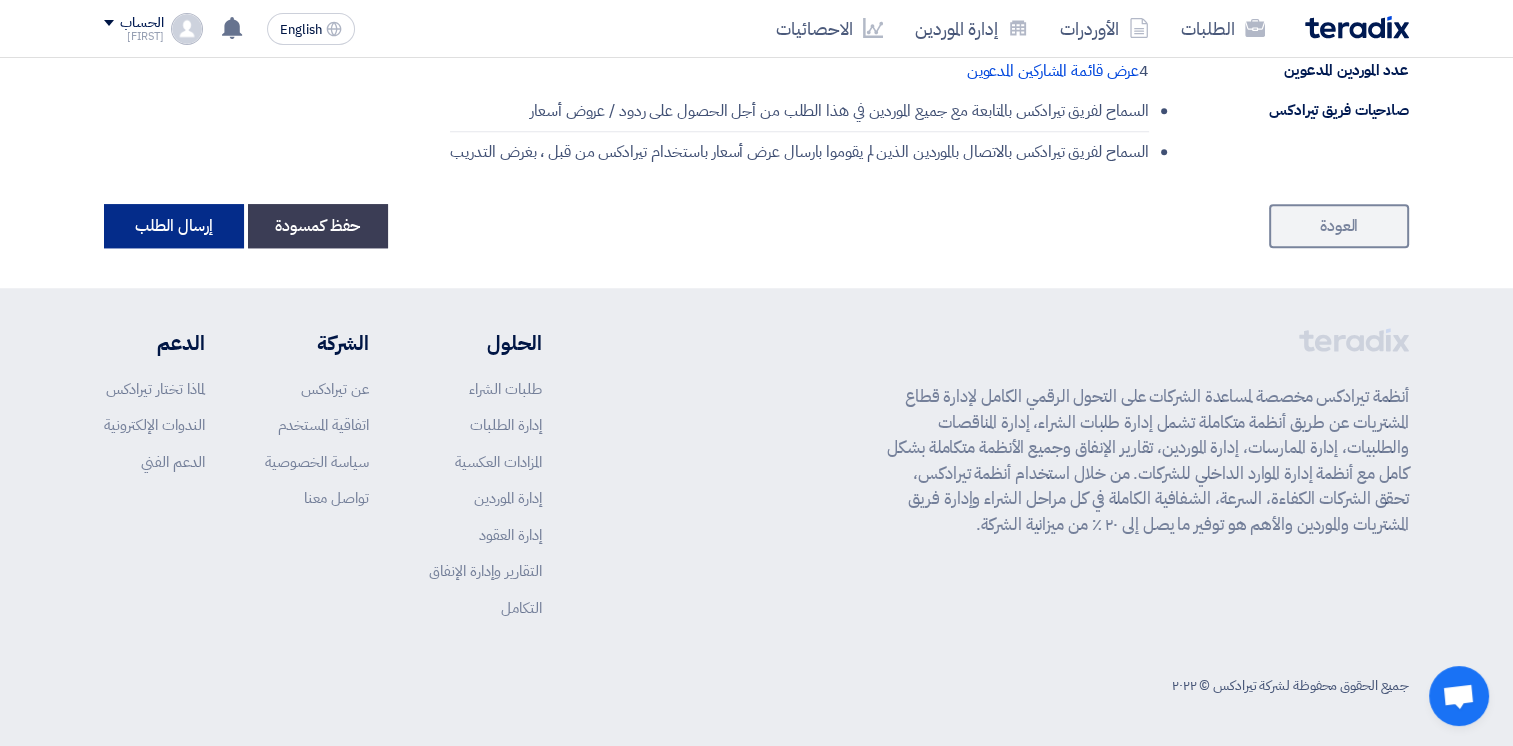 click on "إرسال الطلب" 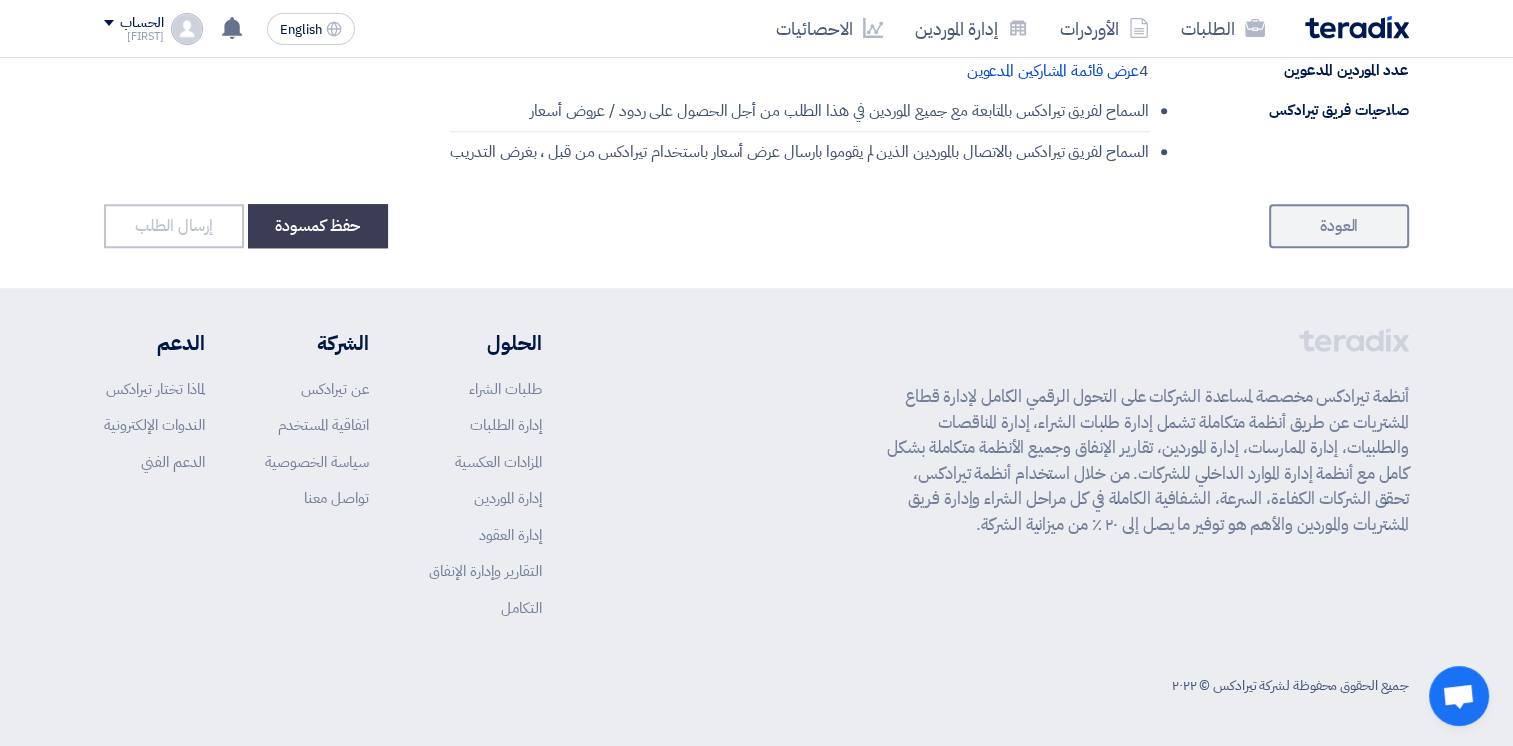 scroll, scrollTop: 0, scrollLeft: 0, axis: both 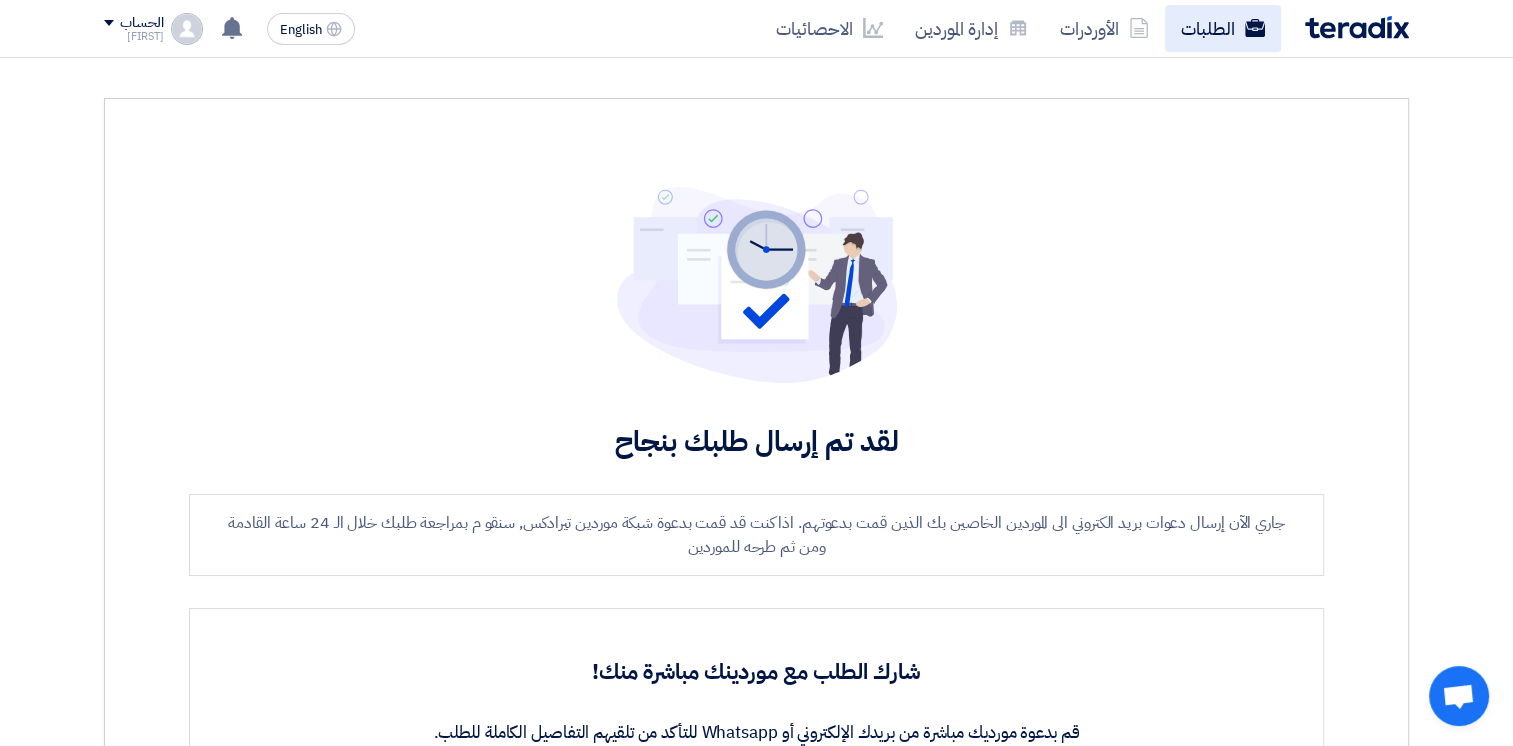 click on "الطلبات" 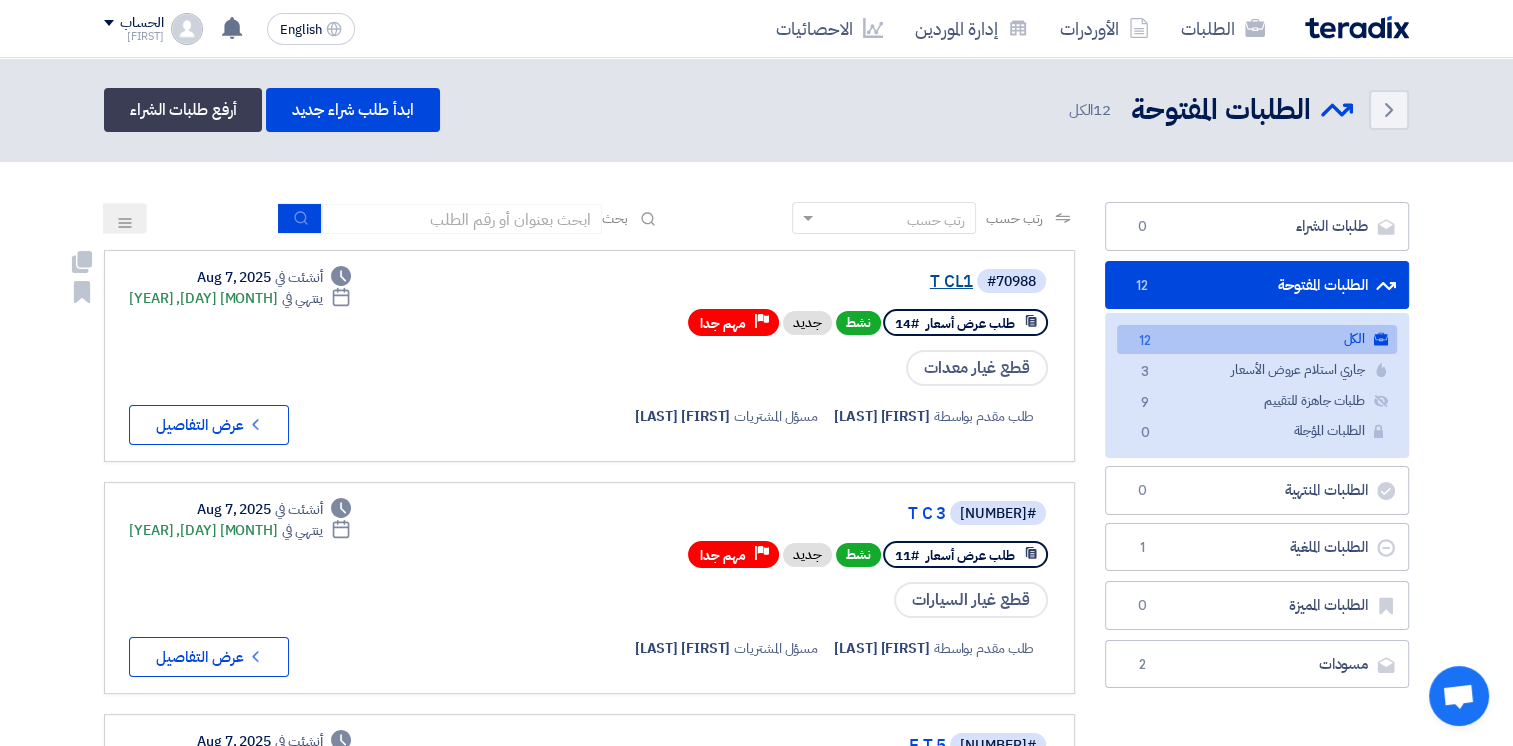 click on "T CL1" 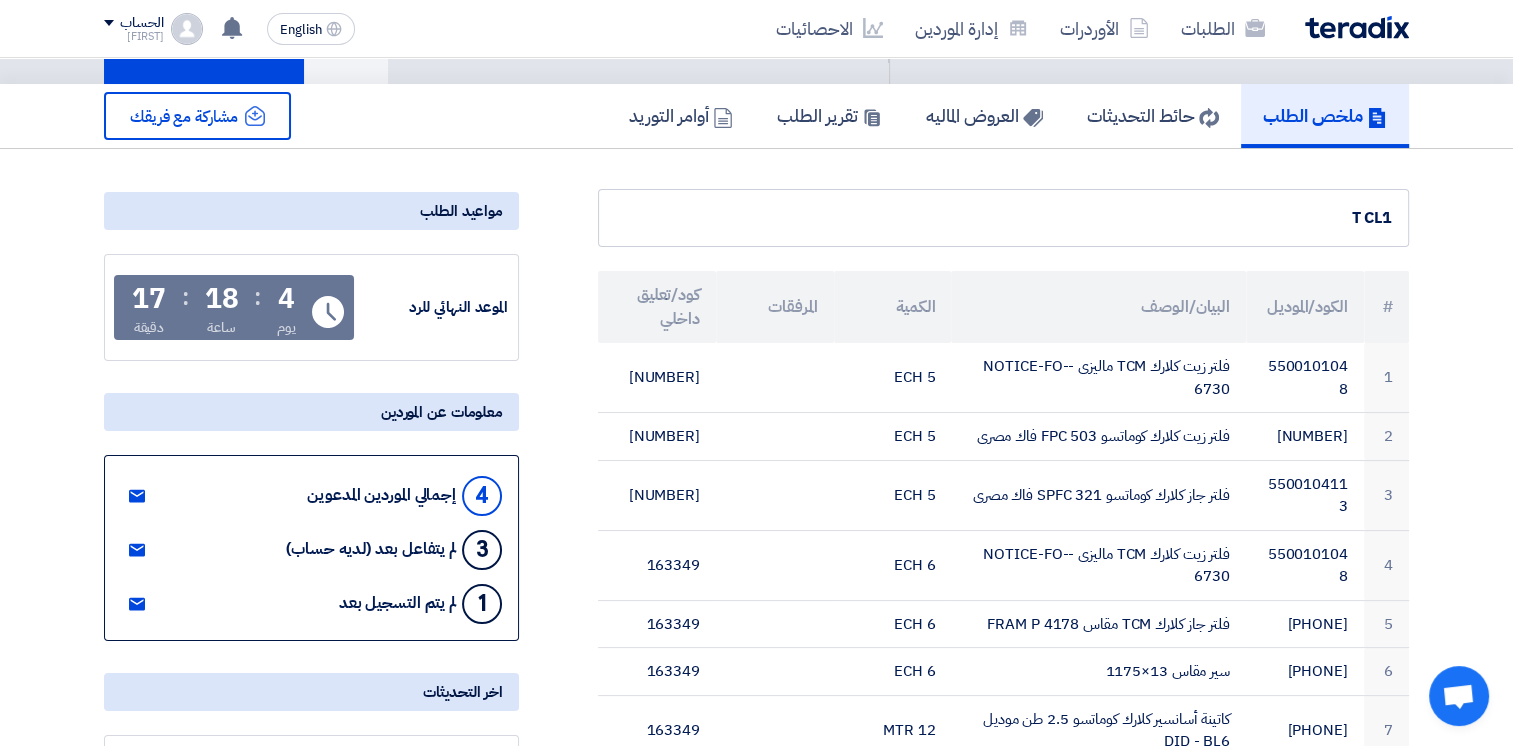 scroll, scrollTop: 0, scrollLeft: 0, axis: both 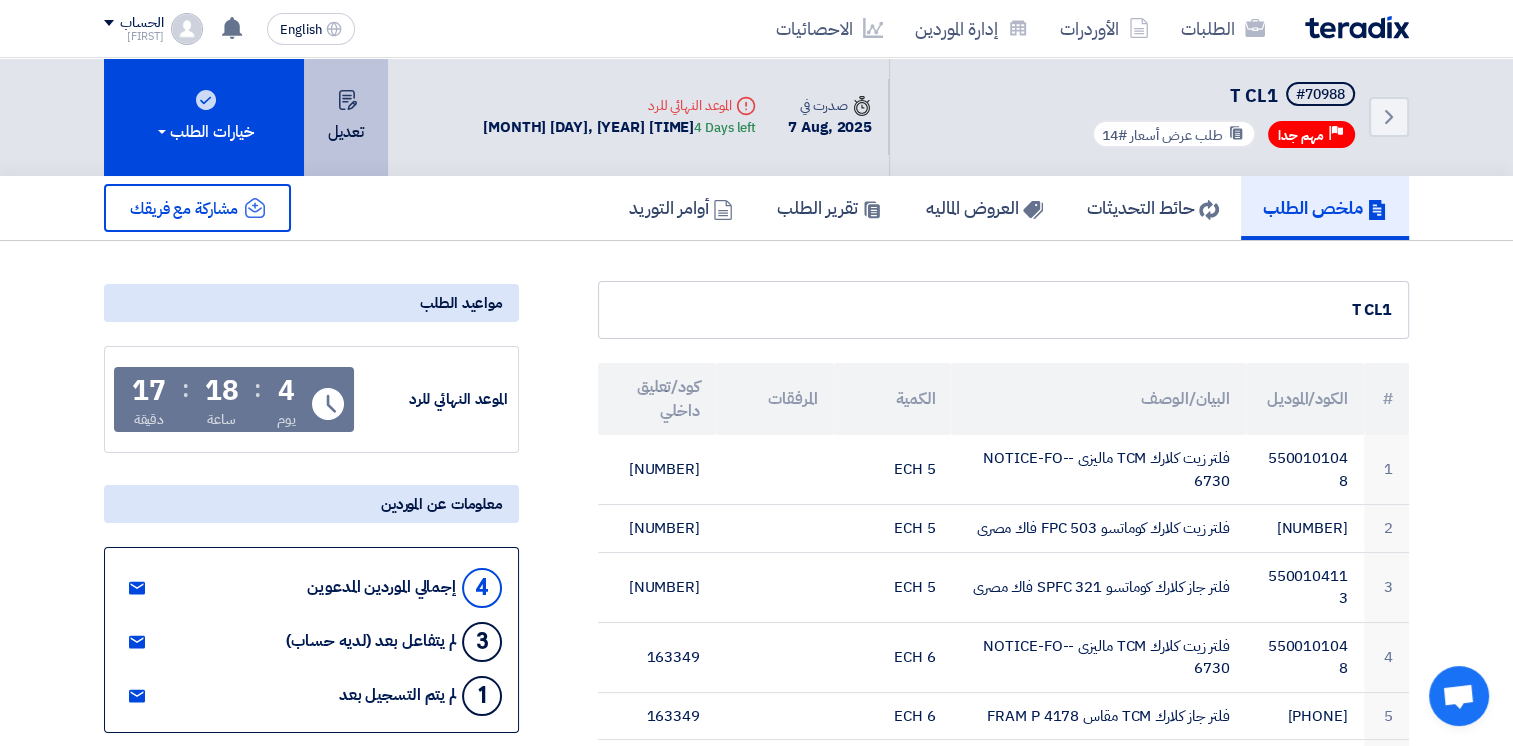 click 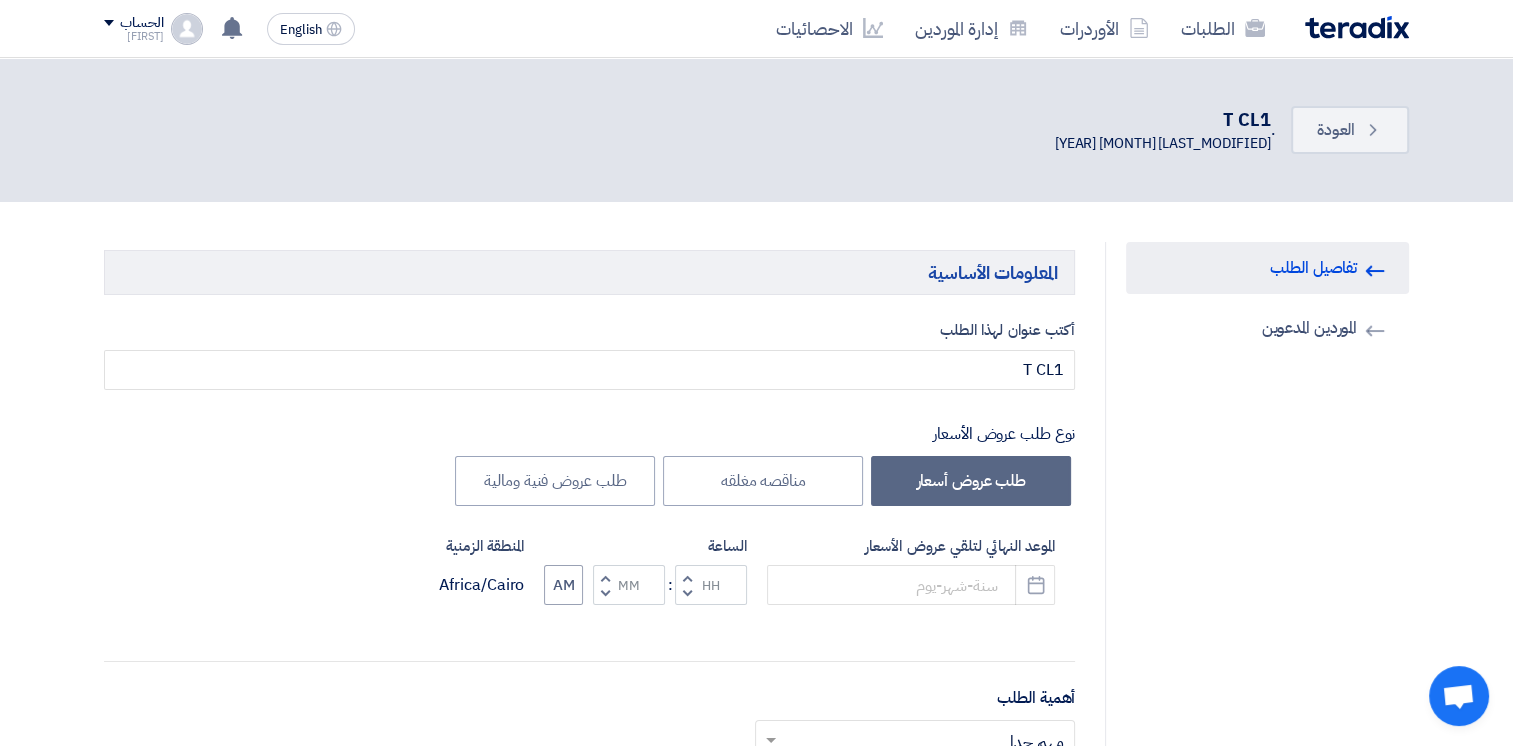 type on "8/12/2025" 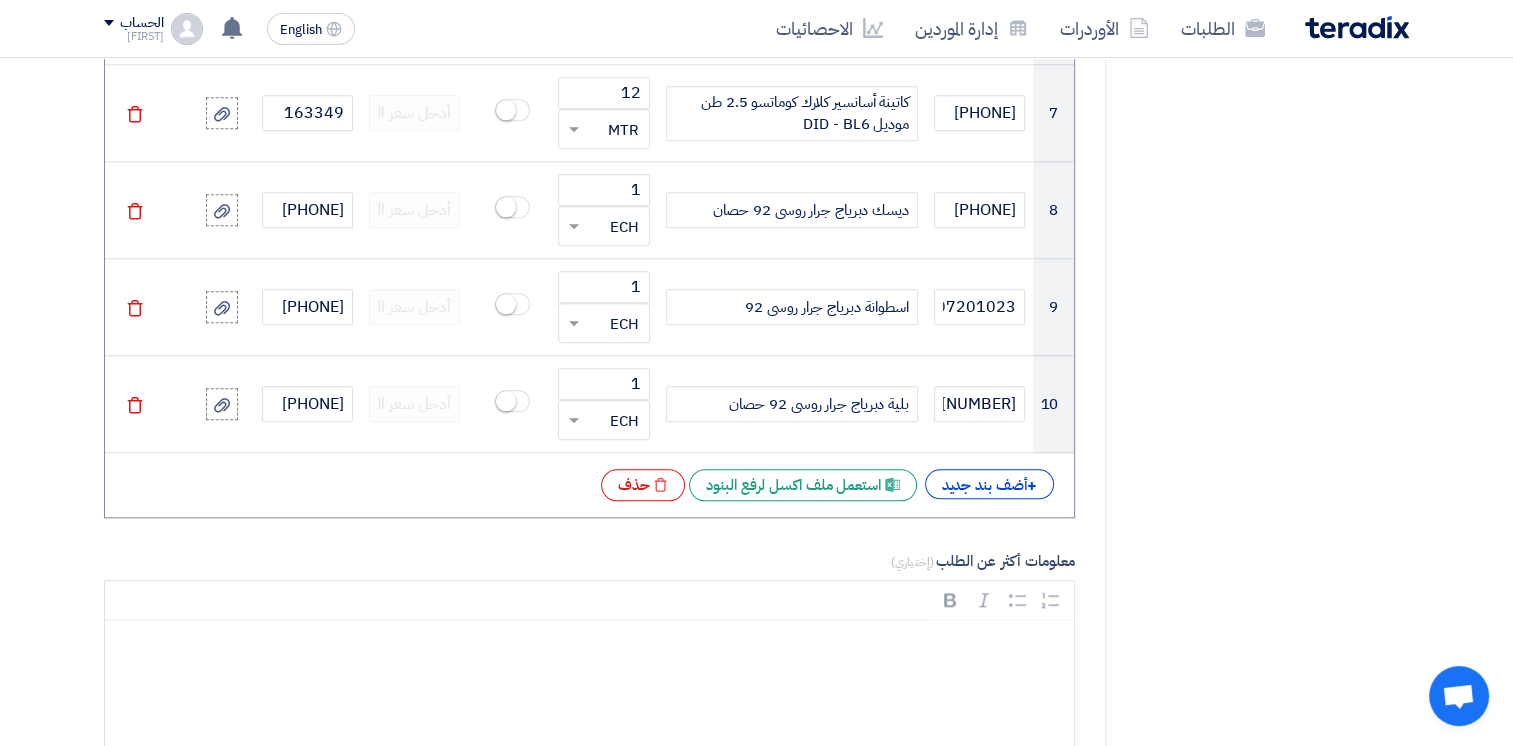 scroll, scrollTop: 2238, scrollLeft: 0, axis: vertical 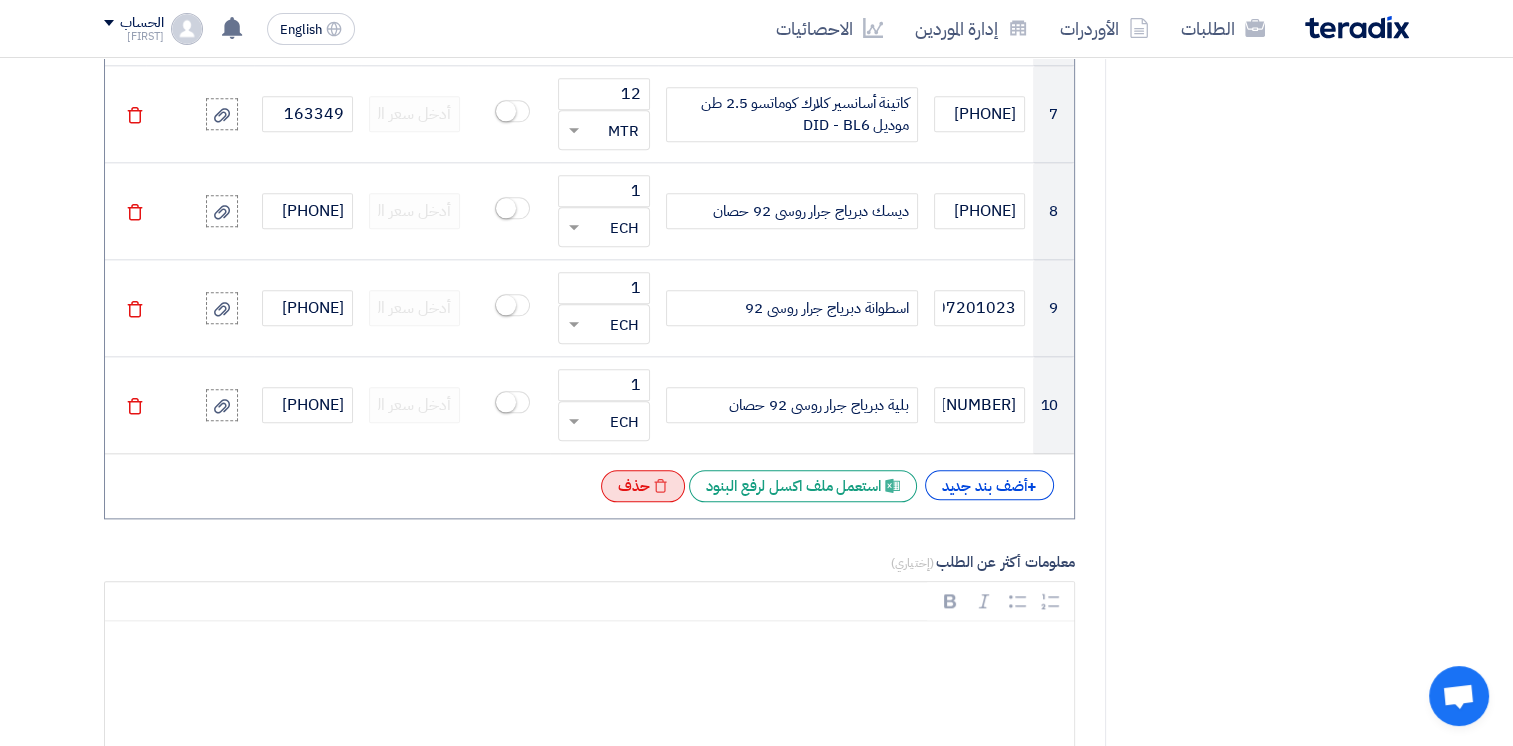 click on "Excel file
حذف" 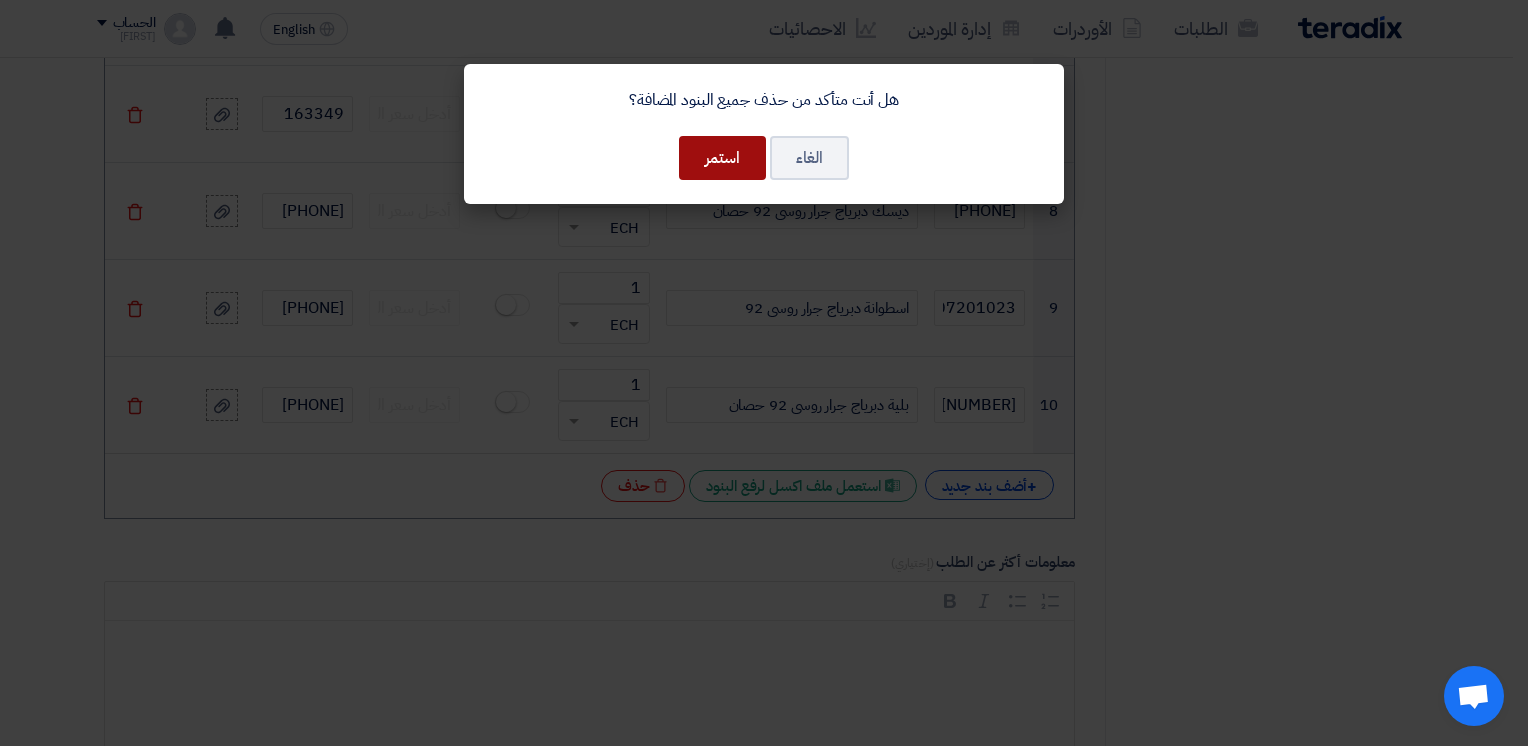 click on "استمر" 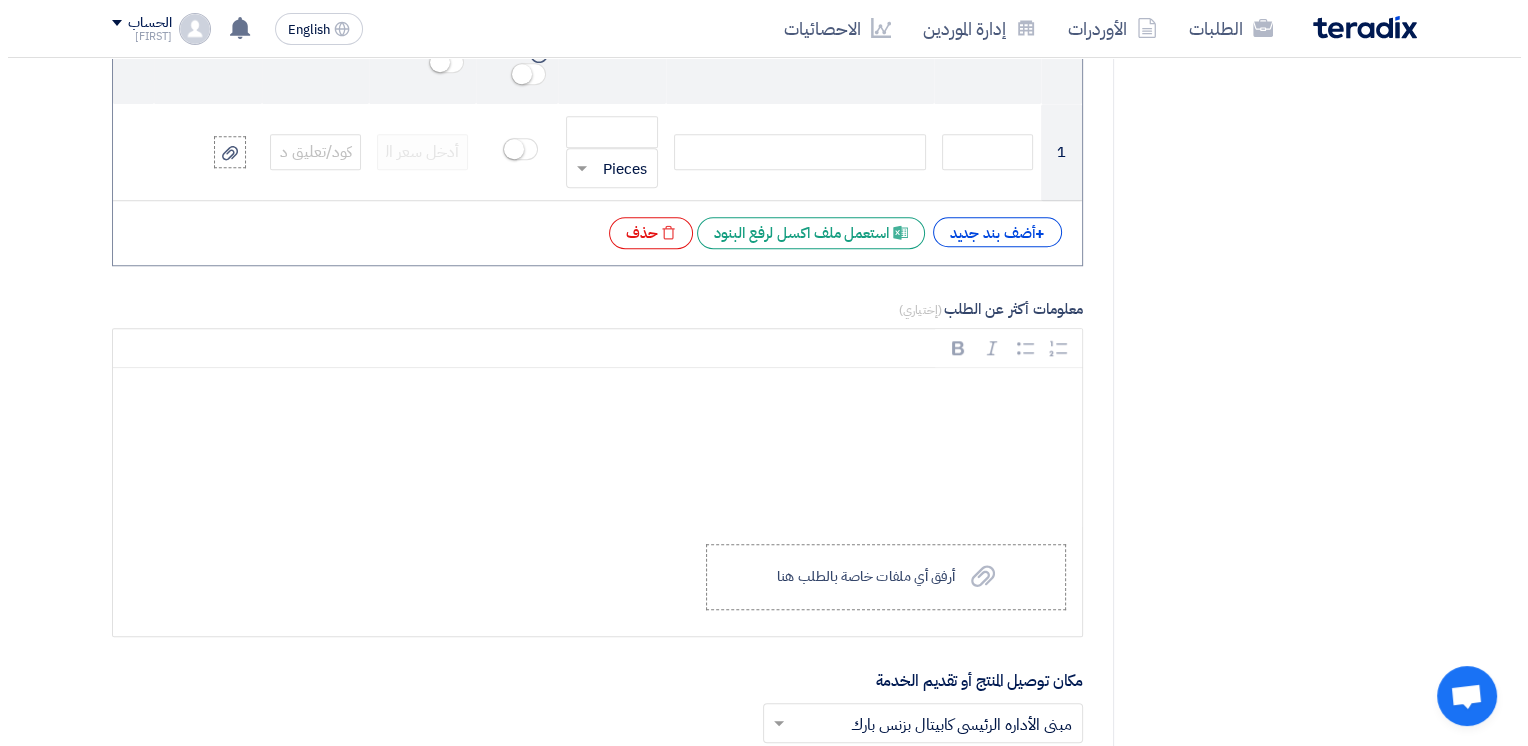 scroll, scrollTop: 1571, scrollLeft: 0, axis: vertical 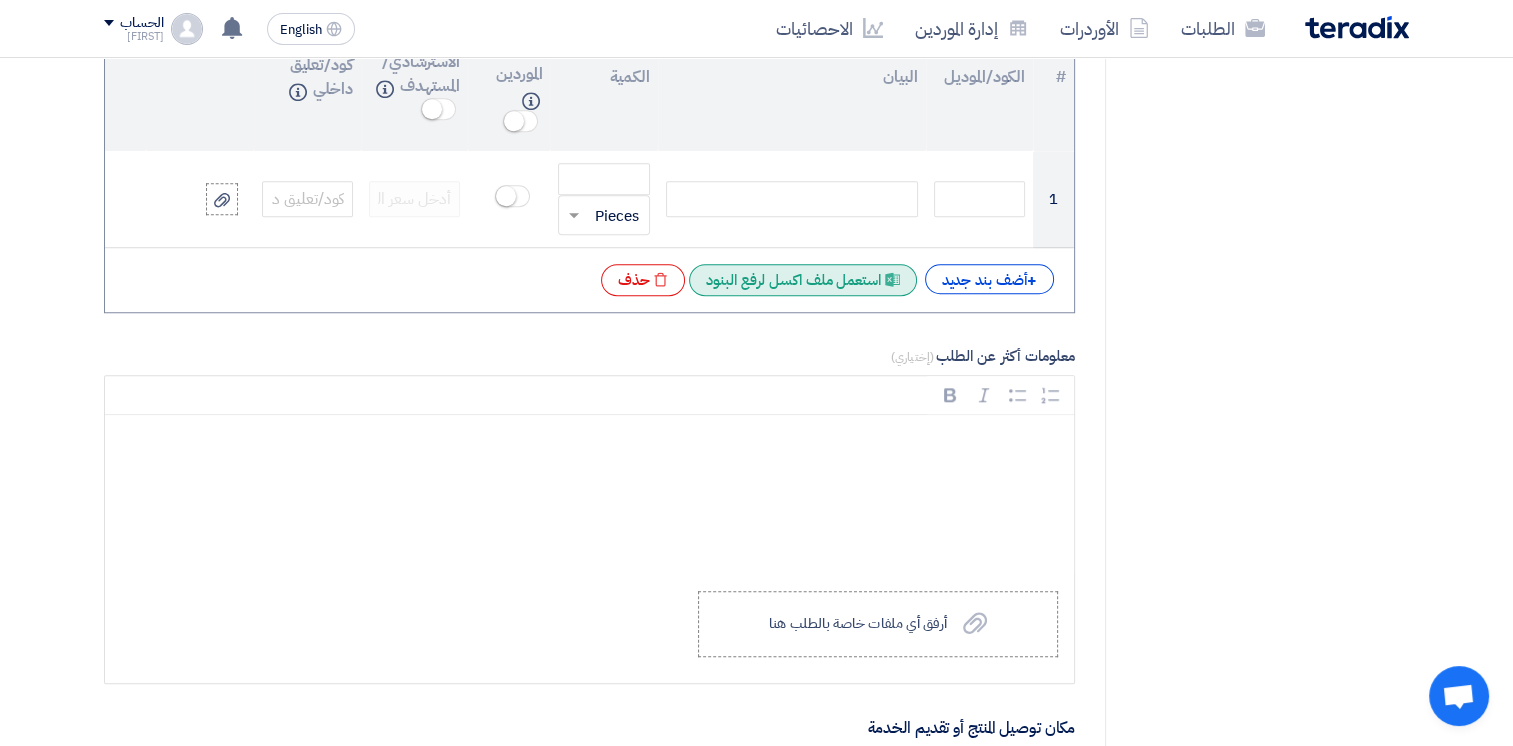 click on "Excel file
استعمل ملف اكسل لرفع البنود" 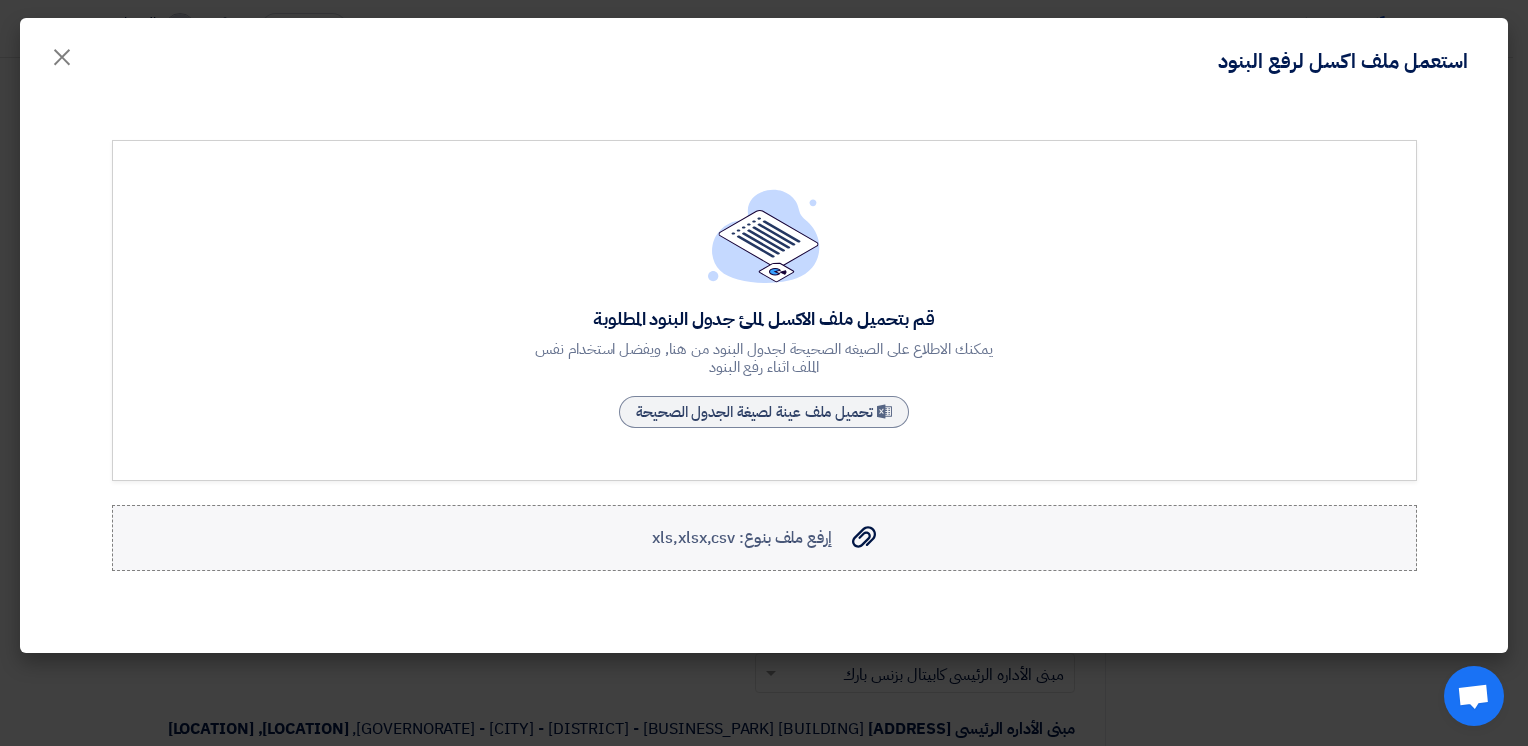 click on "إرفع ملف بنوع: xls,xlsx,csv
إرفع ملف بنوع: xls,xlsx,csv" 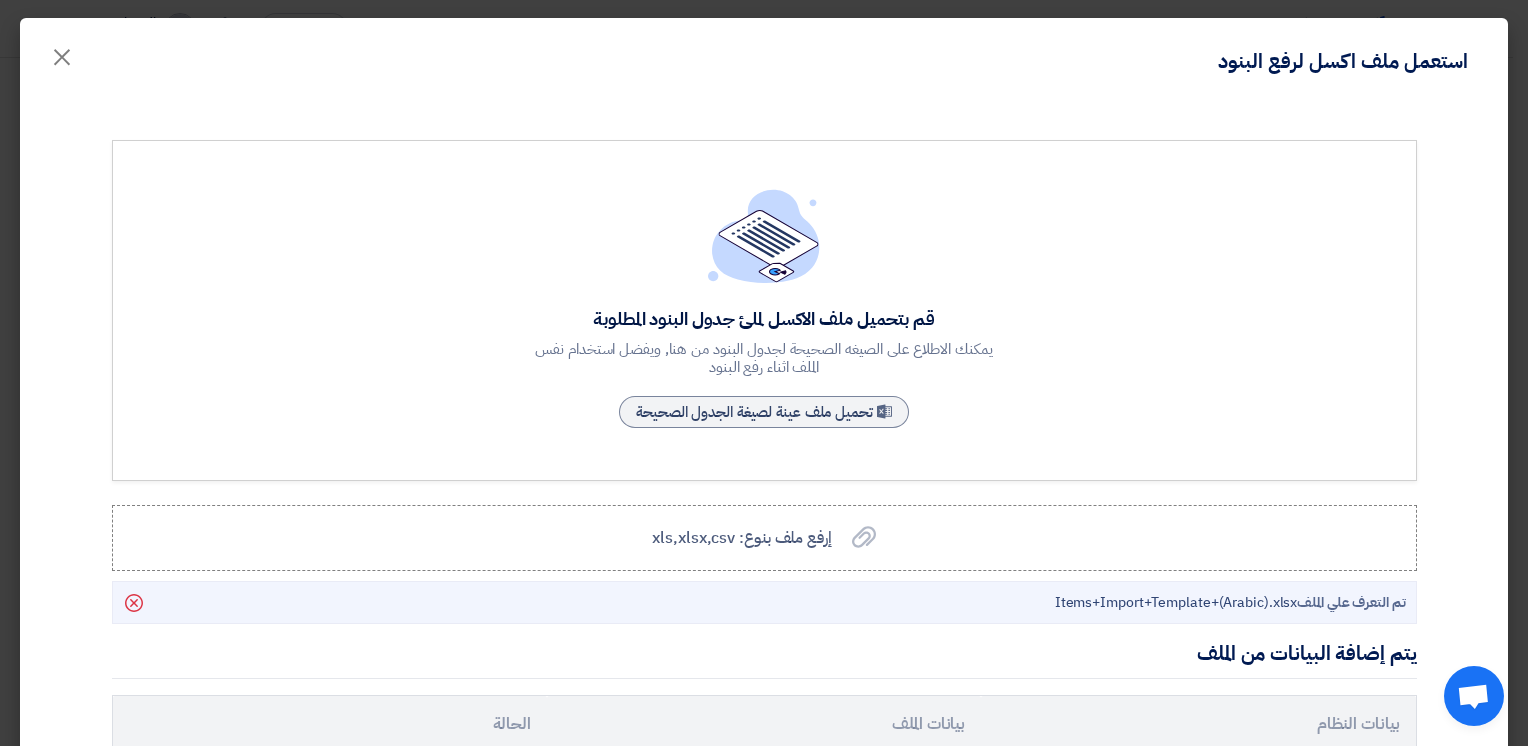 scroll, scrollTop: 584, scrollLeft: 0, axis: vertical 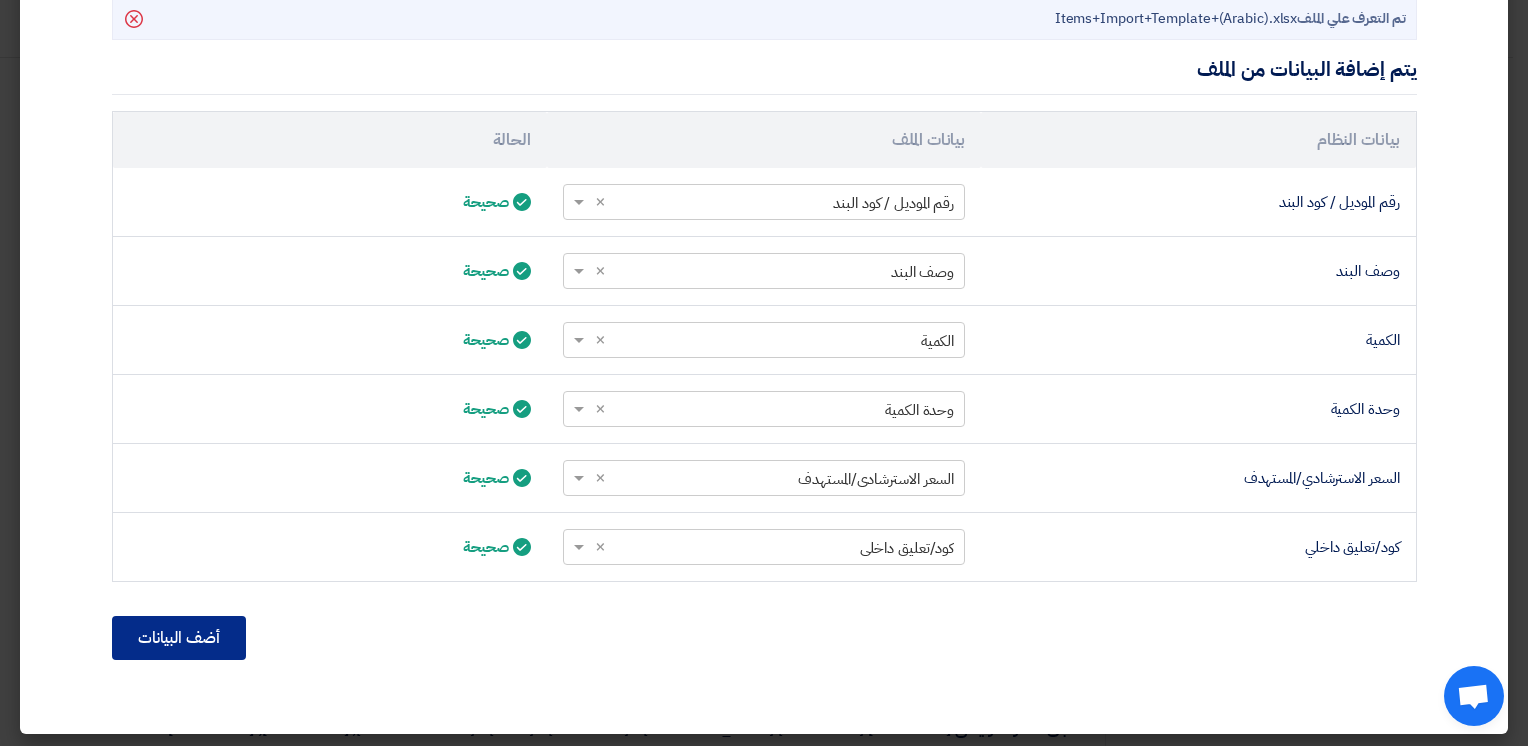 click on "أضف البيانات" 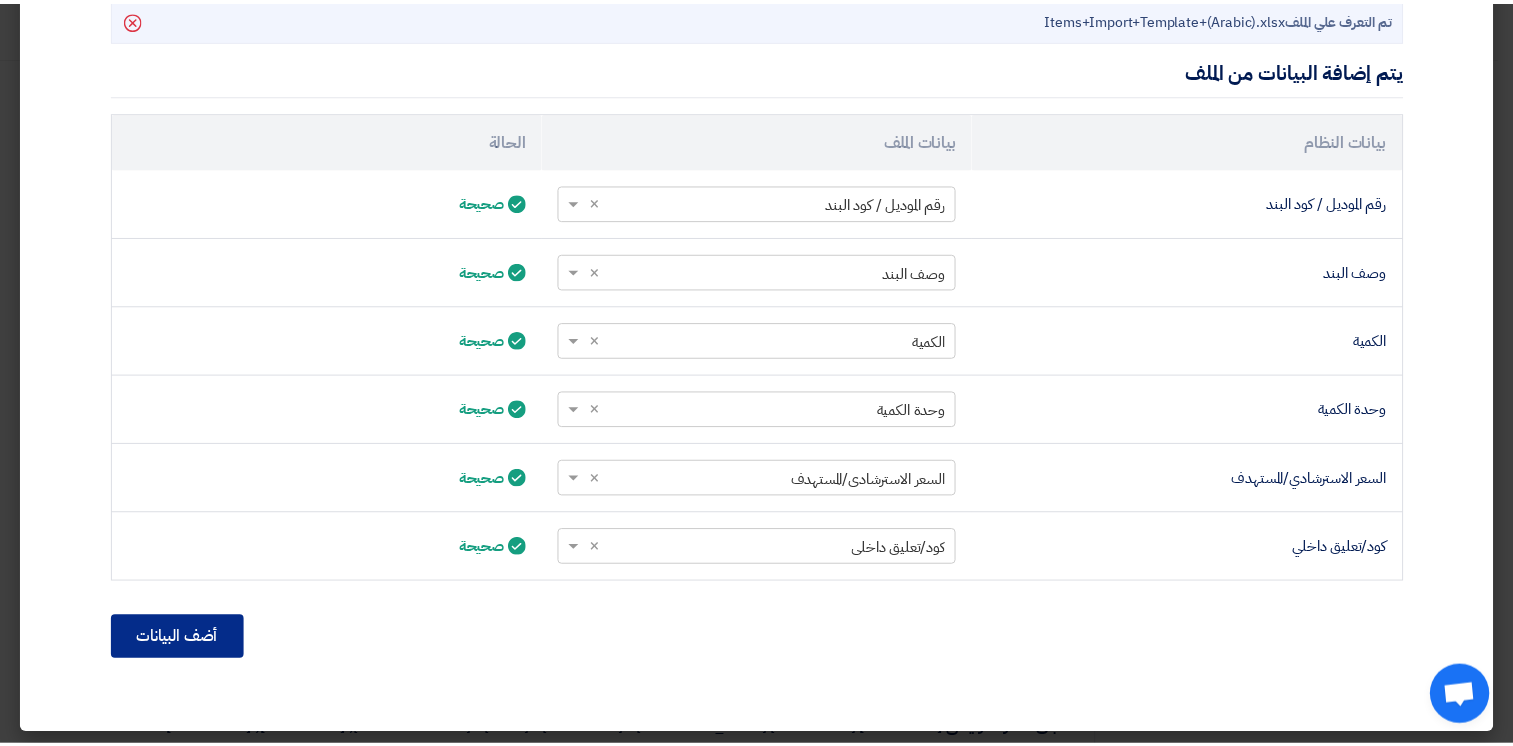 scroll, scrollTop: 373, scrollLeft: 0, axis: vertical 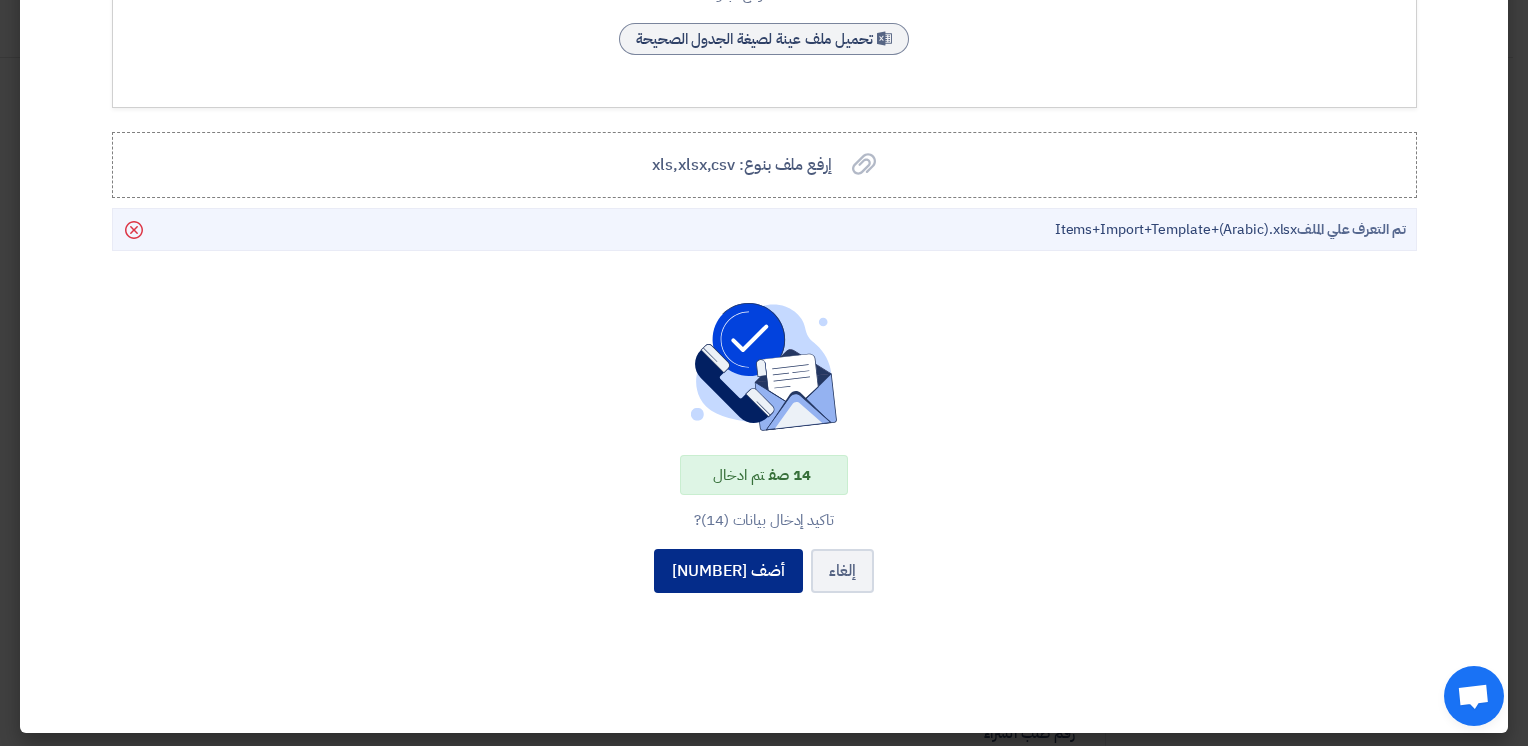 click on "أضف [NUMBER]" at bounding box center [728, 571] 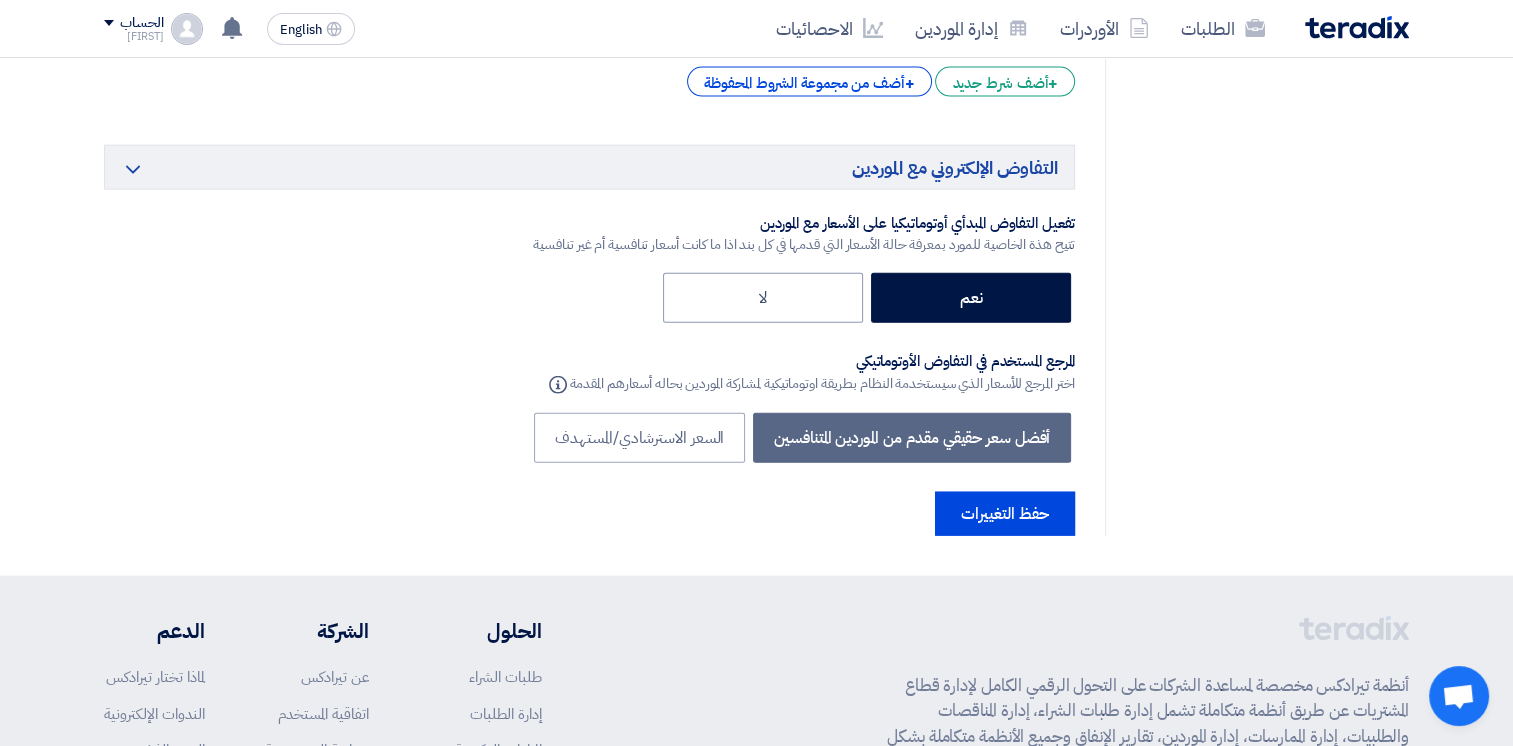 scroll, scrollTop: 4601, scrollLeft: 0, axis: vertical 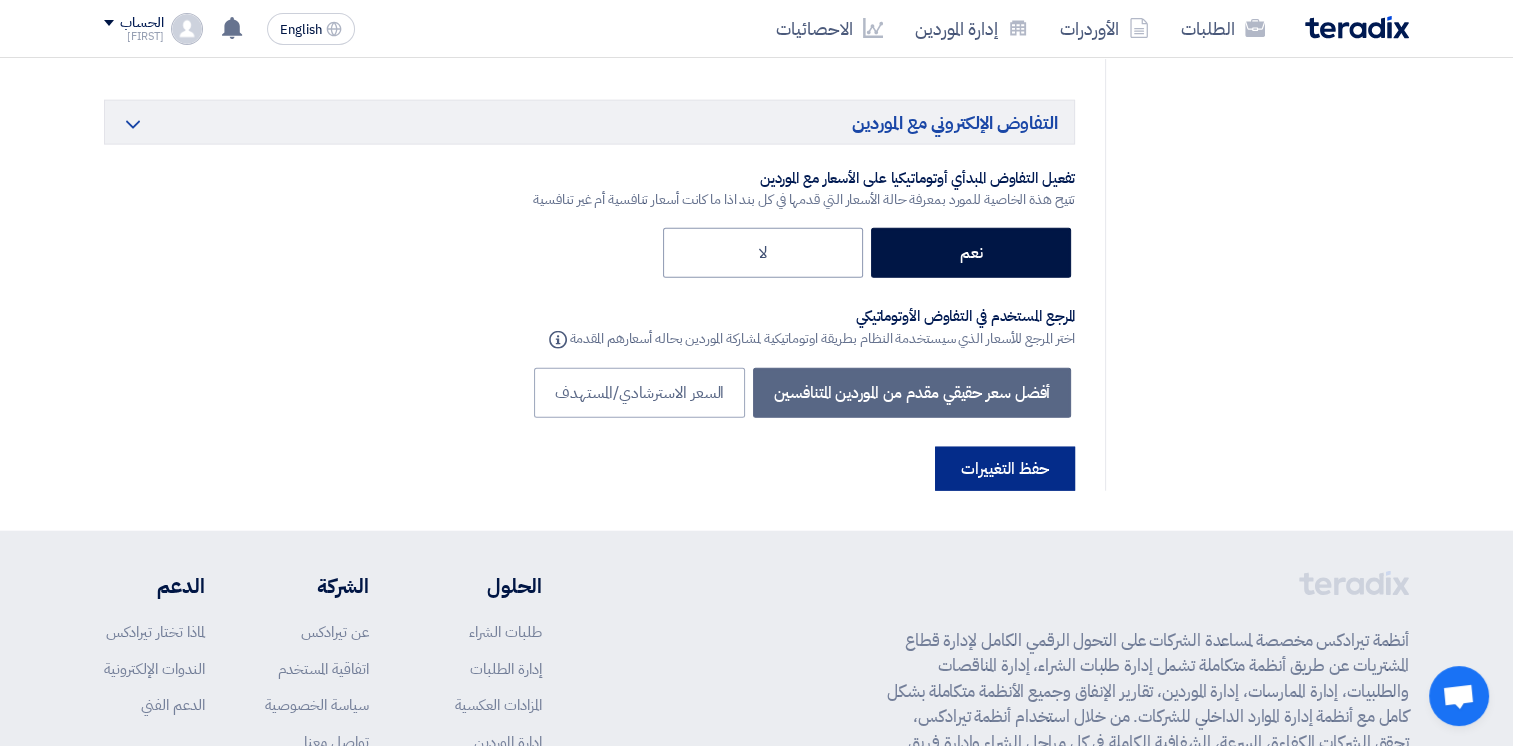 click on "حفظ التغييرات" 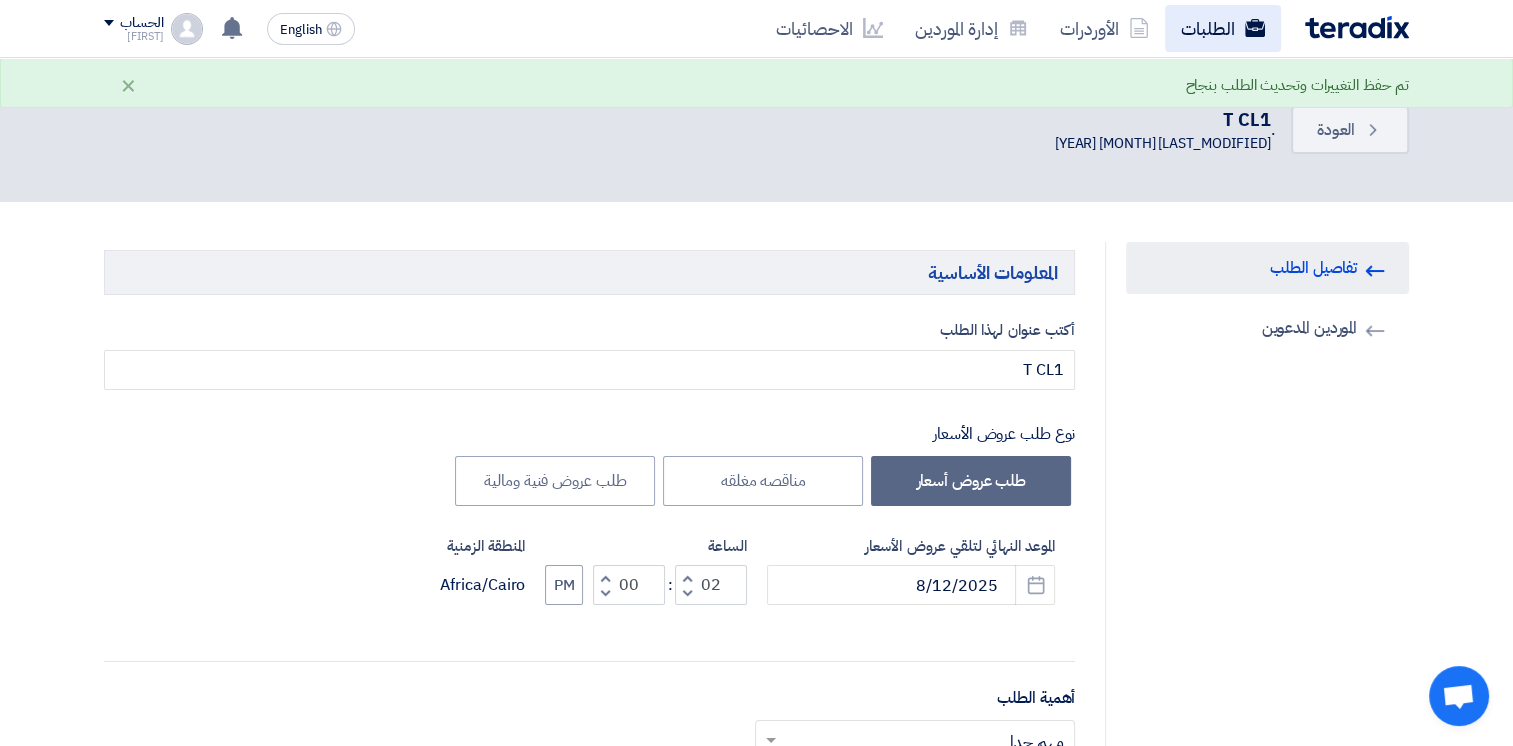 click on "الطلبات" 